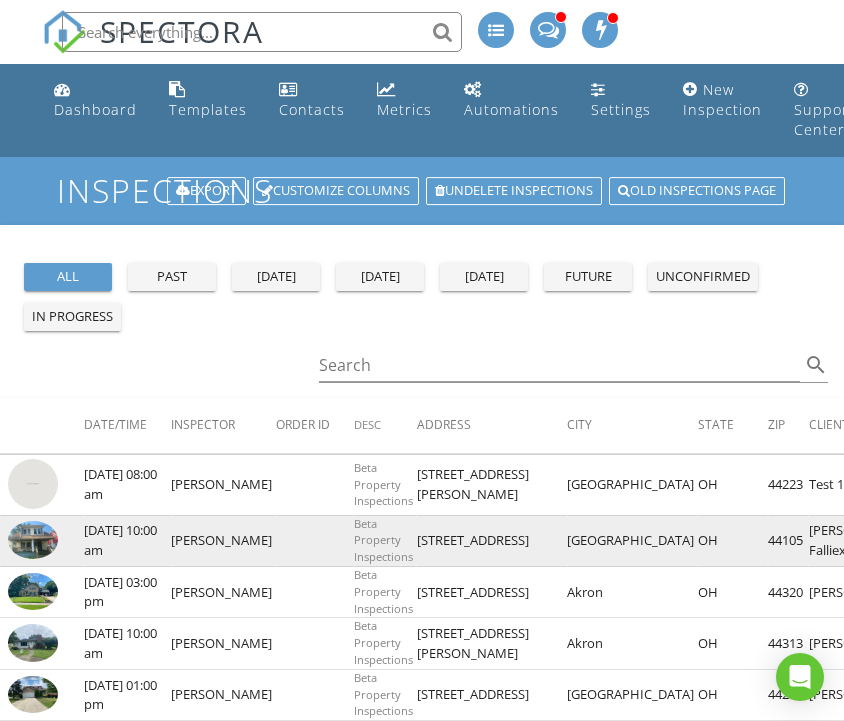 scroll, scrollTop: 0, scrollLeft: 0, axis: both 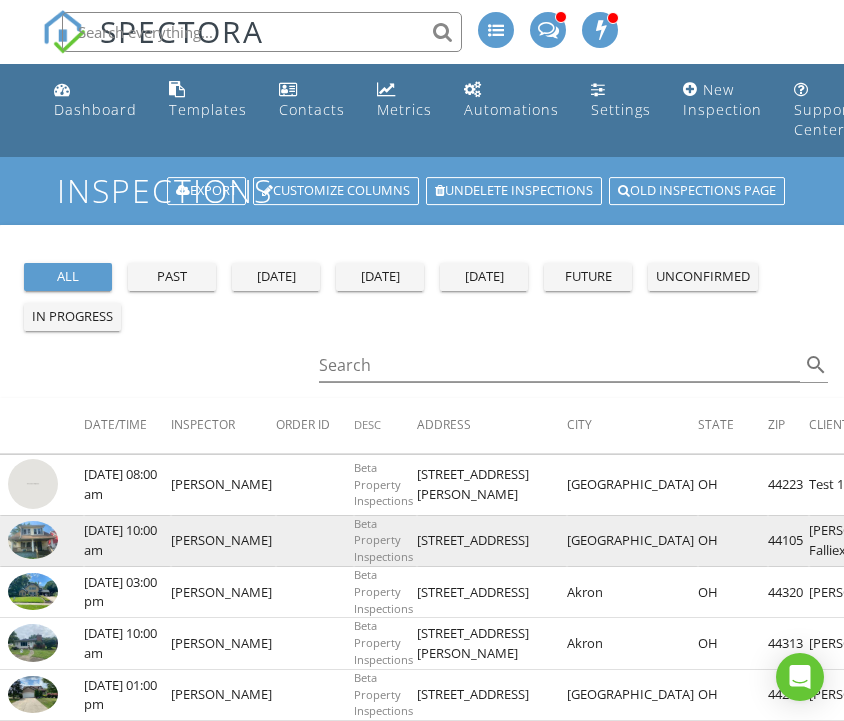 click at bounding box center [33, 539] 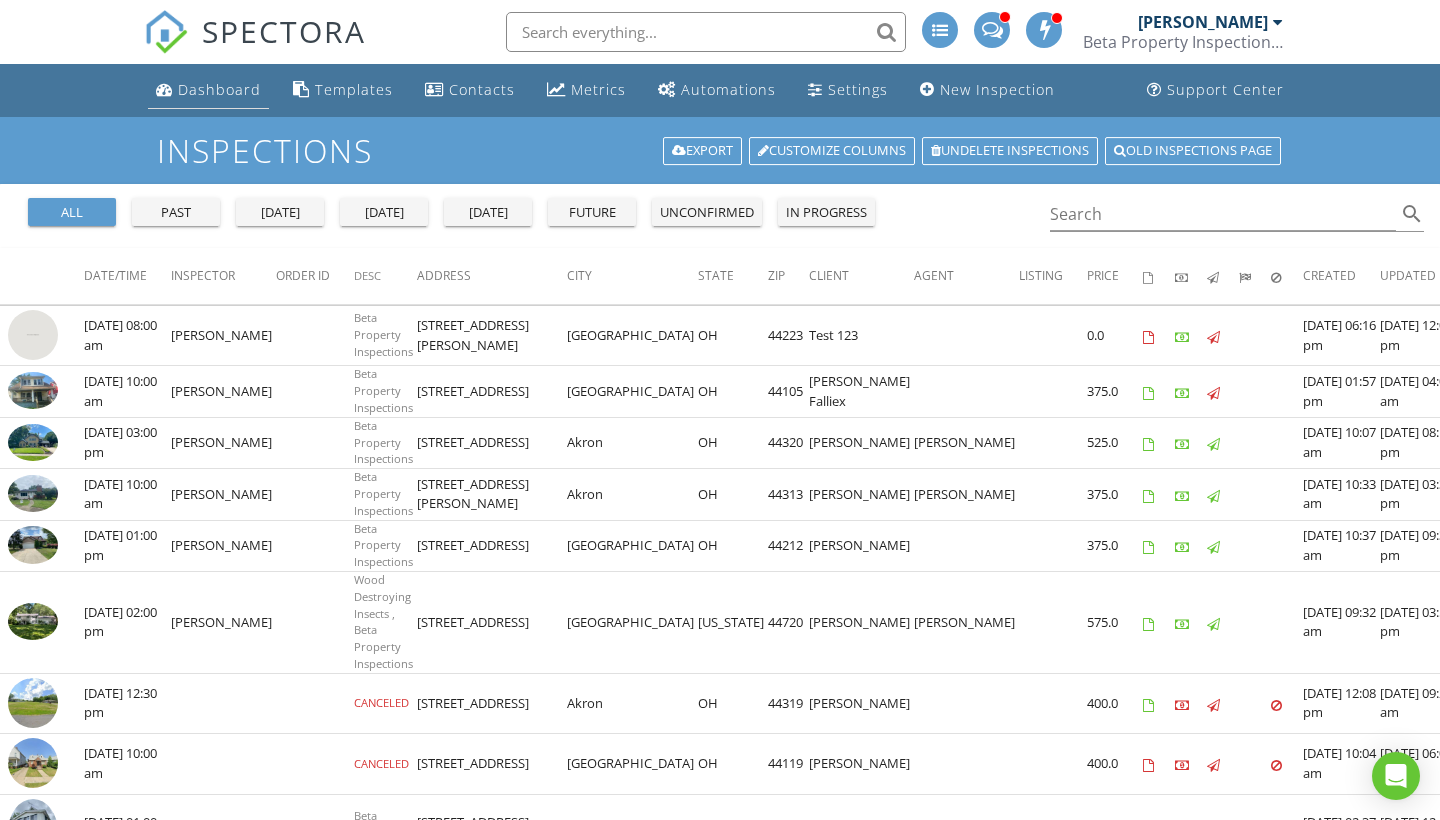 click on "Dashboard" at bounding box center [219, 89] 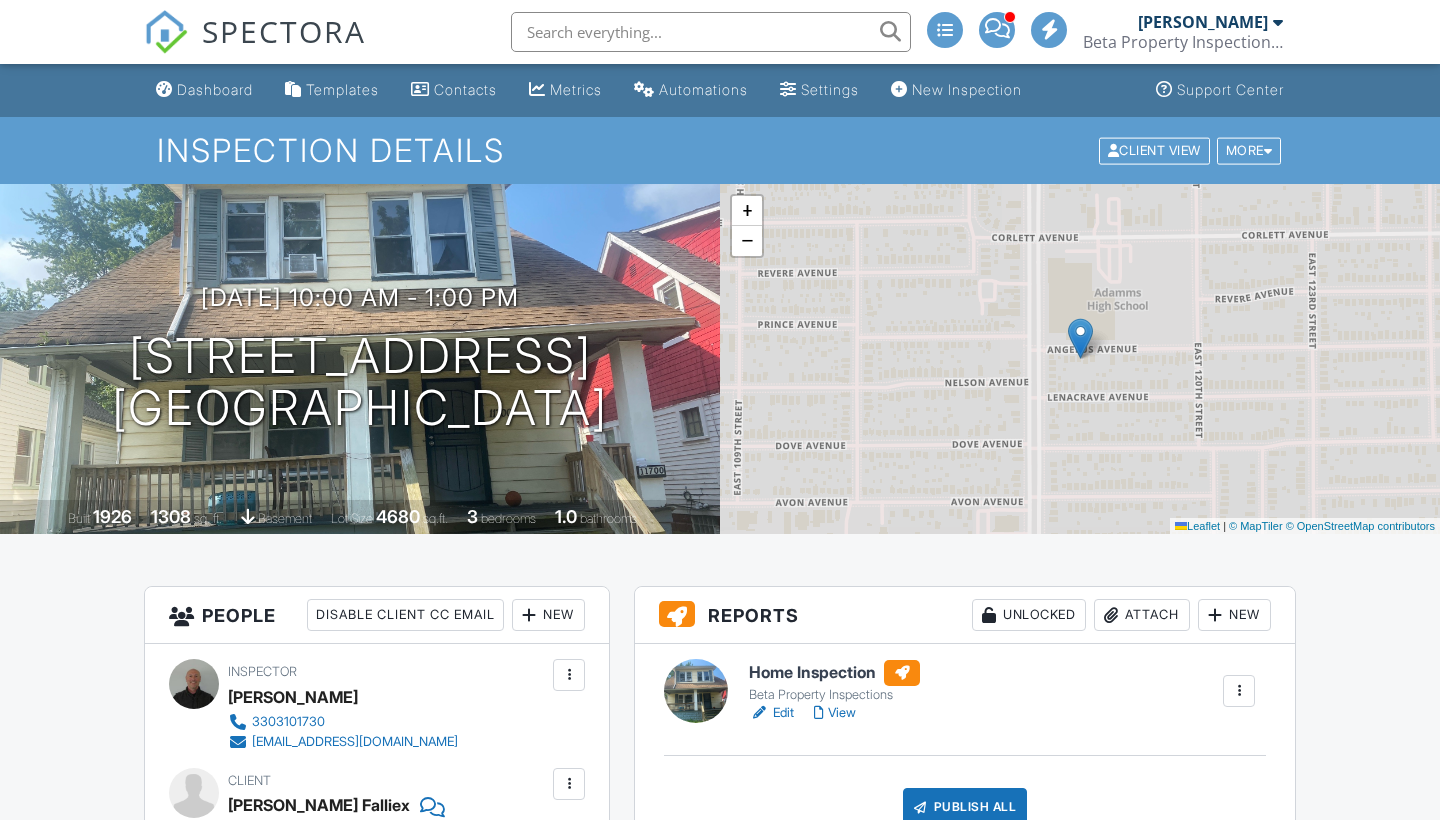 scroll, scrollTop: 0, scrollLeft: 0, axis: both 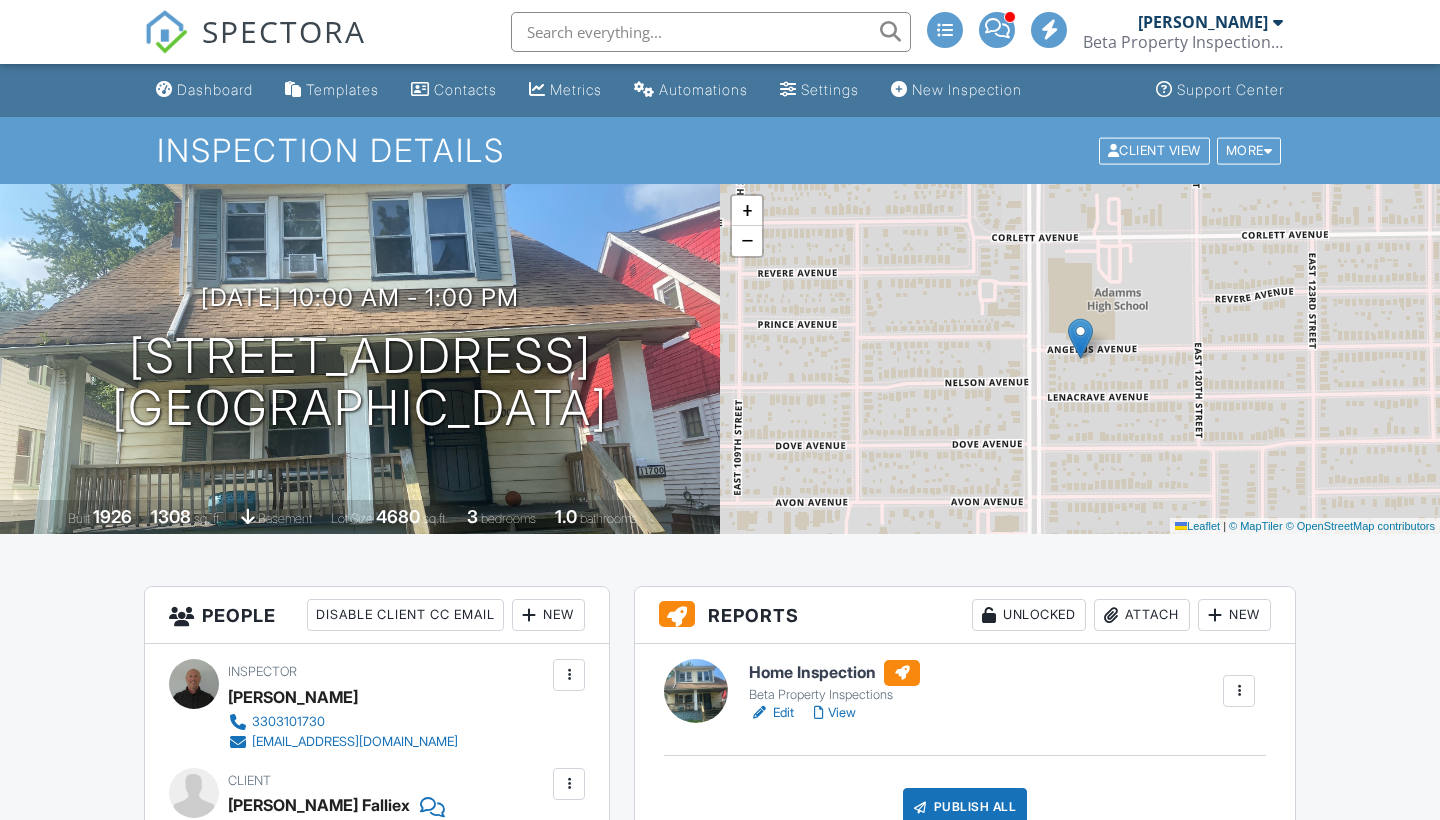 click at bounding box center [696, 691] 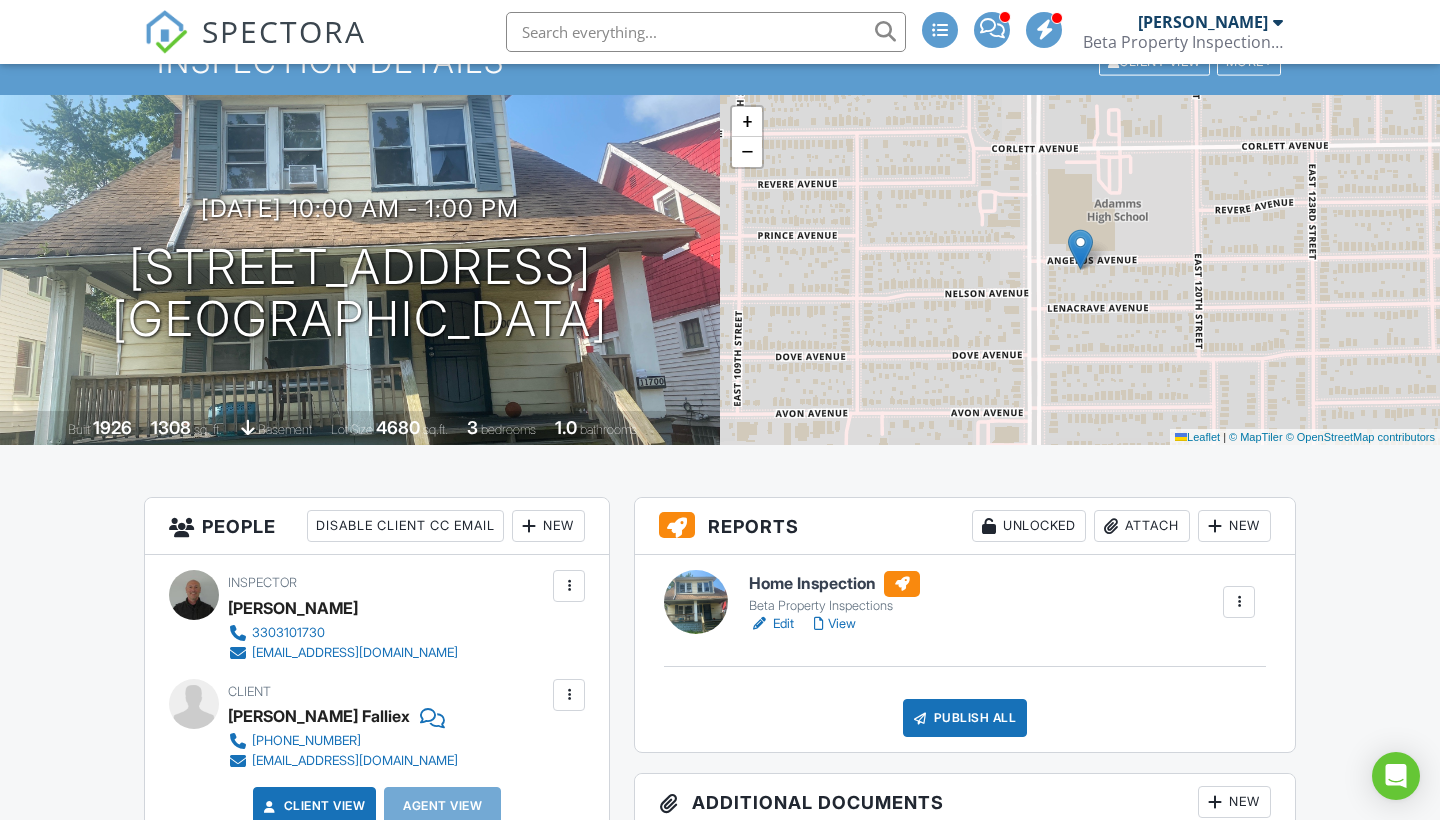 scroll, scrollTop: 95, scrollLeft: 0, axis: vertical 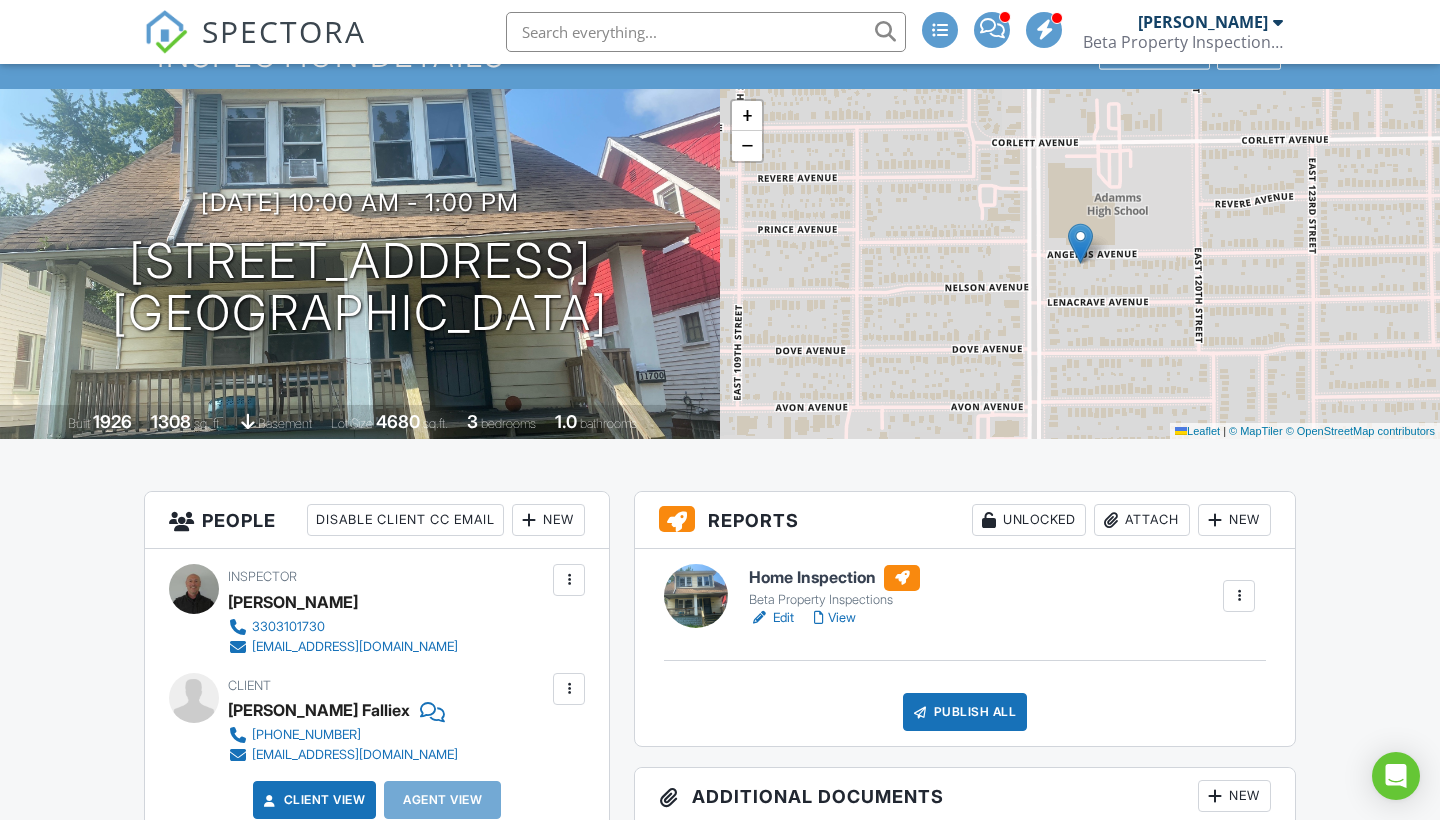 click on "Publish All" at bounding box center [965, 712] 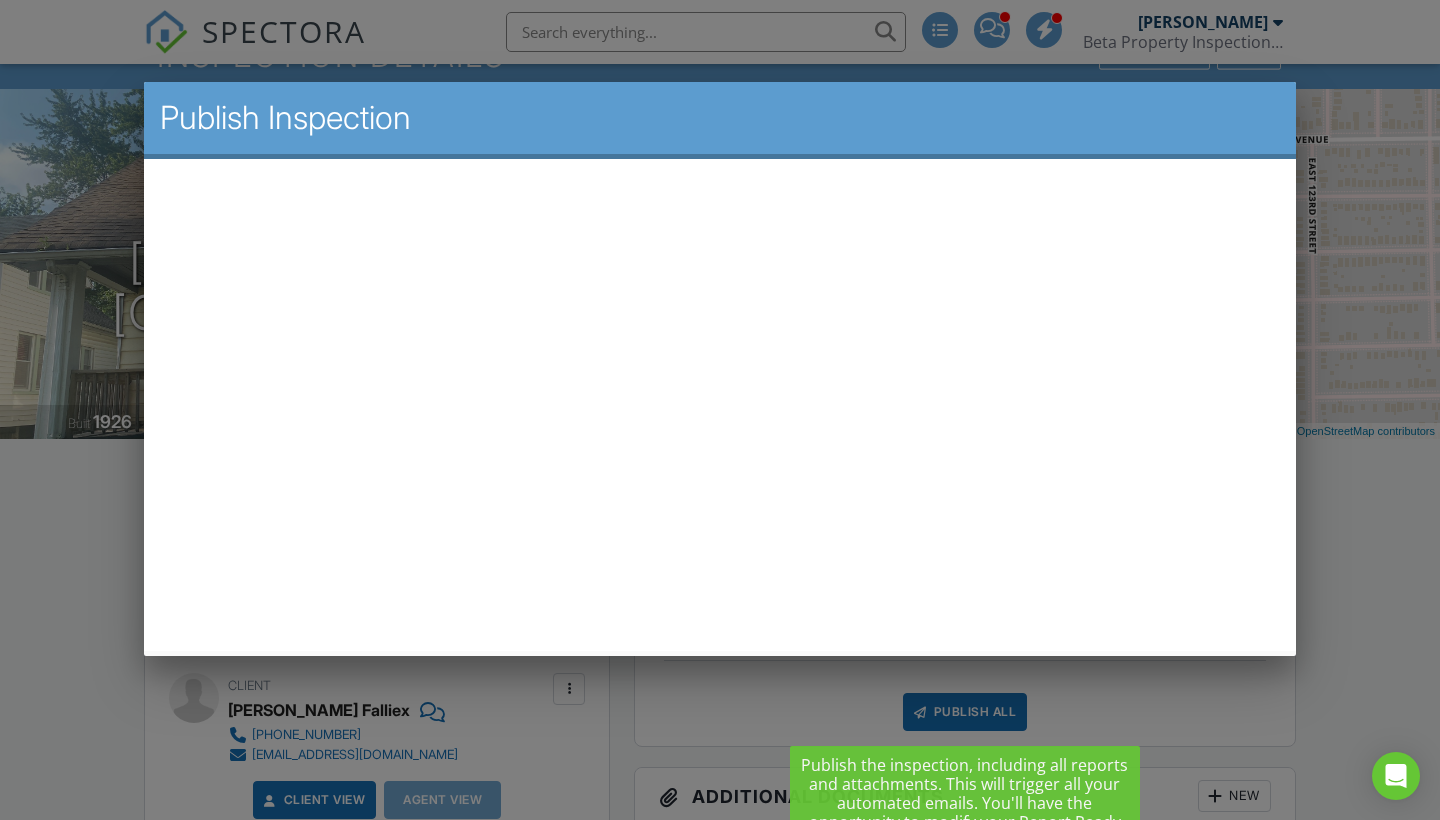 scroll, scrollTop: 0, scrollLeft: 0, axis: both 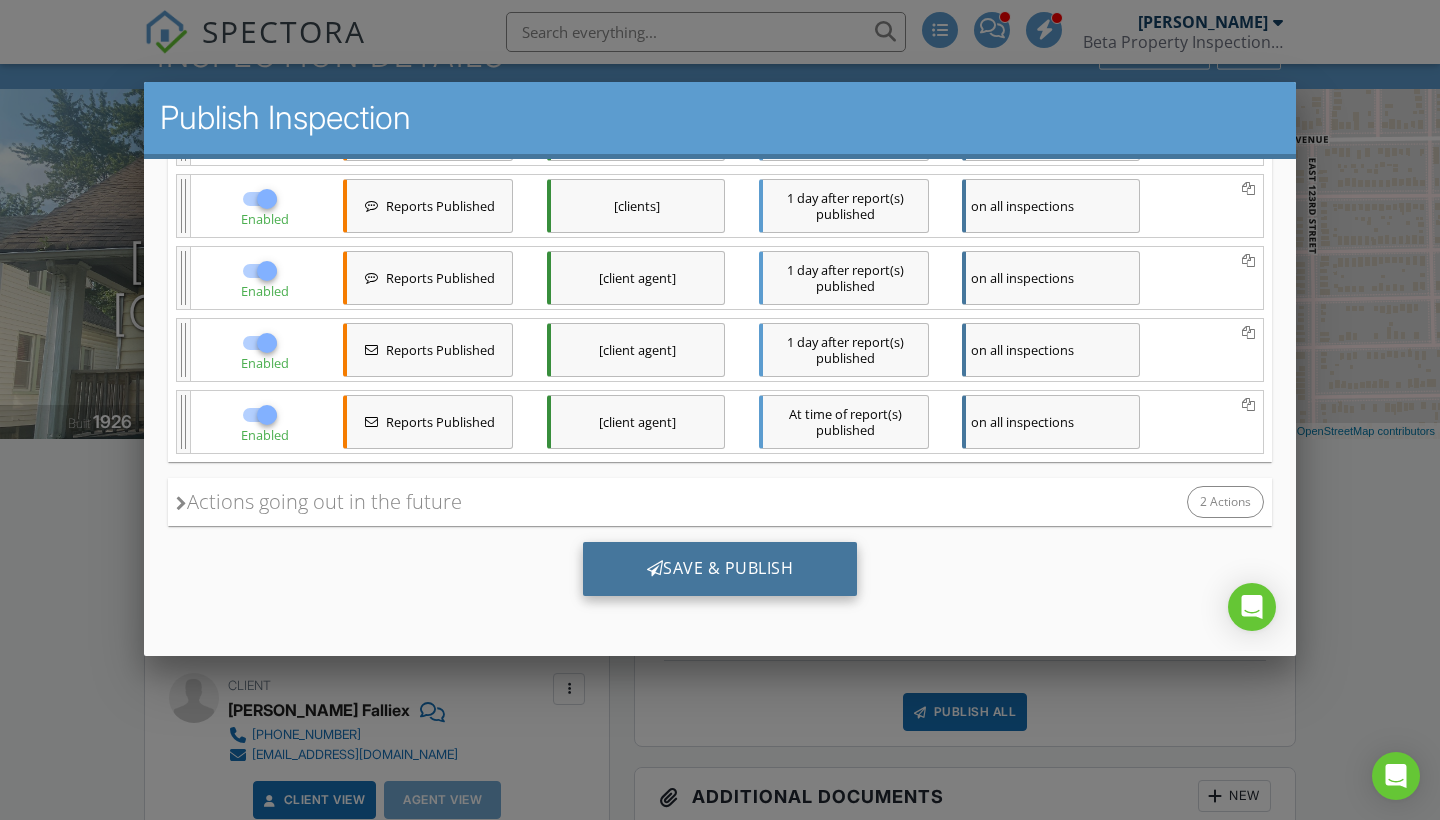 click on "Save & Publish" at bounding box center (720, 569) 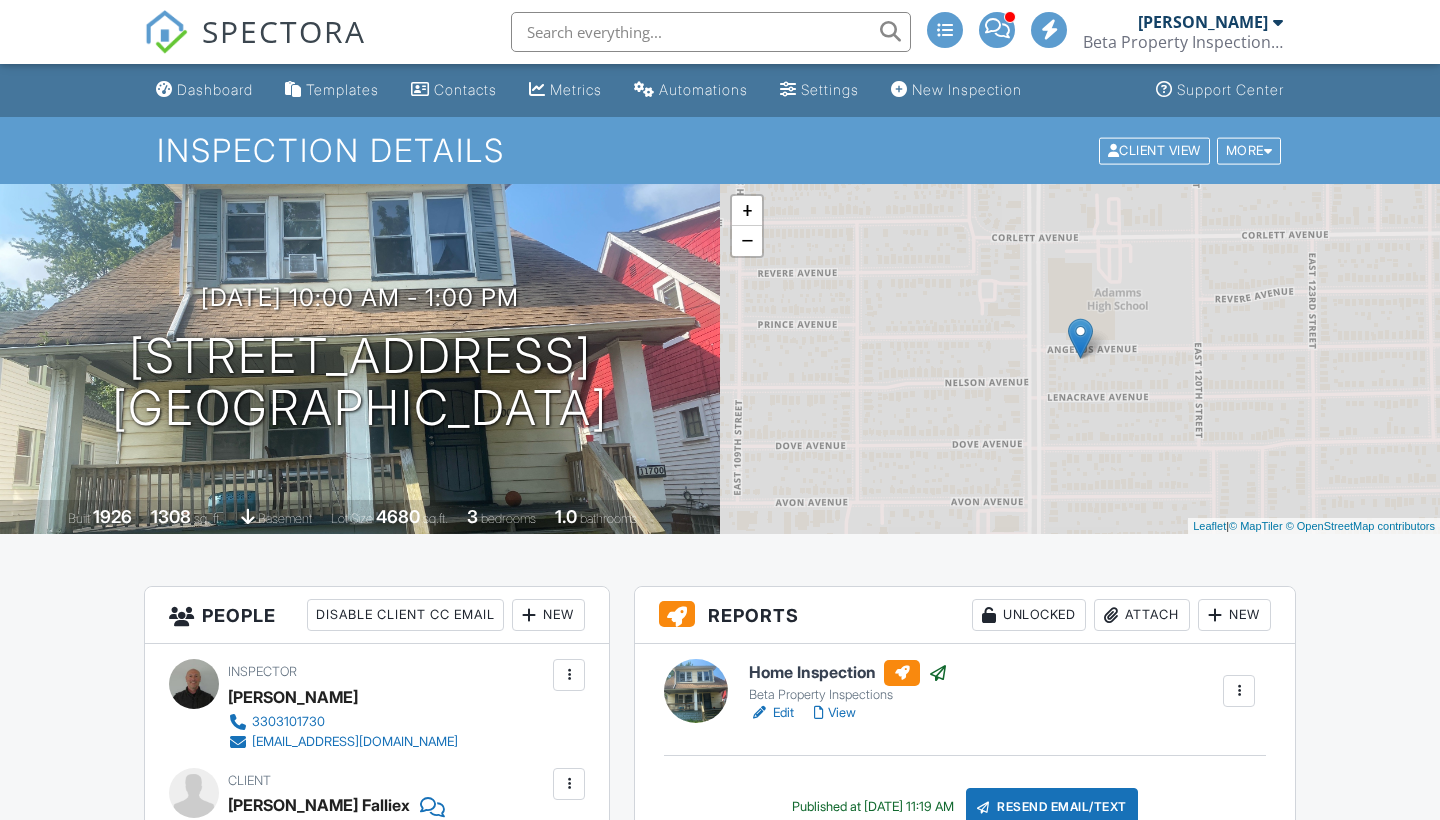 scroll, scrollTop: 0, scrollLeft: 0, axis: both 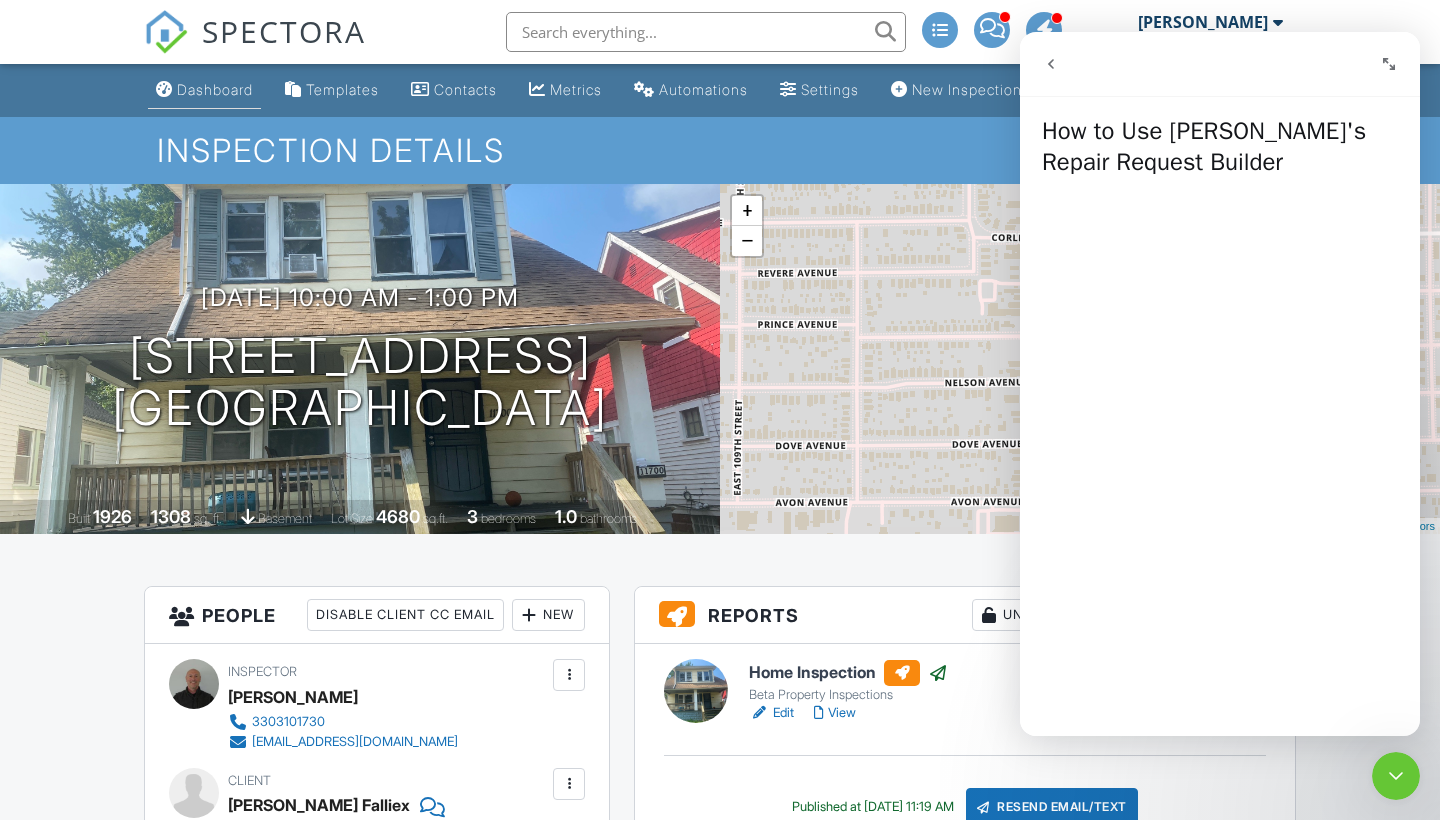 click on "Dashboard" at bounding box center [215, 89] 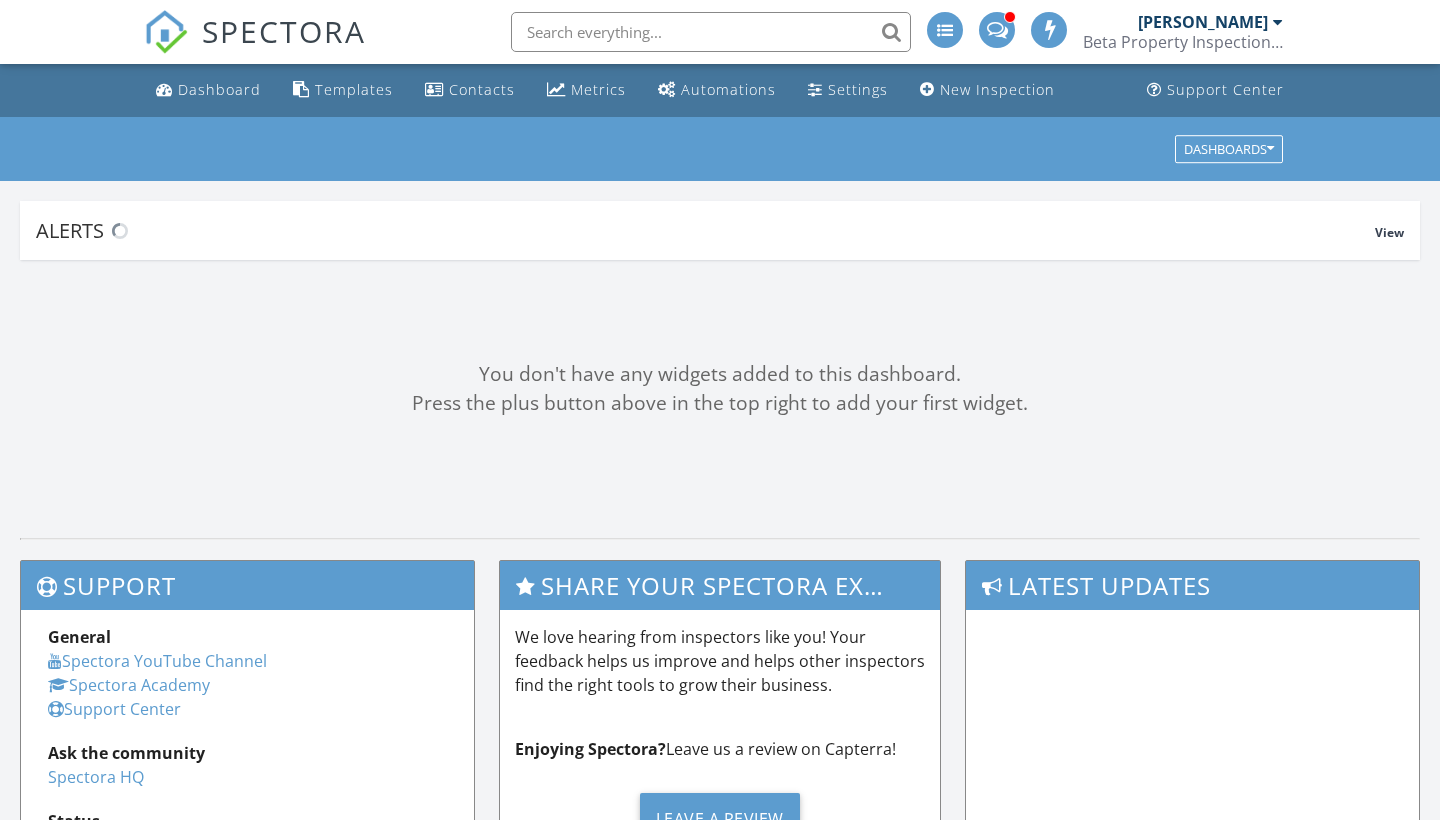 scroll, scrollTop: 0, scrollLeft: 0, axis: both 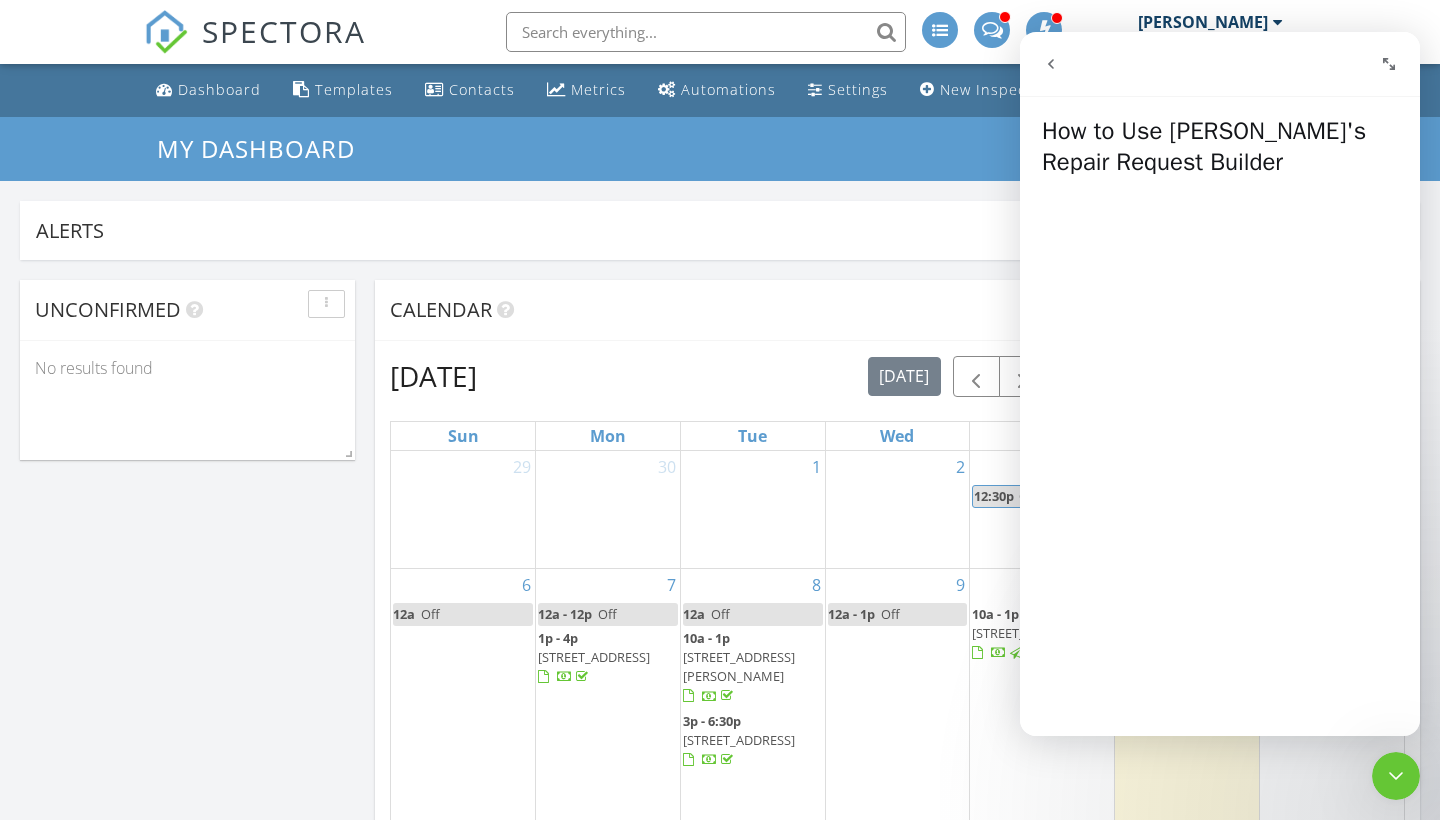 click 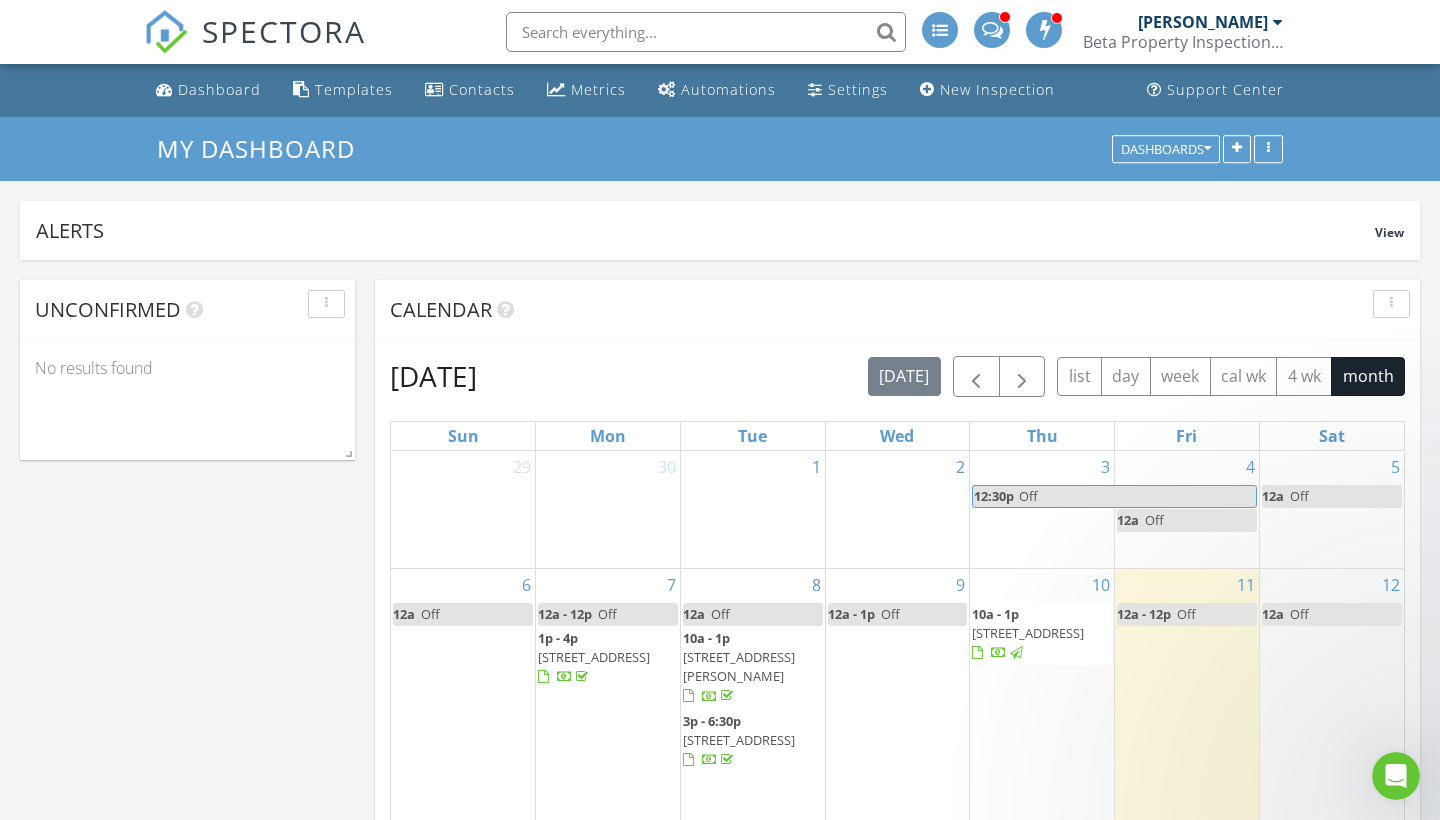 scroll, scrollTop: 0, scrollLeft: 0, axis: both 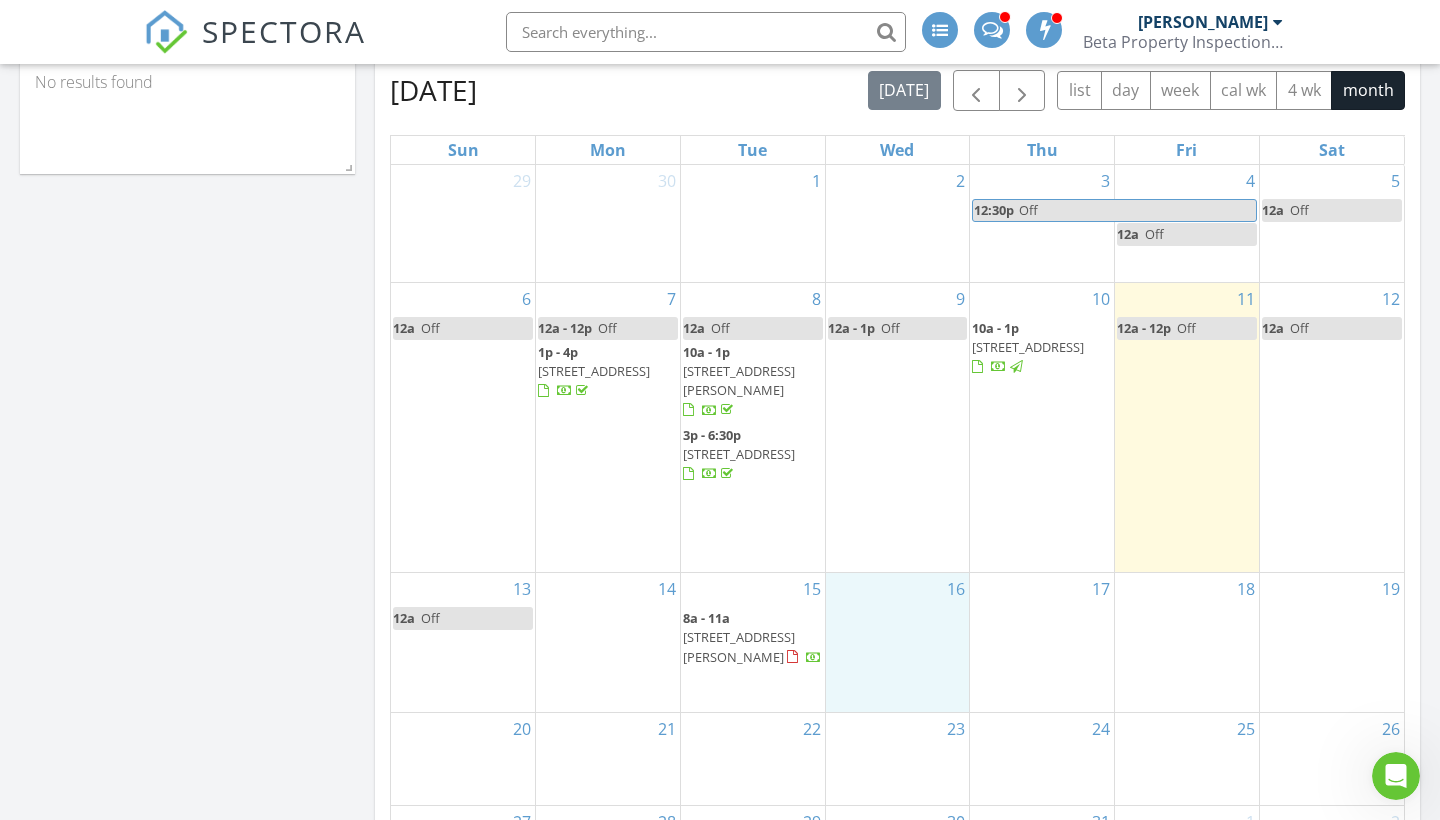 click on "16" at bounding box center (898, 642) 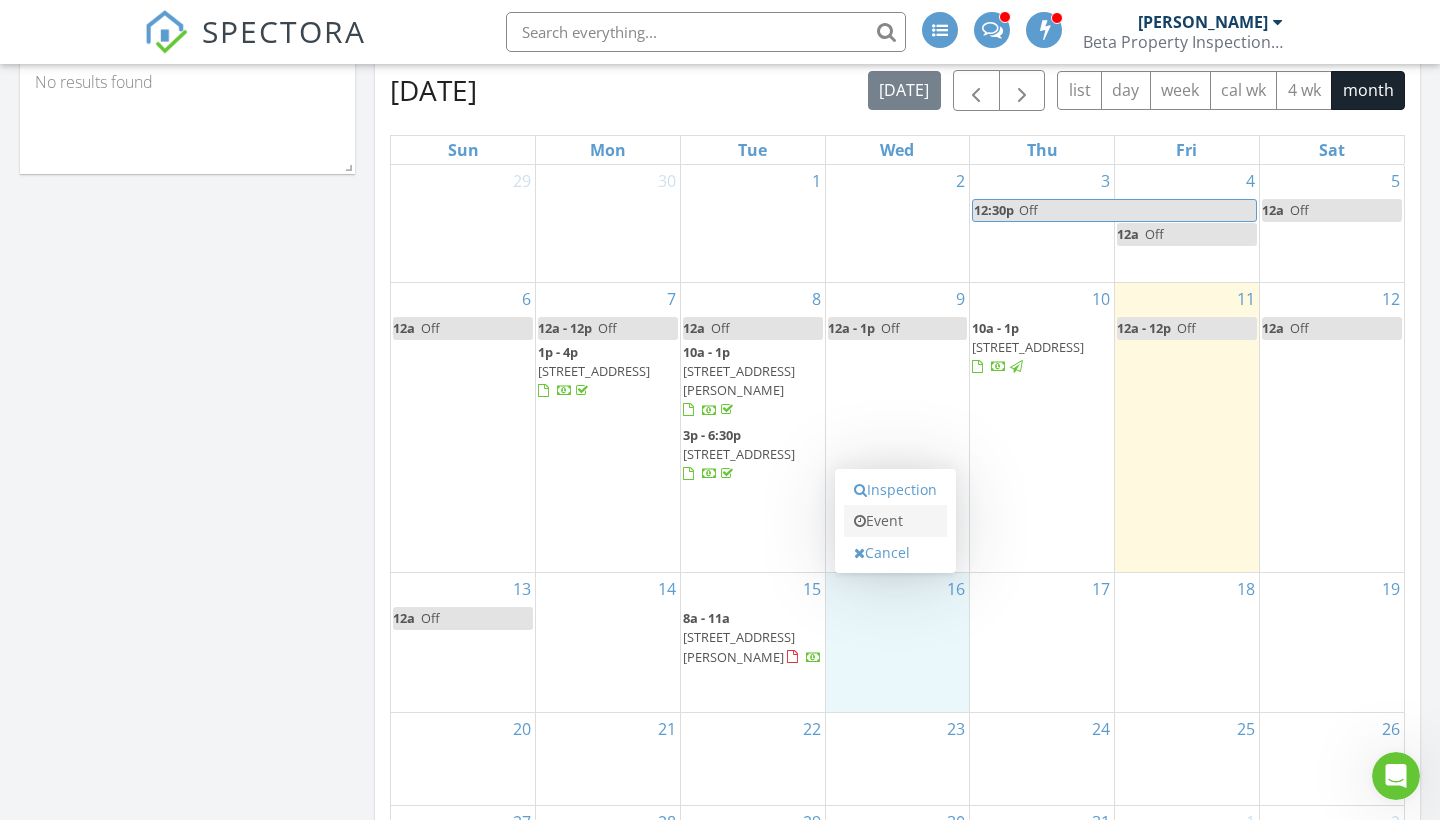 click on "Event" at bounding box center (895, 521) 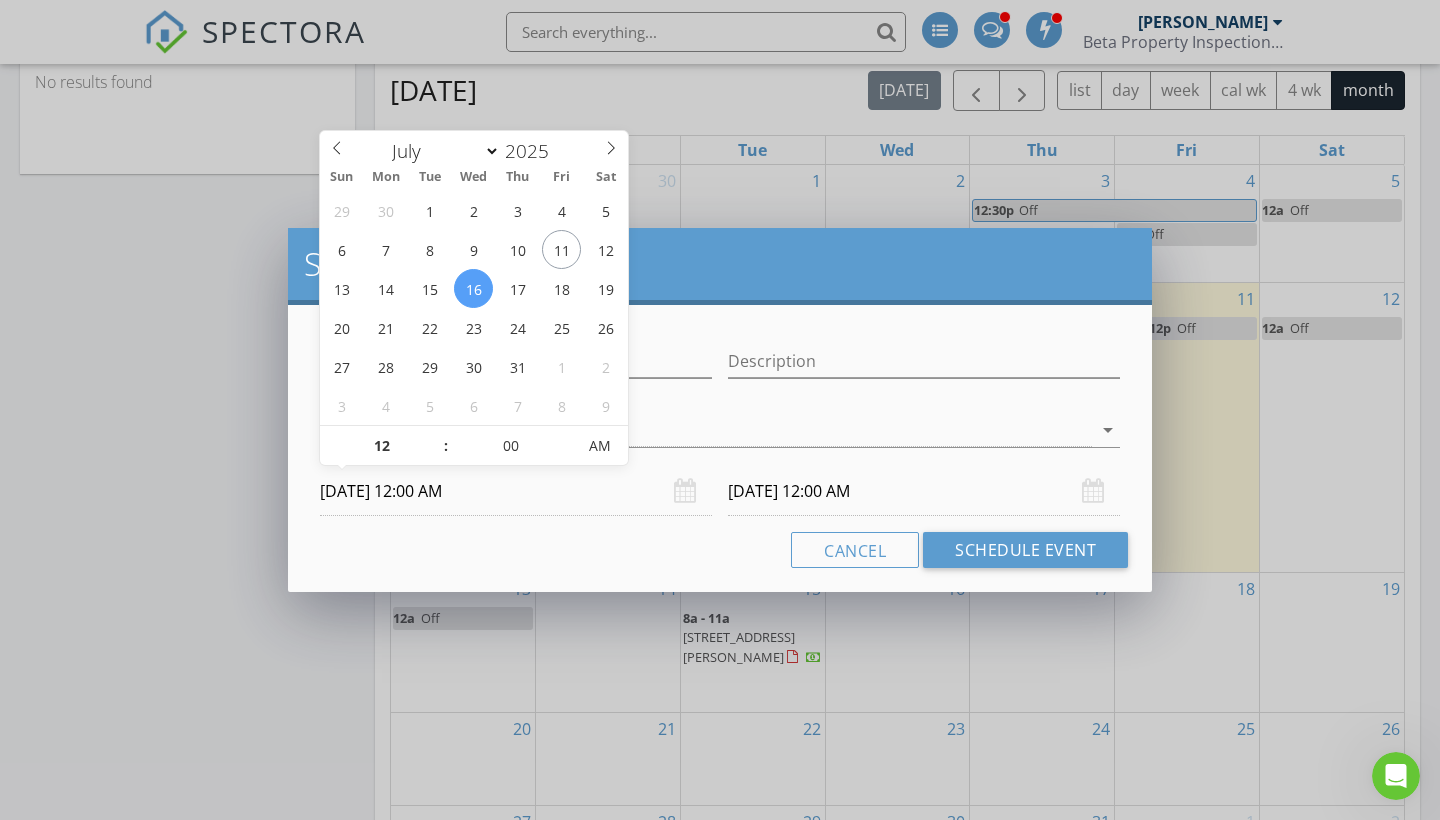 click on "07/16/2025 12:00 AM" at bounding box center (516, 491) 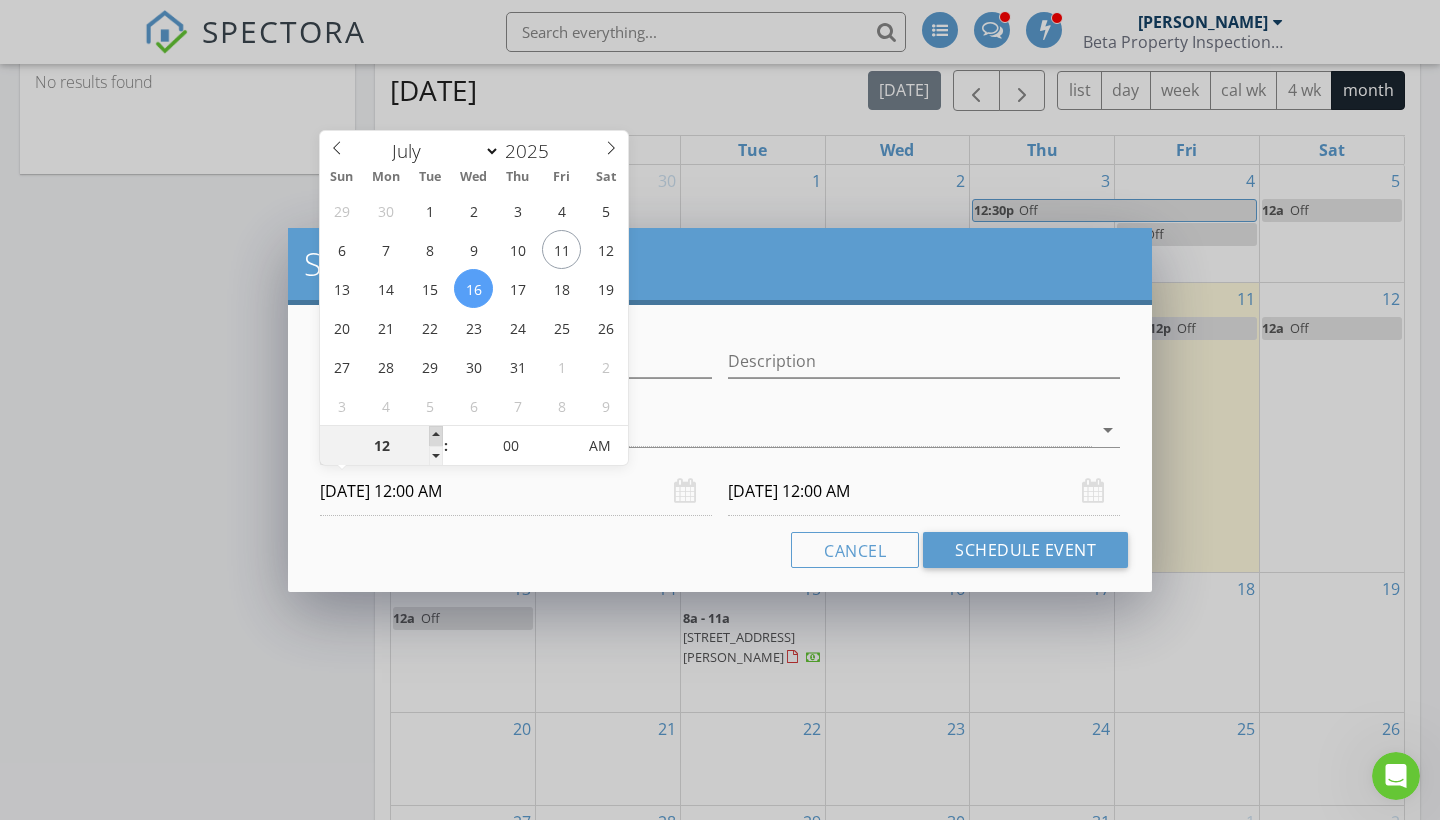 type on "01" 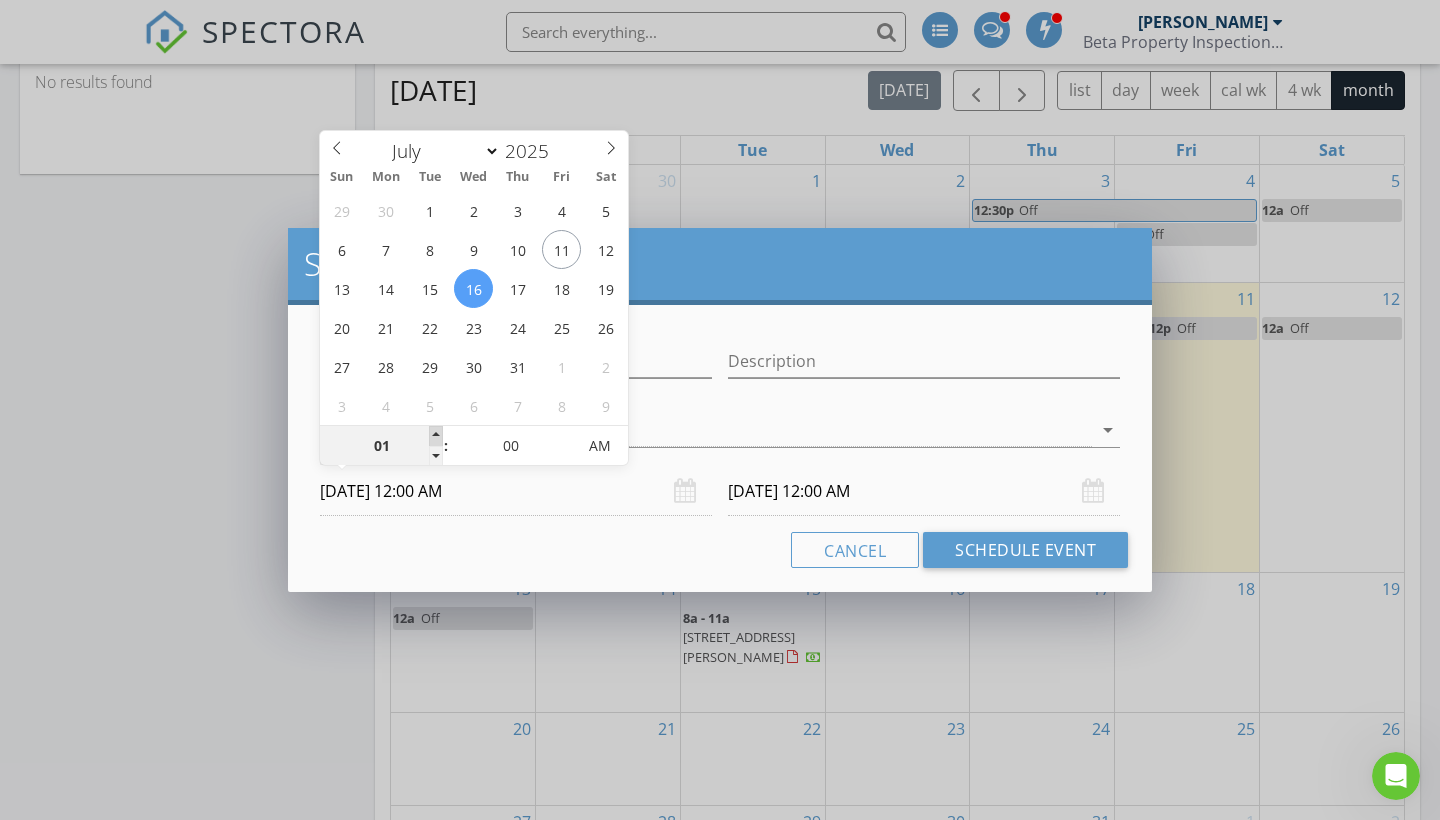 type on "07/16/2025 1:00 AM" 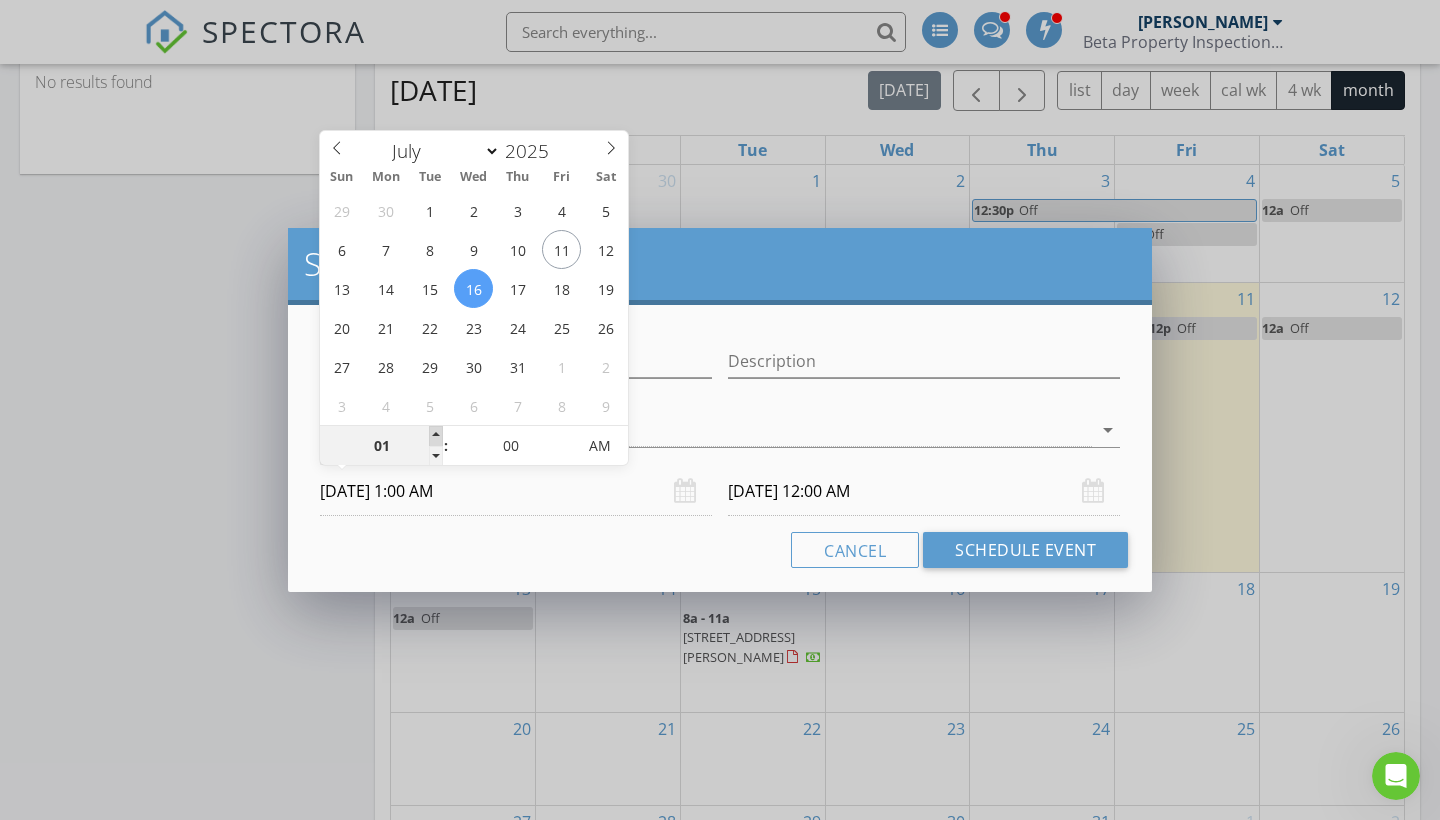 click at bounding box center [436, 436] 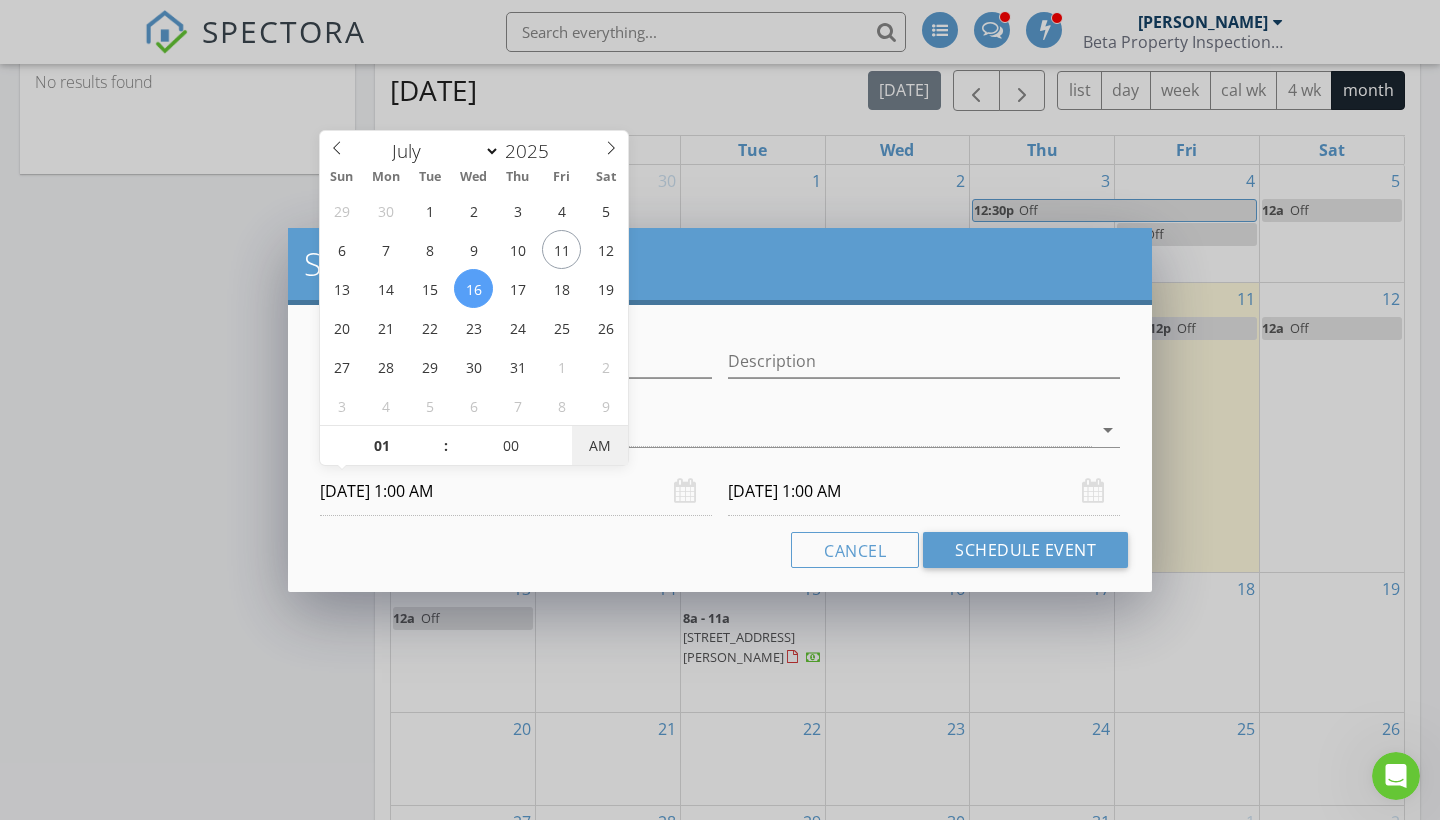 type on "07/16/2025 1:00 PM" 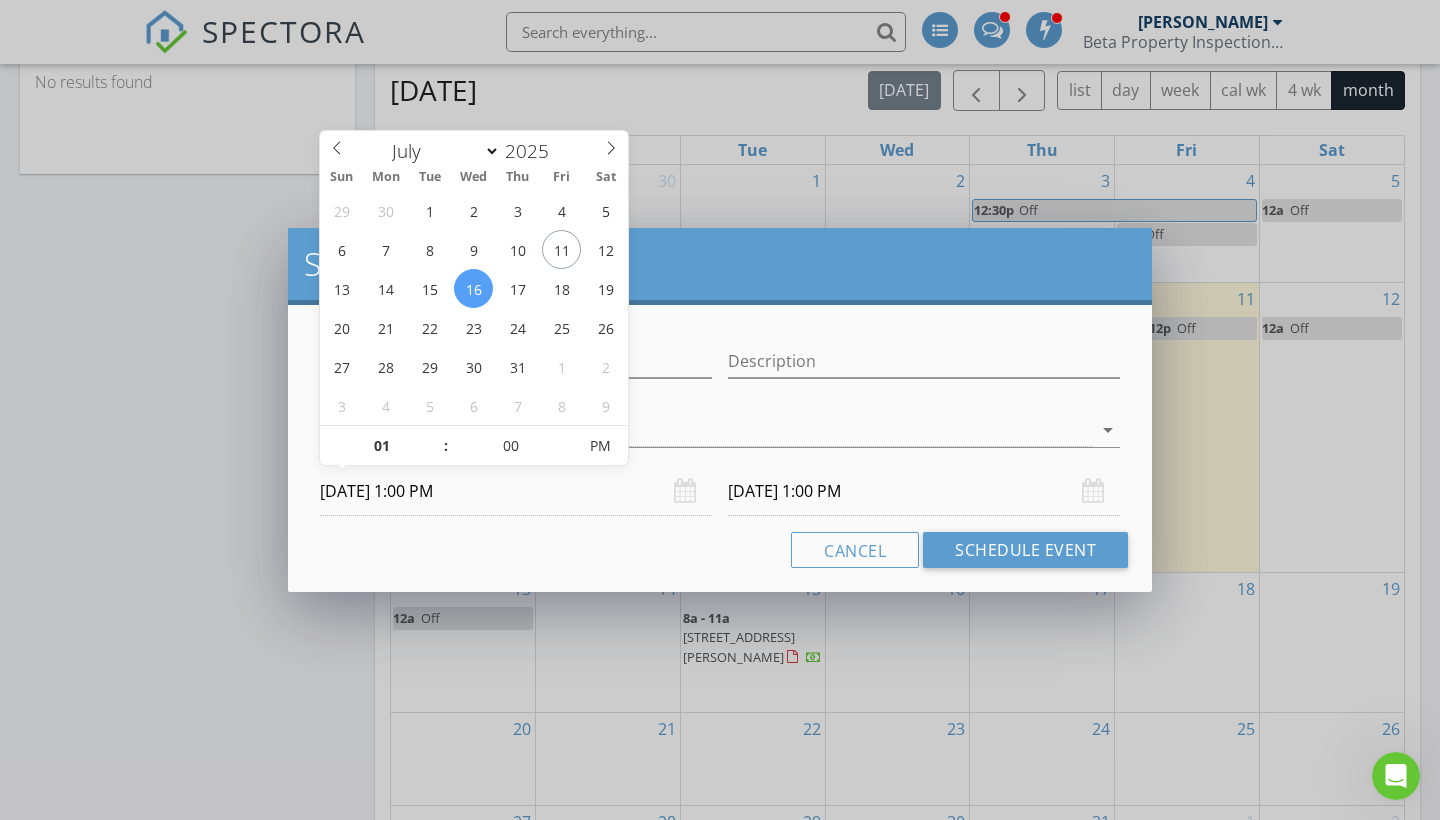 click on "07/17/2025 1:00 PM" at bounding box center [924, 491] 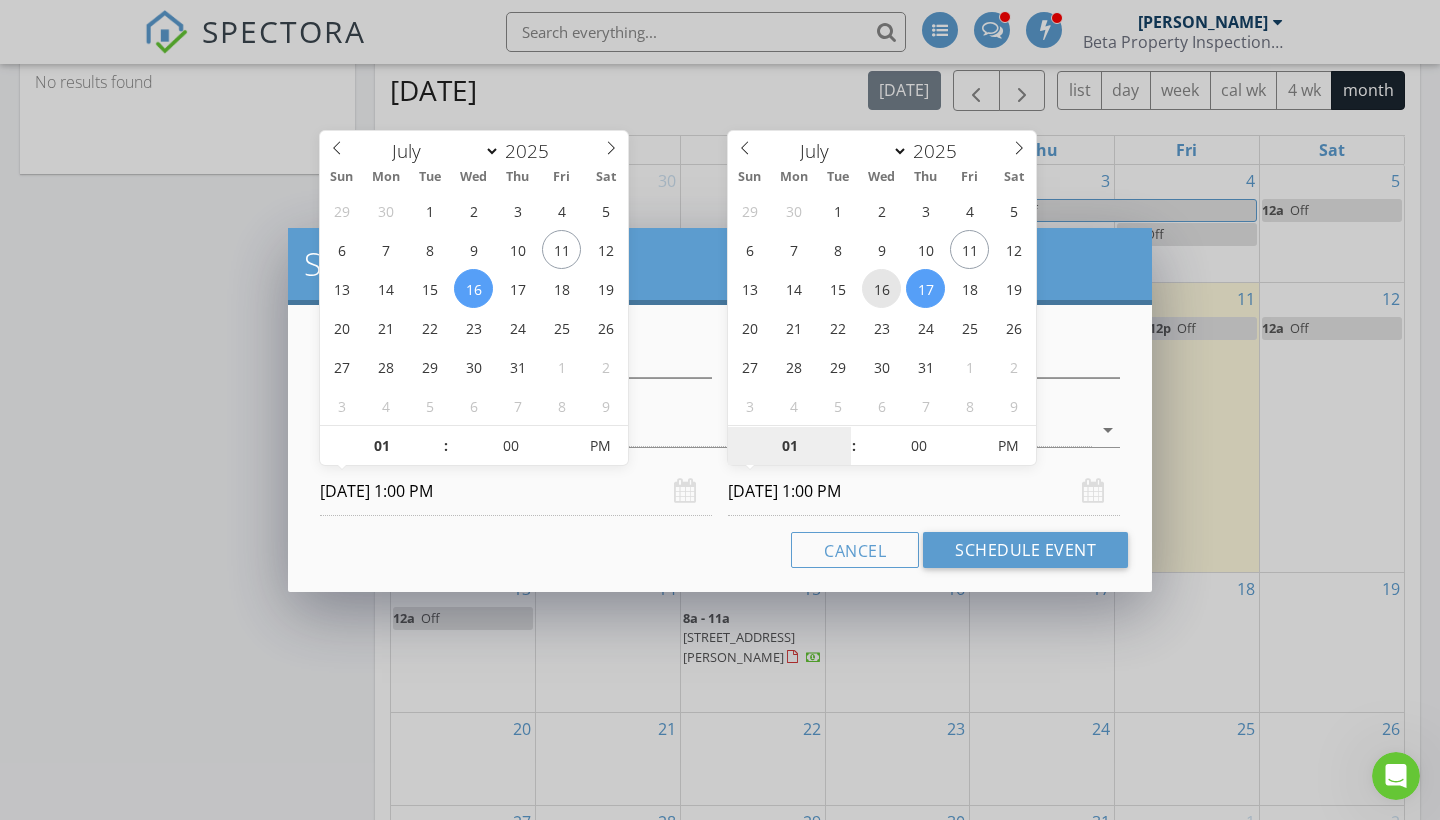 type on "07/16/2025 1:00 PM" 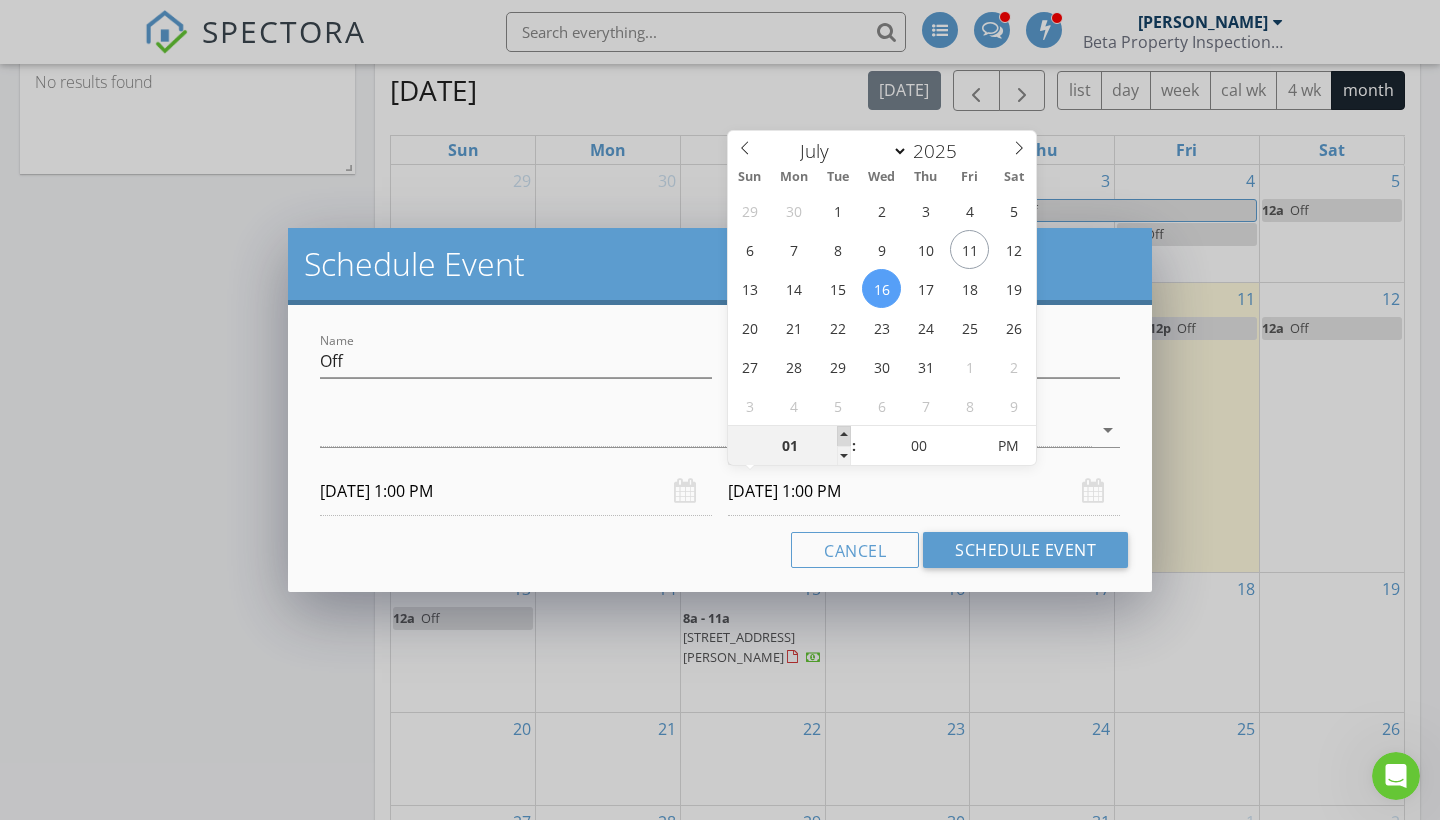 type on "02" 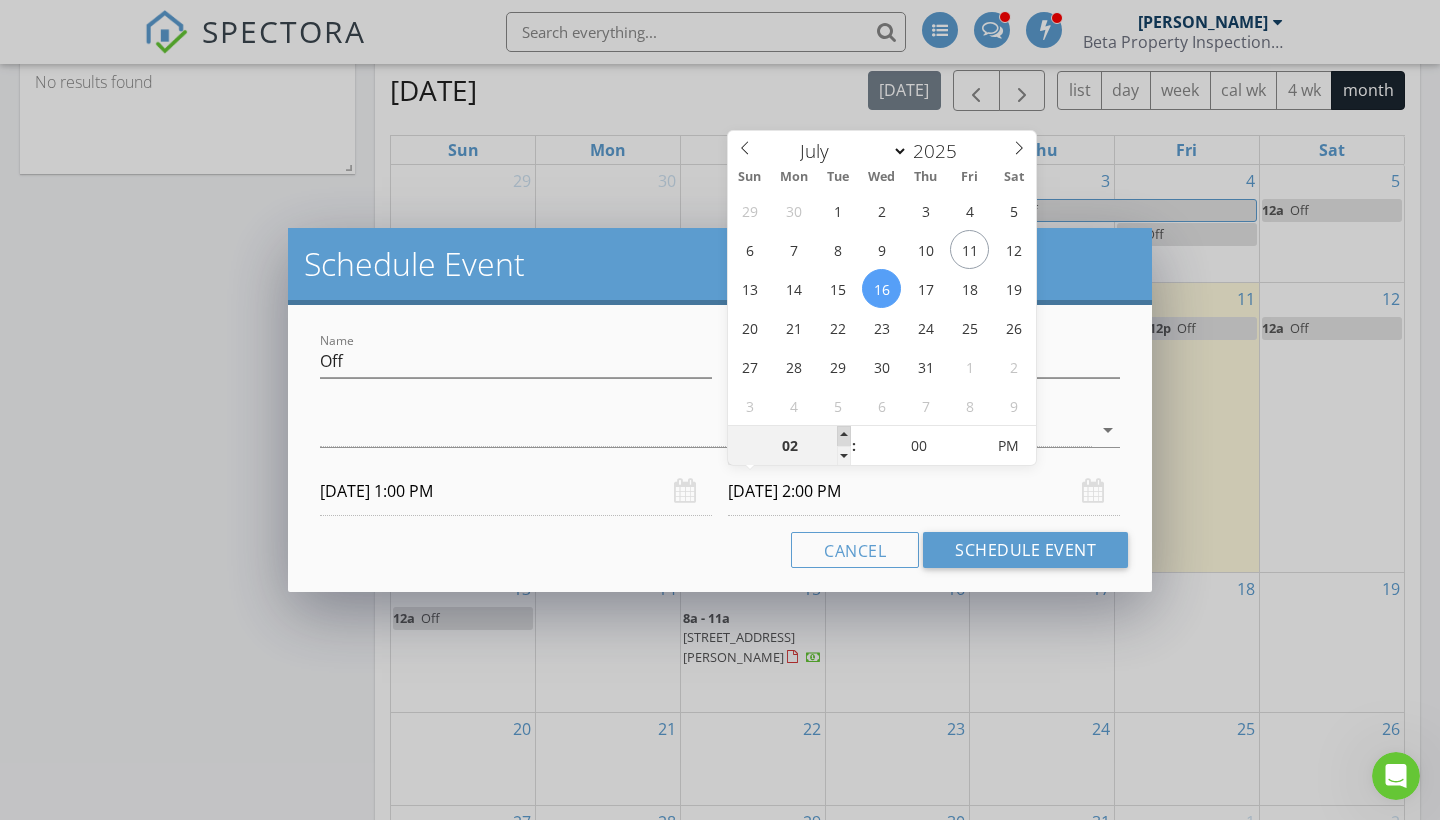 click at bounding box center [844, 436] 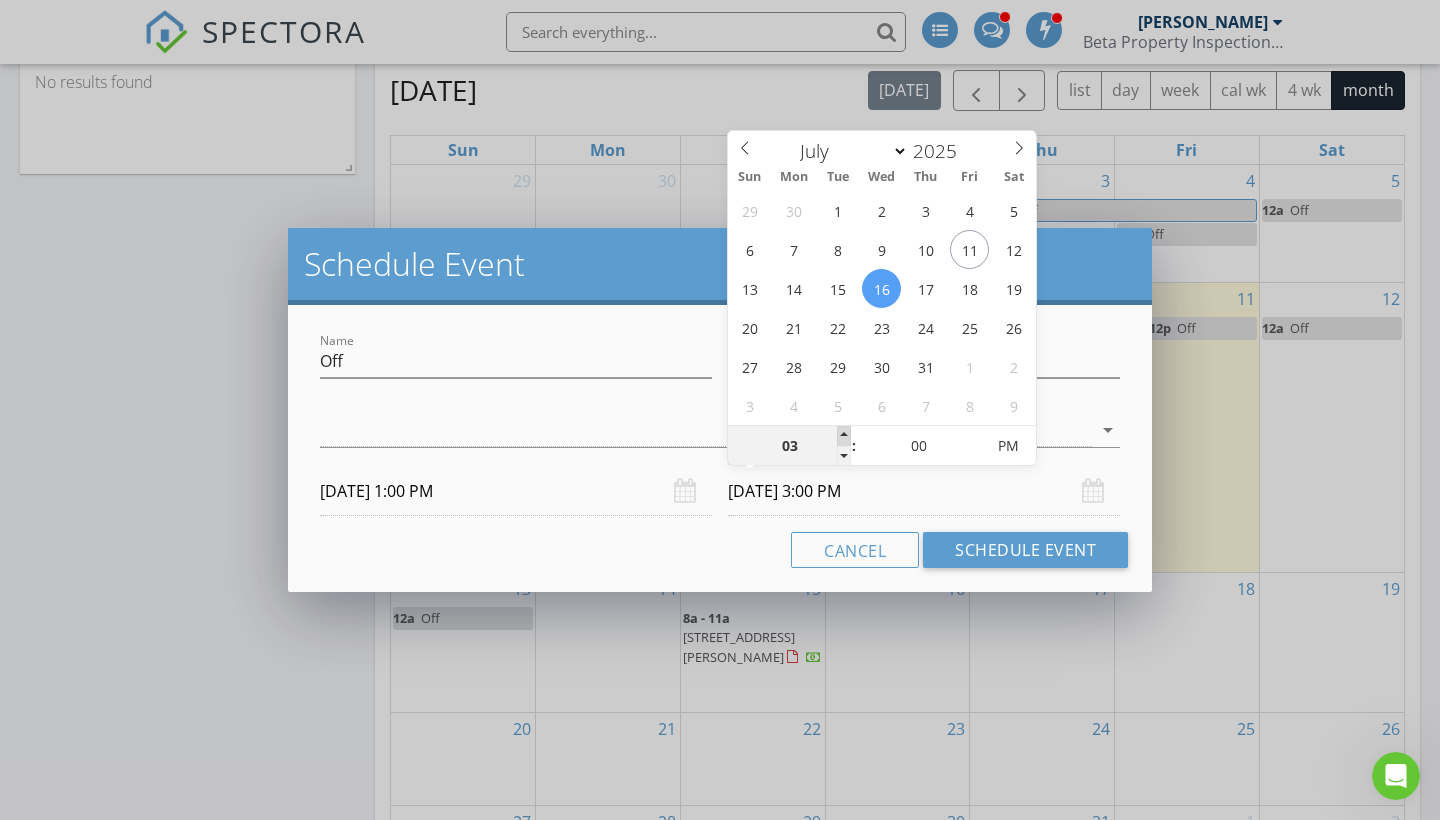 click at bounding box center (844, 436) 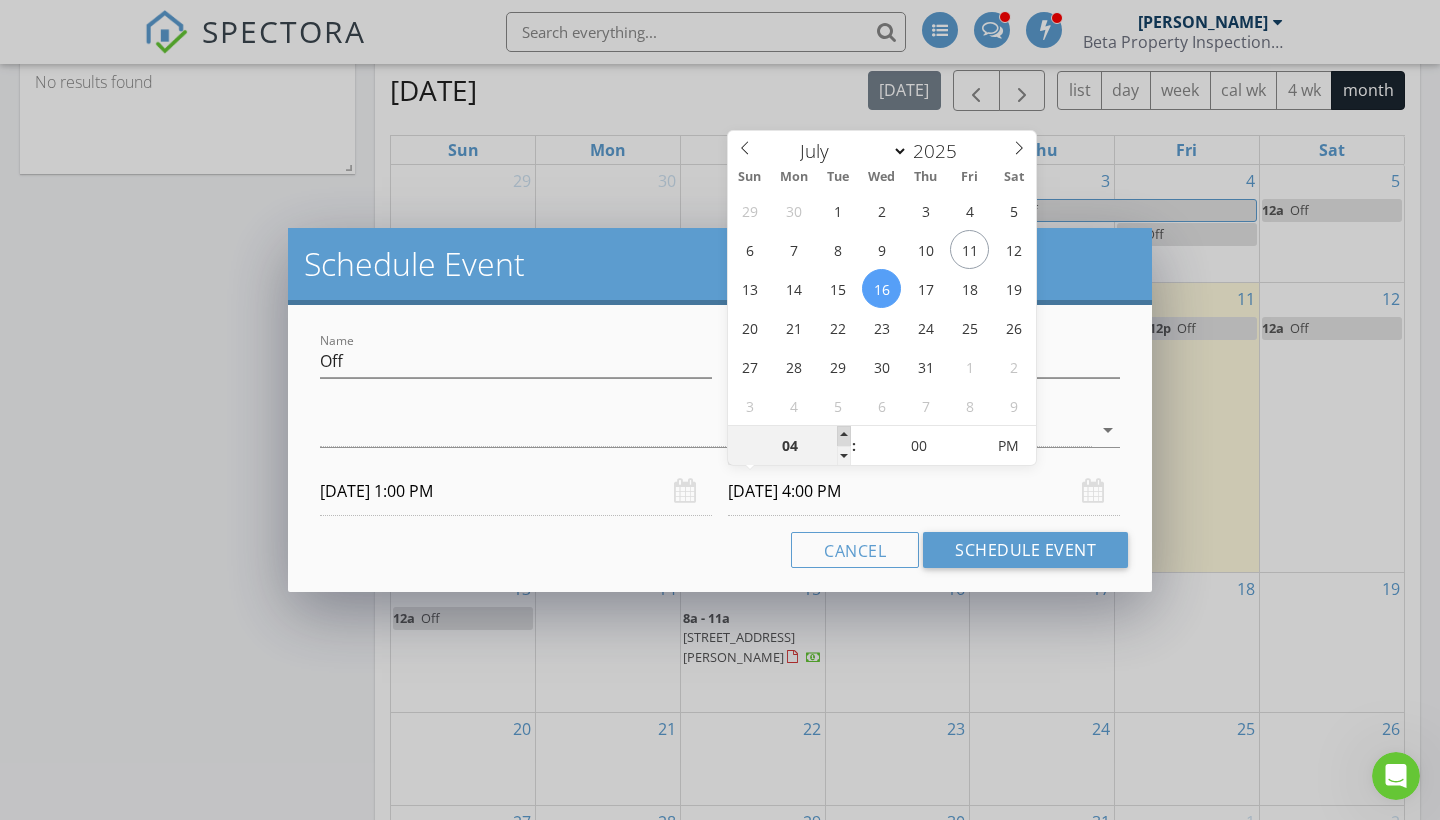 click at bounding box center [844, 436] 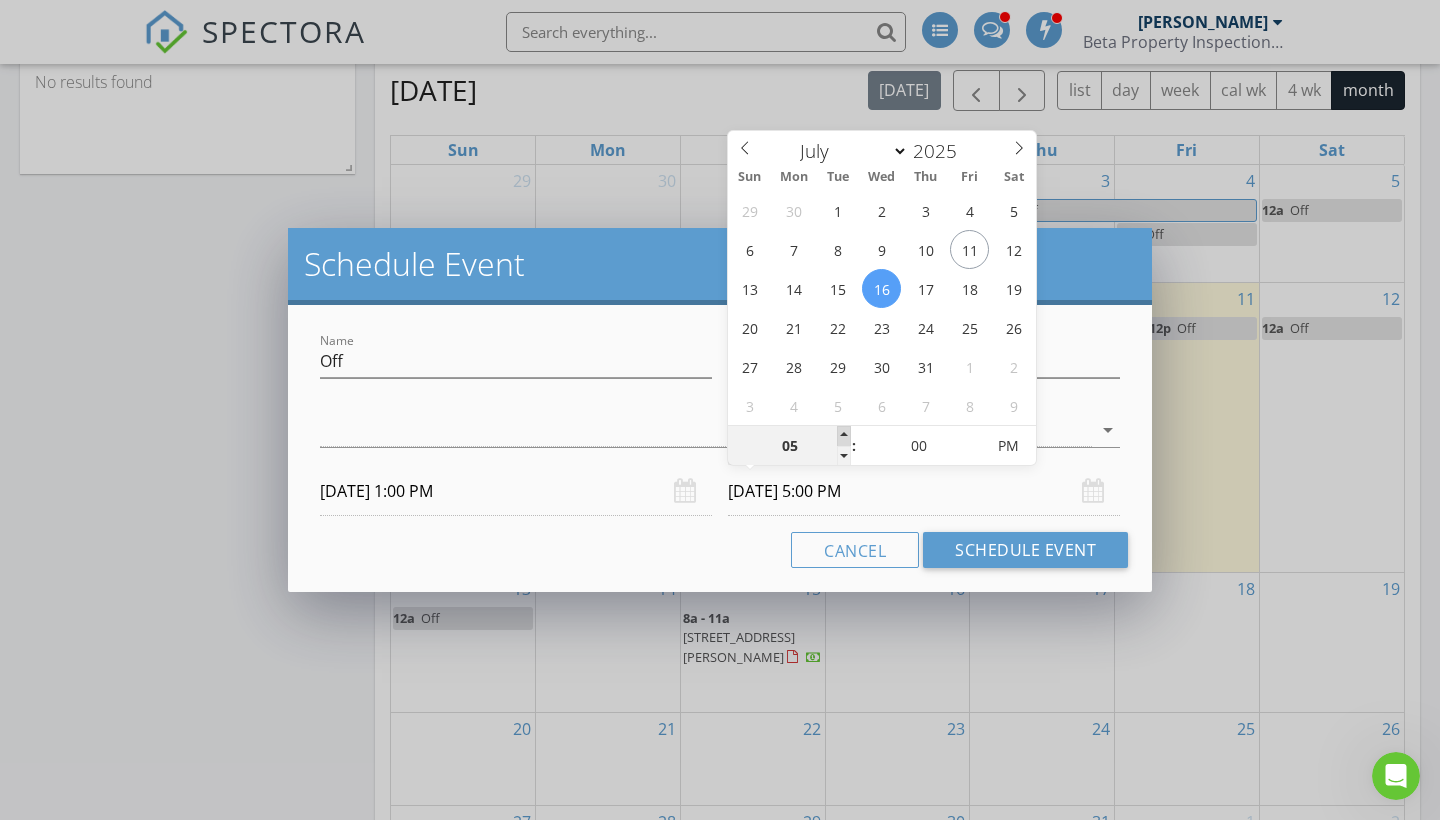 click at bounding box center [844, 436] 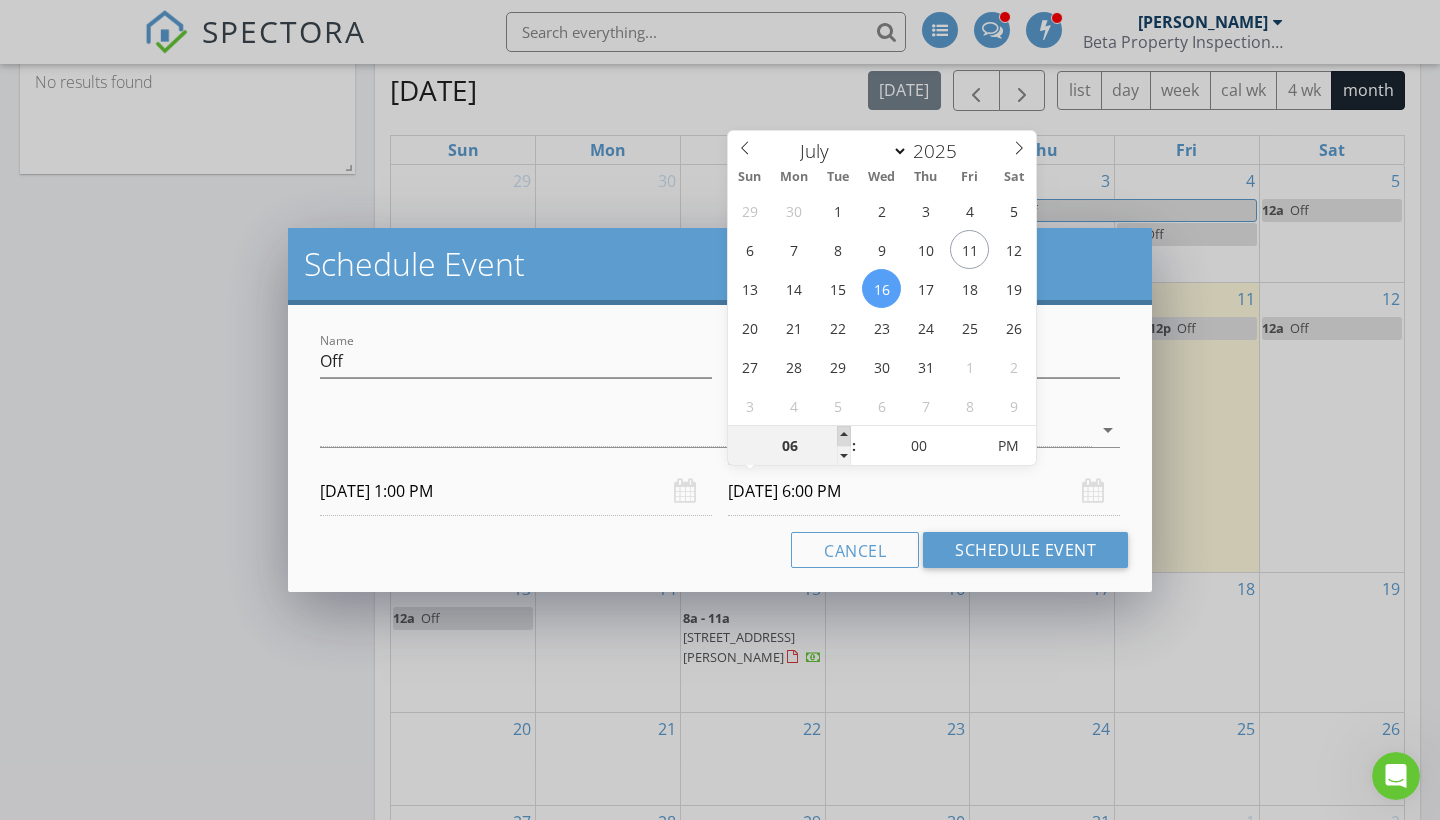 click at bounding box center [844, 436] 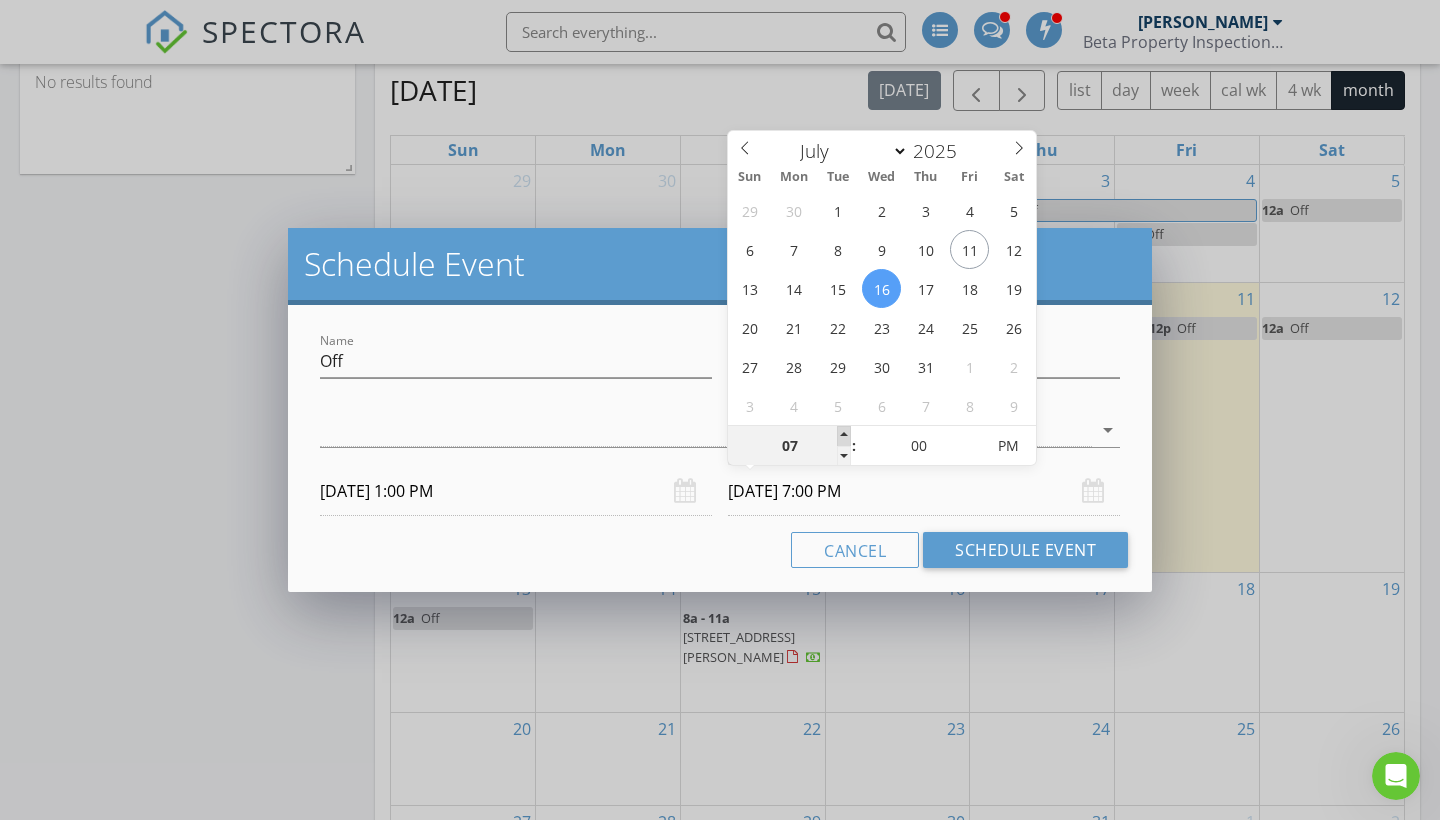 click at bounding box center [844, 436] 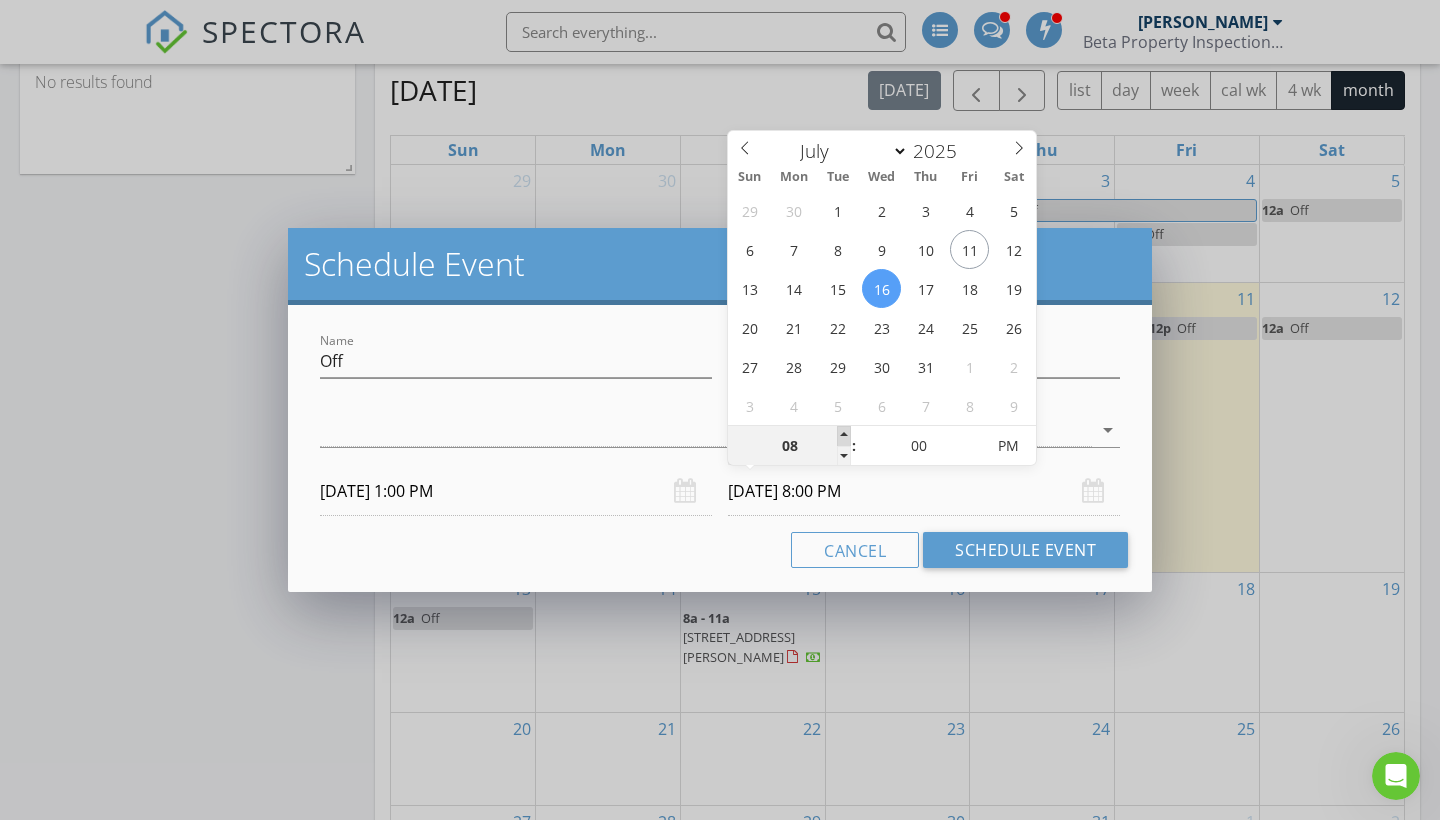 click at bounding box center [844, 436] 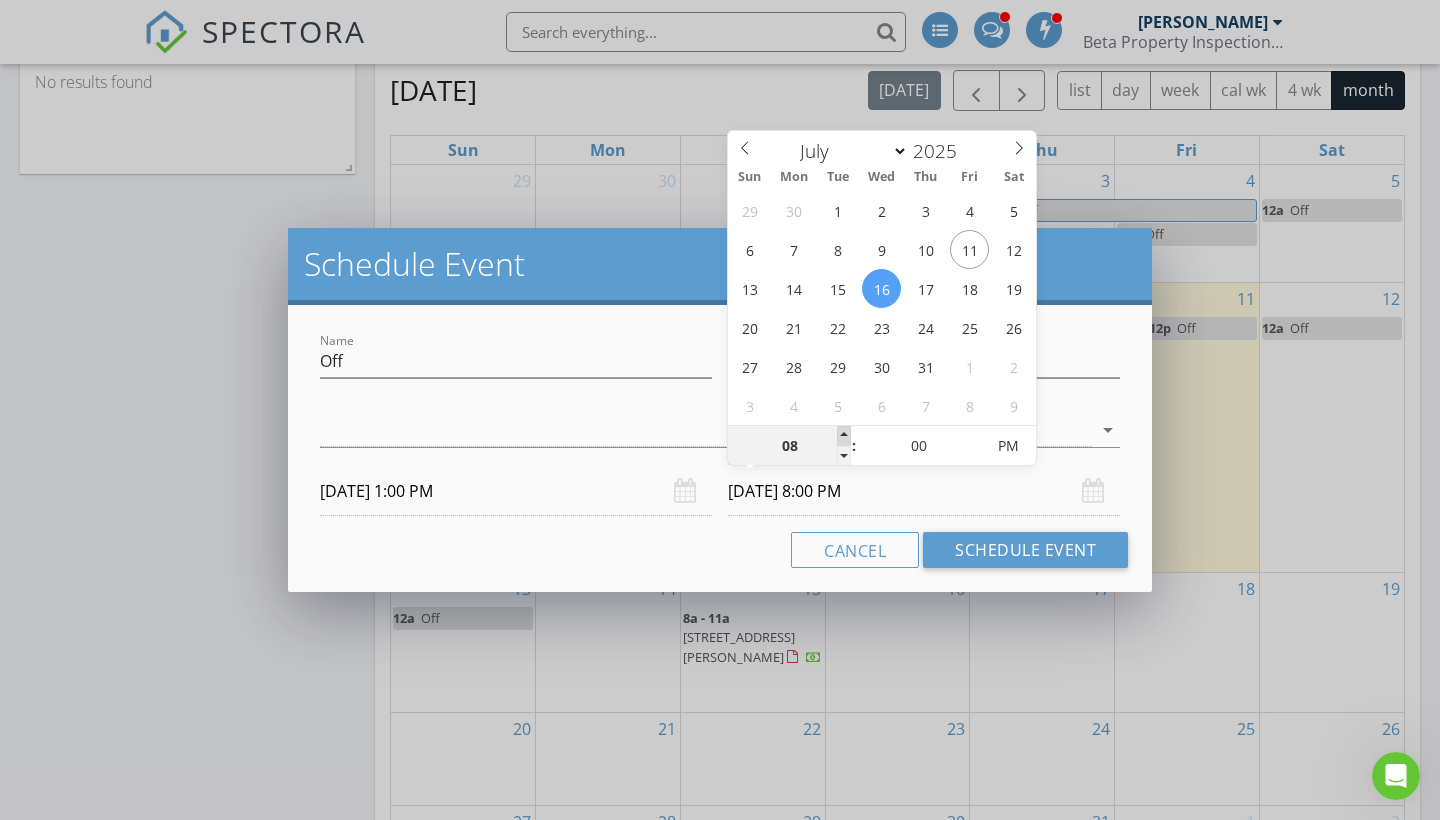 type on "09" 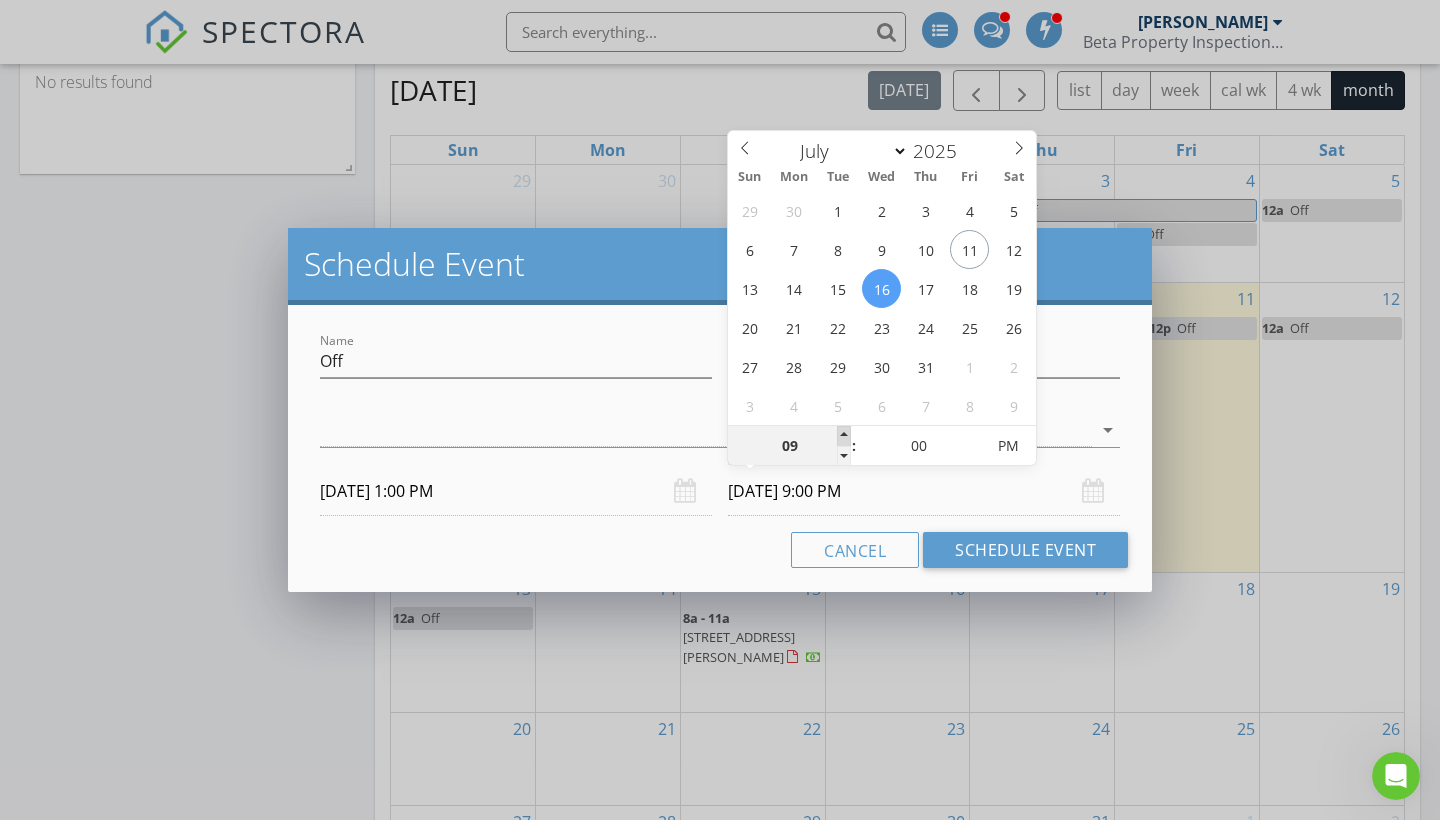 click at bounding box center (844, 436) 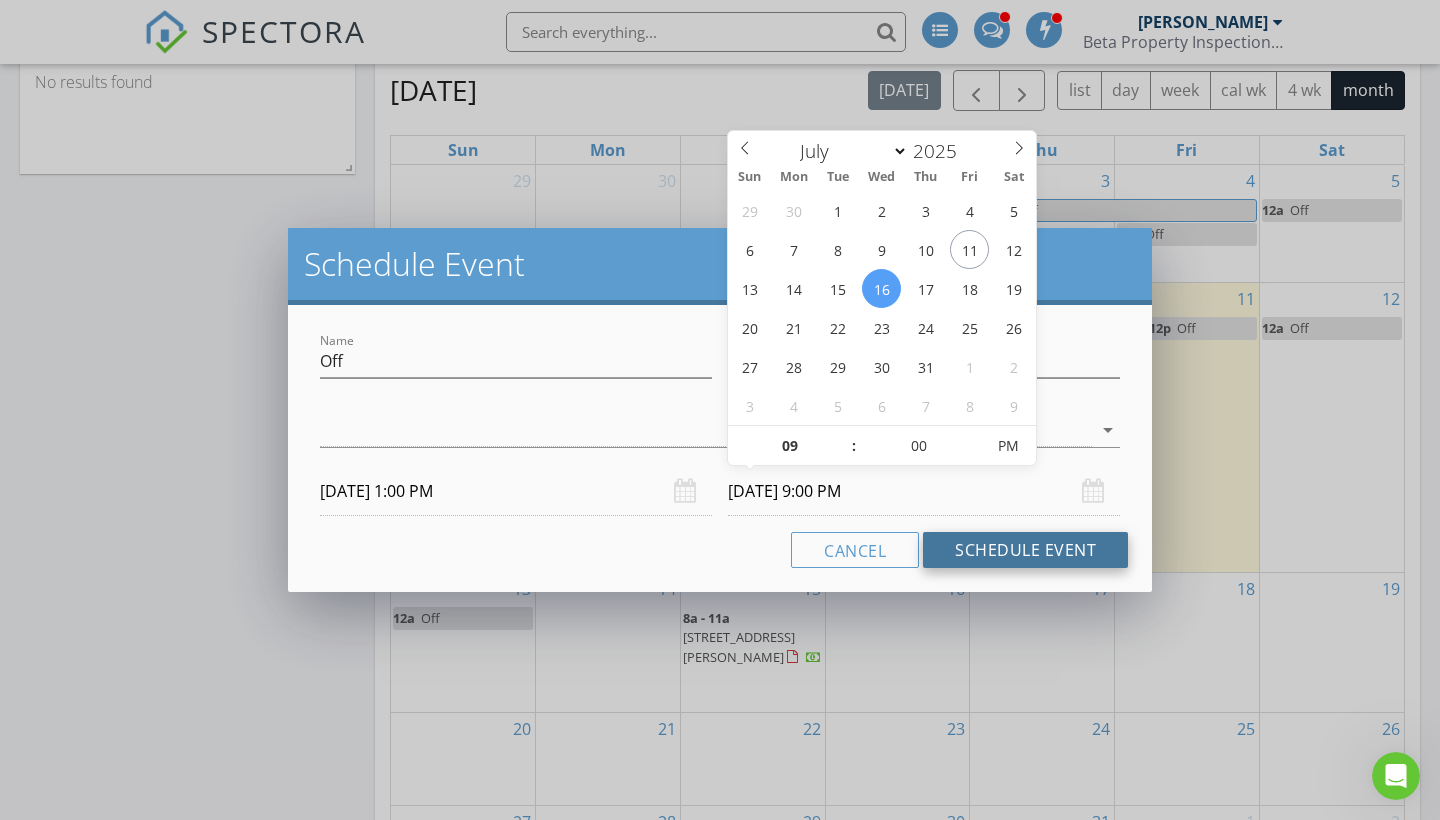 click on "Schedule Event" at bounding box center [1025, 550] 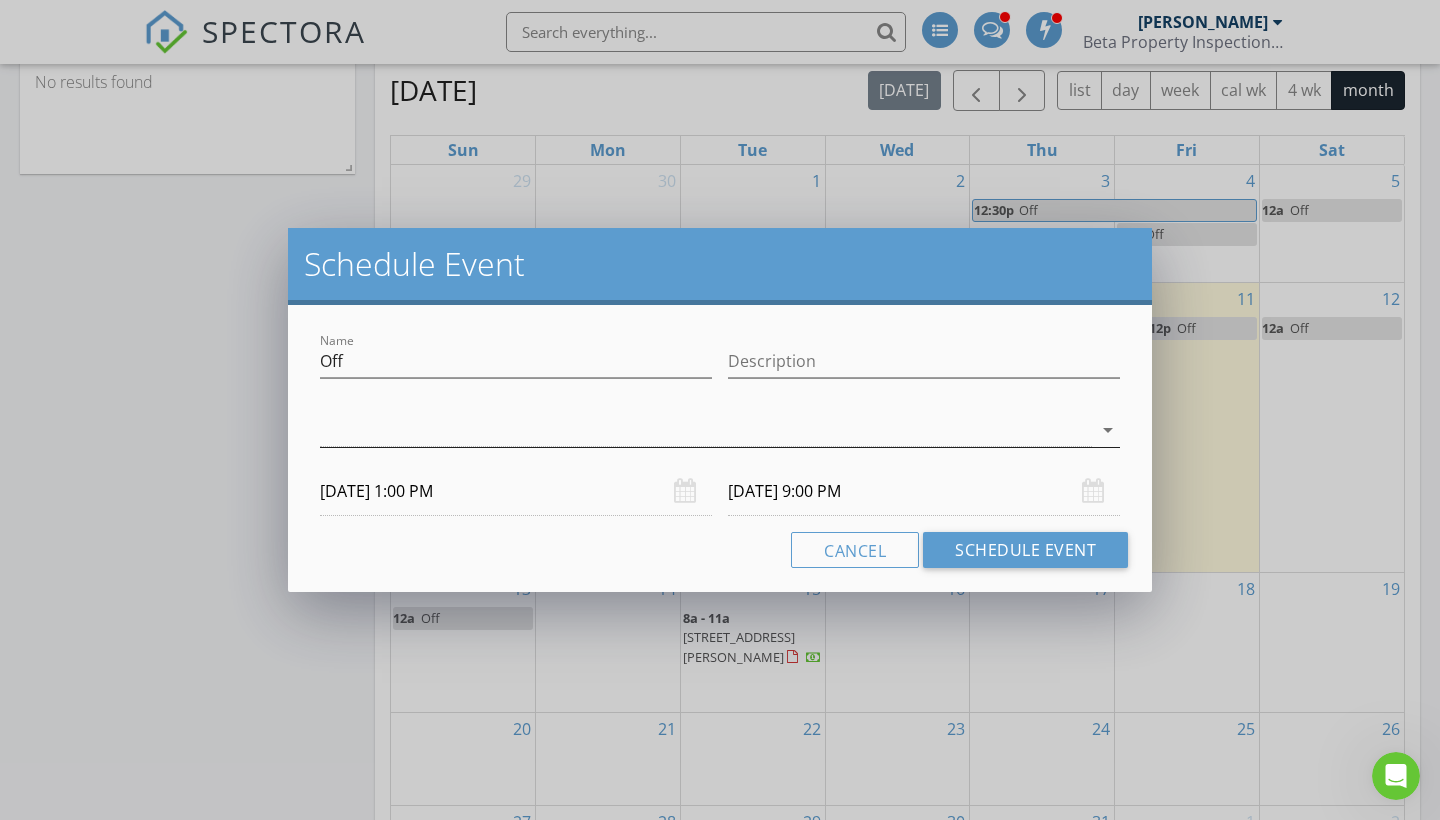 click on "arrow_drop_down" at bounding box center [1108, 430] 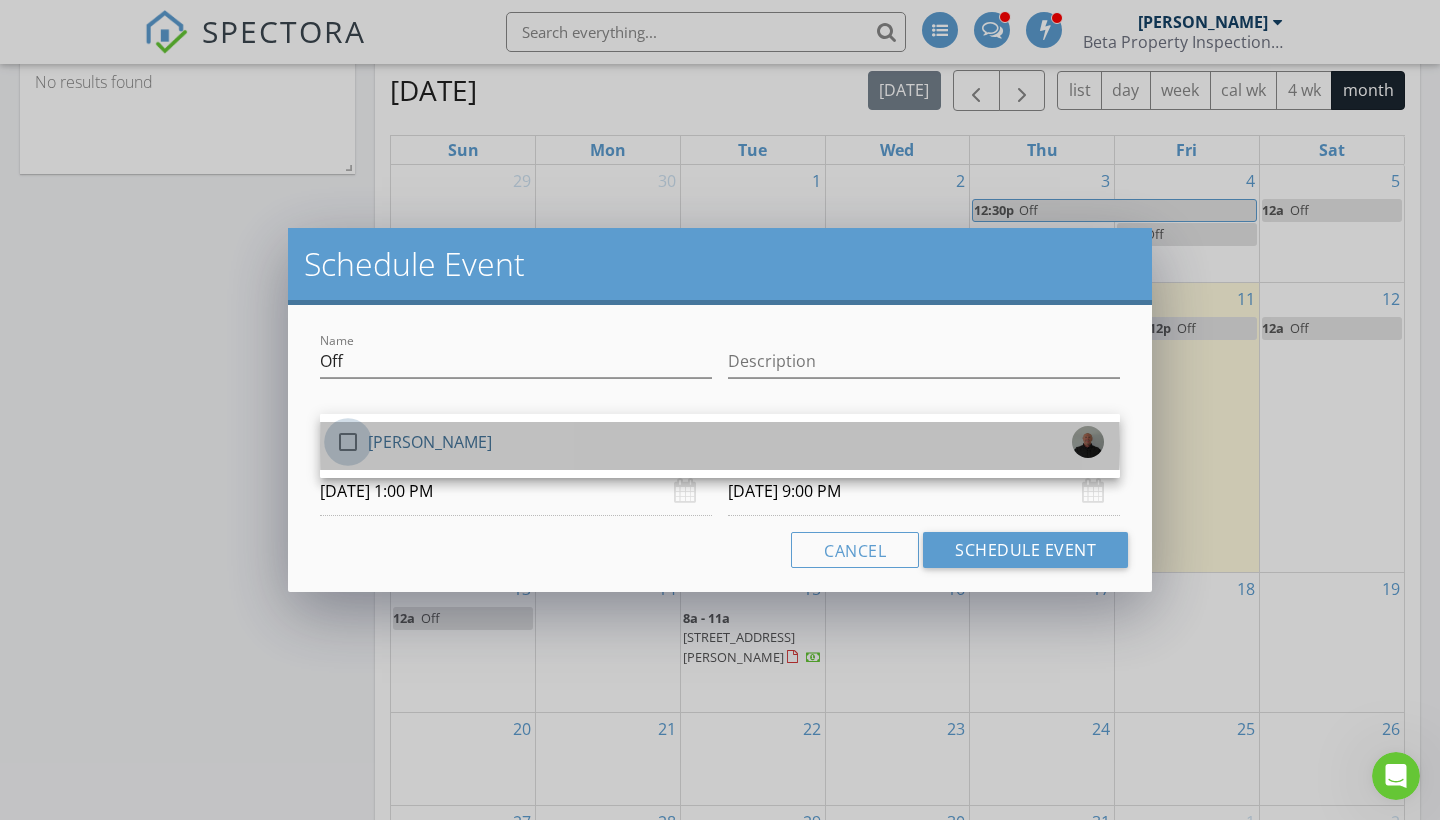 click at bounding box center [348, 442] 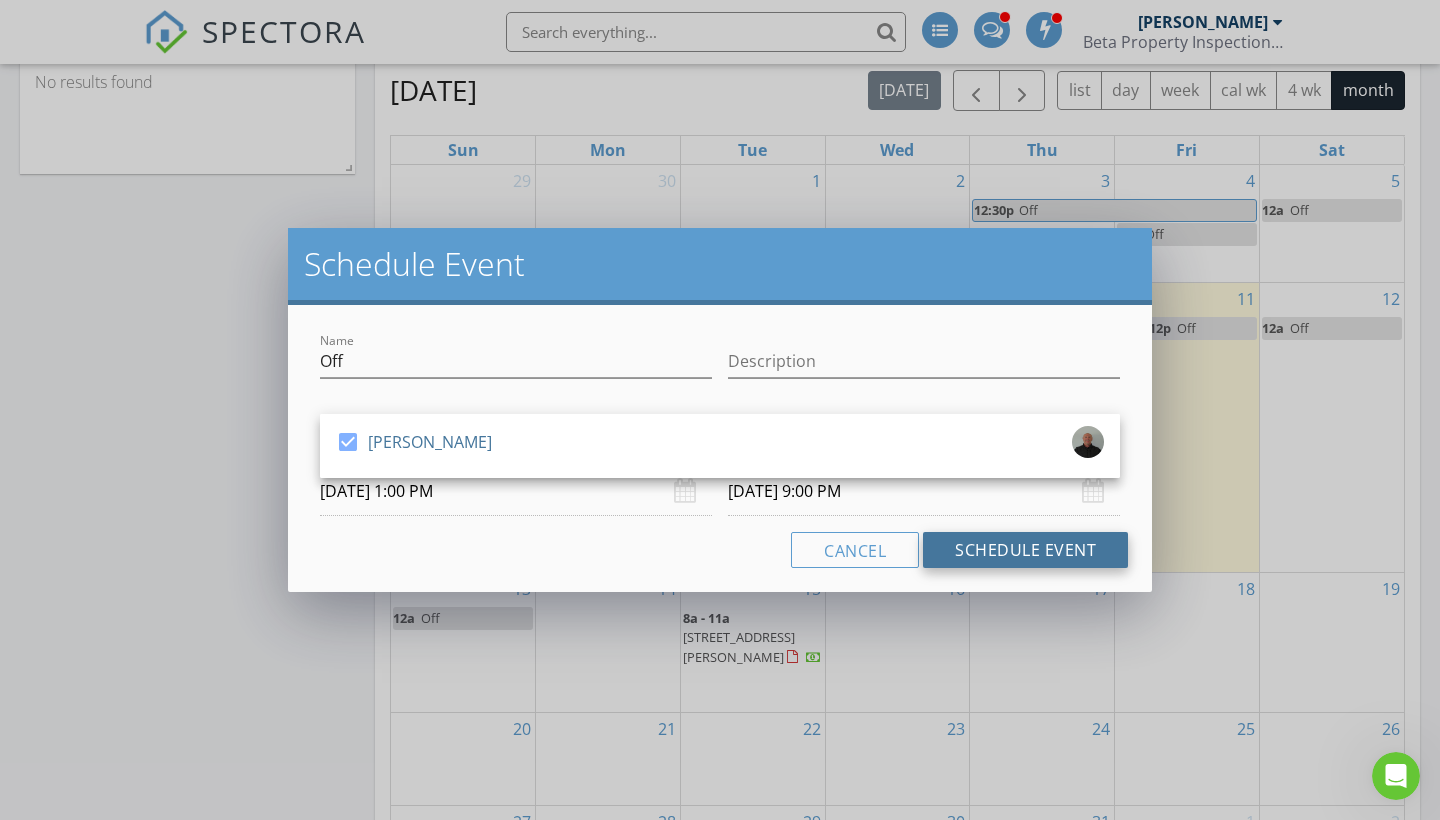 click on "Schedule Event" at bounding box center [1025, 550] 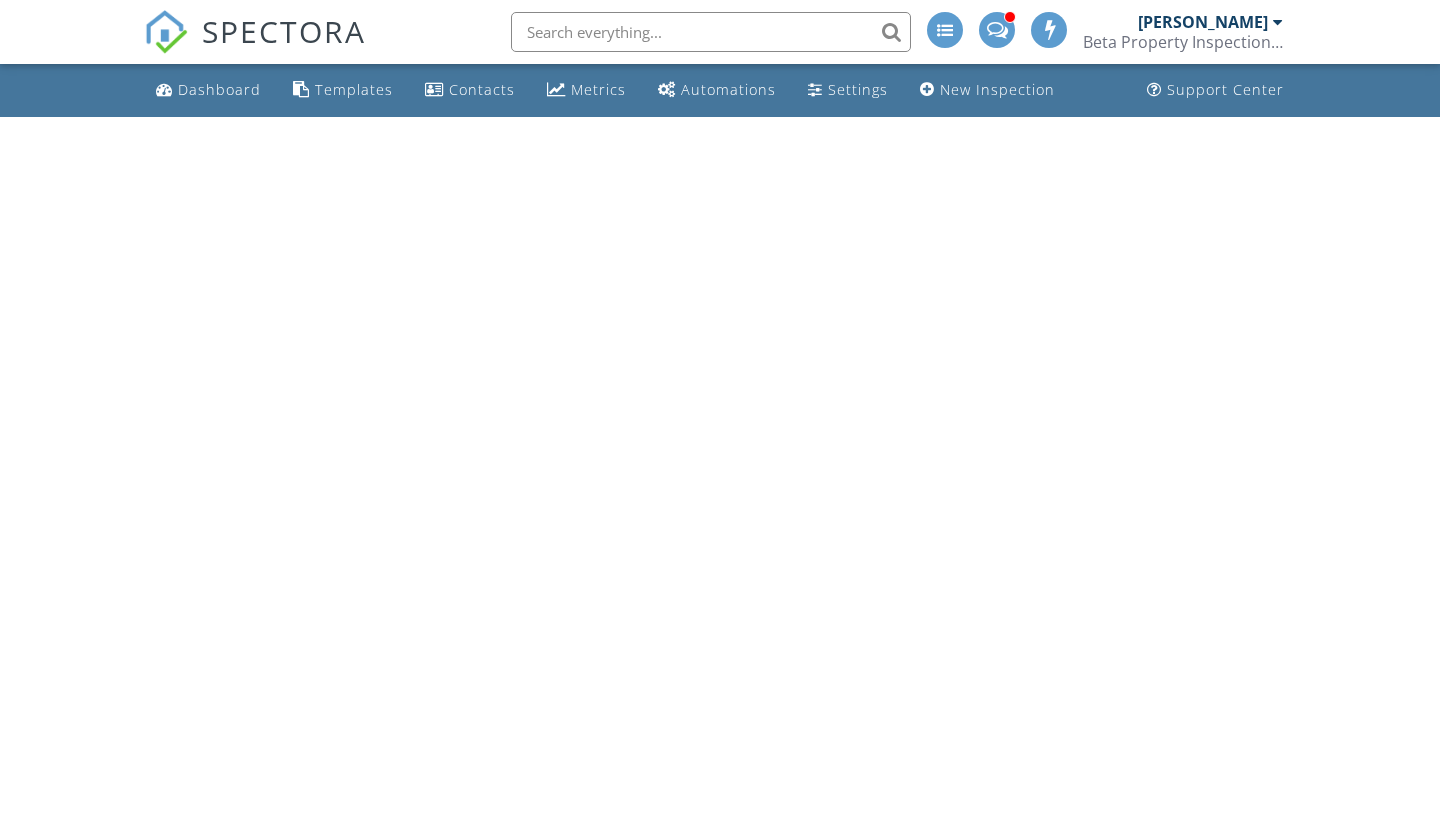 scroll, scrollTop: 0, scrollLeft: 0, axis: both 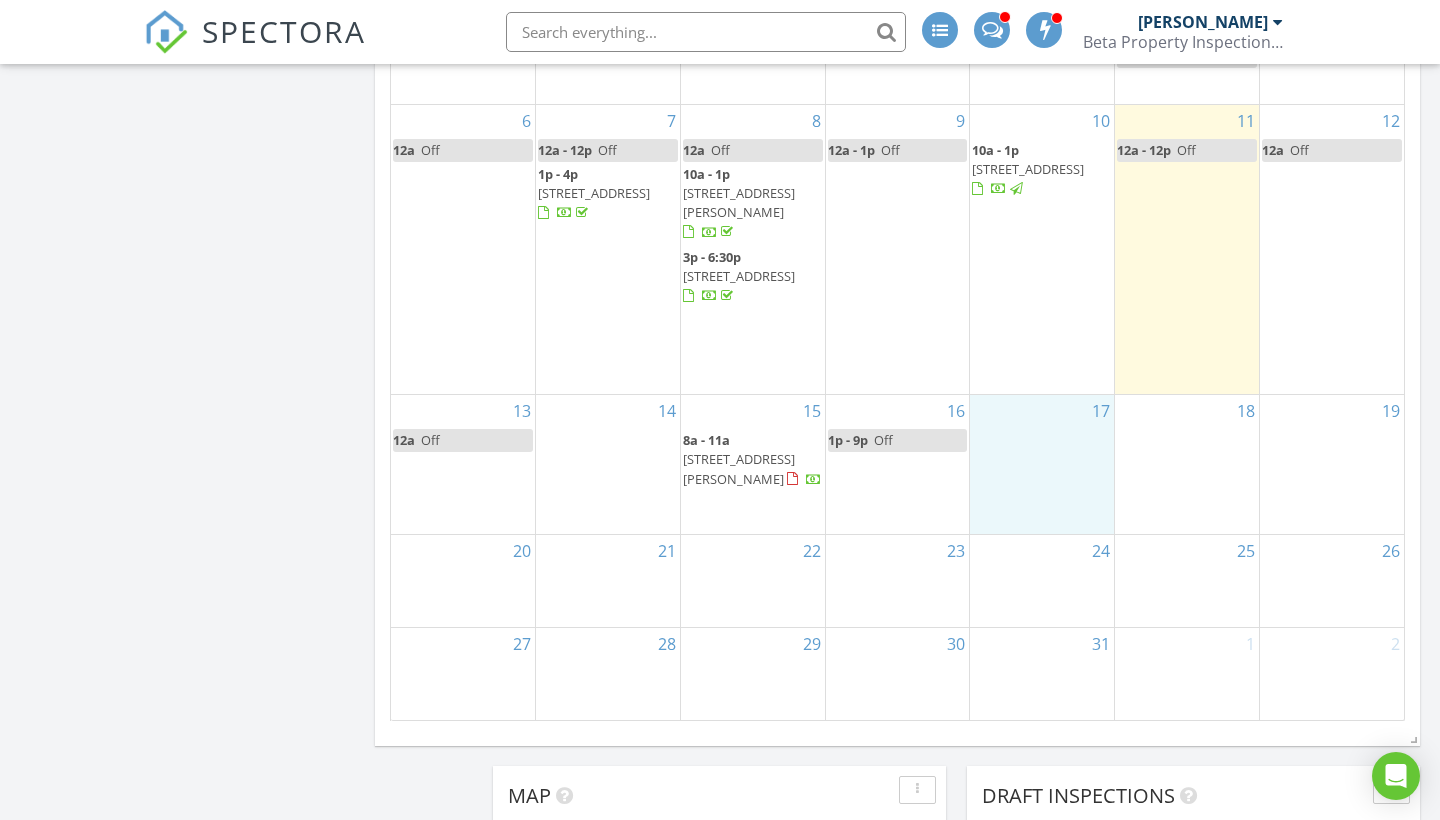click on "17" at bounding box center [1042, 464] 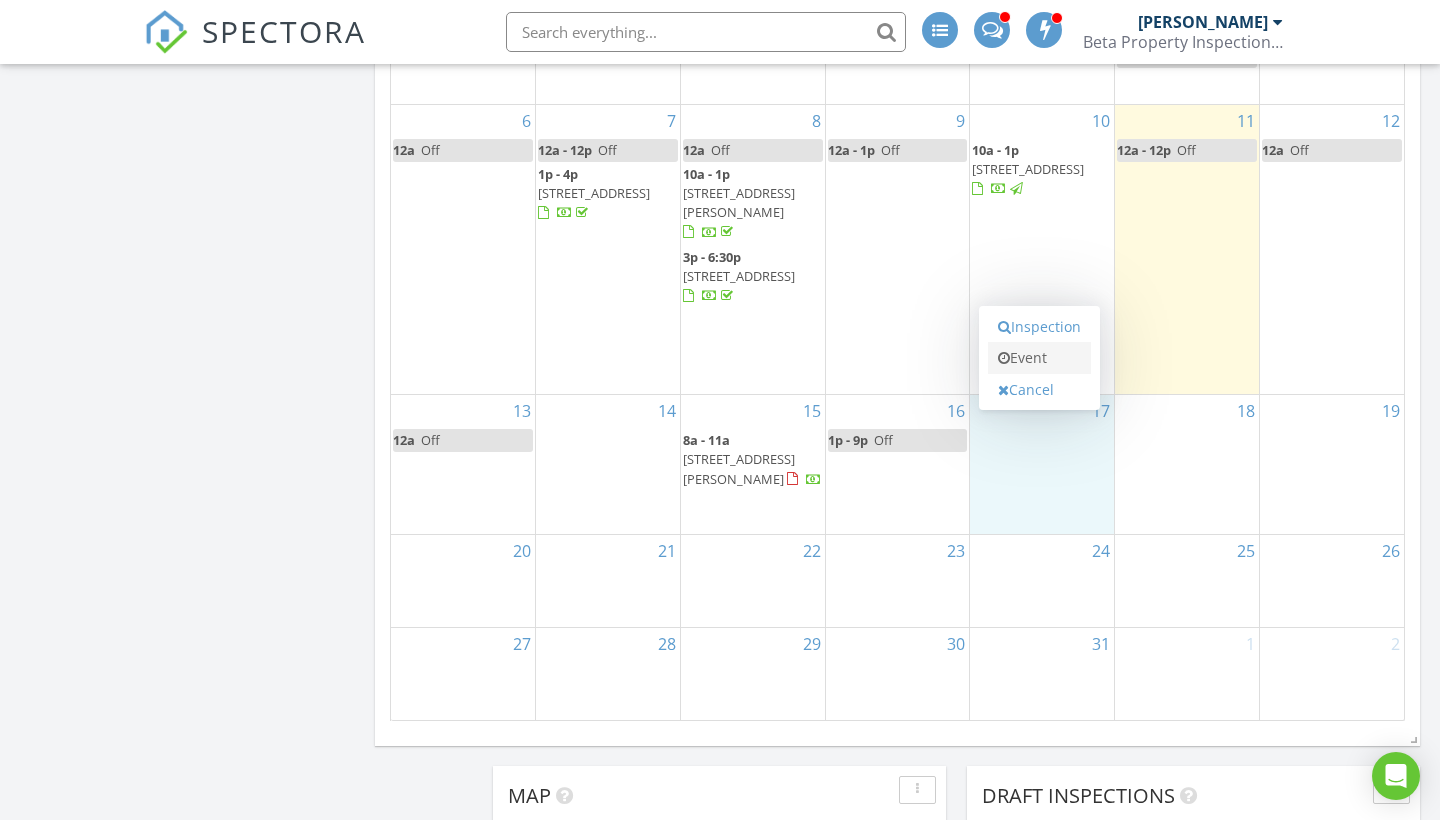 click on "Event" at bounding box center [1039, 358] 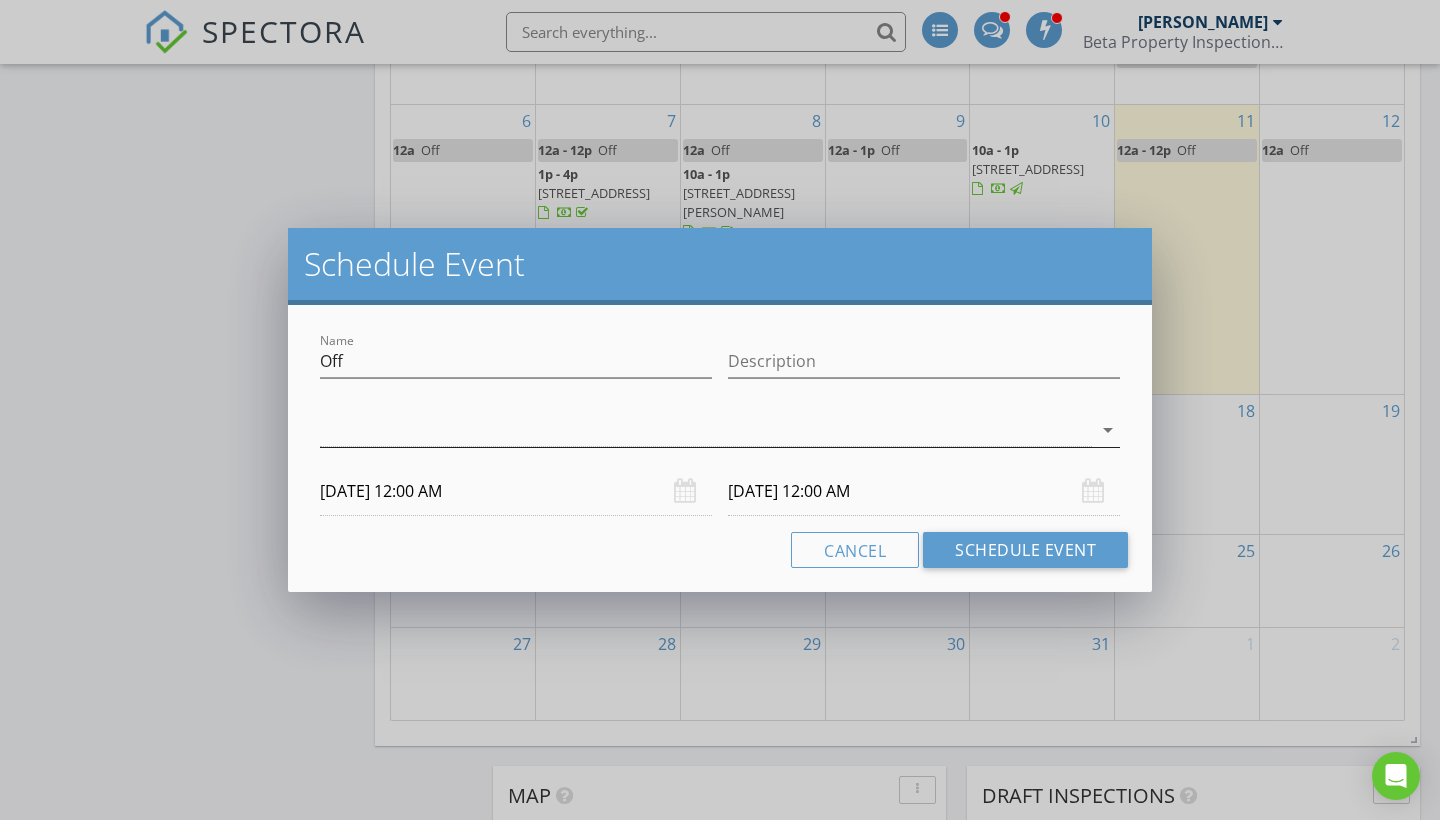 click on "arrow_drop_down" at bounding box center (1108, 430) 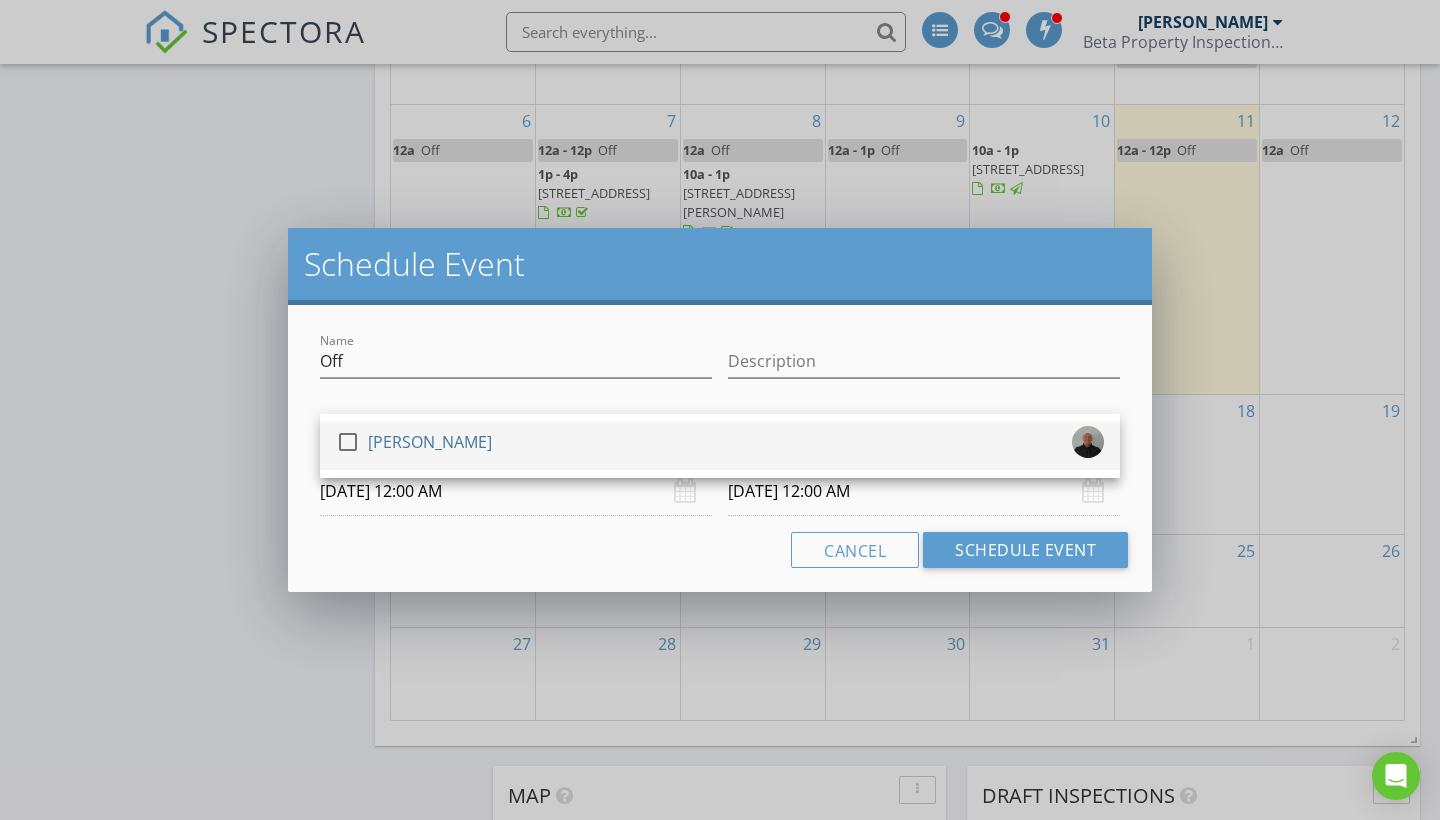 click at bounding box center (348, 442) 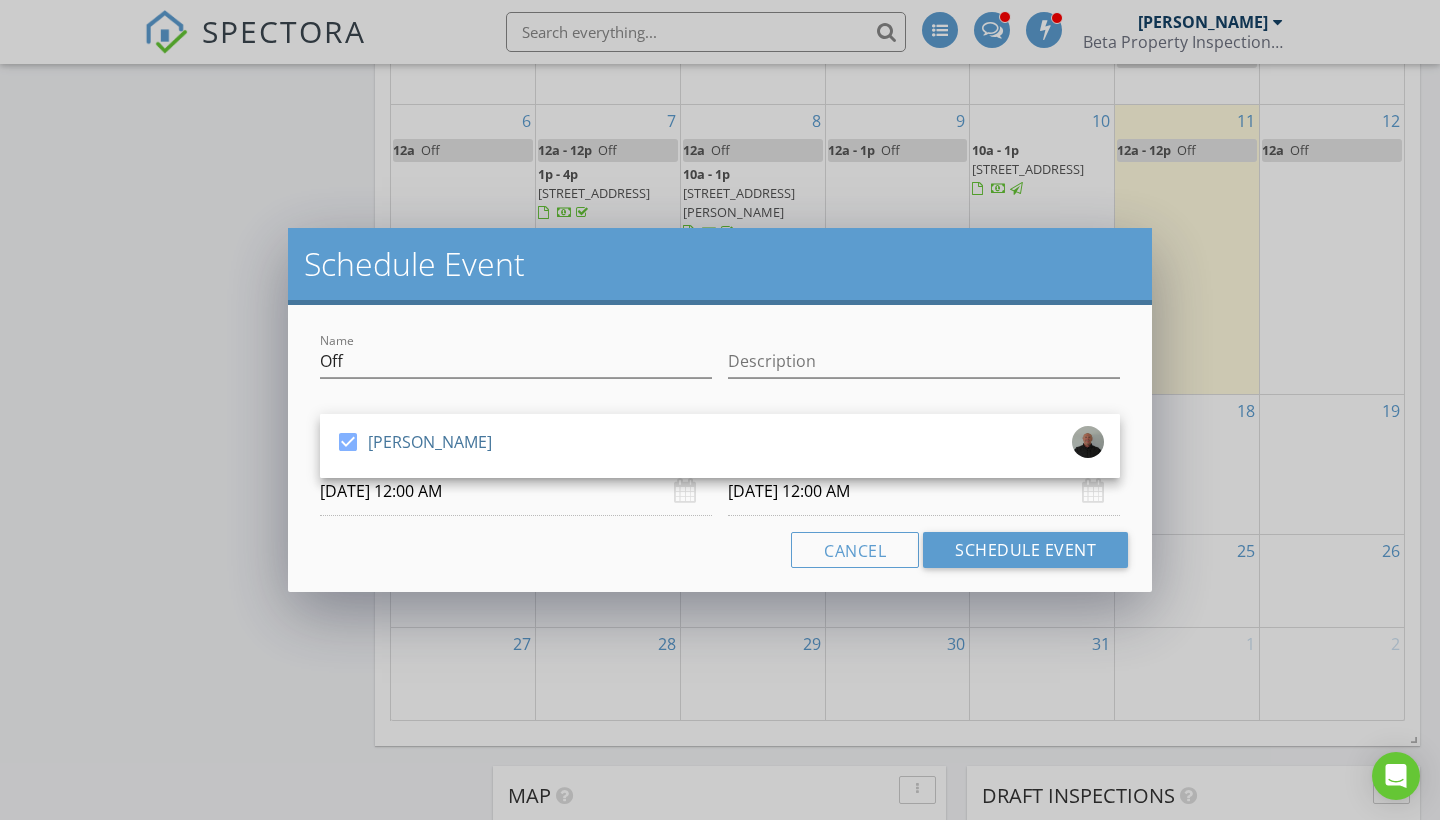 click on "07/17/2025 12:00 AM" at bounding box center (516, 491) 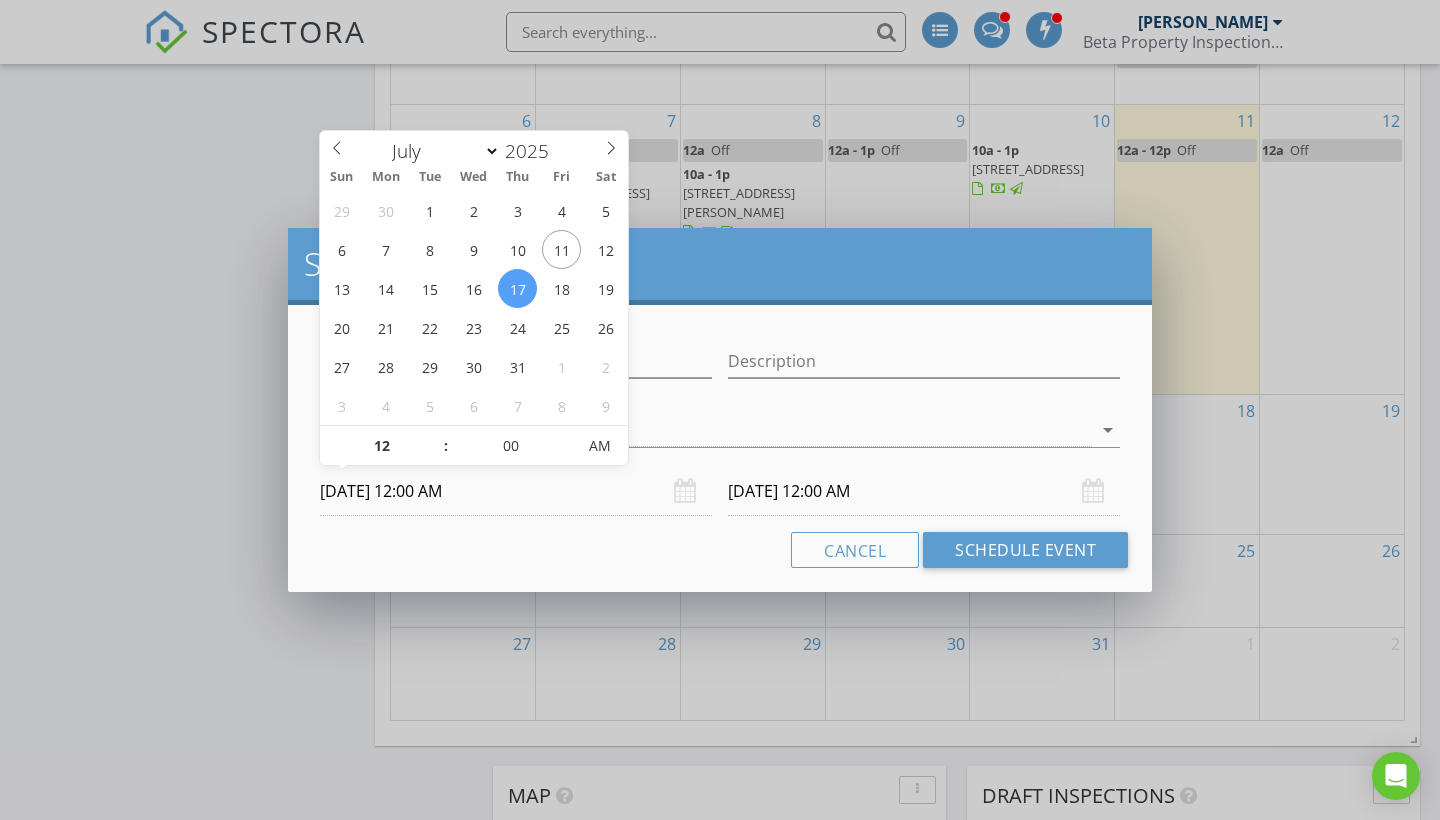 click on "07/17/2025 12:00 AM" at bounding box center [516, 491] 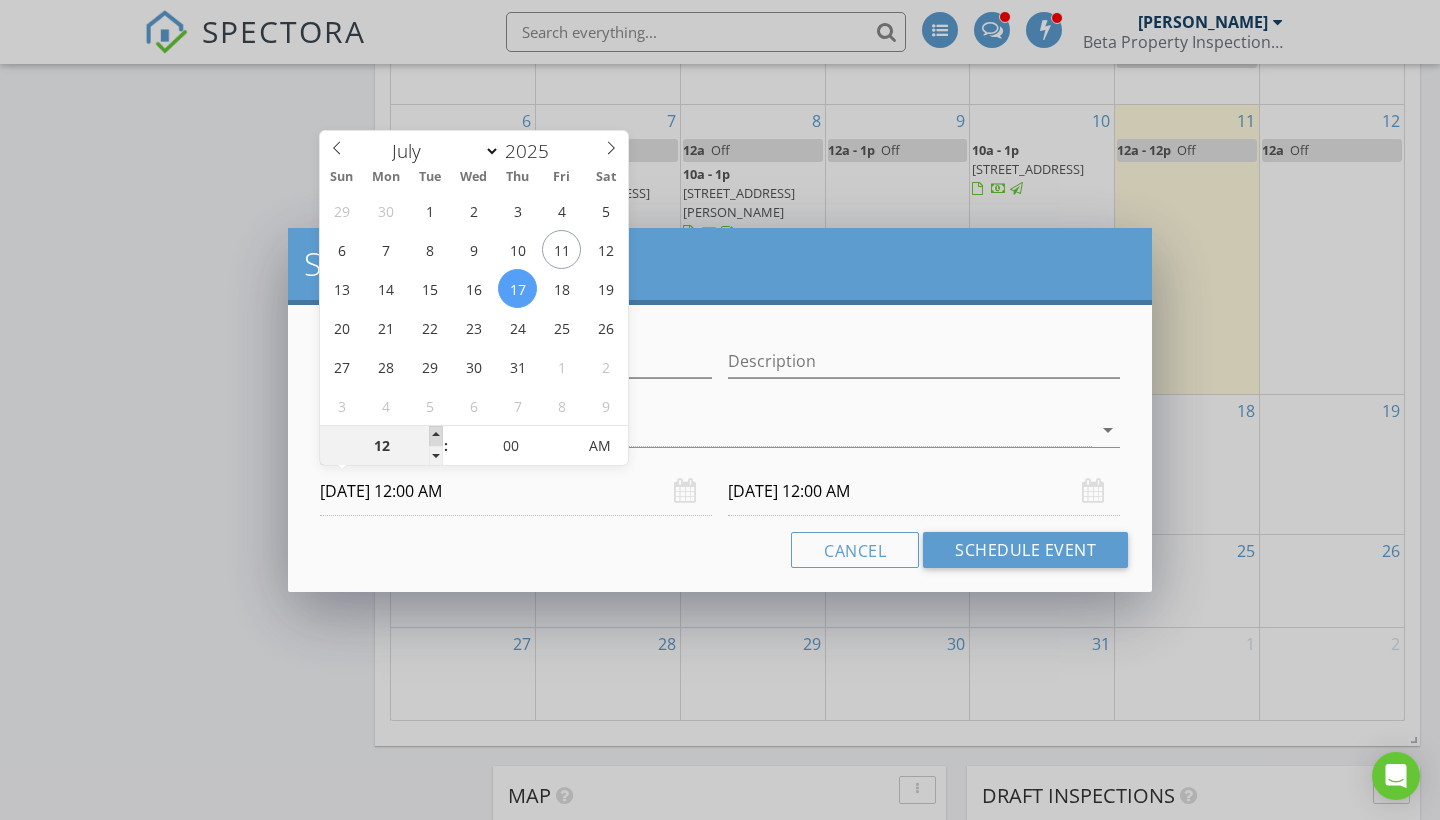 type on "01" 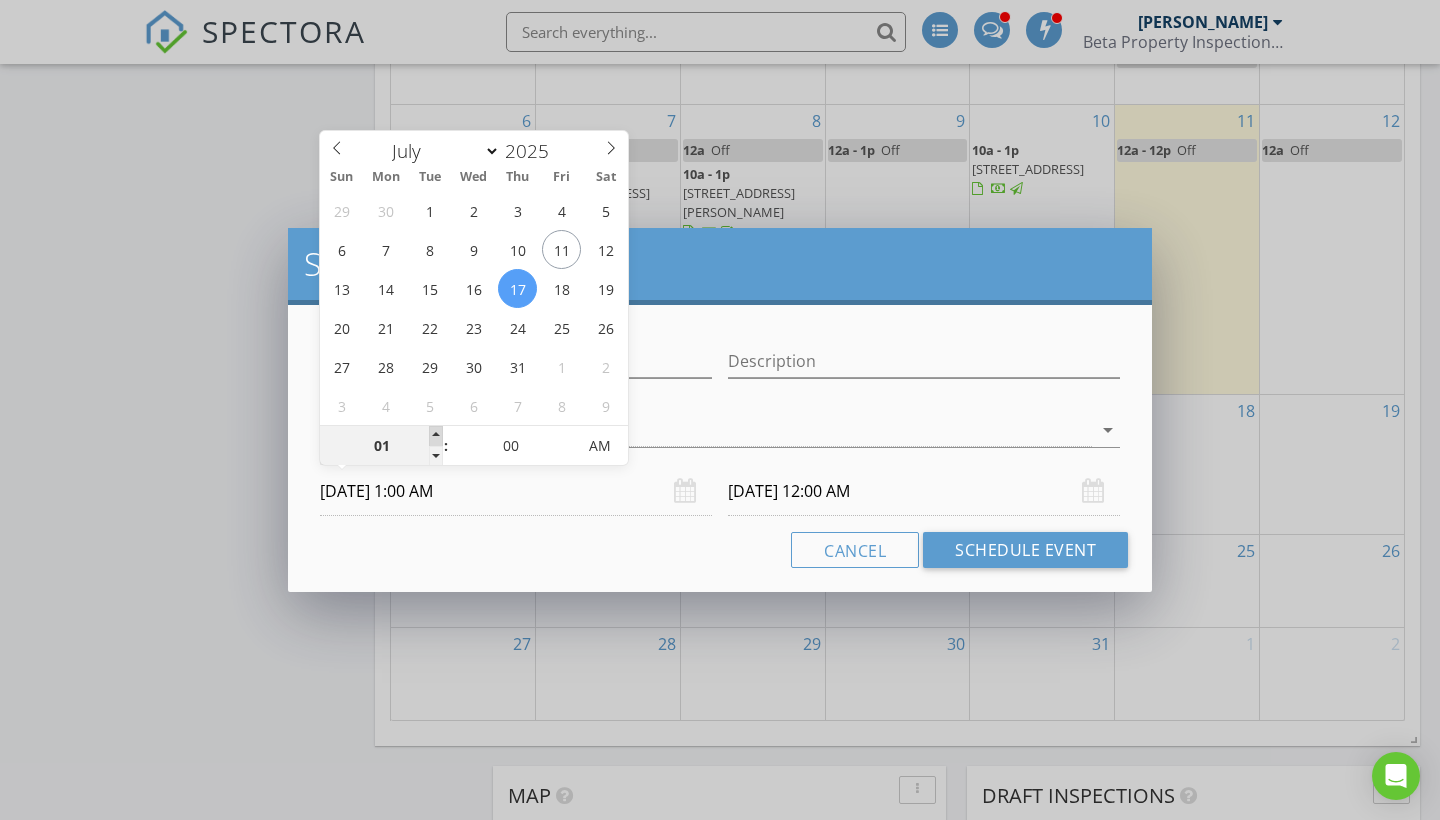 click at bounding box center [436, 436] 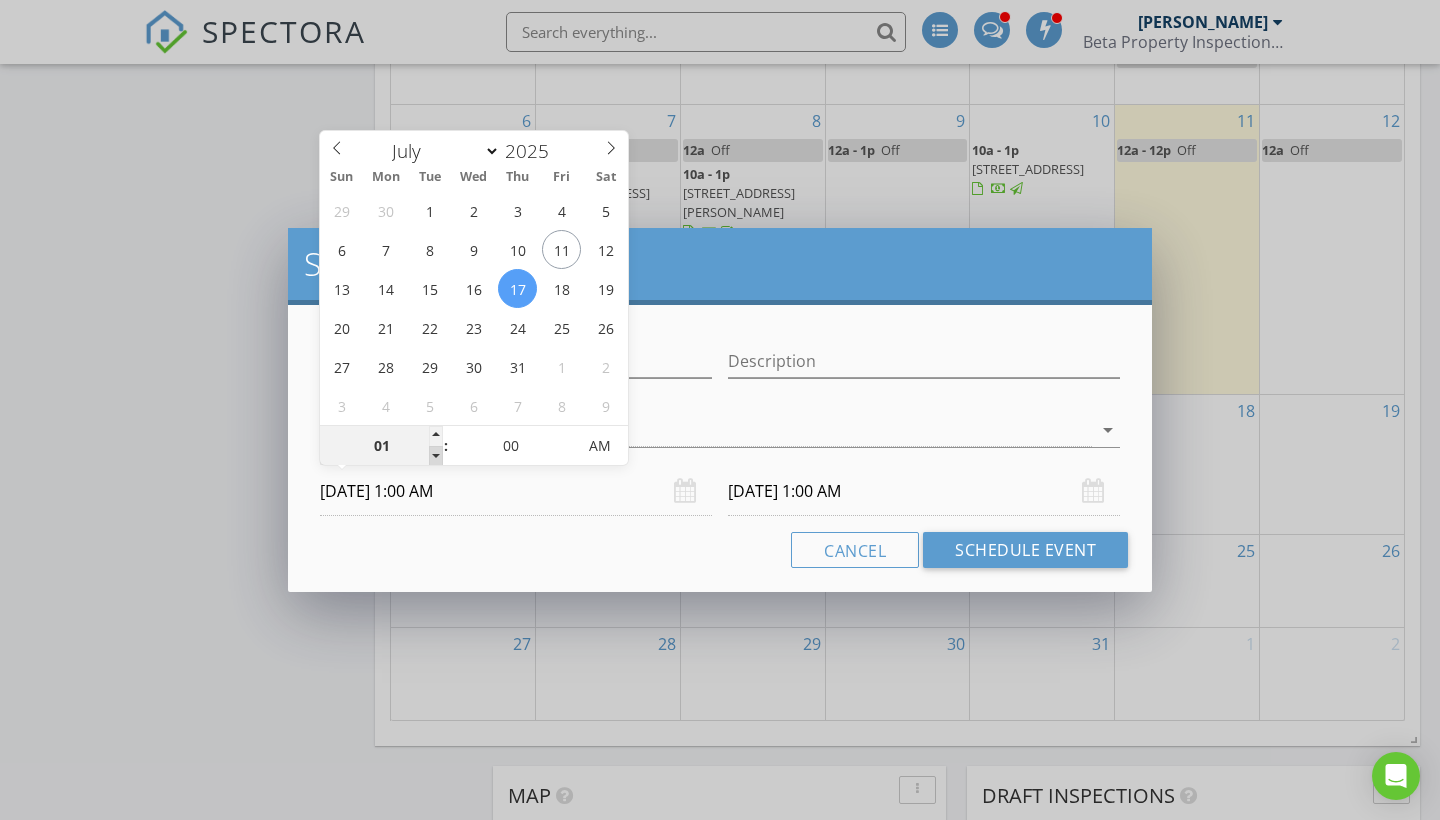 type on "12" 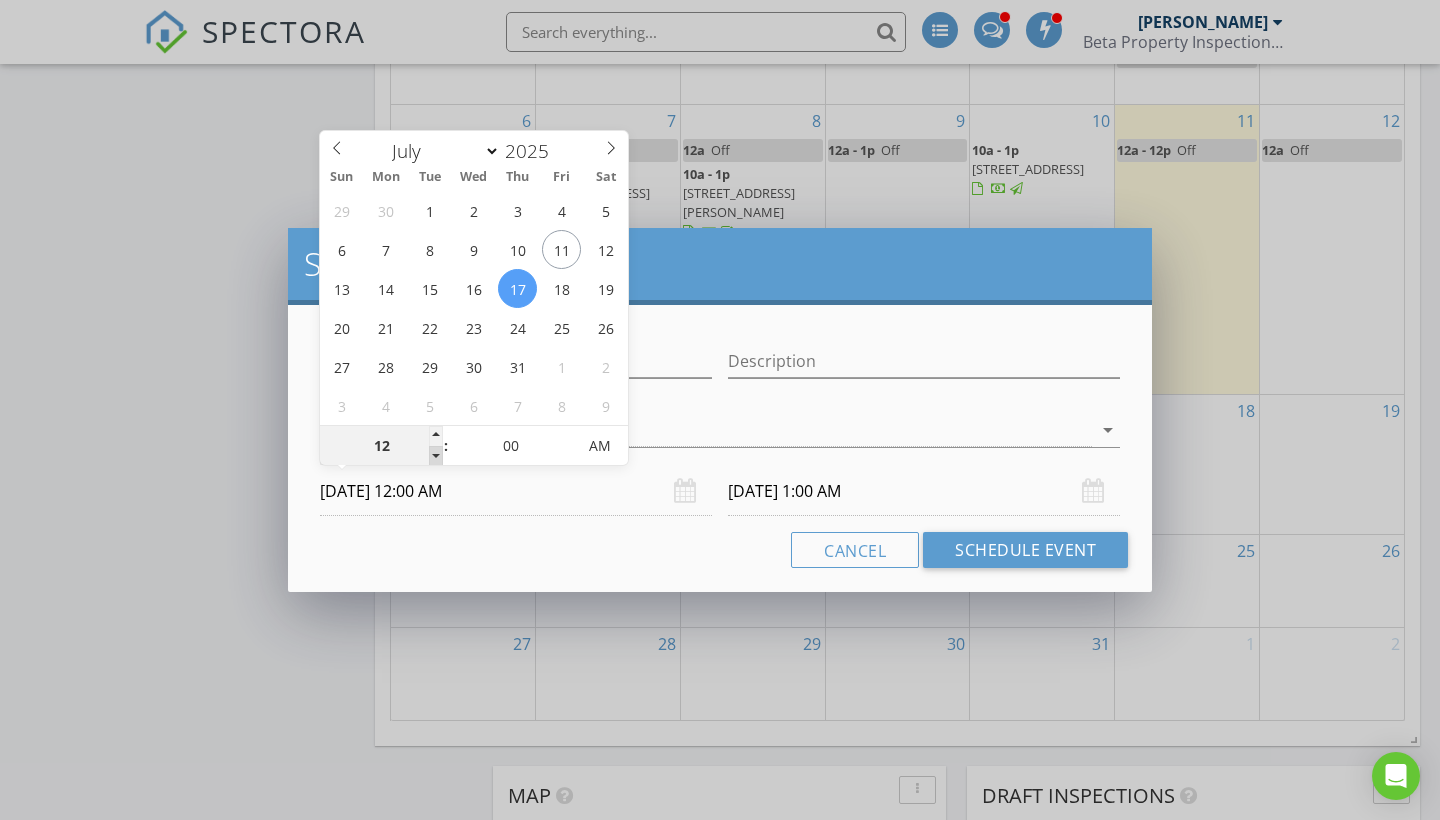 click at bounding box center (436, 456) 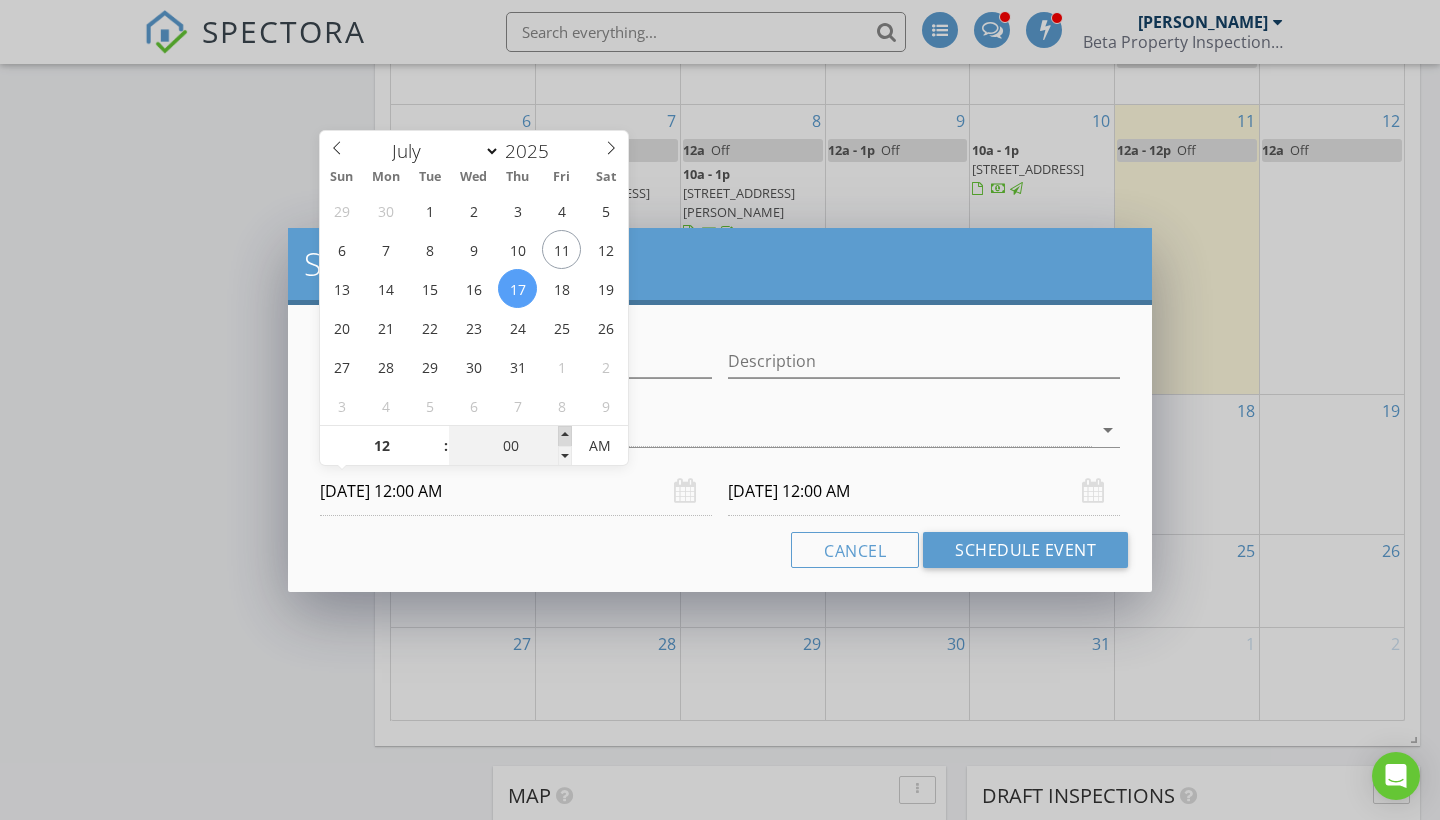 type on "05" 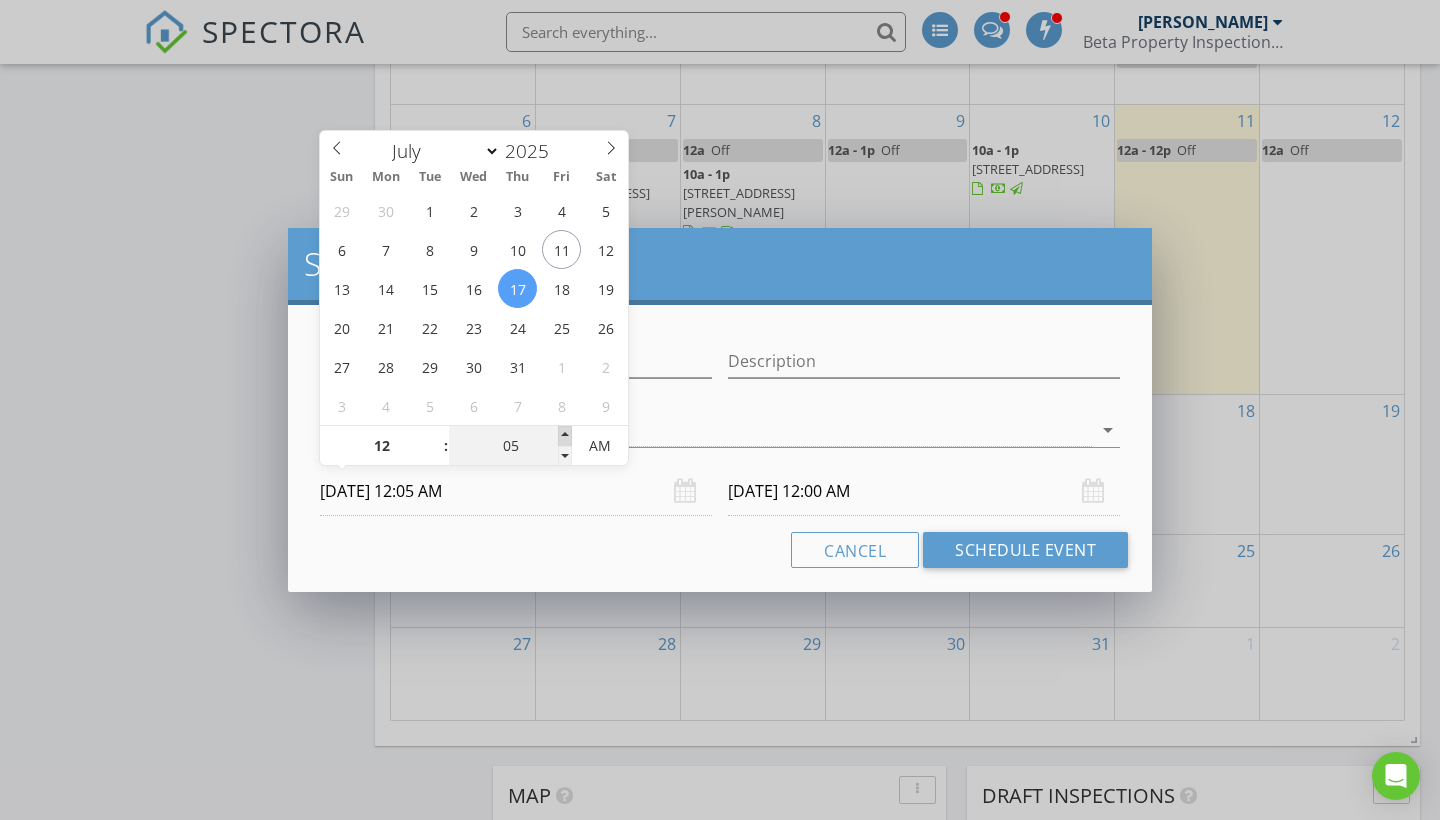 click at bounding box center (565, 436) 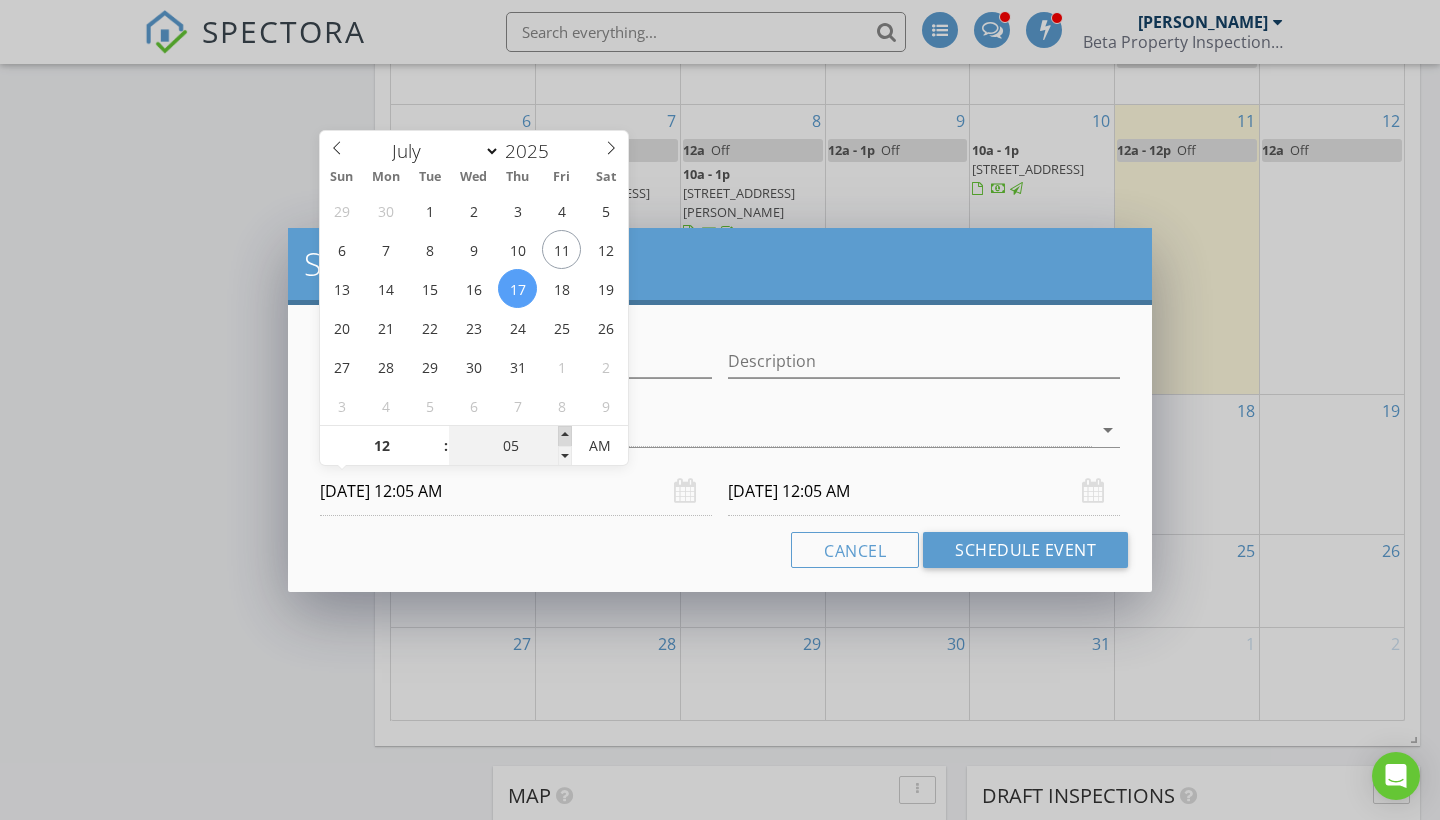 type on "10" 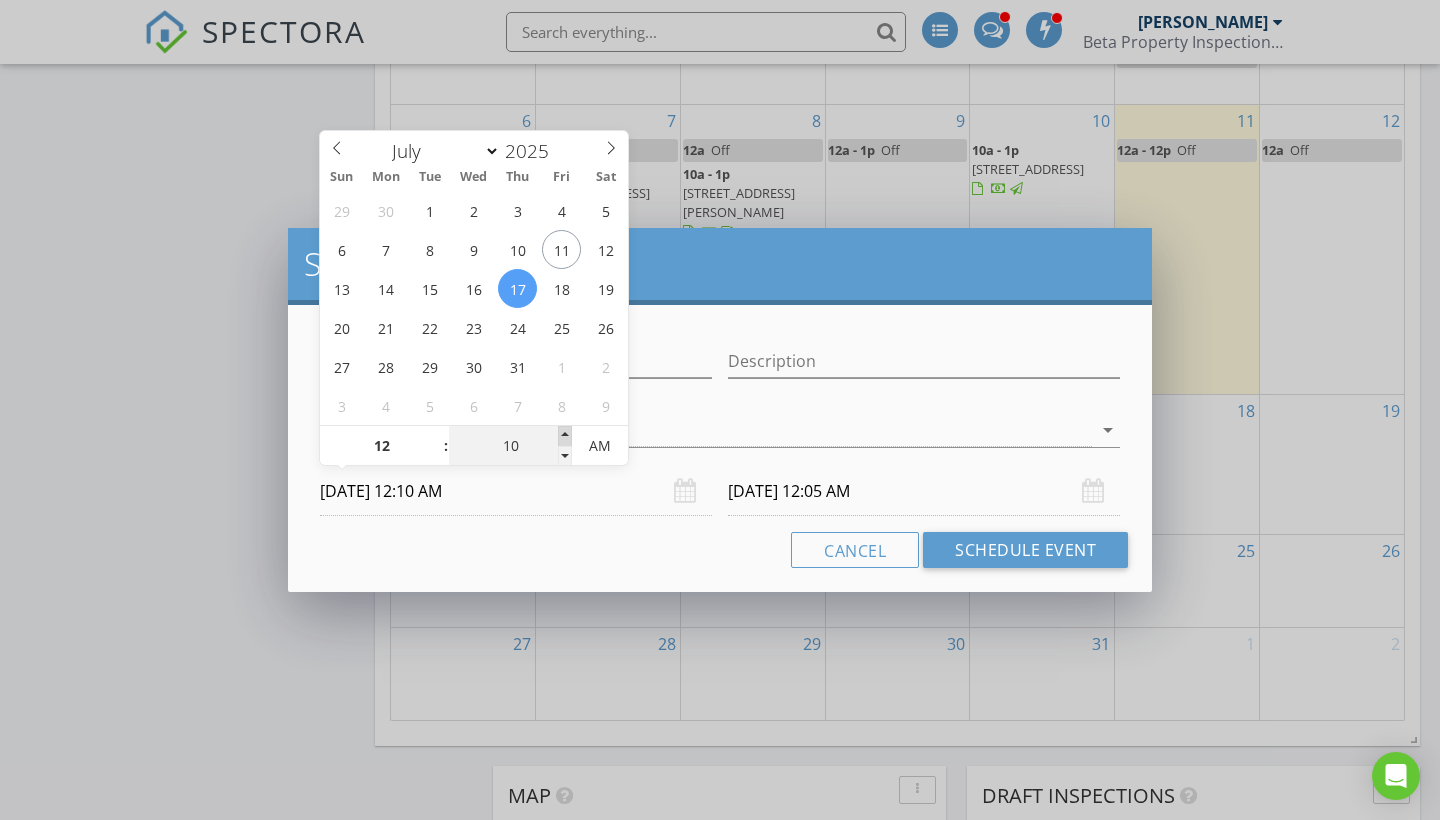 click at bounding box center (565, 436) 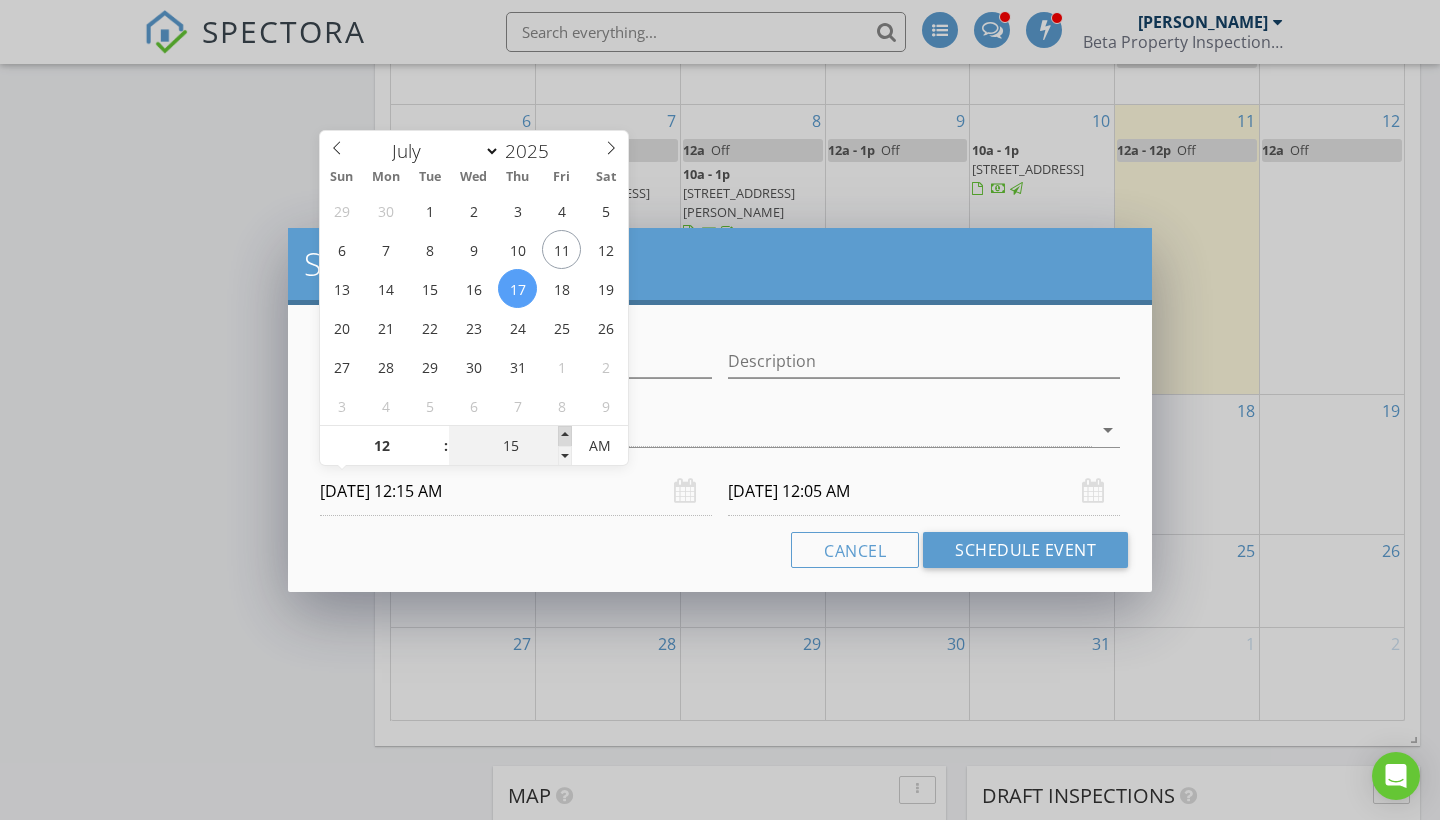 click at bounding box center [565, 436] 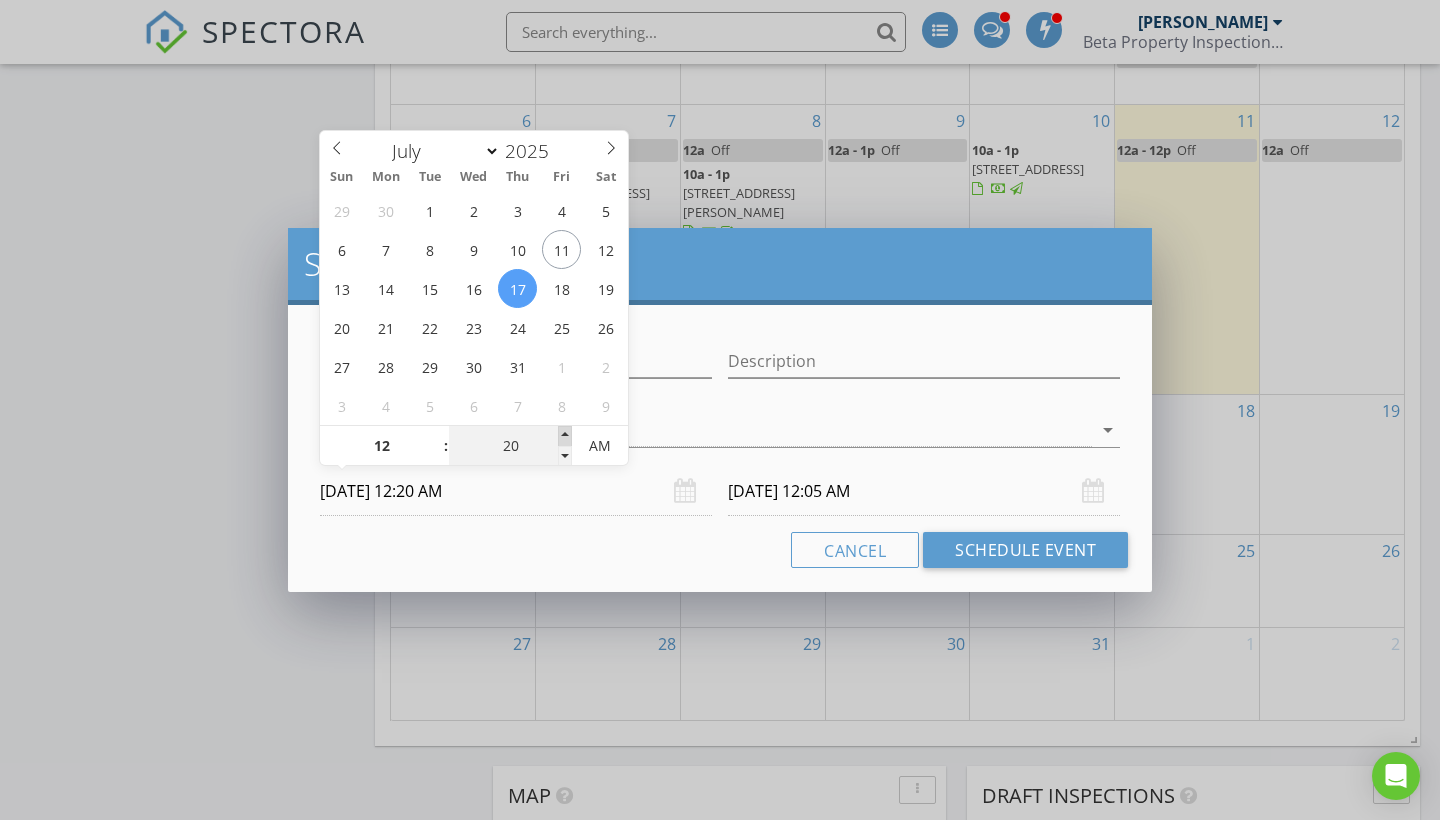 click at bounding box center (565, 436) 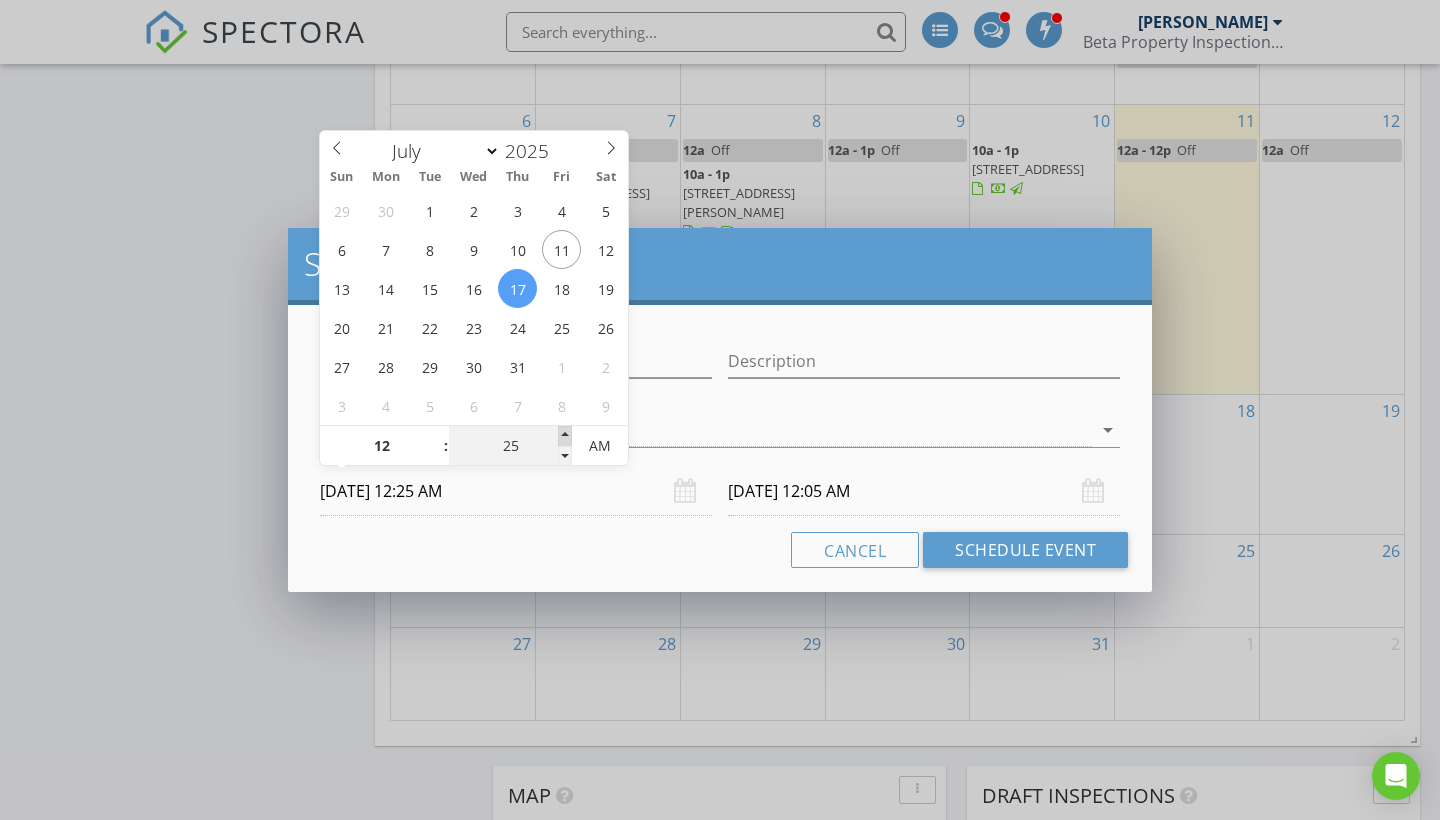 click at bounding box center (565, 436) 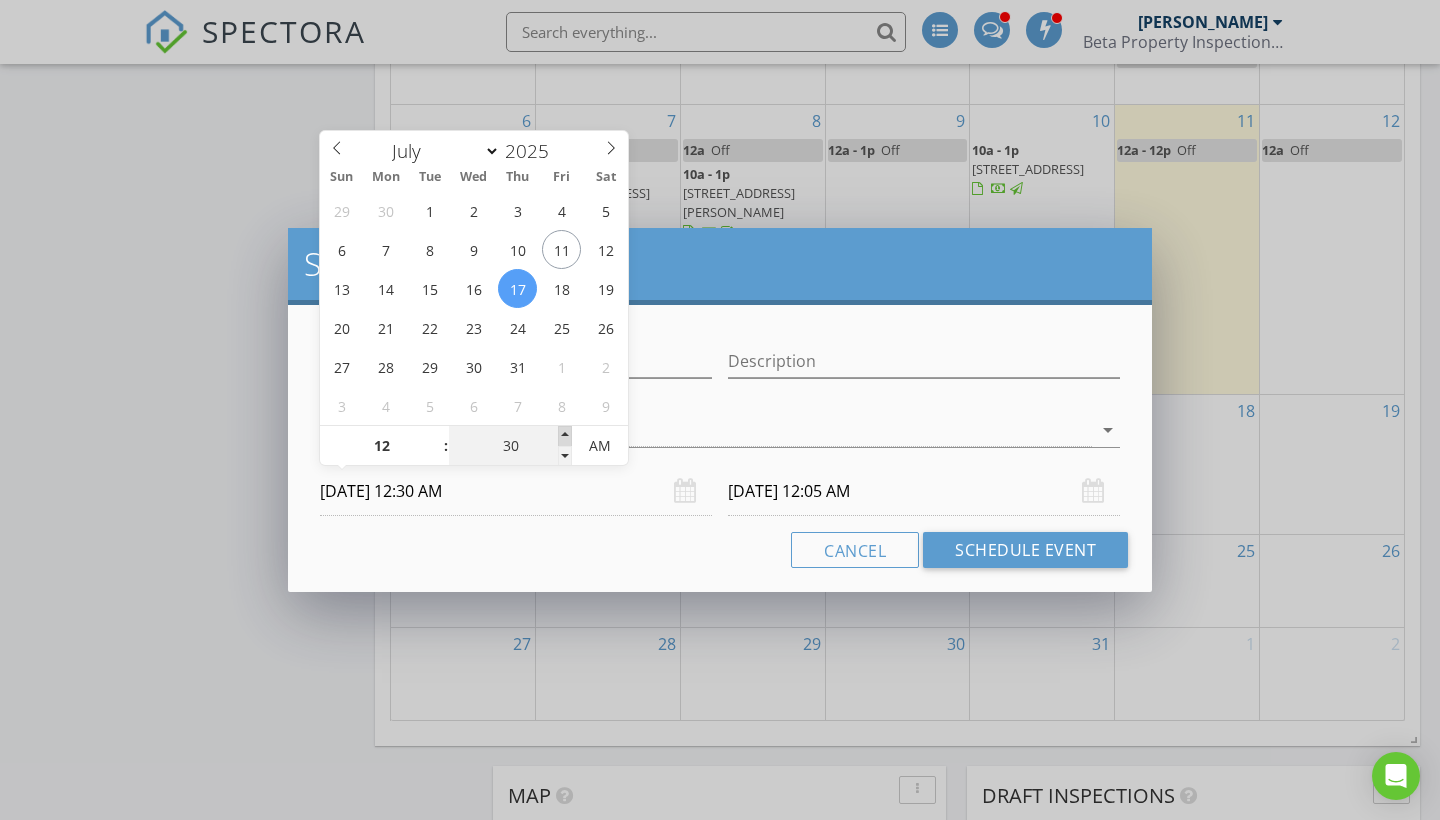 click at bounding box center (565, 436) 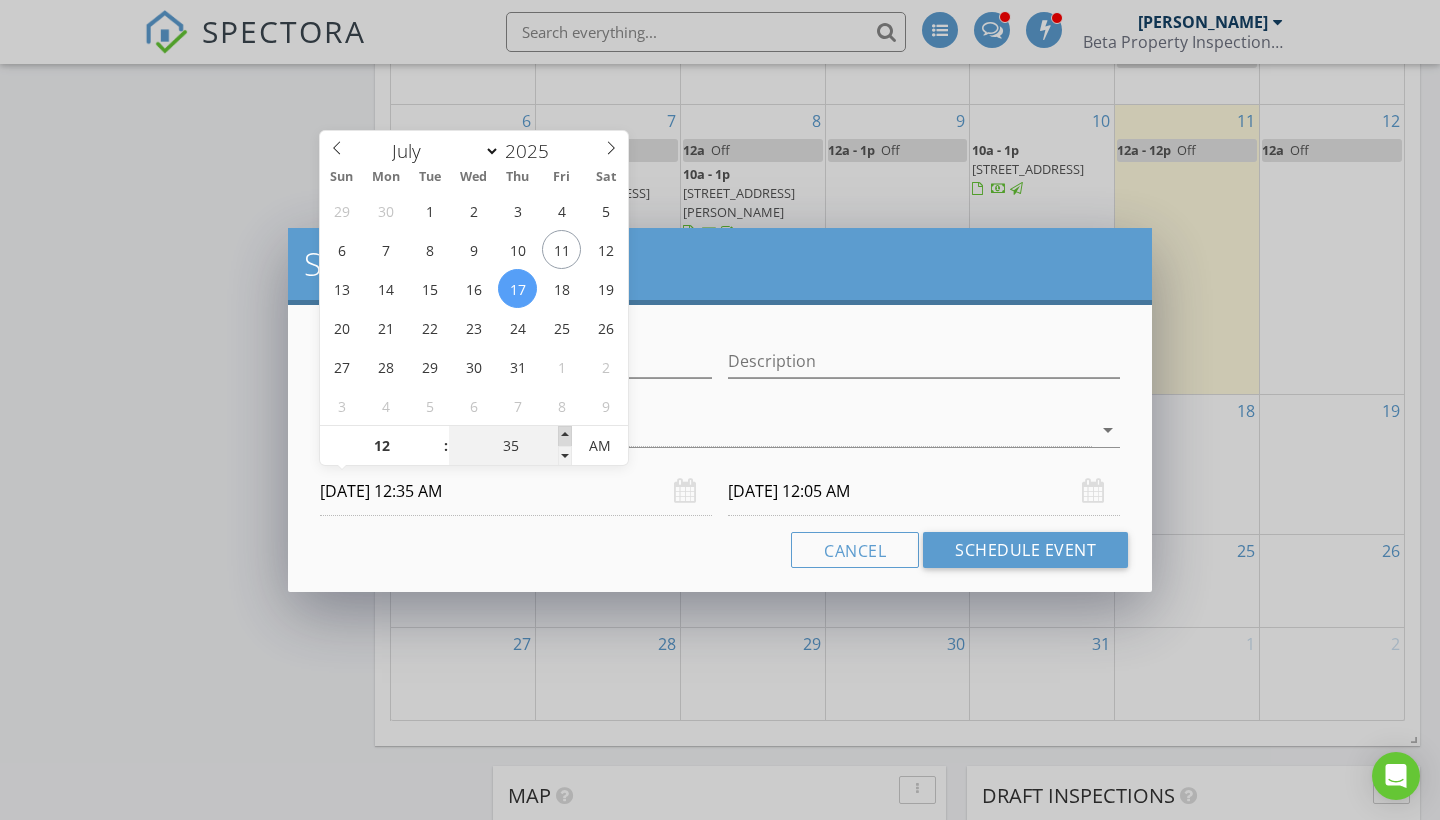 click at bounding box center [565, 436] 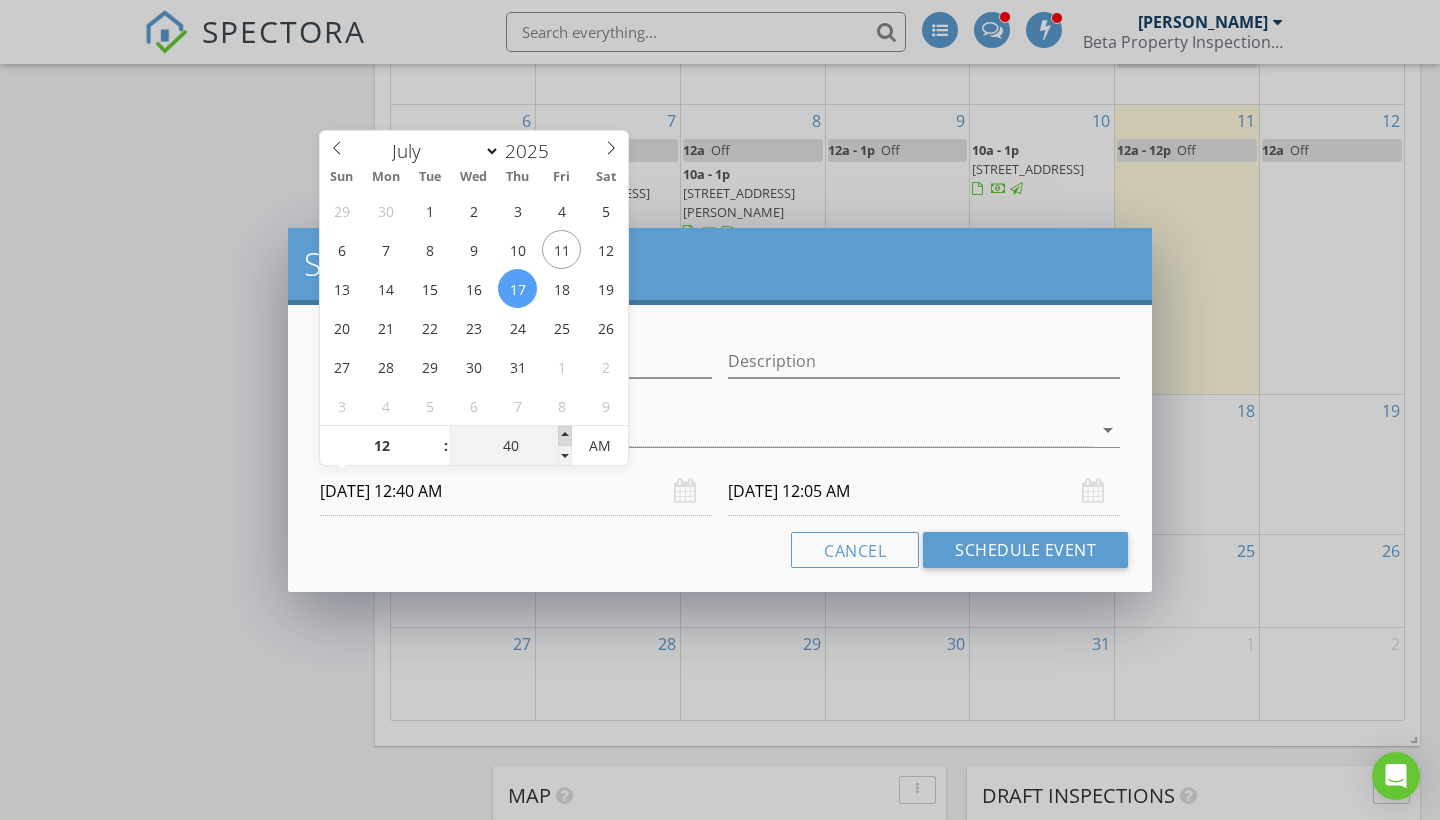 click at bounding box center [565, 436] 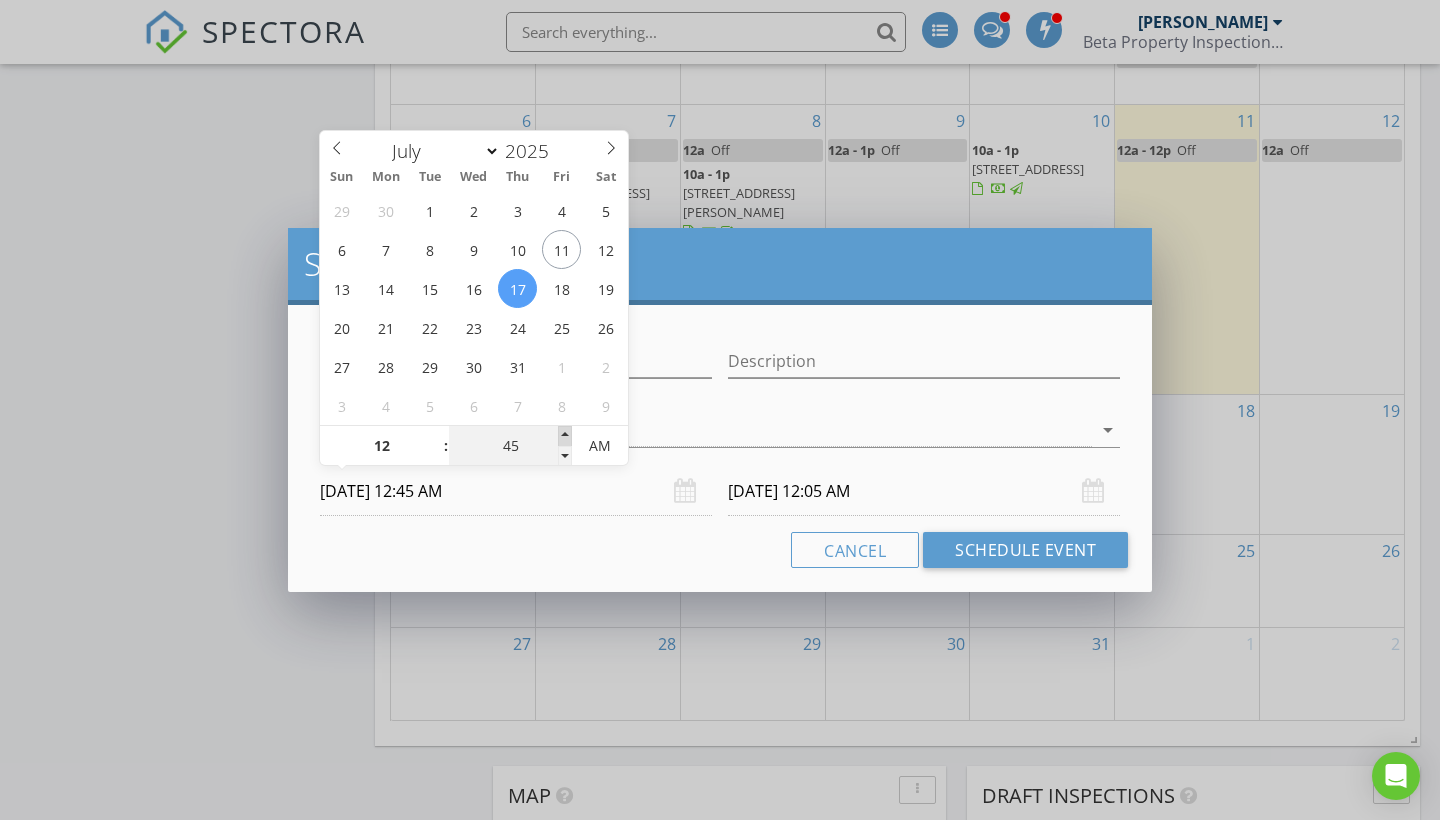 click at bounding box center (565, 436) 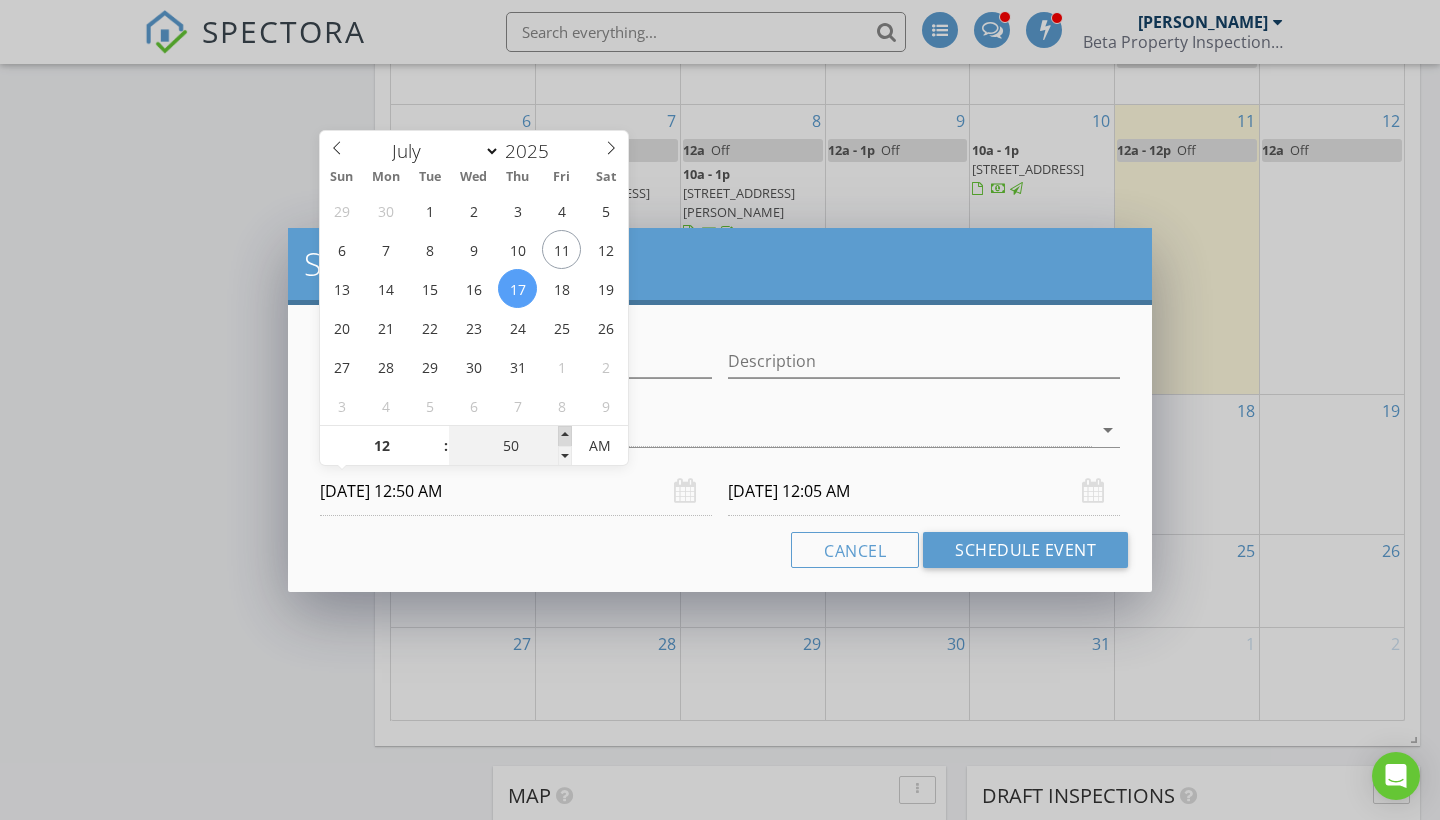 click at bounding box center (565, 436) 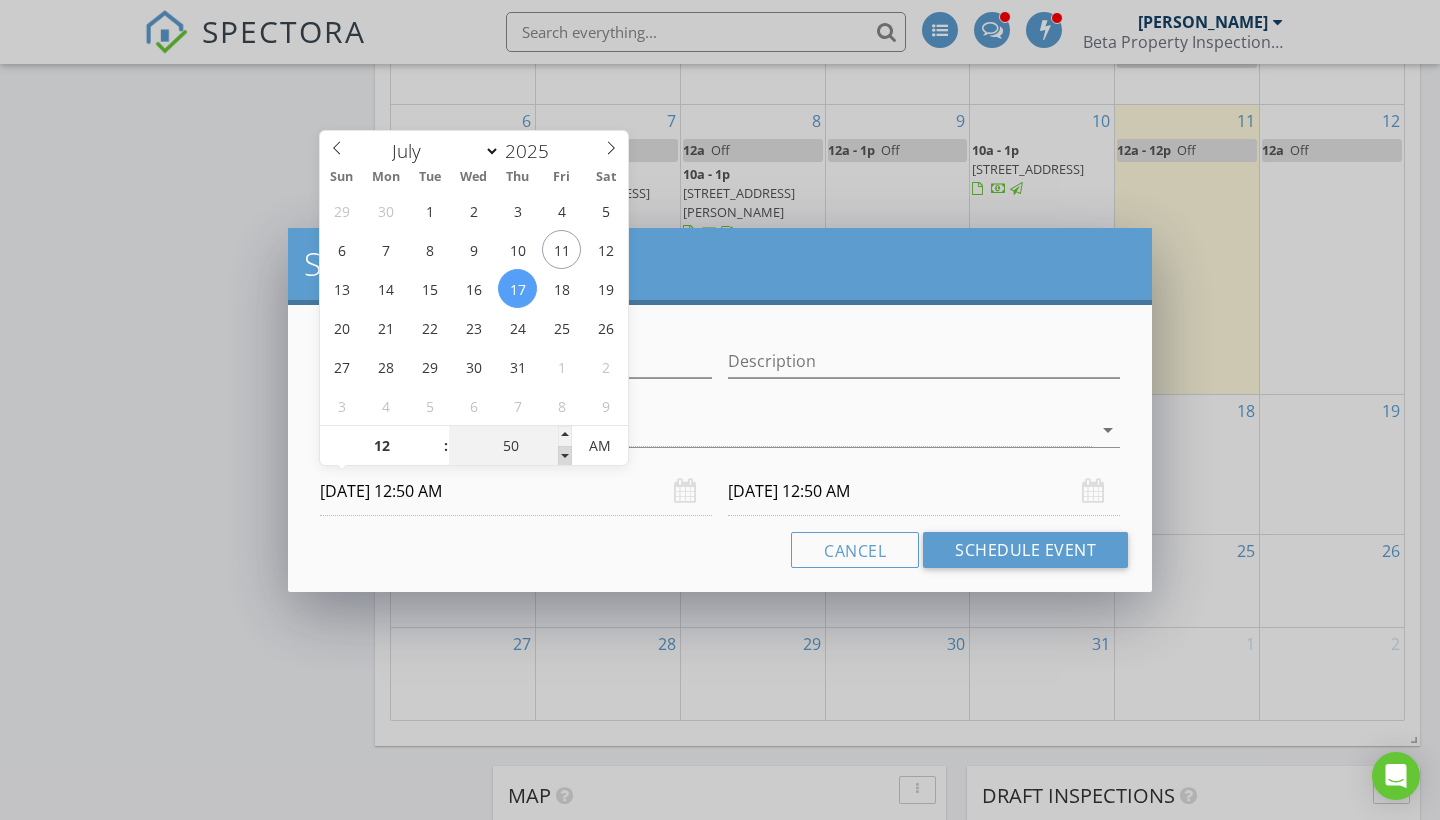 type on "45" 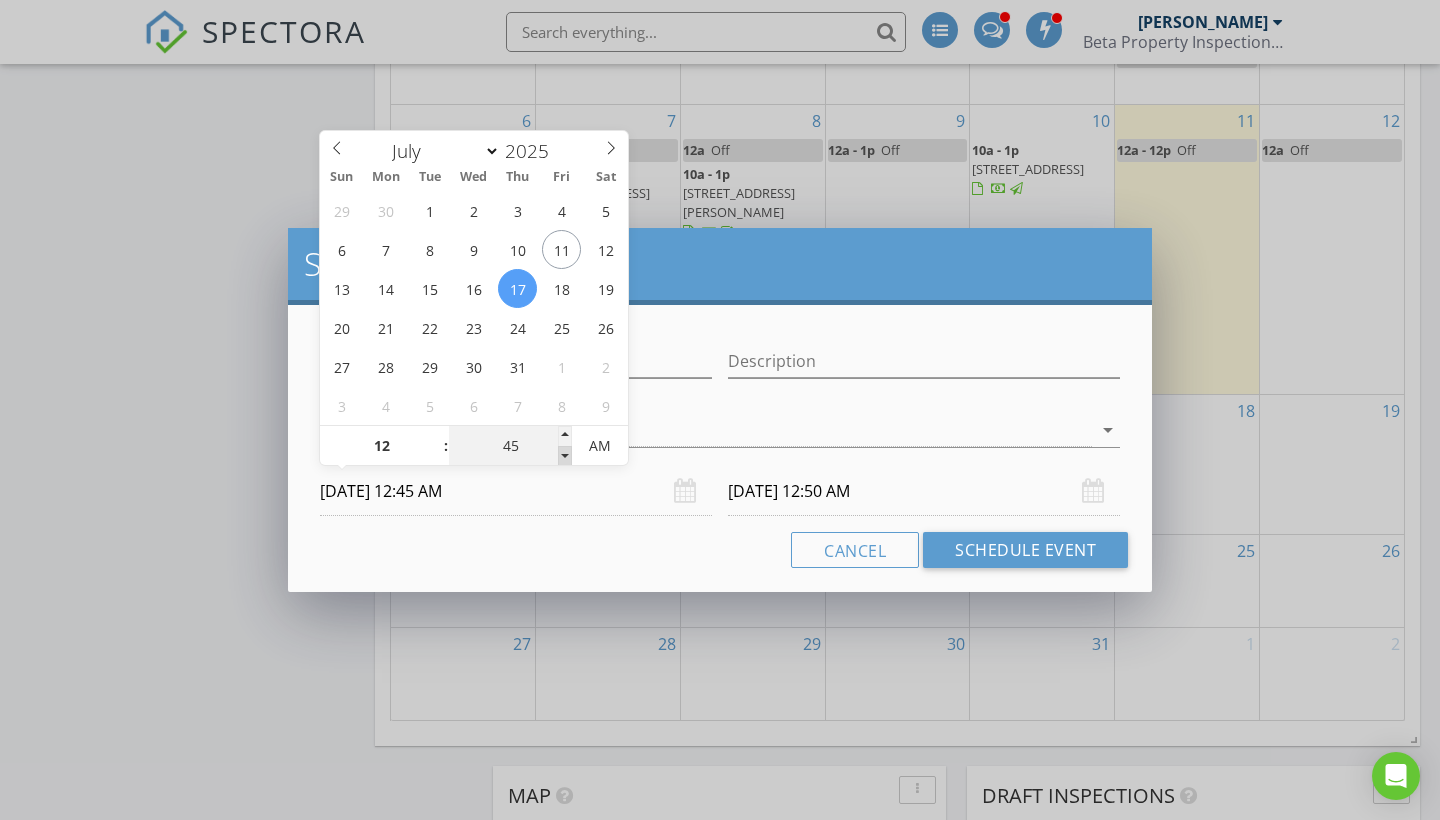 click at bounding box center [565, 456] 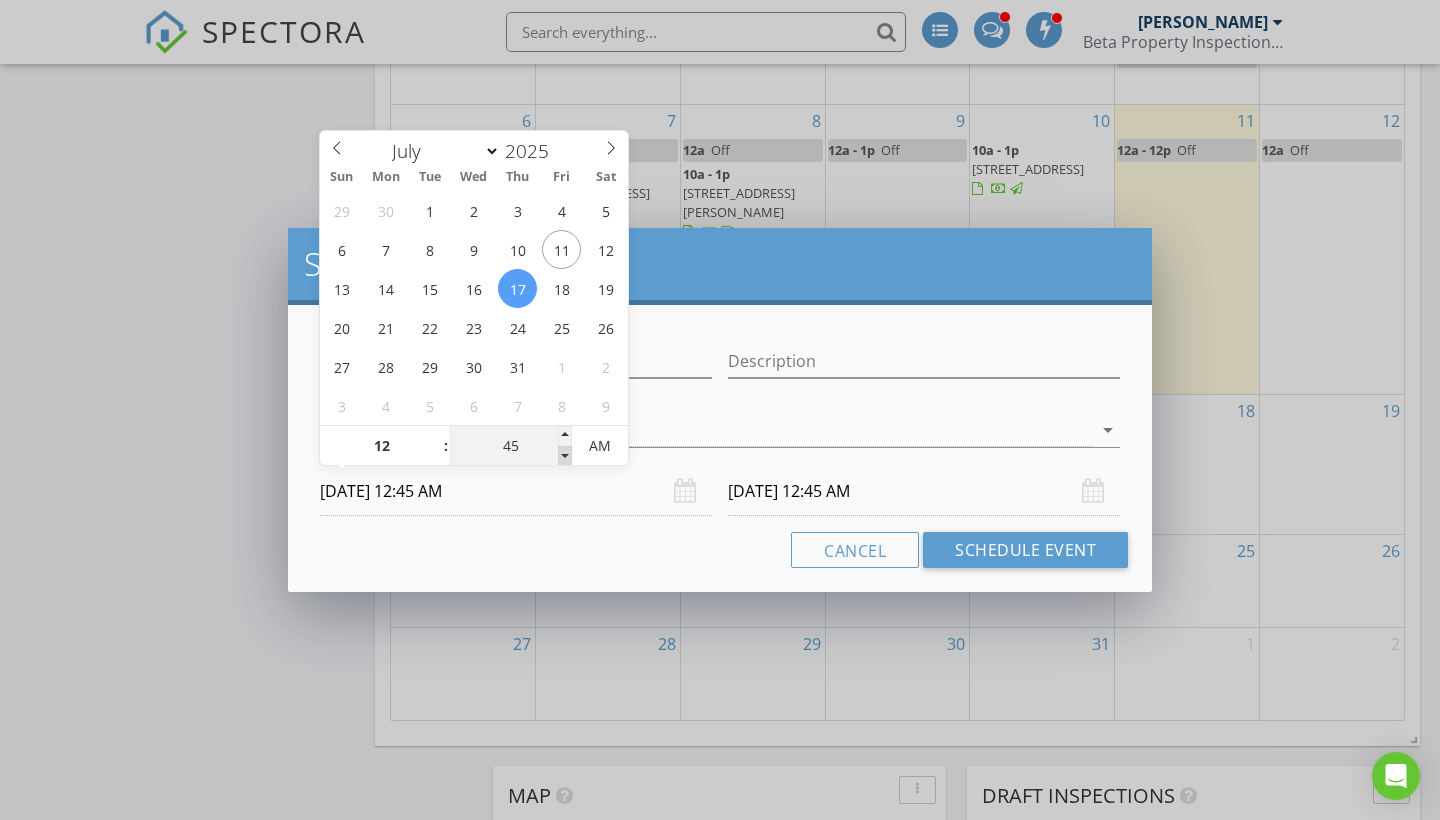 type on "40" 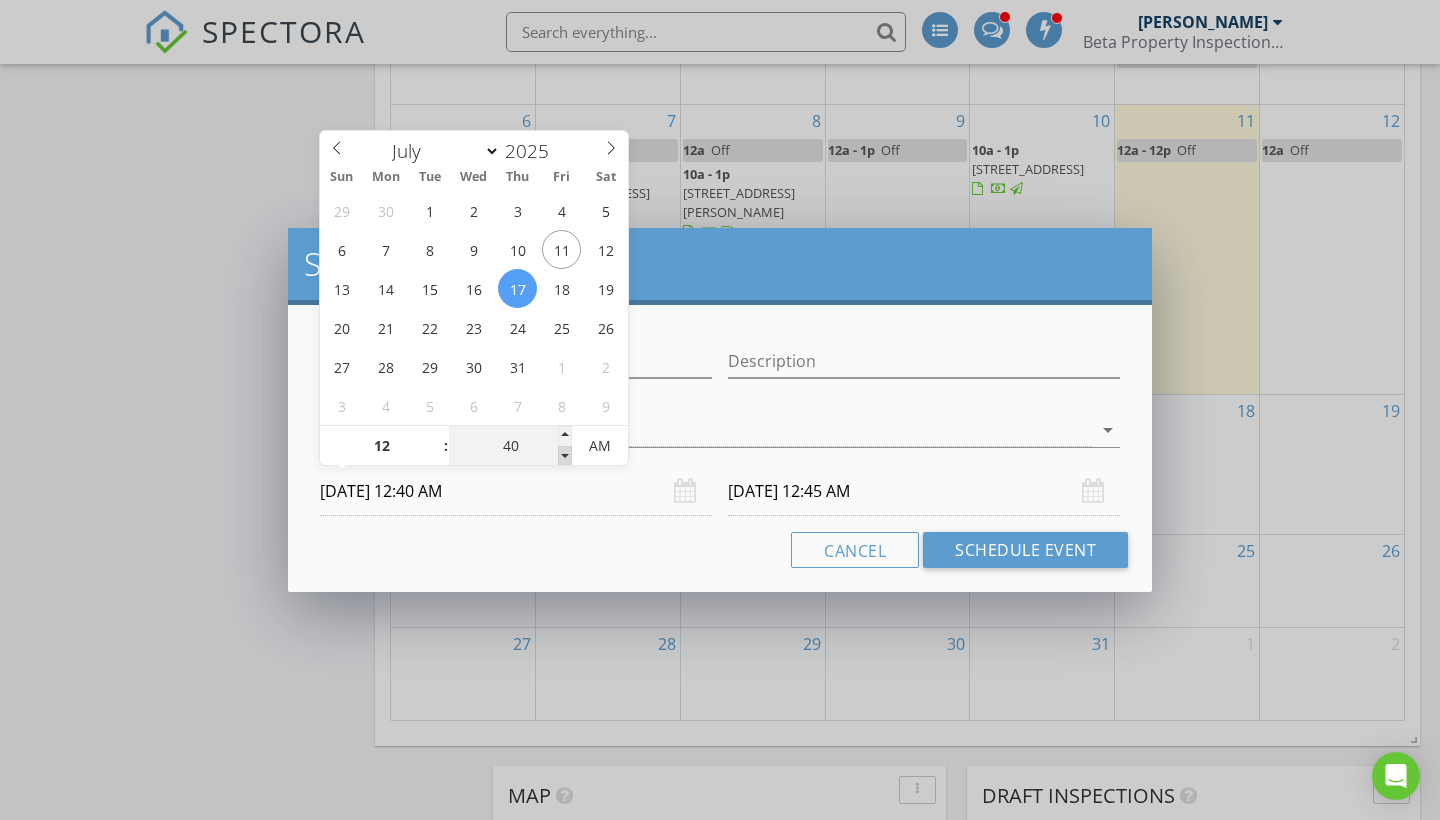 click at bounding box center [565, 456] 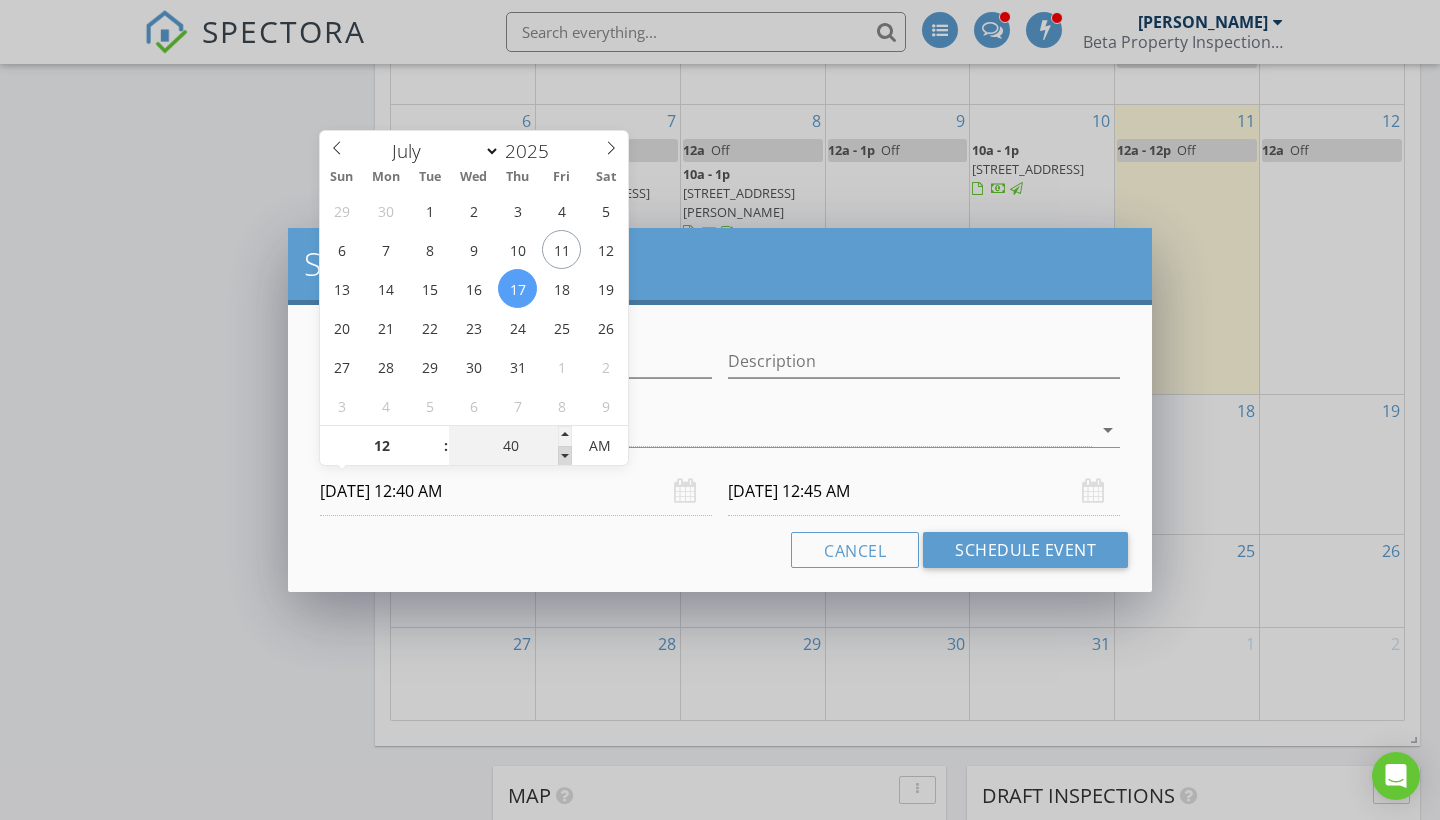 type on "07/18/2025 12:40 AM" 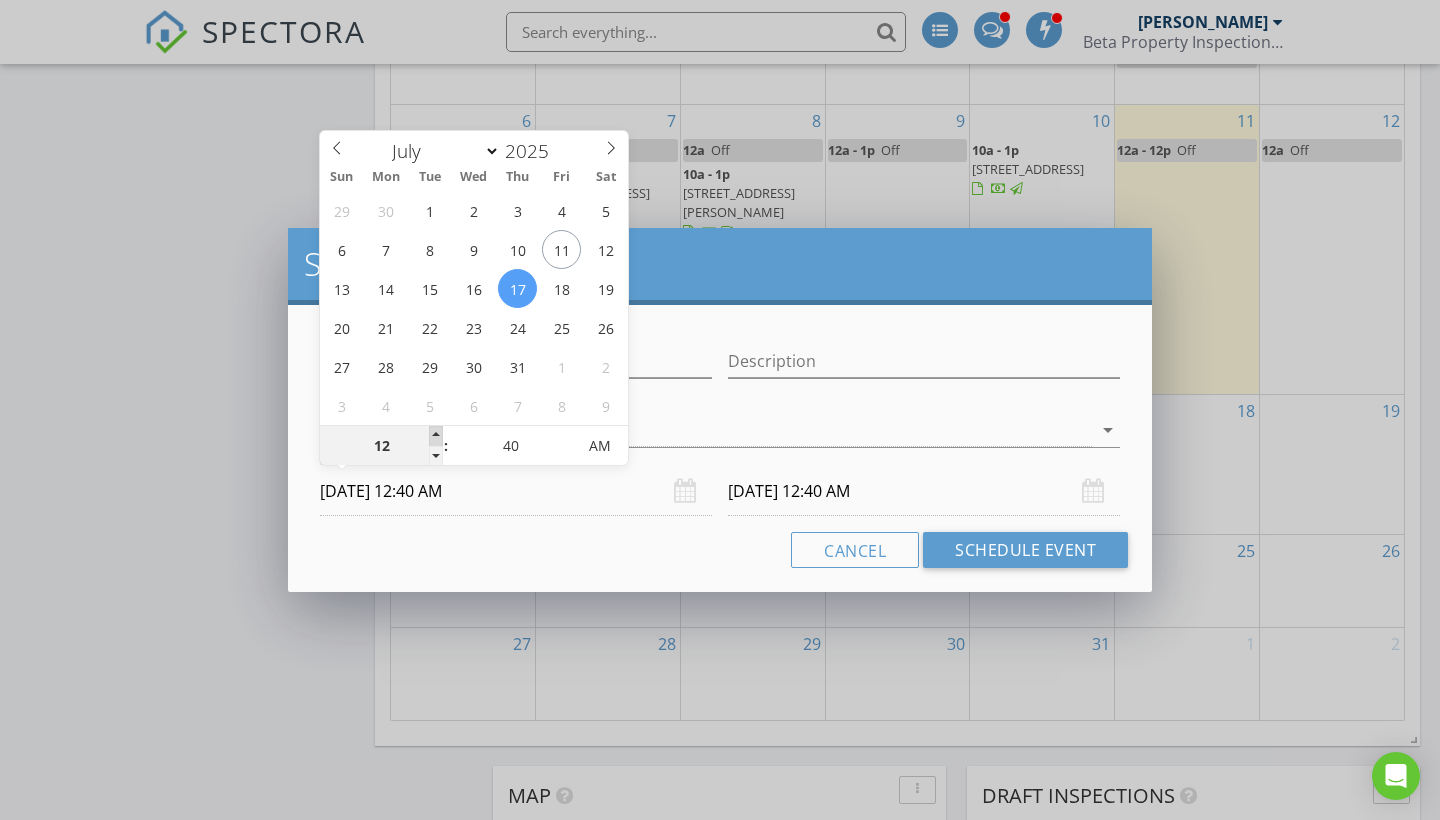 type on "01" 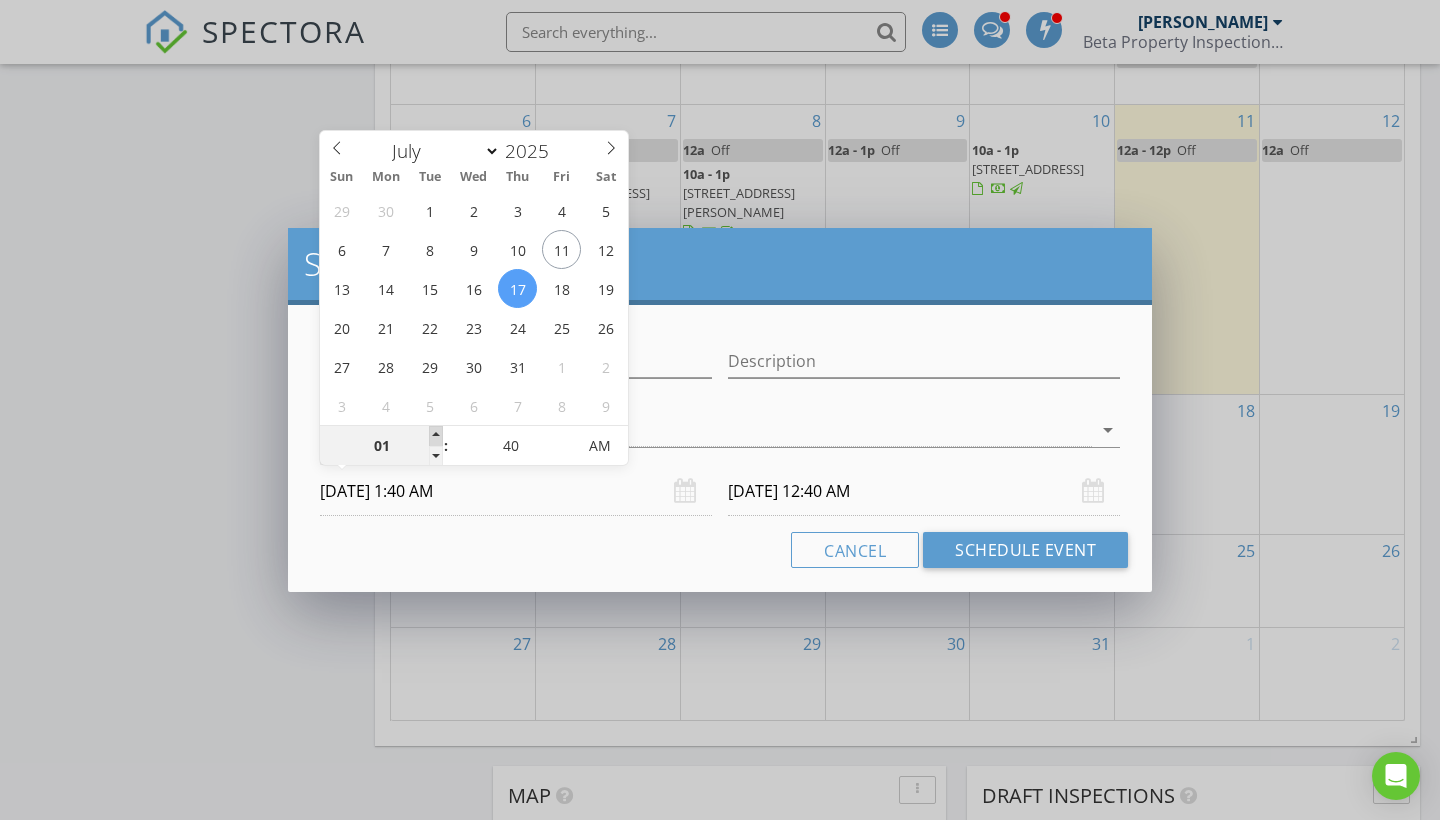 click at bounding box center [436, 436] 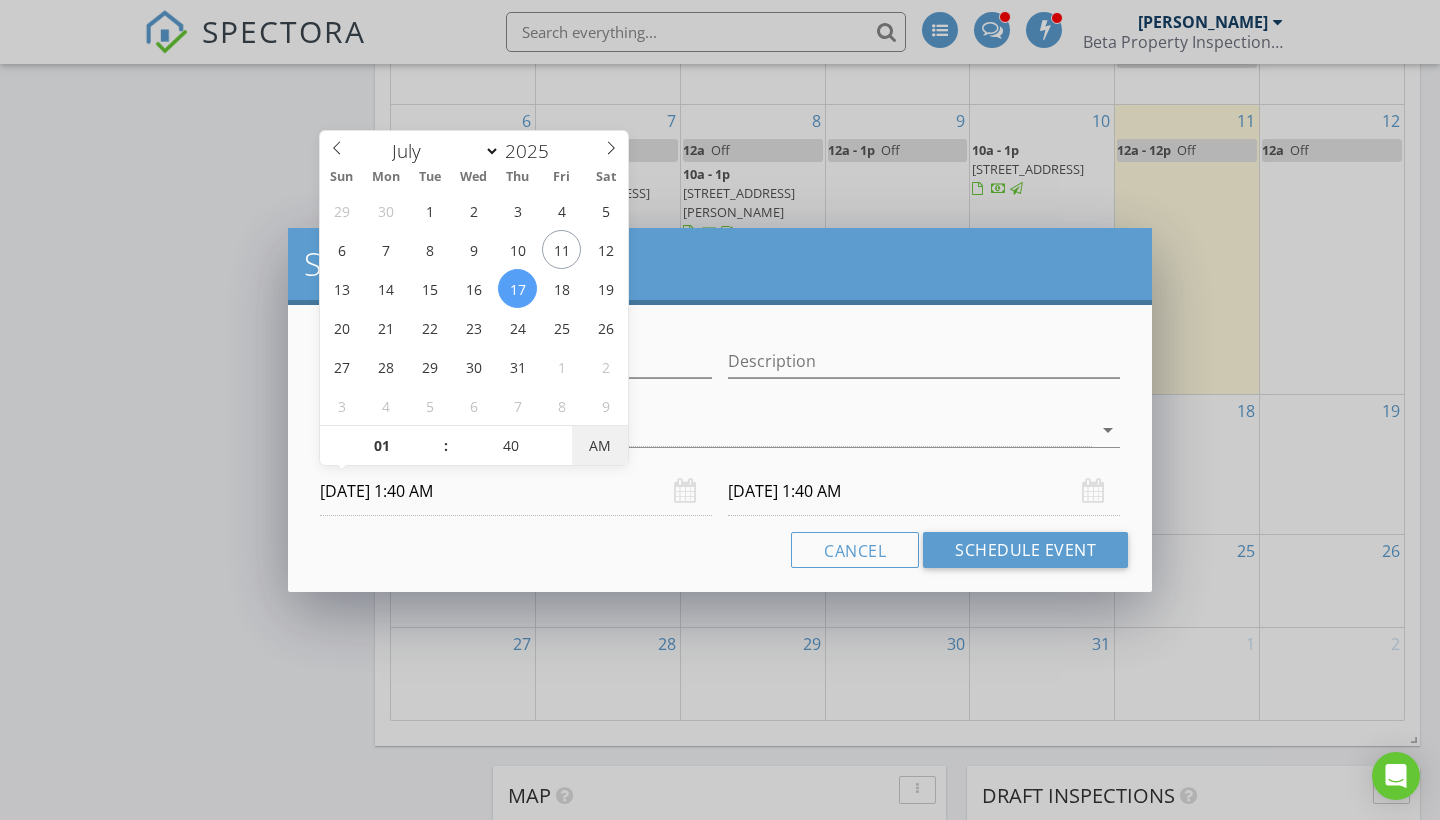 type on "07/17/2025 1:40 PM" 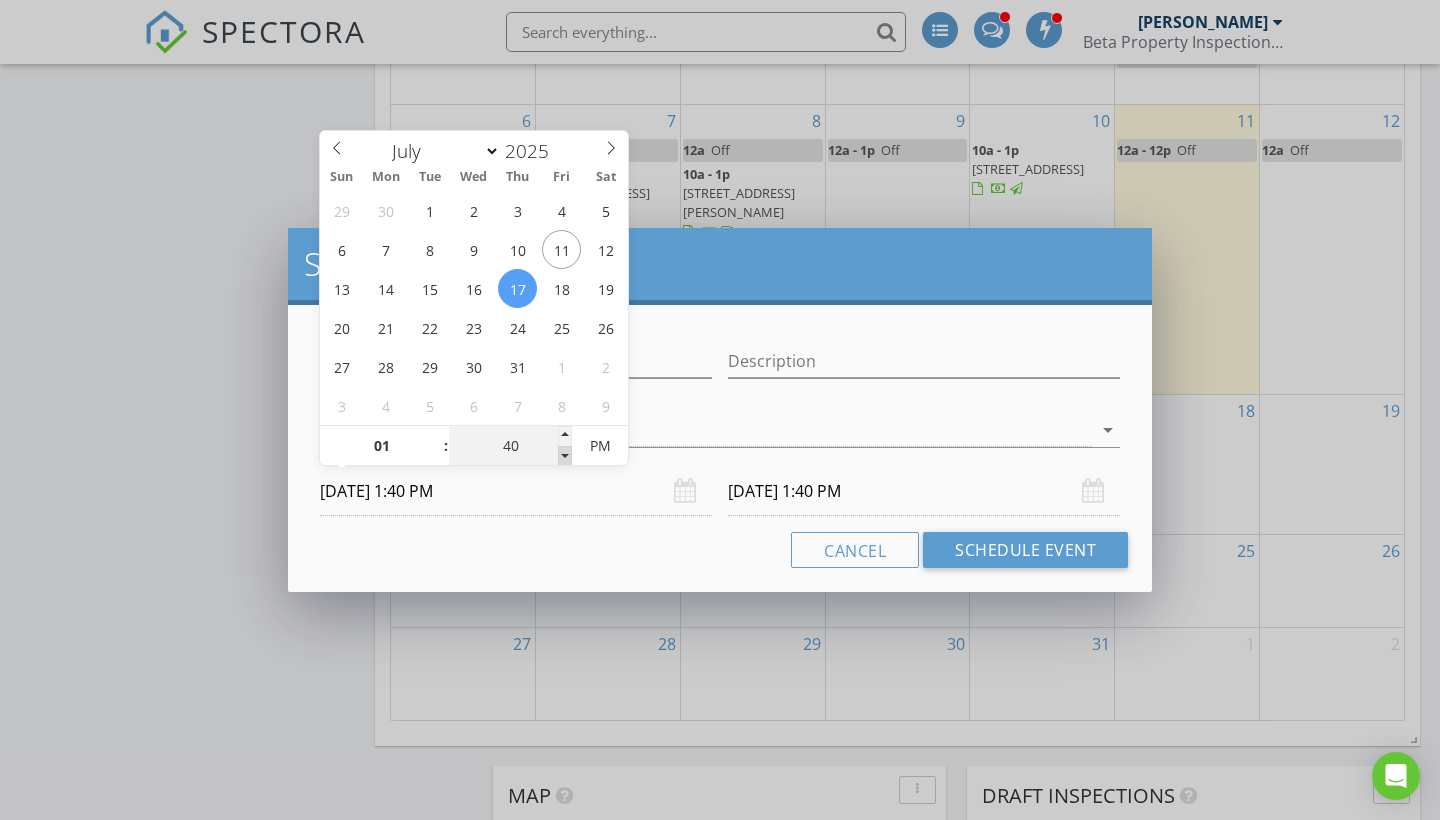 type on "35" 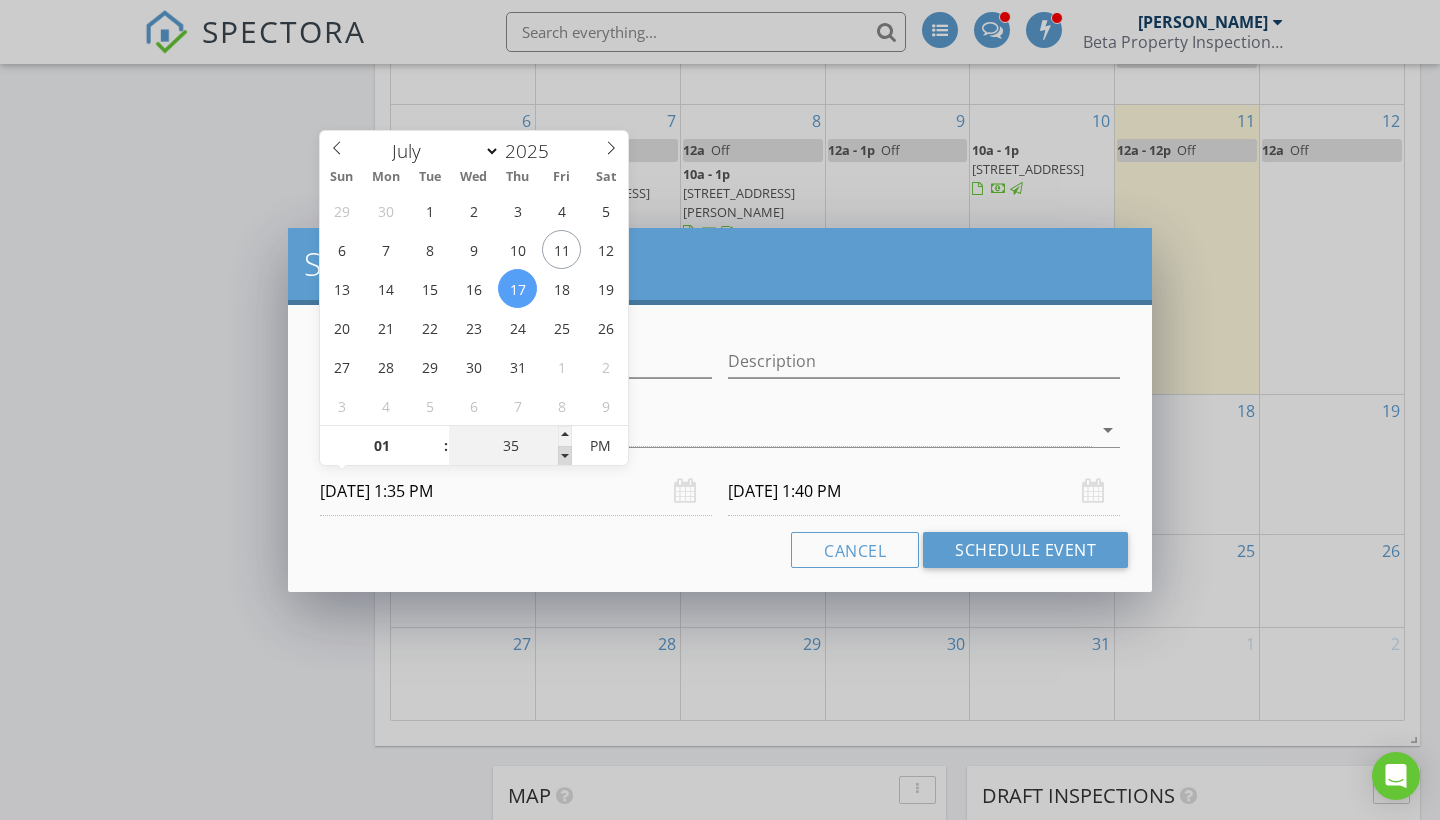 click at bounding box center (565, 456) 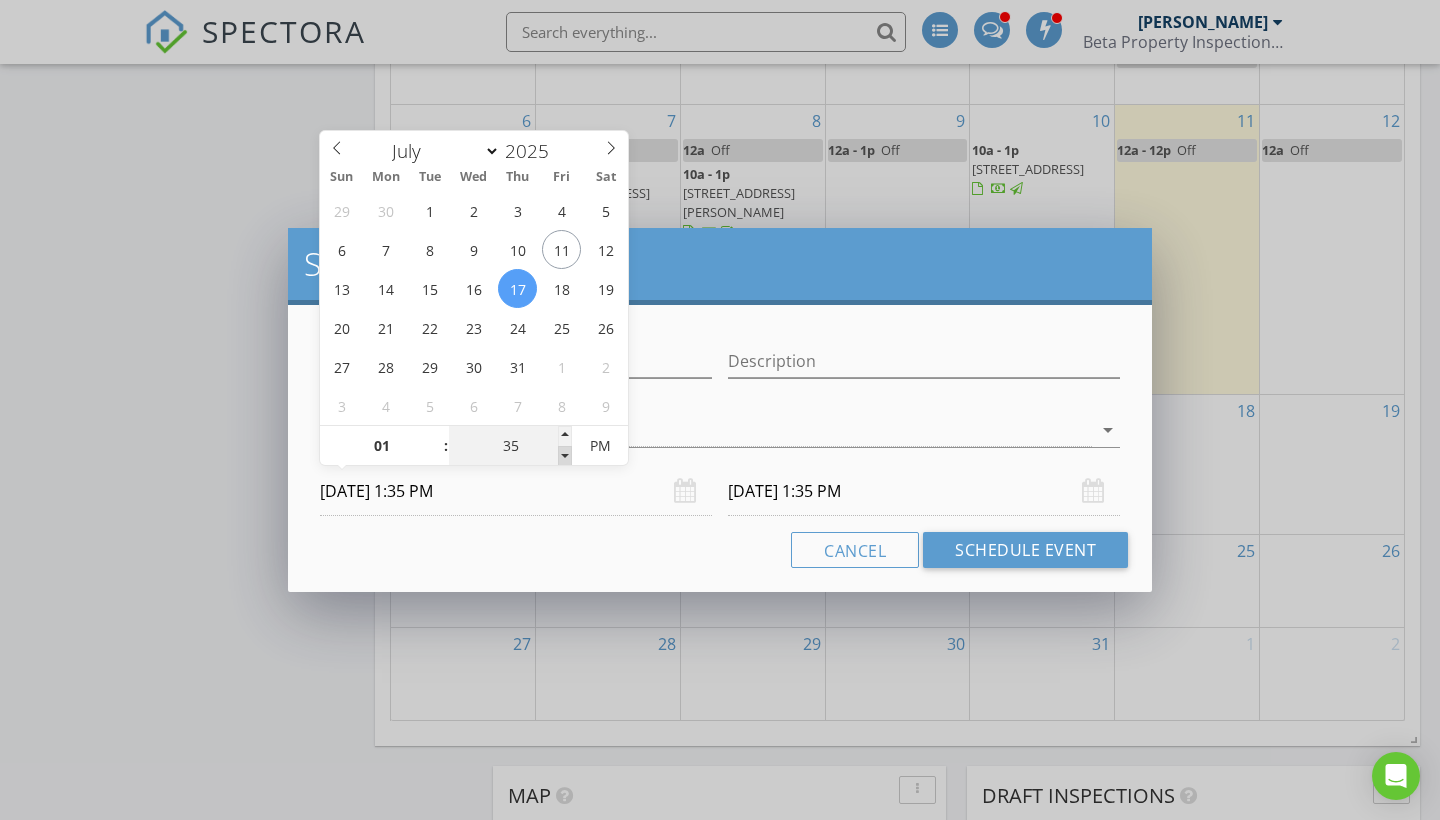 type on "30" 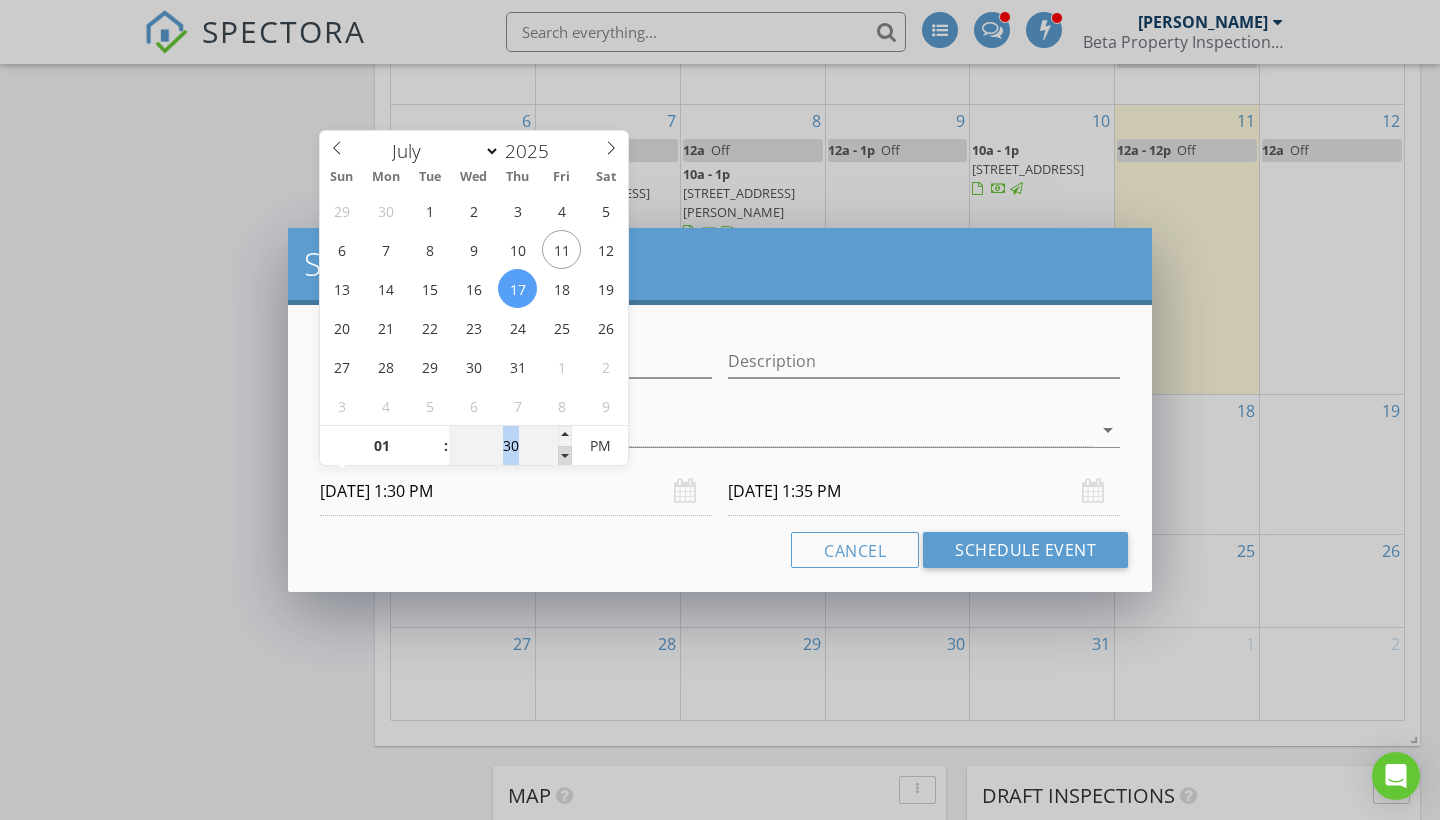click at bounding box center [565, 456] 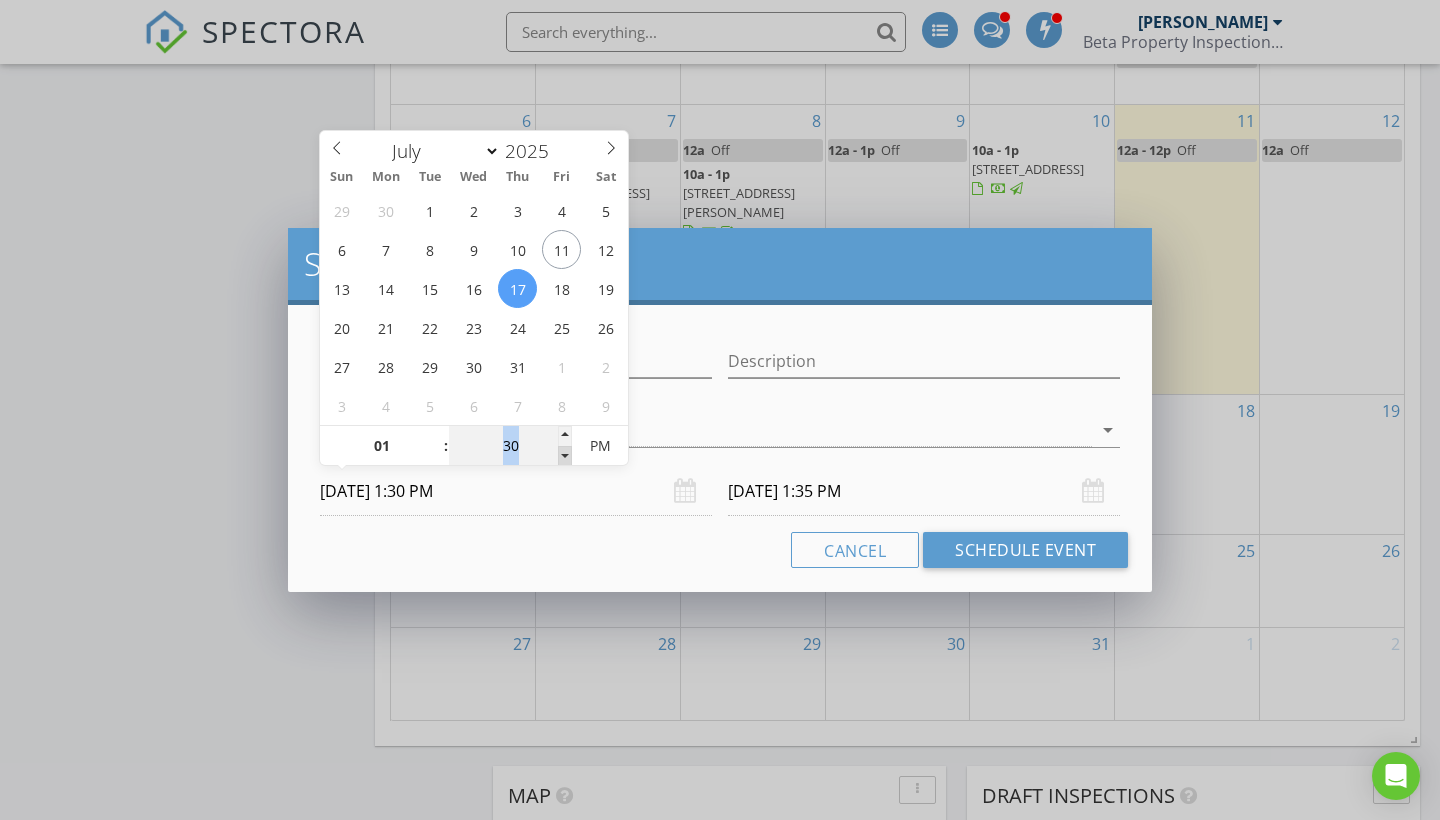 type on "25" 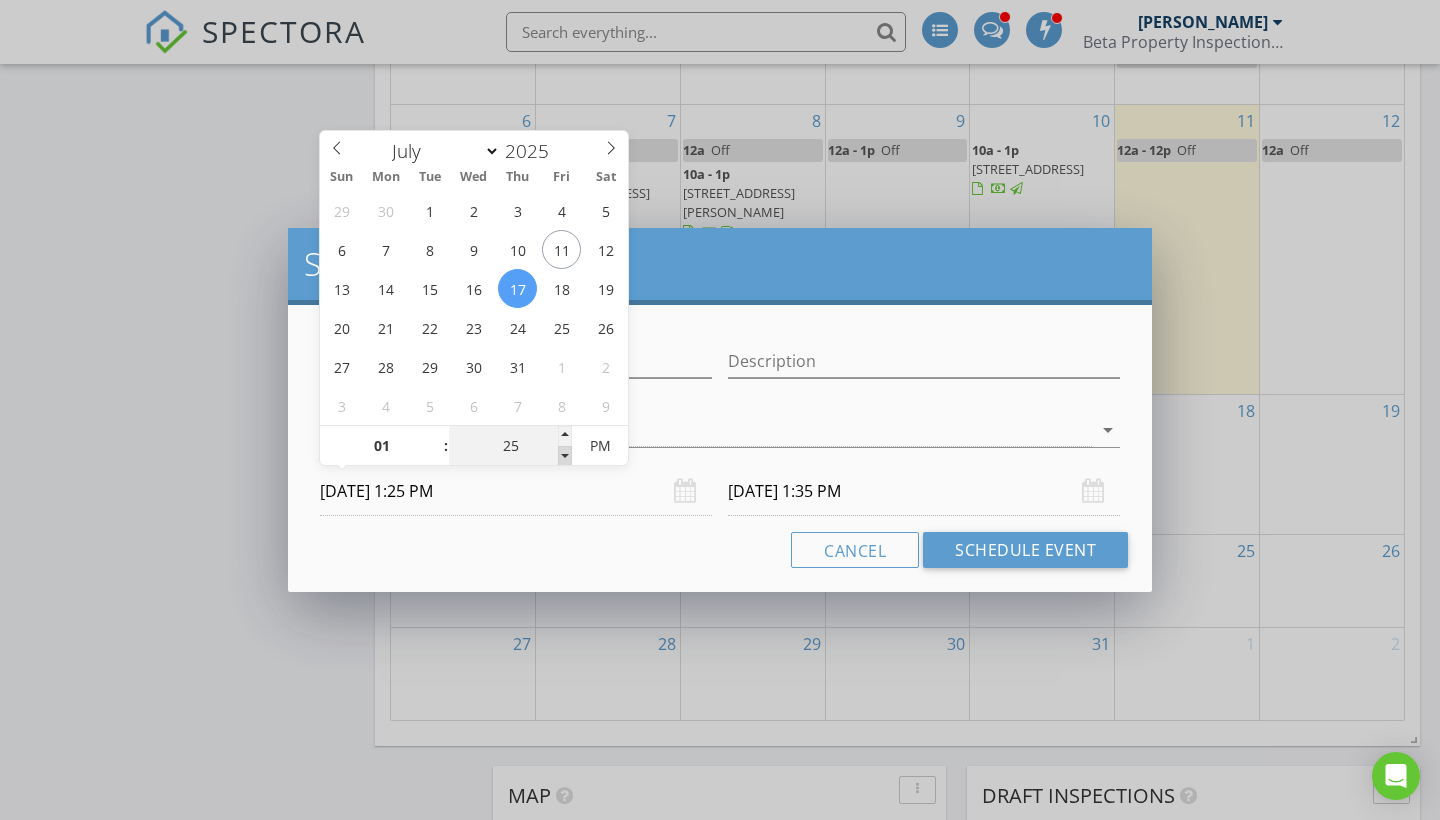 click at bounding box center [565, 456] 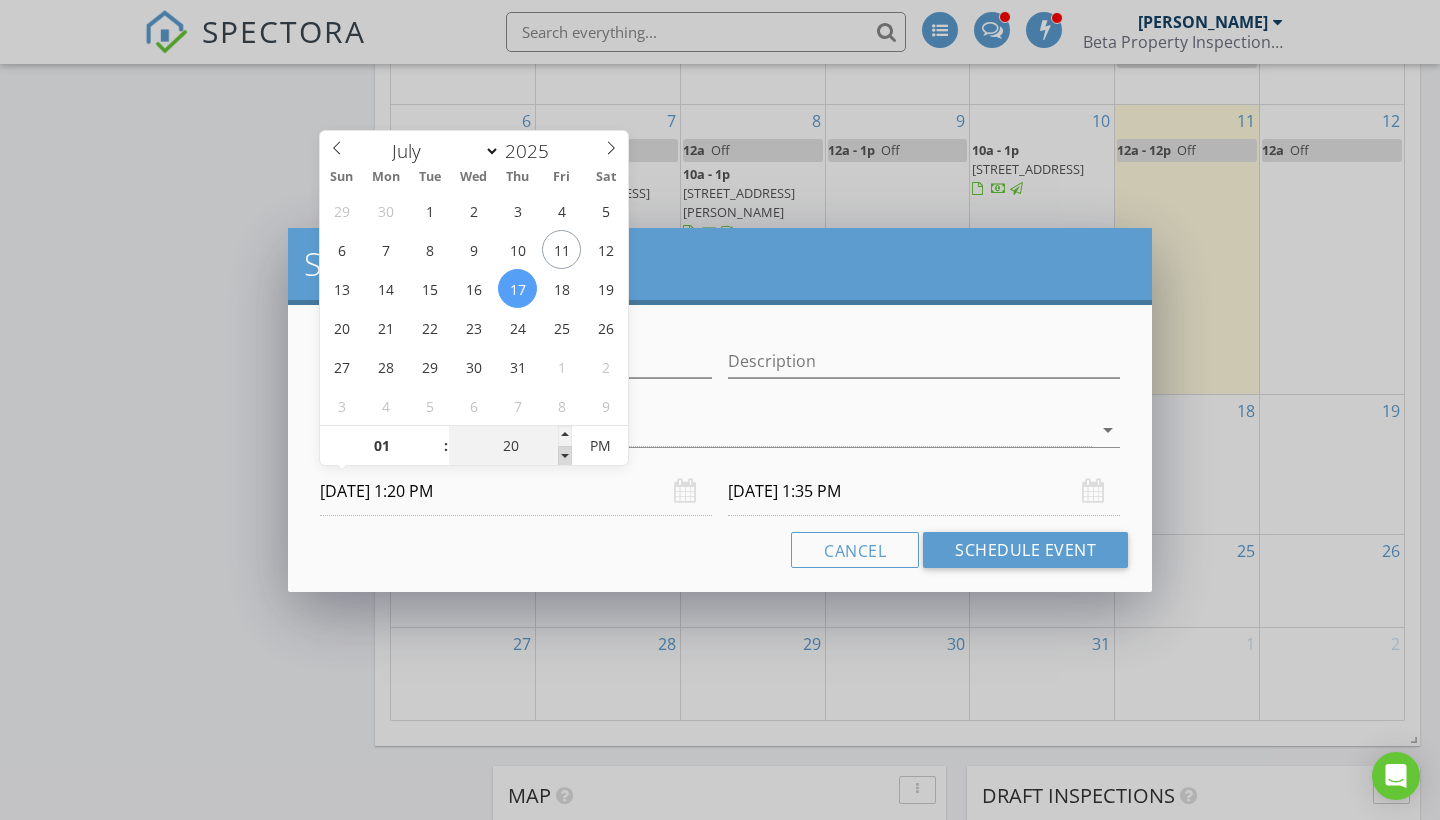 click at bounding box center [565, 456] 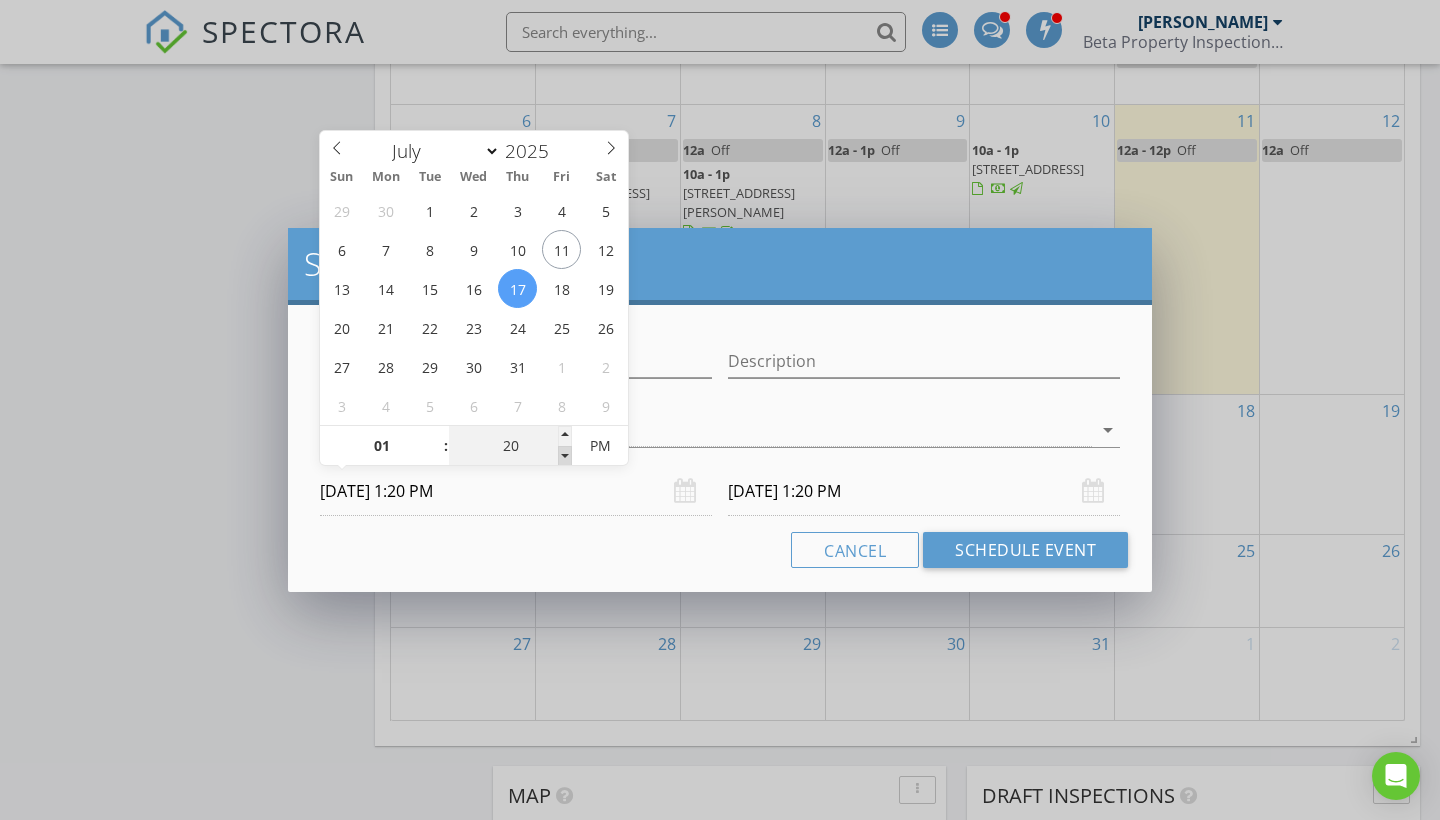 type on "15" 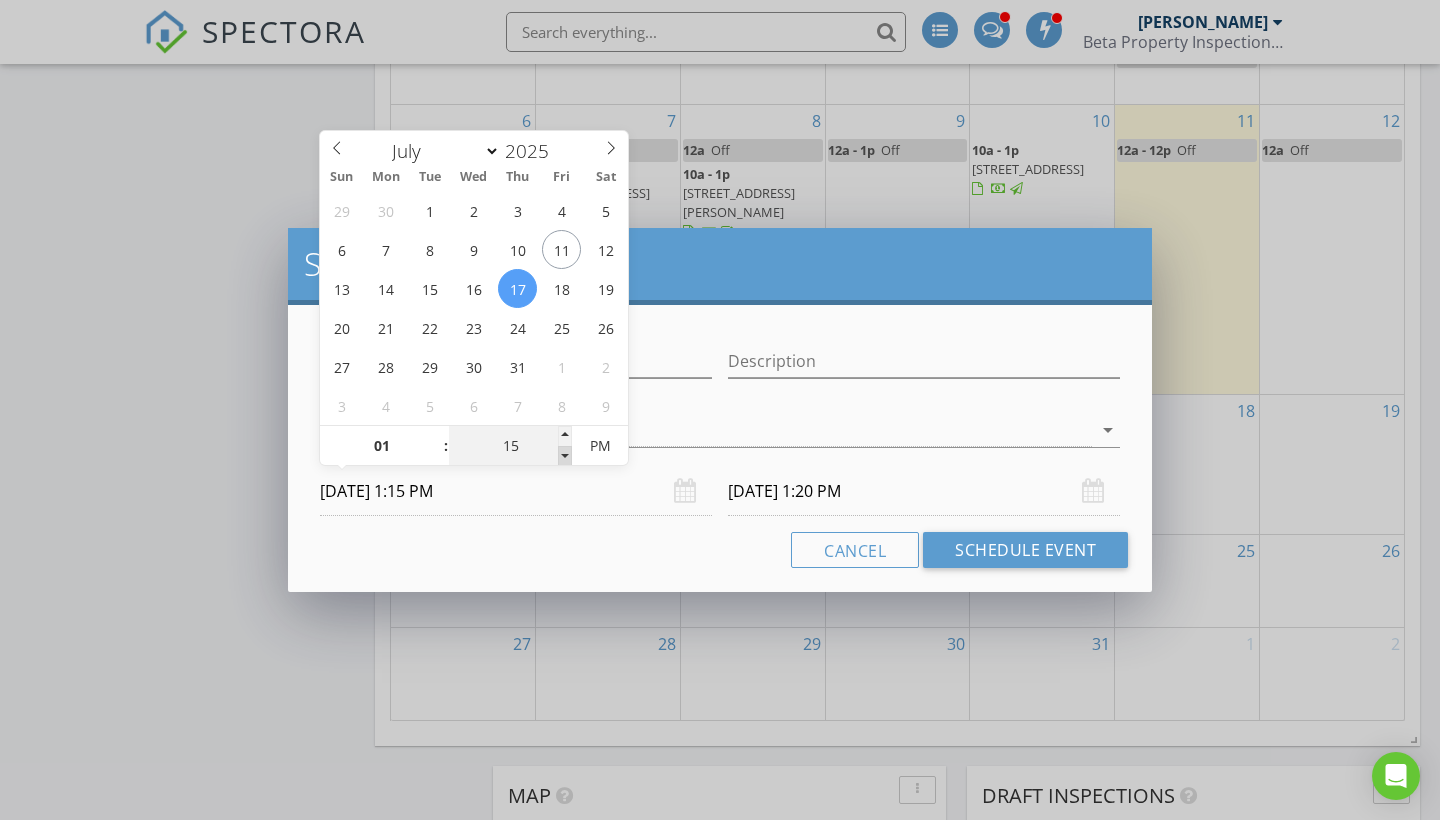 click at bounding box center [565, 456] 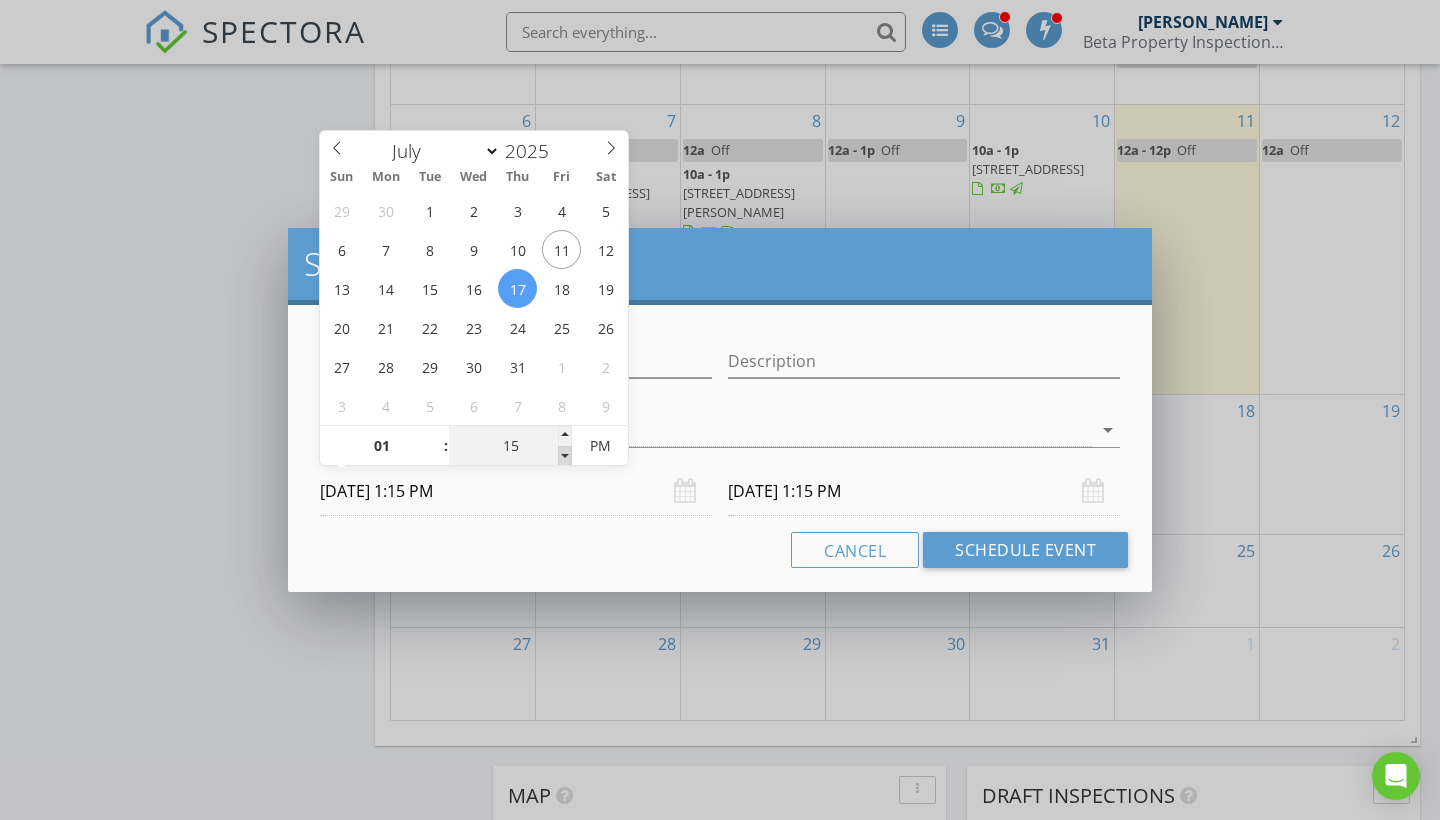 type on "10" 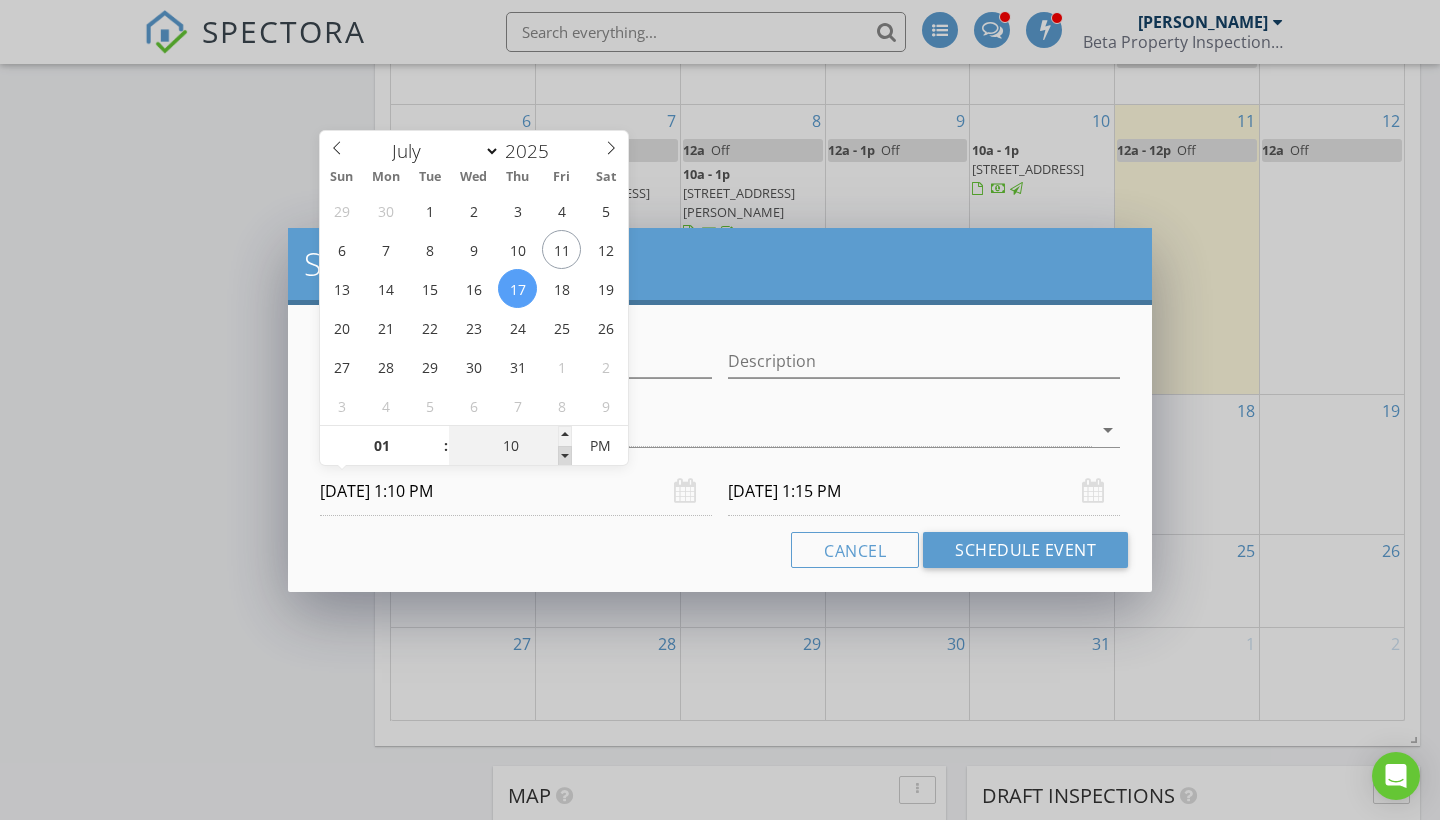 click at bounding box center [565, 456] 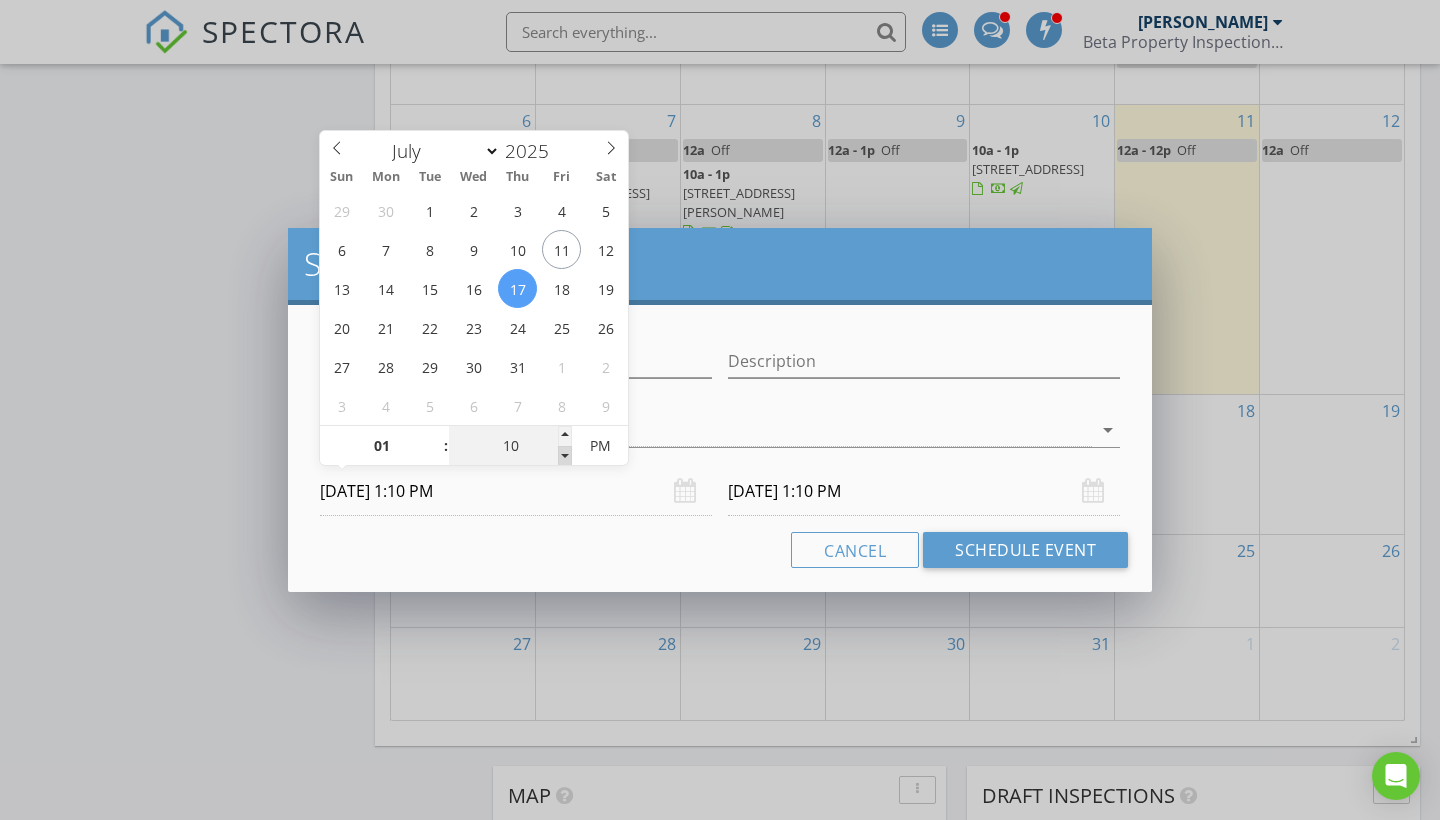 type on "05" 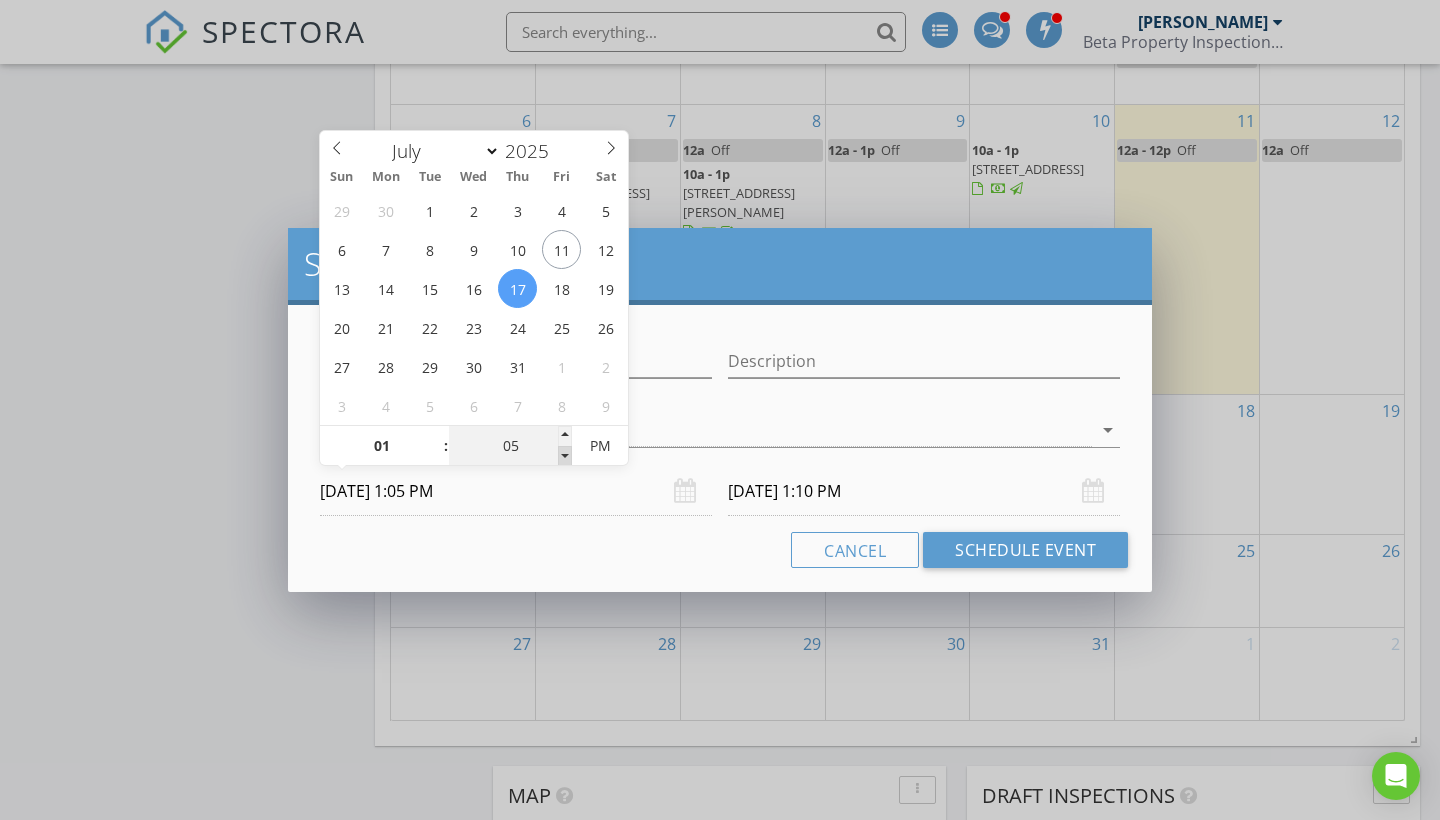 click at bounding box center [565, 456] 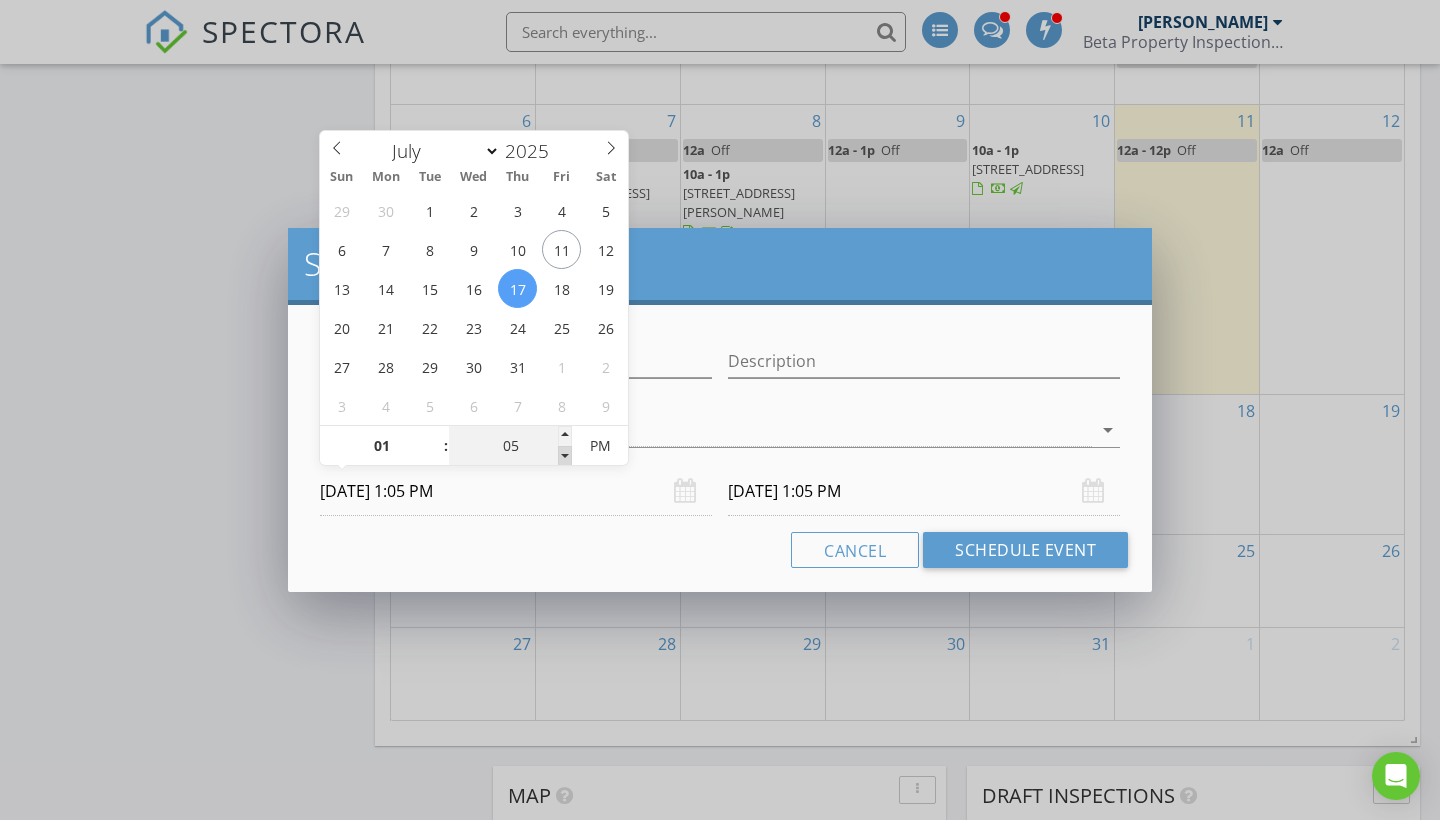 type on "00" 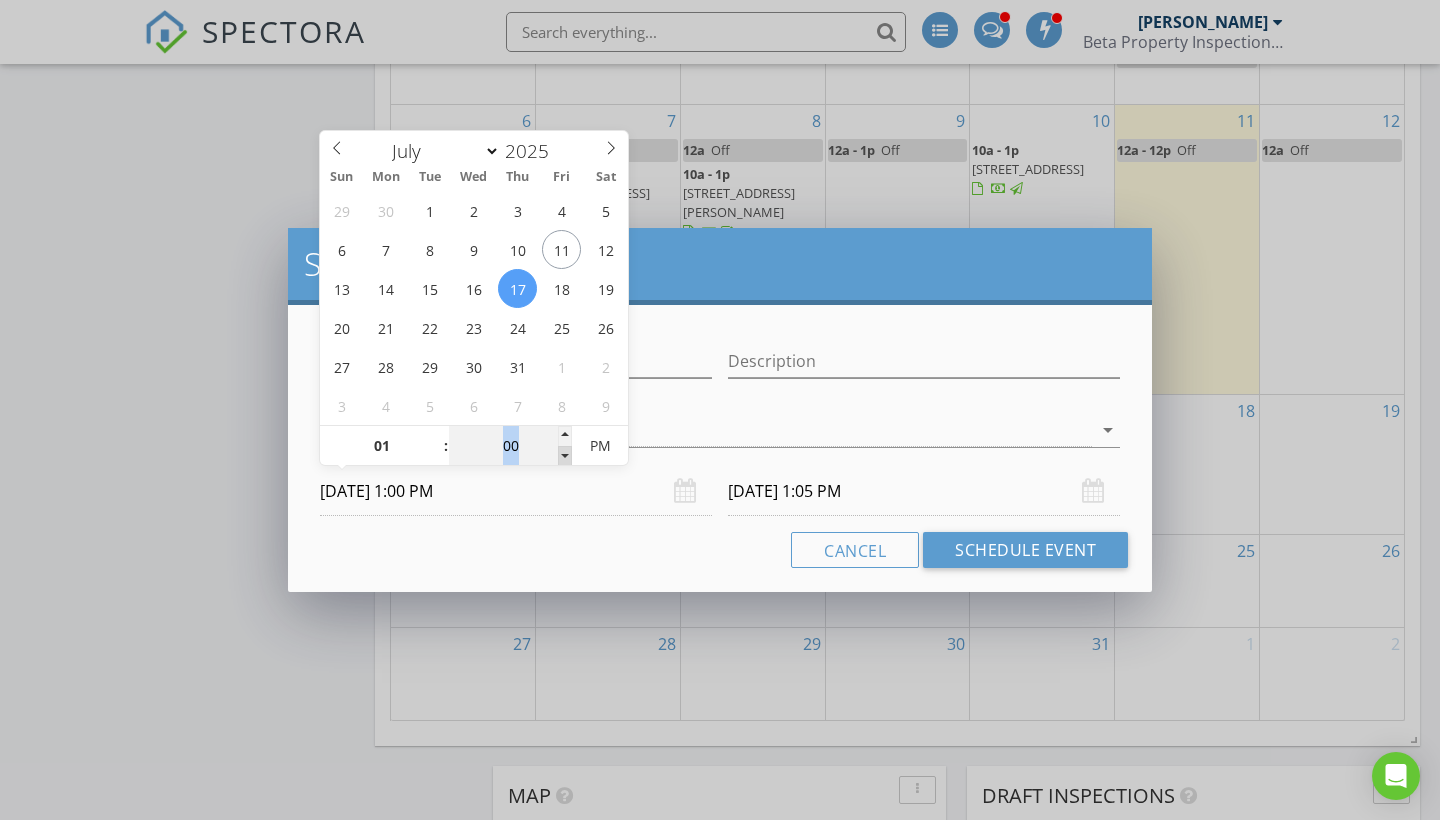 click at bounding box center [565, 456] 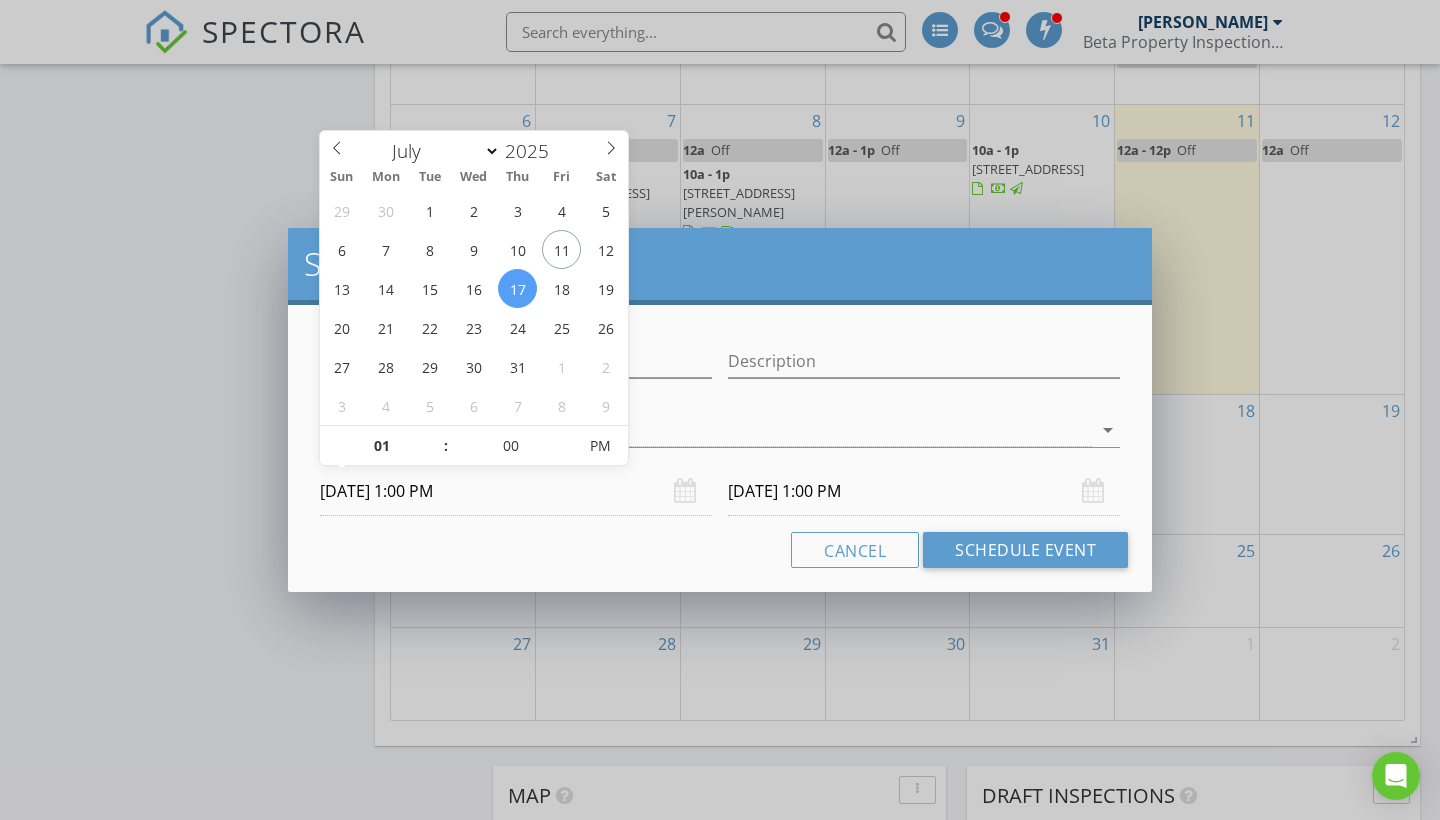 click on "07/18/2025 1:00 PM" at bounding box center (924, 491) 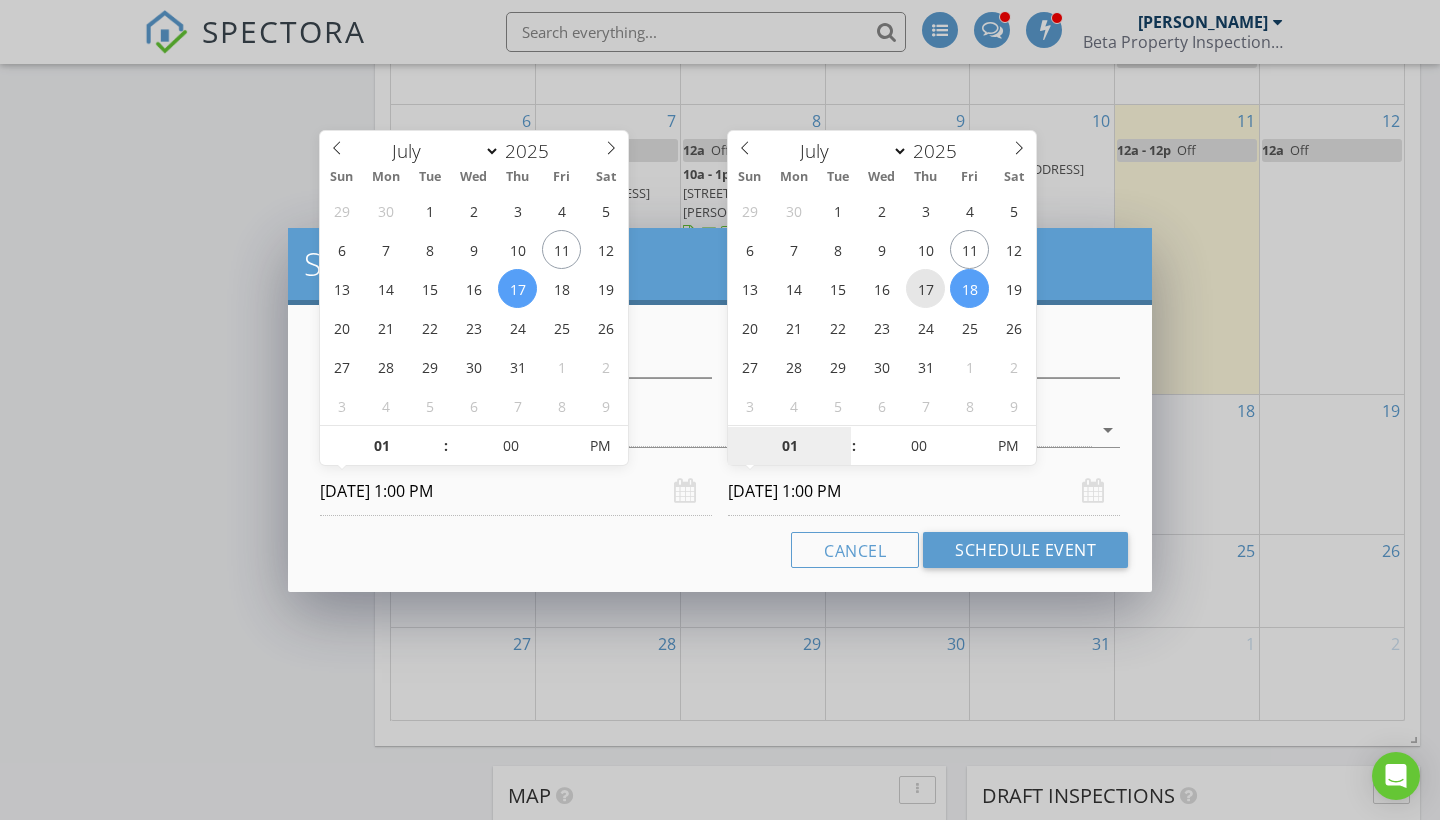 type on "07/17/2025 1:00 PM" 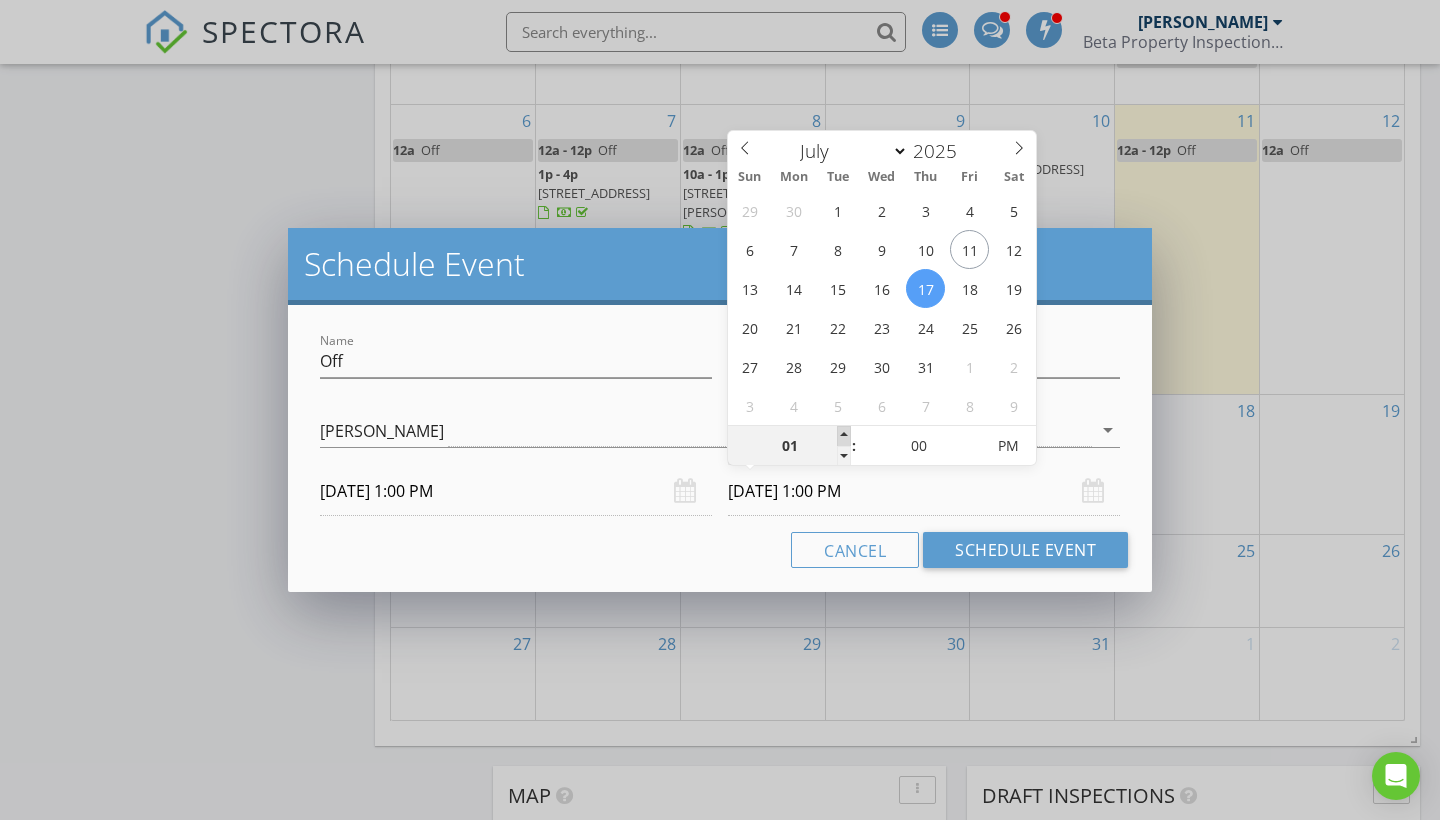 type on "02" 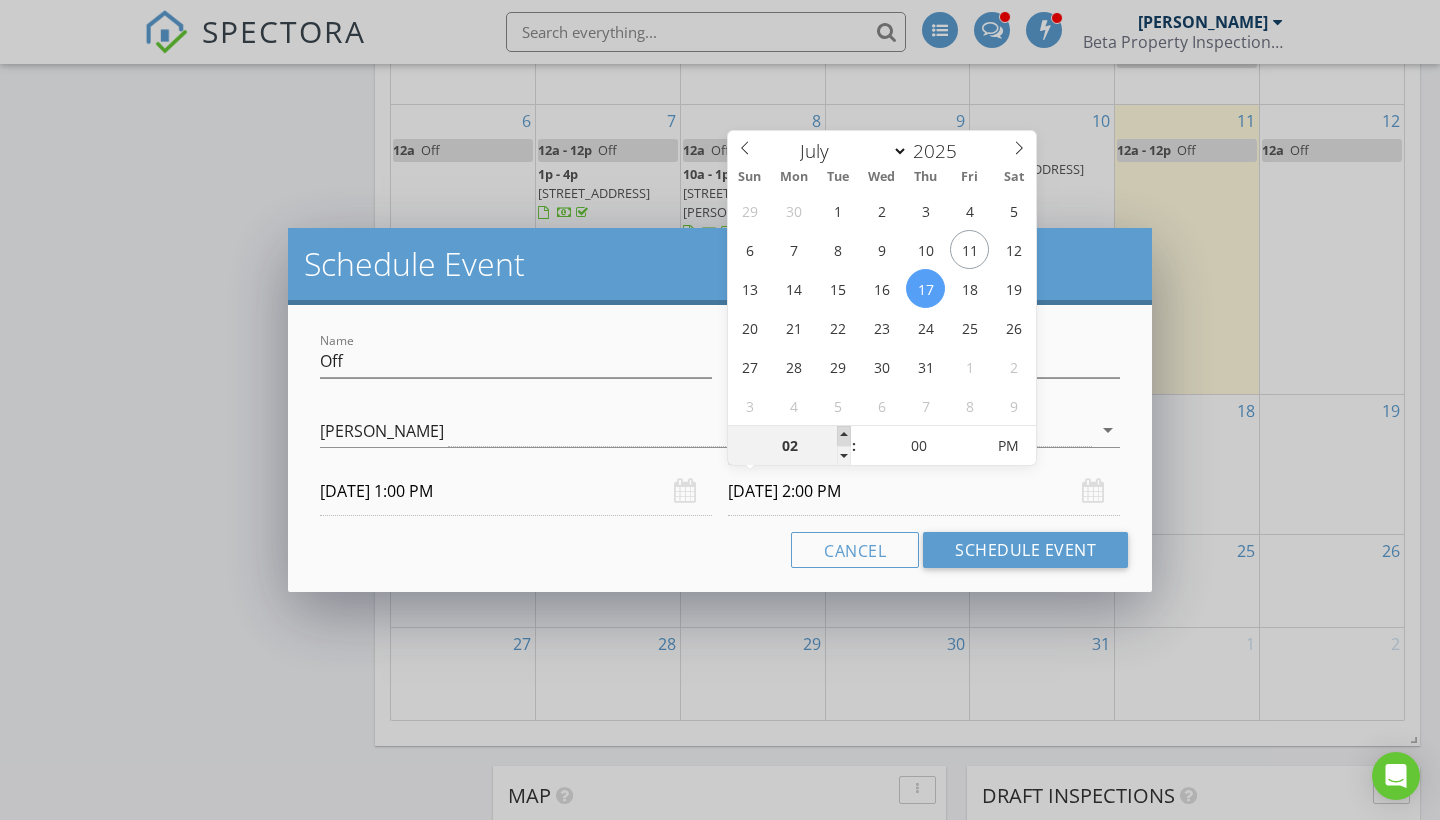 click at bounding box center (844, 436) 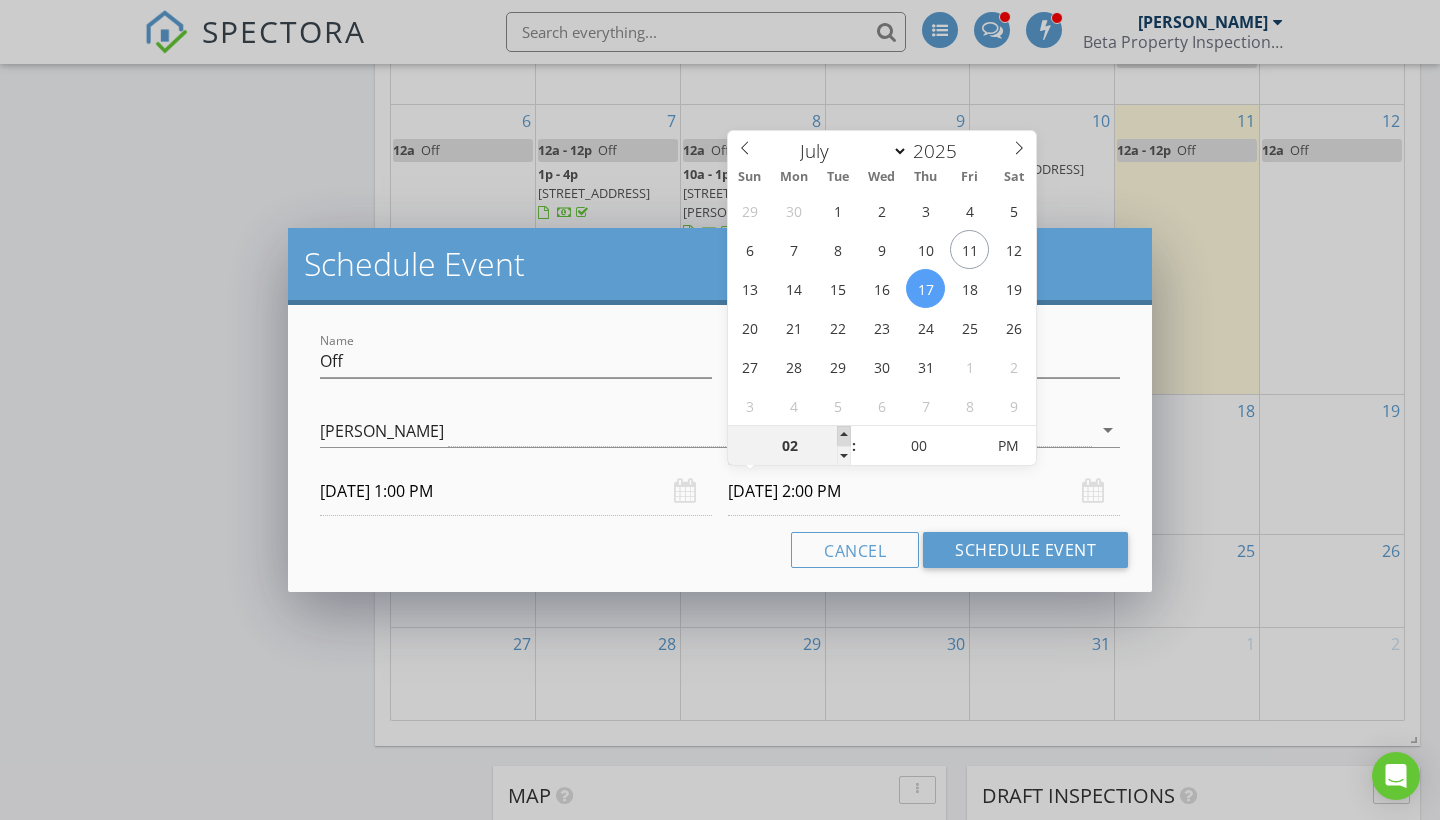 type on "03" 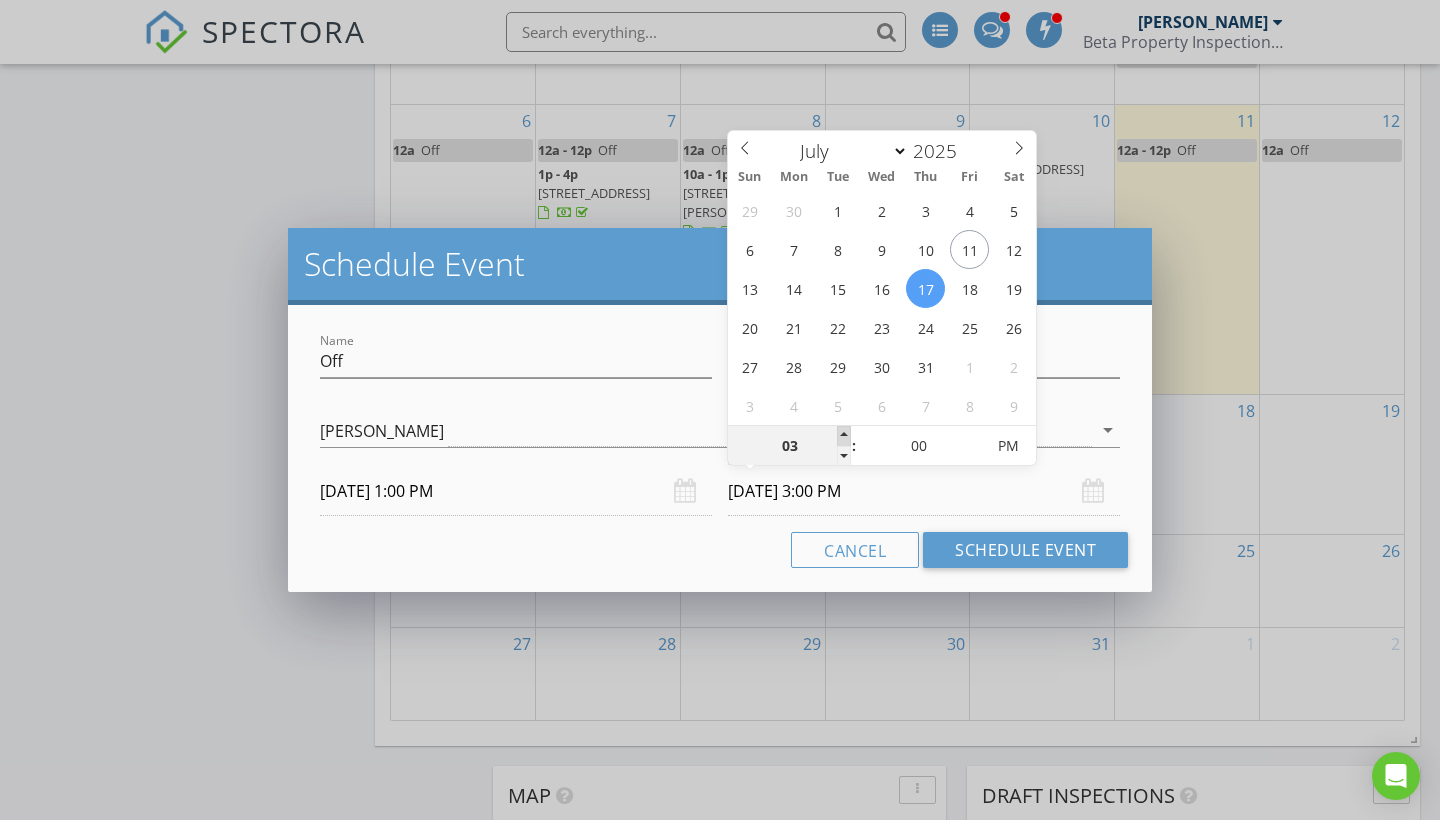 click at bounding box center [844, 436] 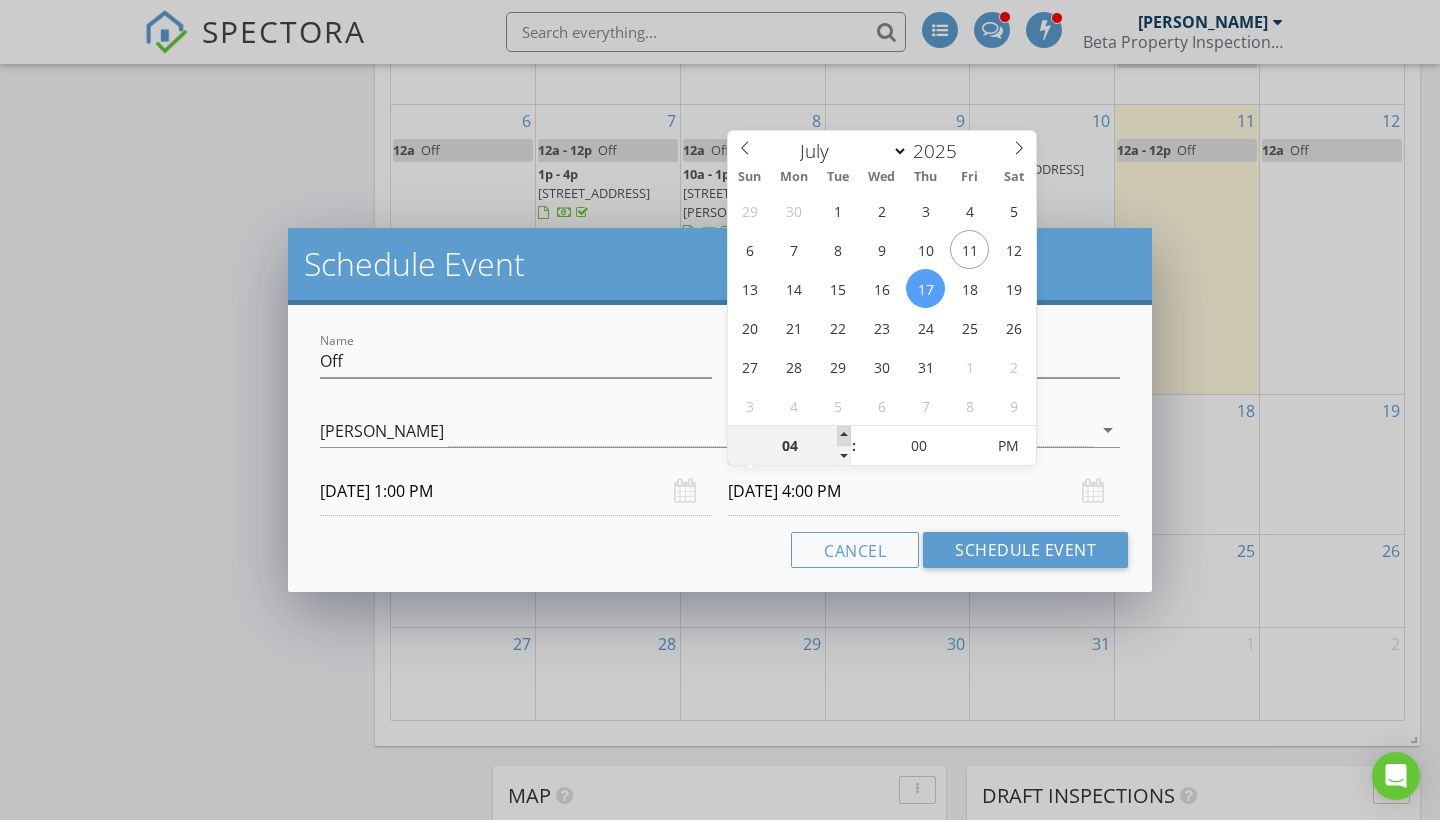 click at bounding box center (844, 436) 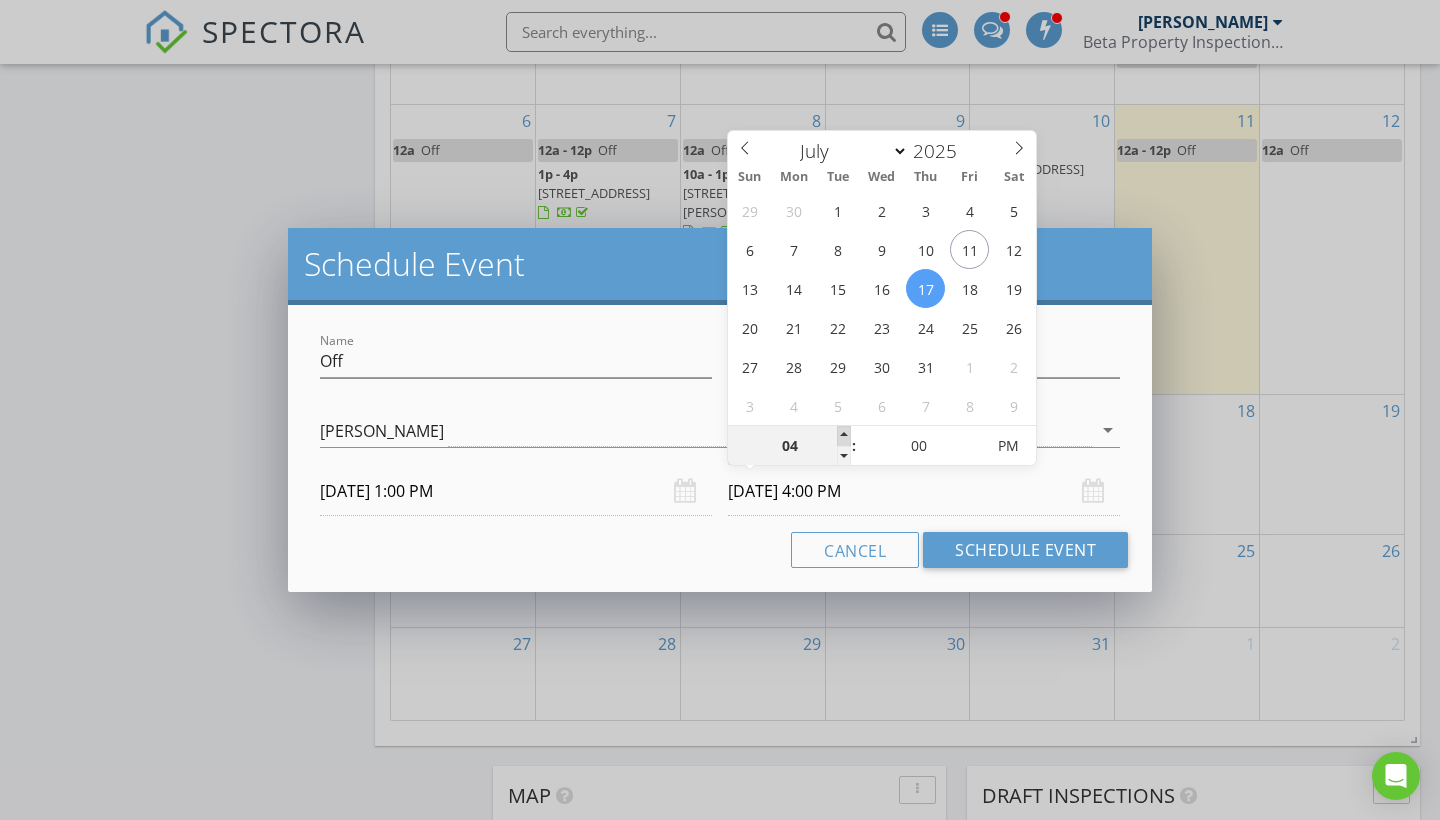 type on "05" 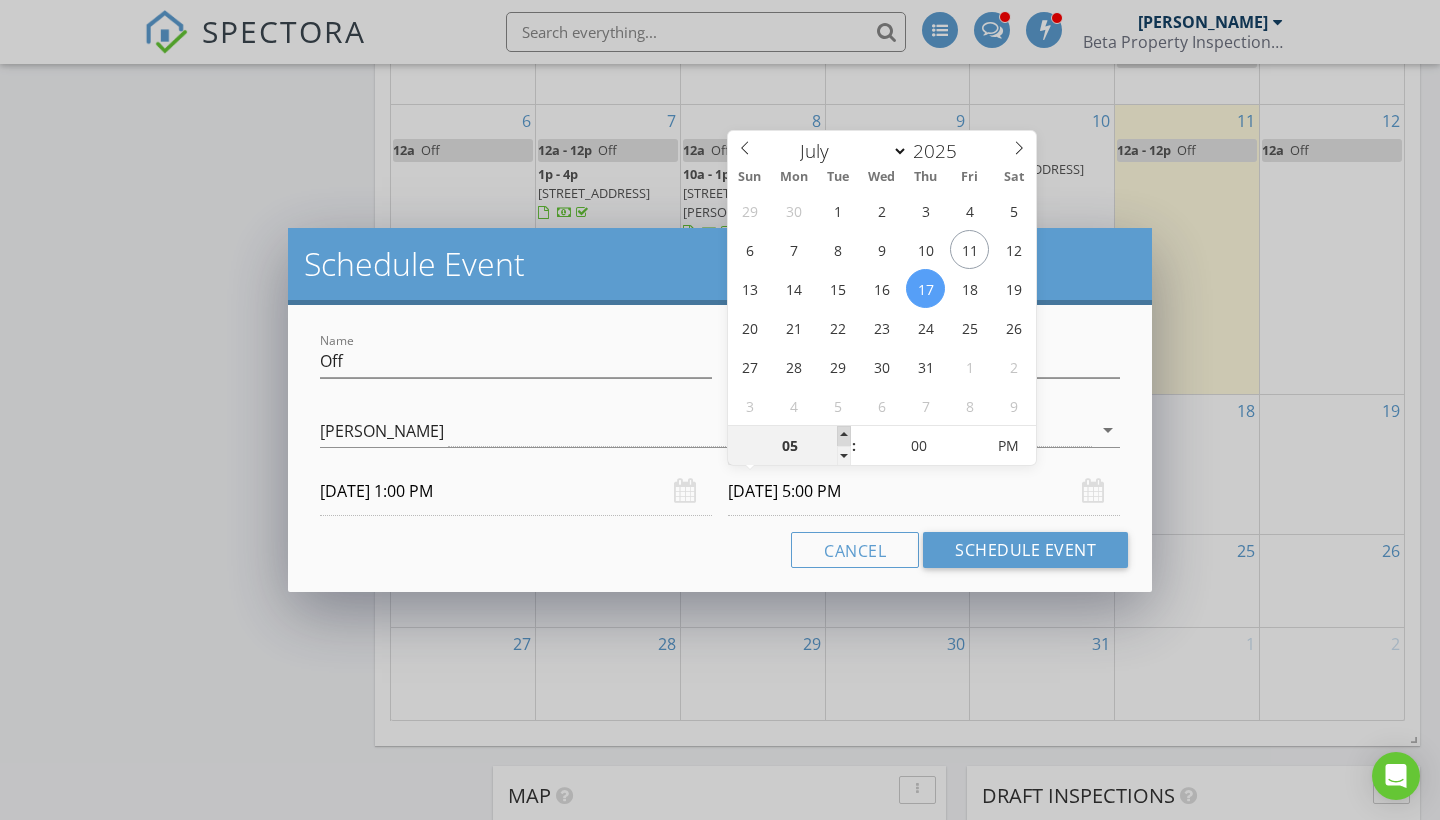 click at bounding box center [844, 436] 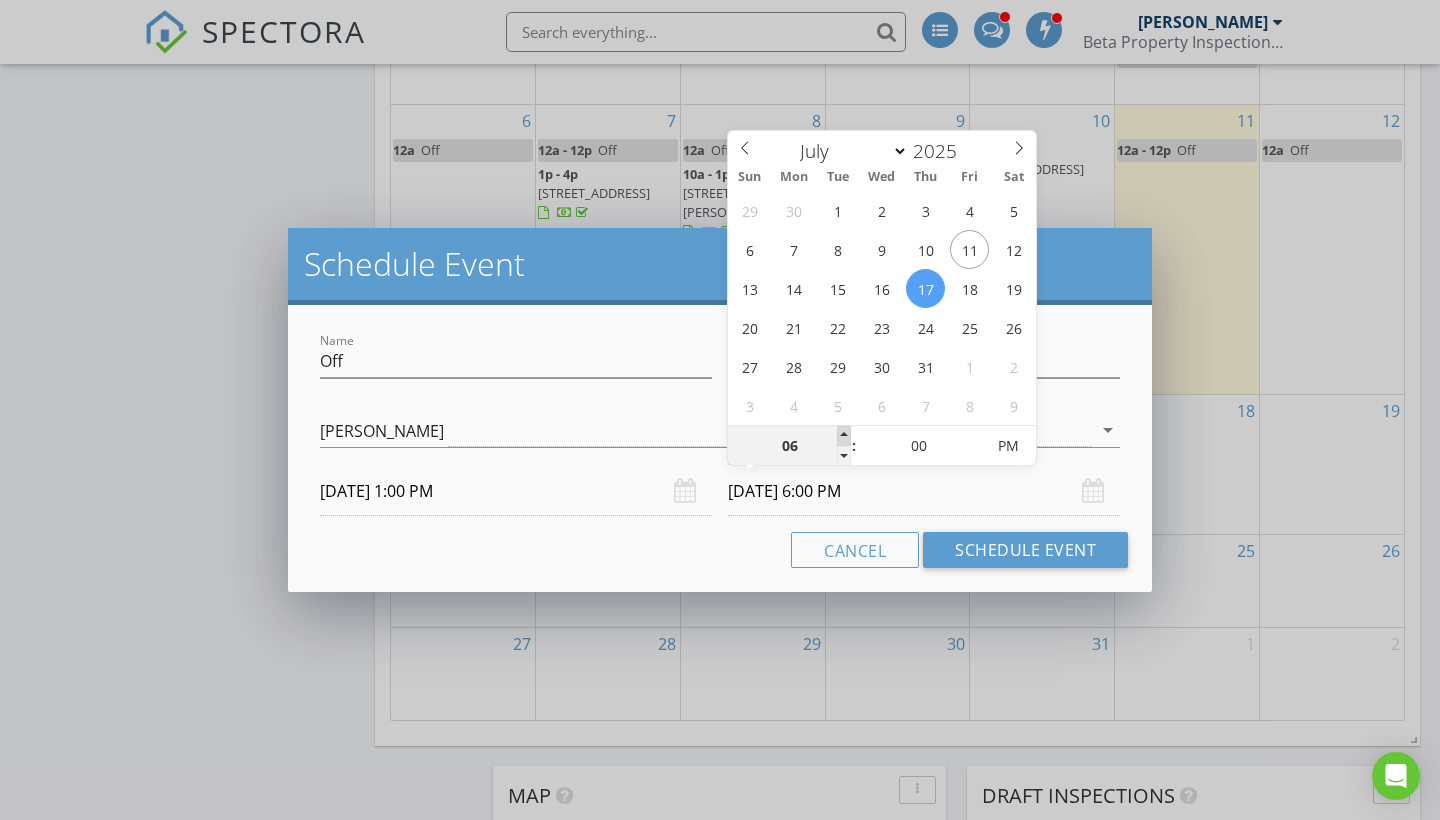 click at bounding box center [844, 436] 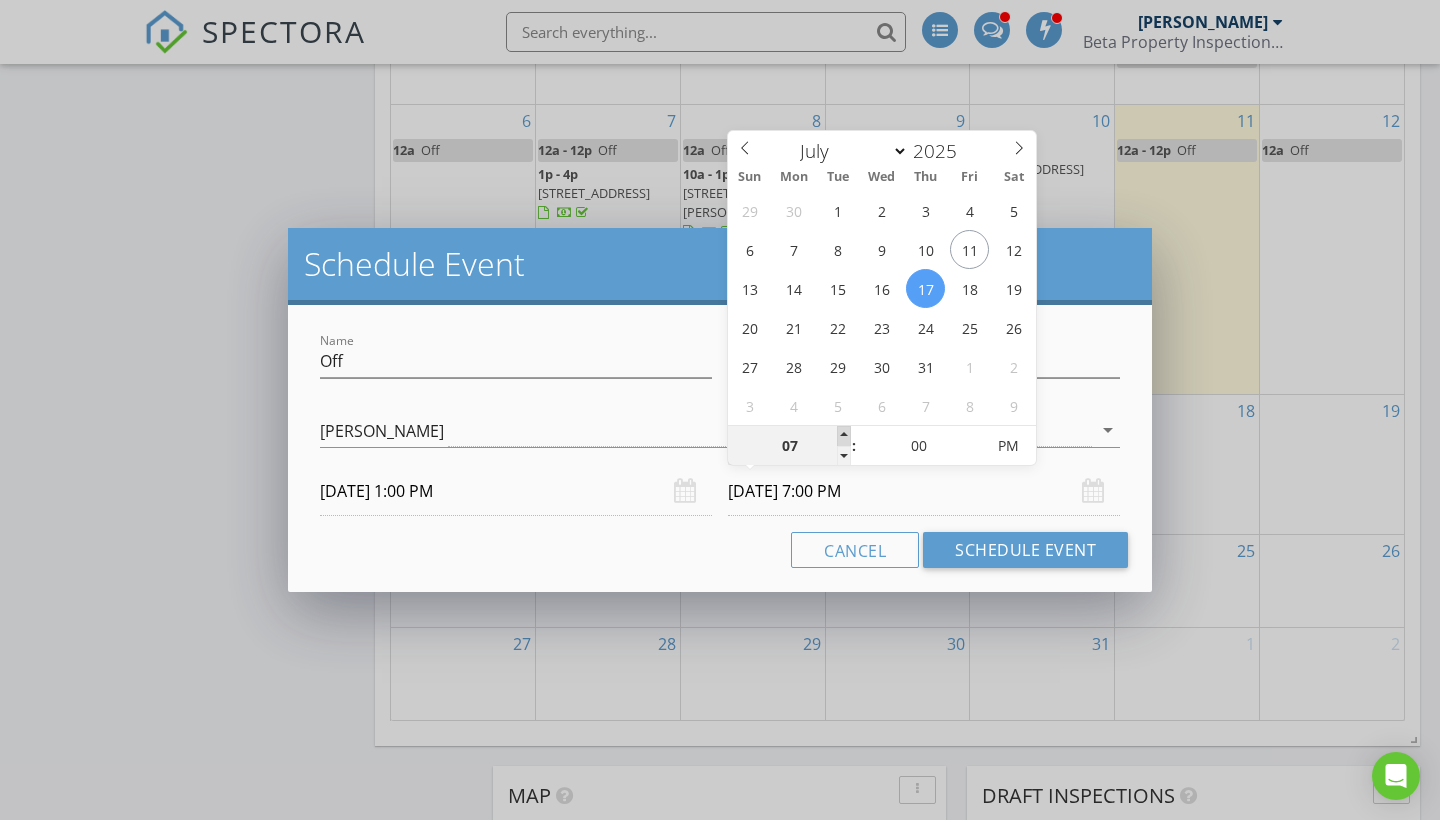 click at bounding box center [844, 436] 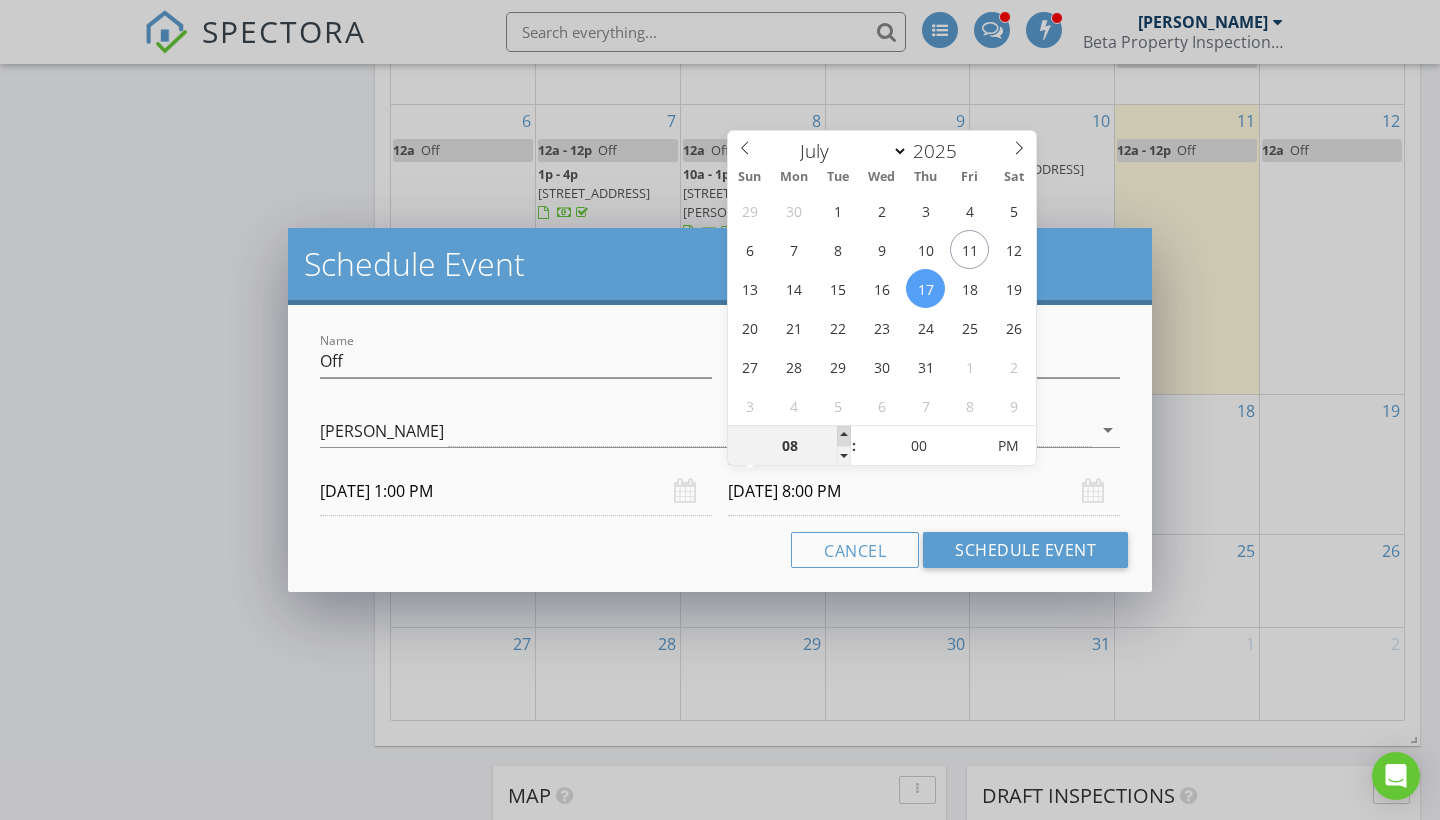 click at bounding box center [844, 436] 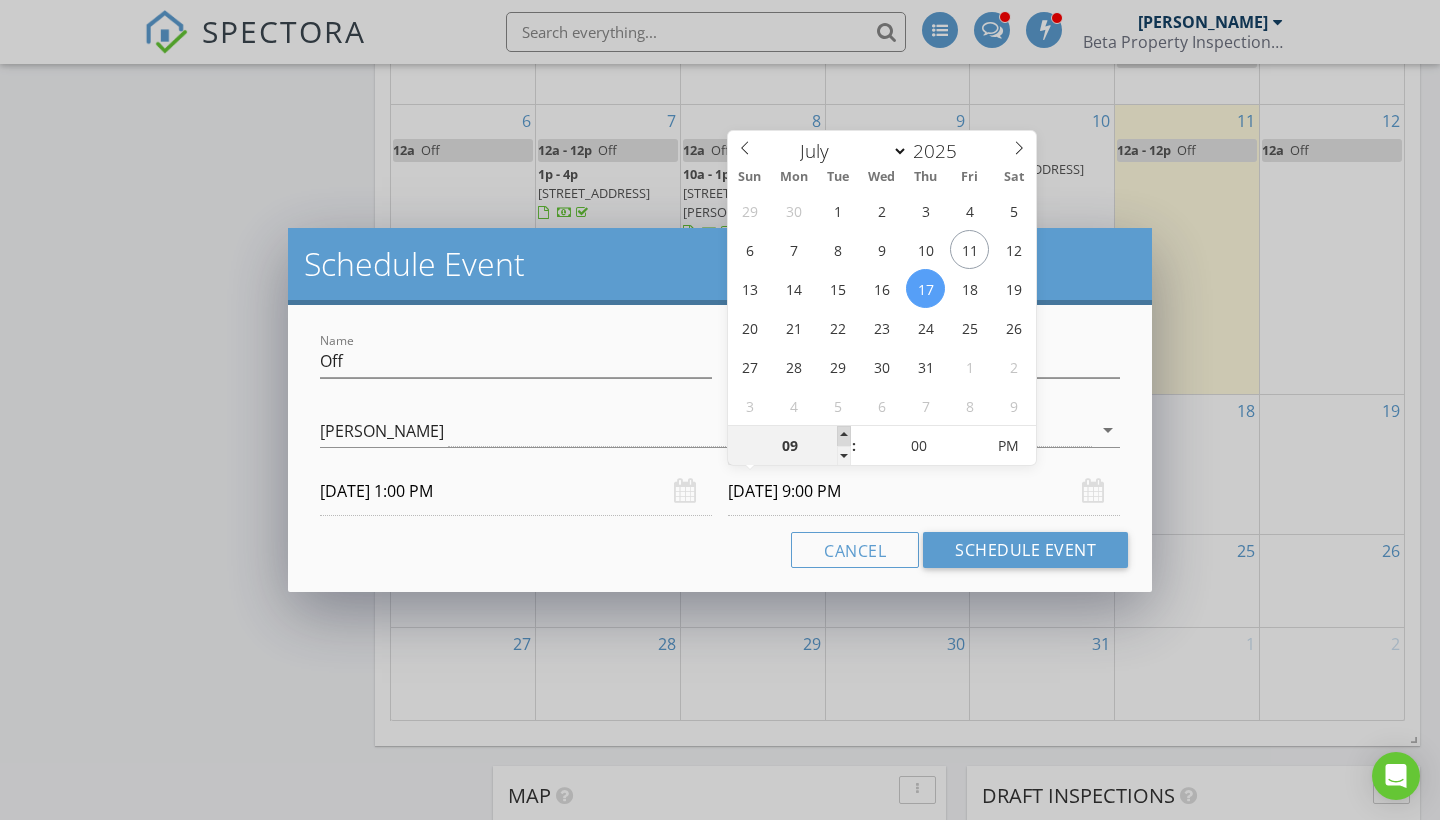 click at bounding box center (844, 436) 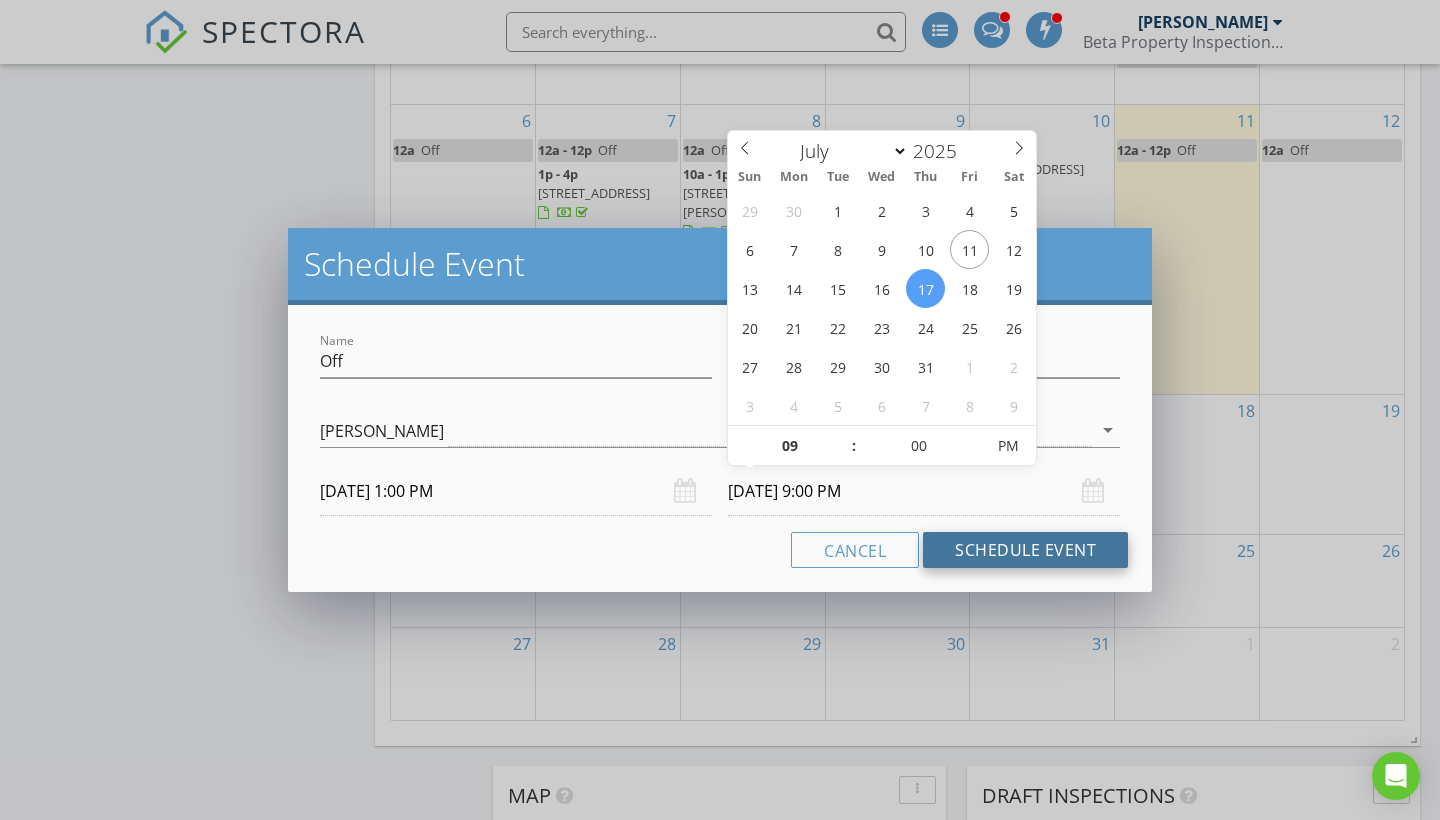 click on "Schedule Event" at bounding box center [1025, 550] 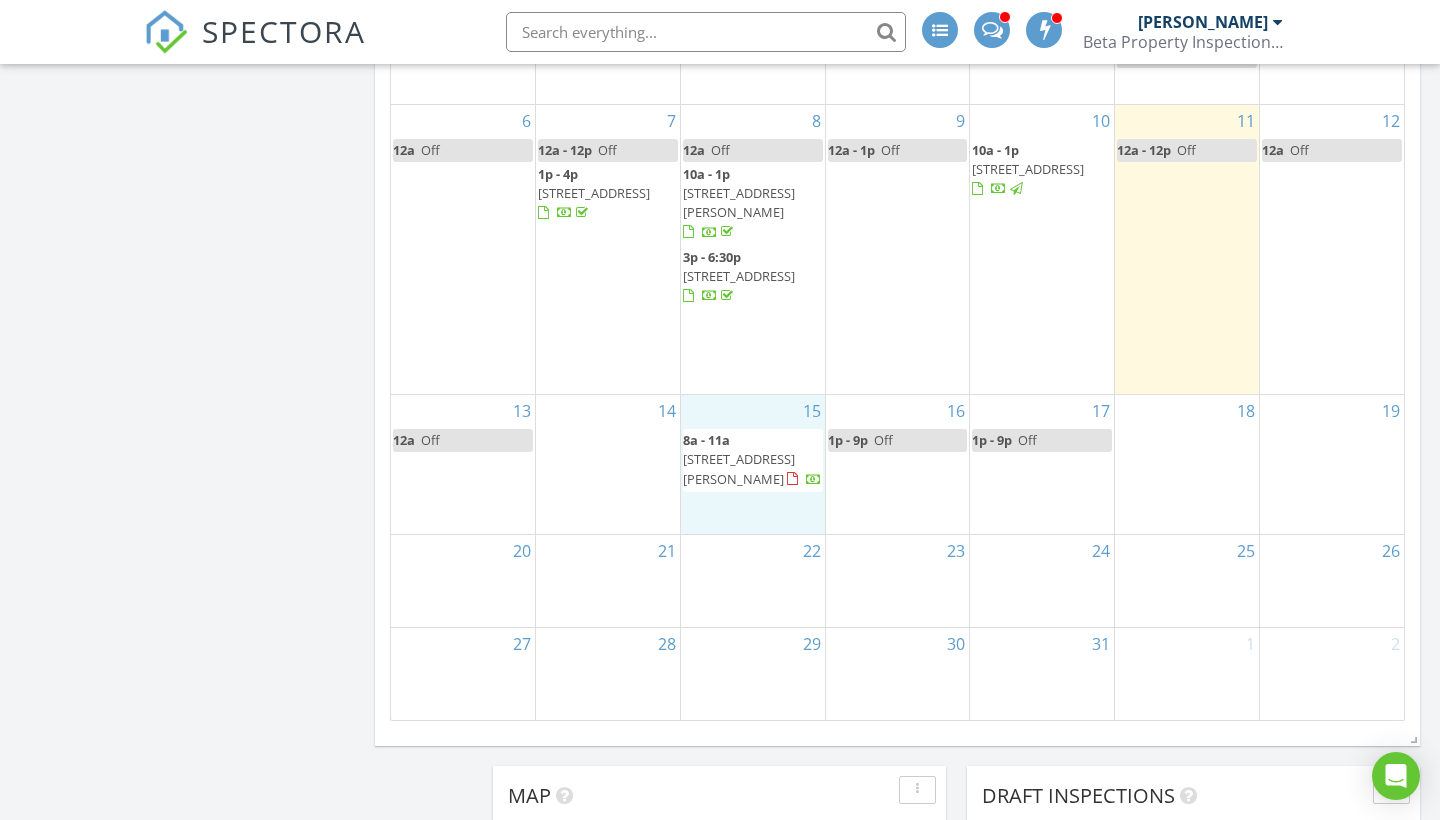 click on "15
8a - 11a
2858 Cedar Hill Rd, Cuyahoga Falls 44223" at bounding box center [753, 464] 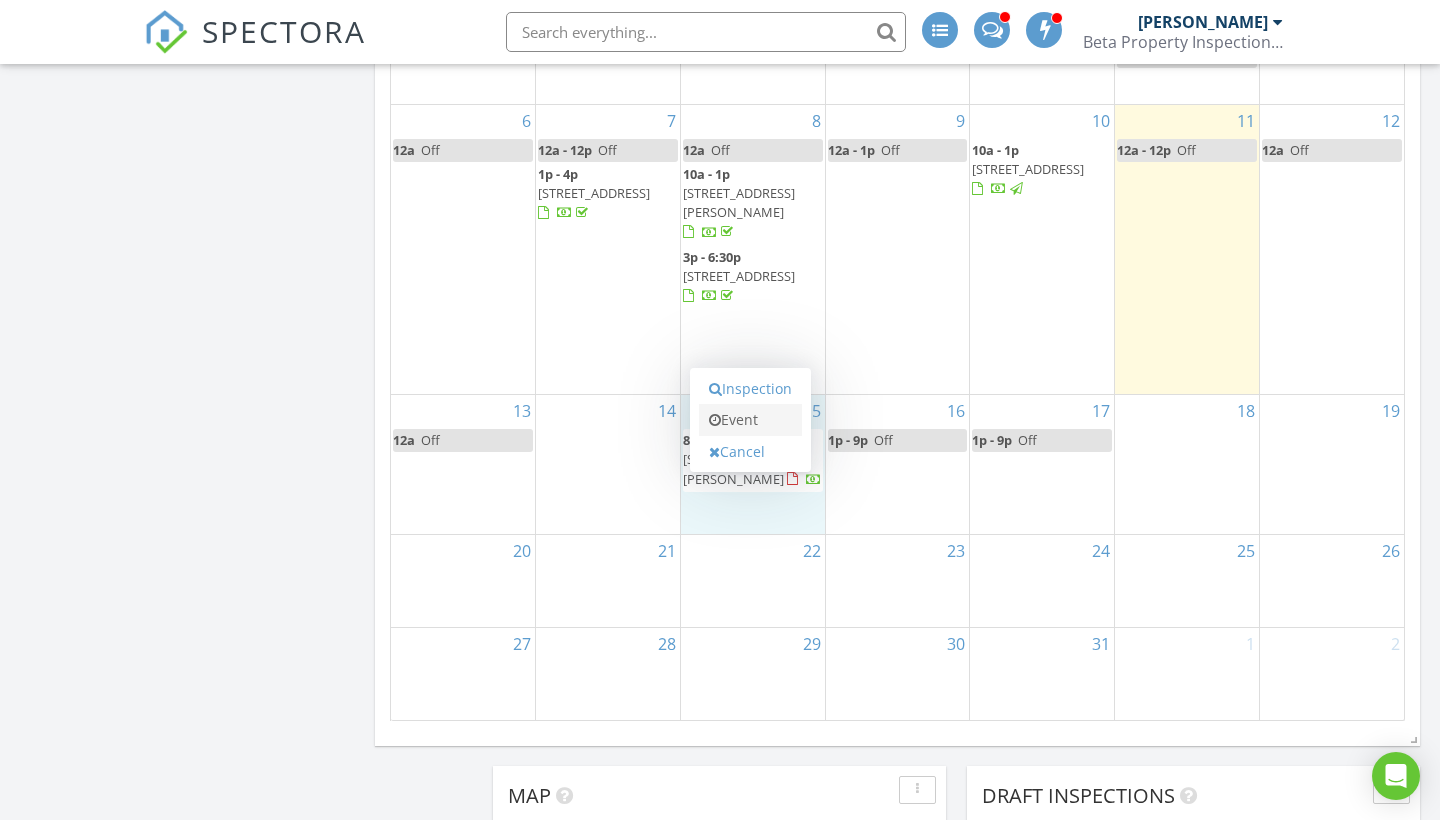 click on "Event" at bounding box center (750, 420) 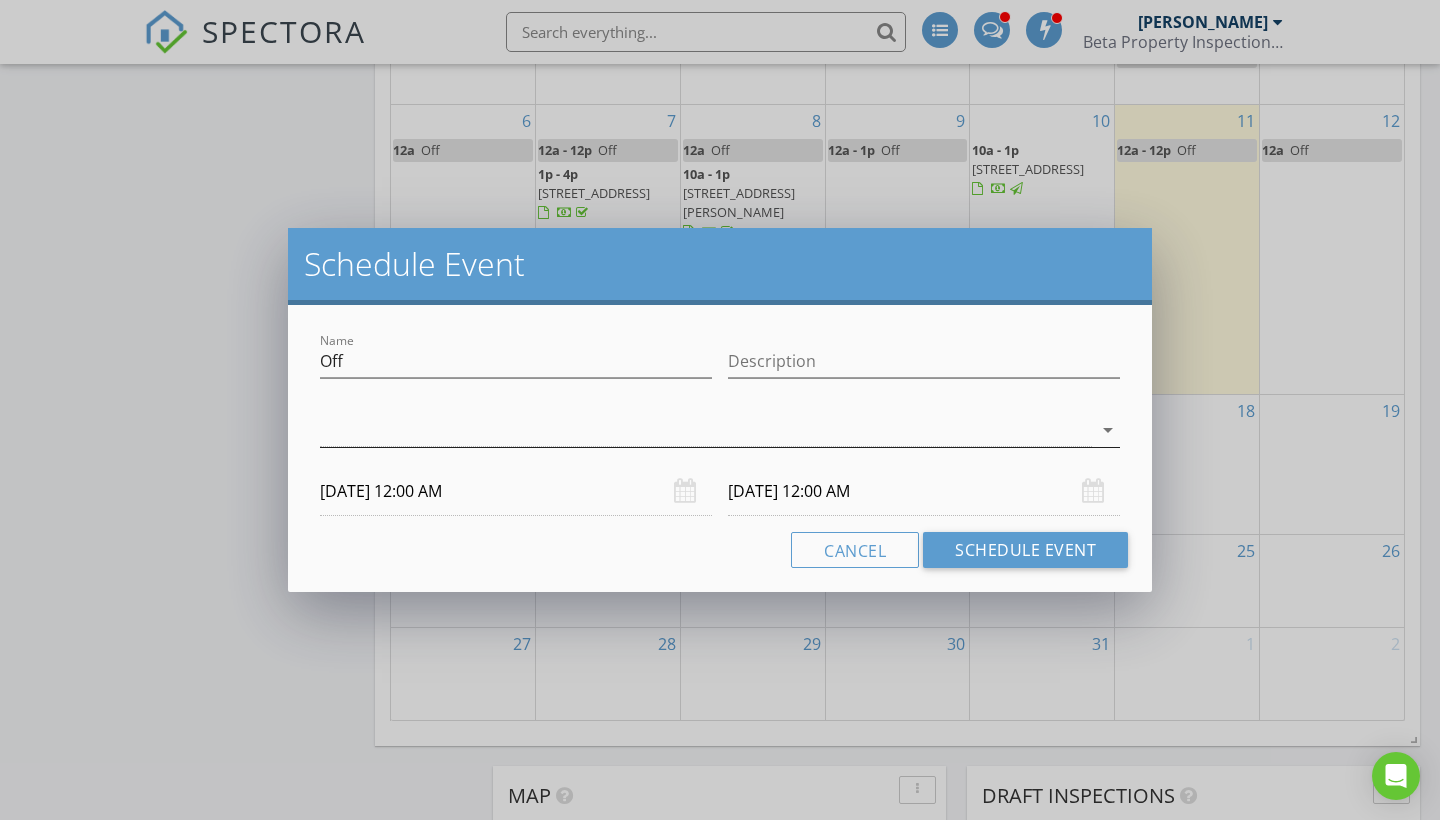 click on "arrow_drop_down" at bounding box center [1108, 430] 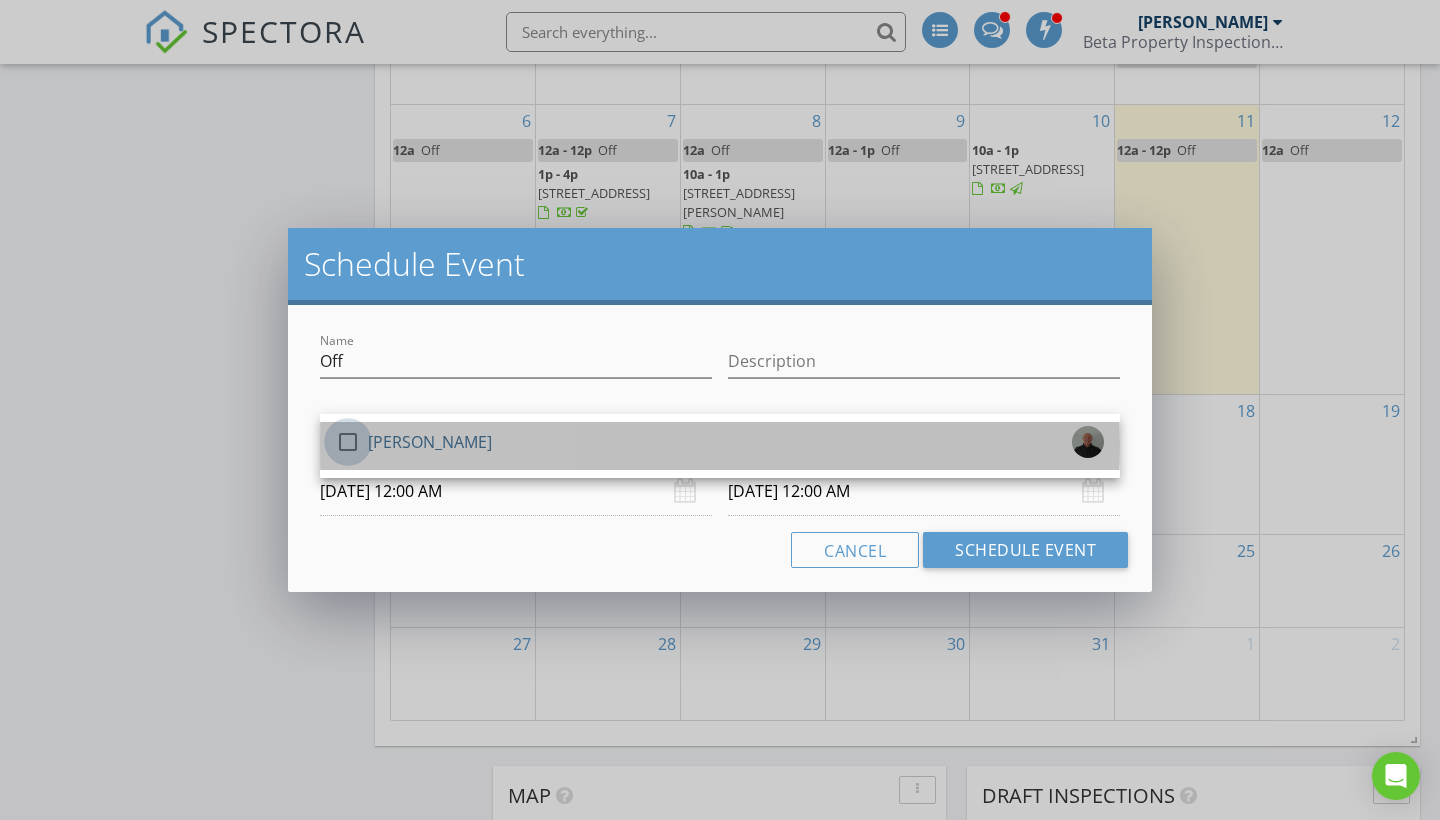 click at bounding box center (348, 442) 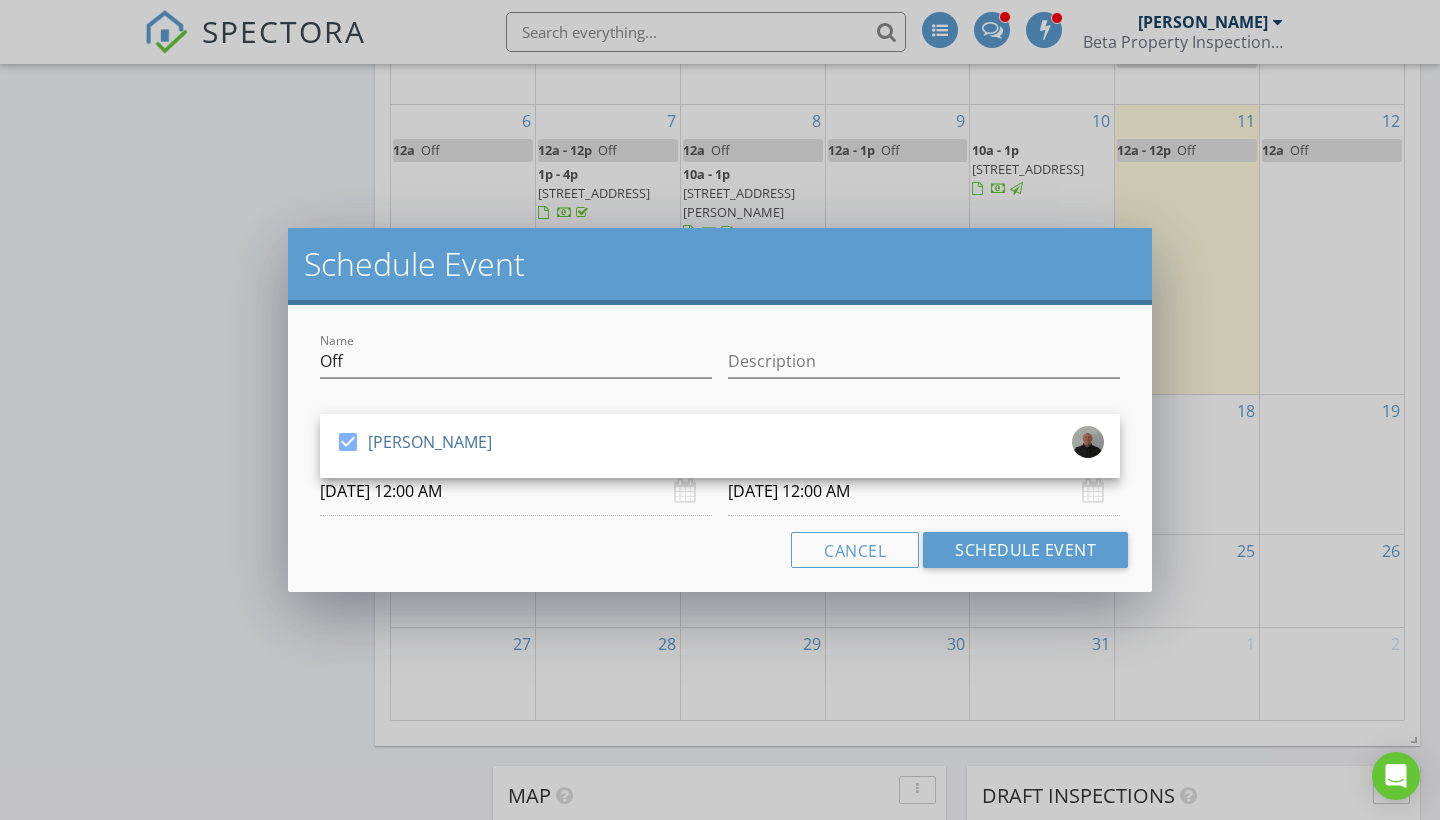 click on "07/15/2025 12:00 AM" at bounding box center (516, 491) 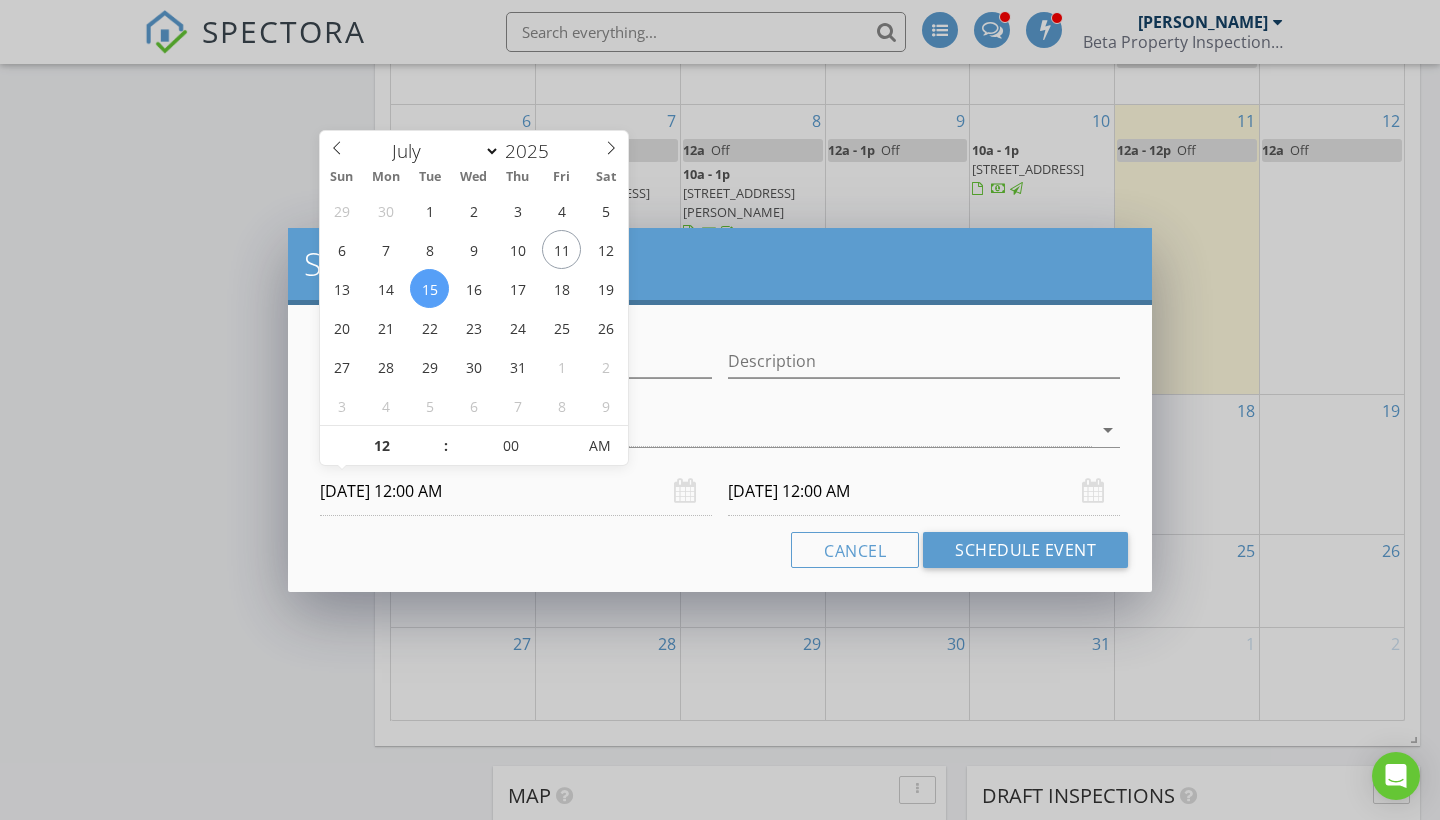 click on "07/16/2025 12:00 AM" at bounding box center [924, 491] 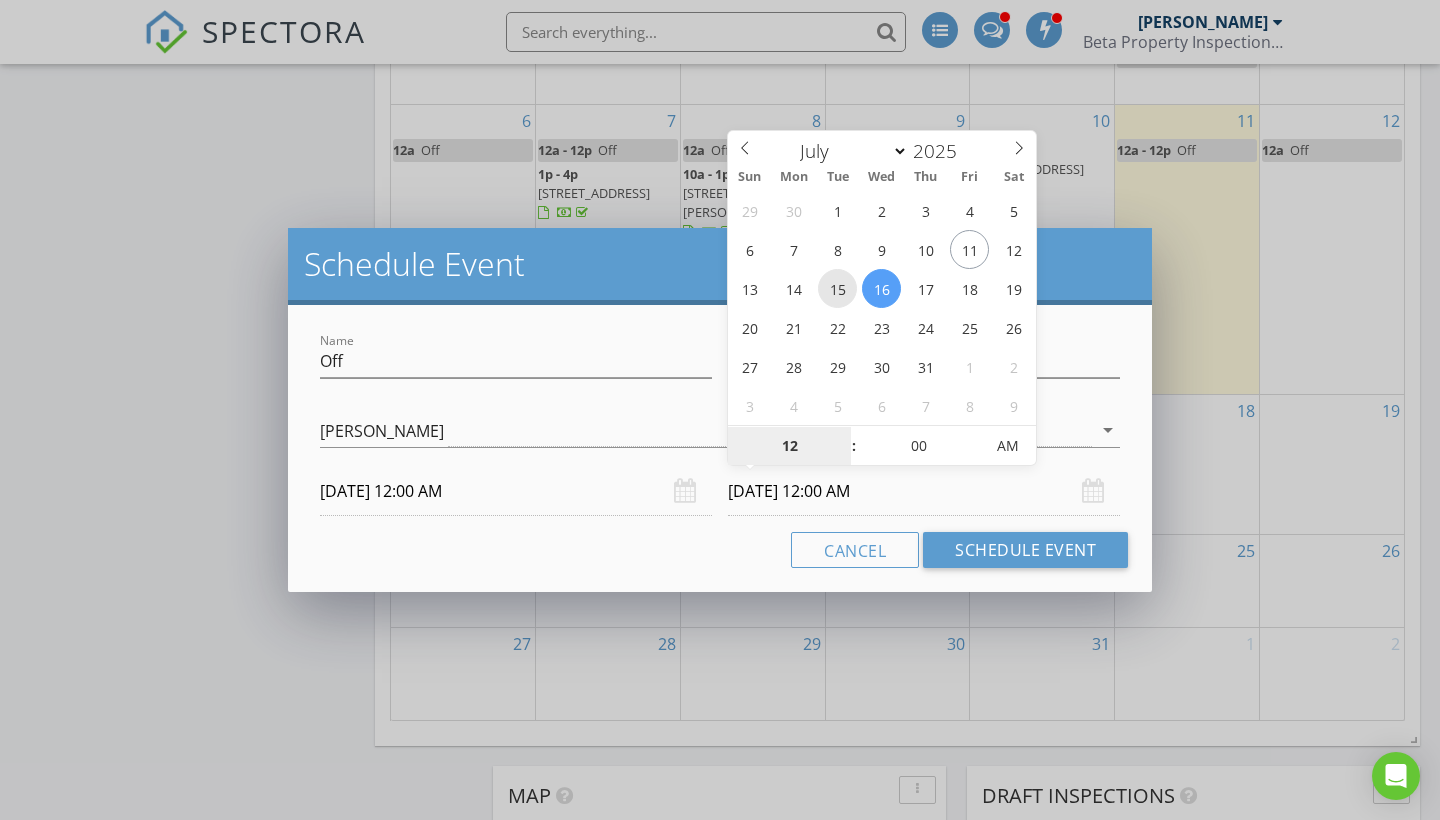 type on "07/15/2025 12:00 AM" 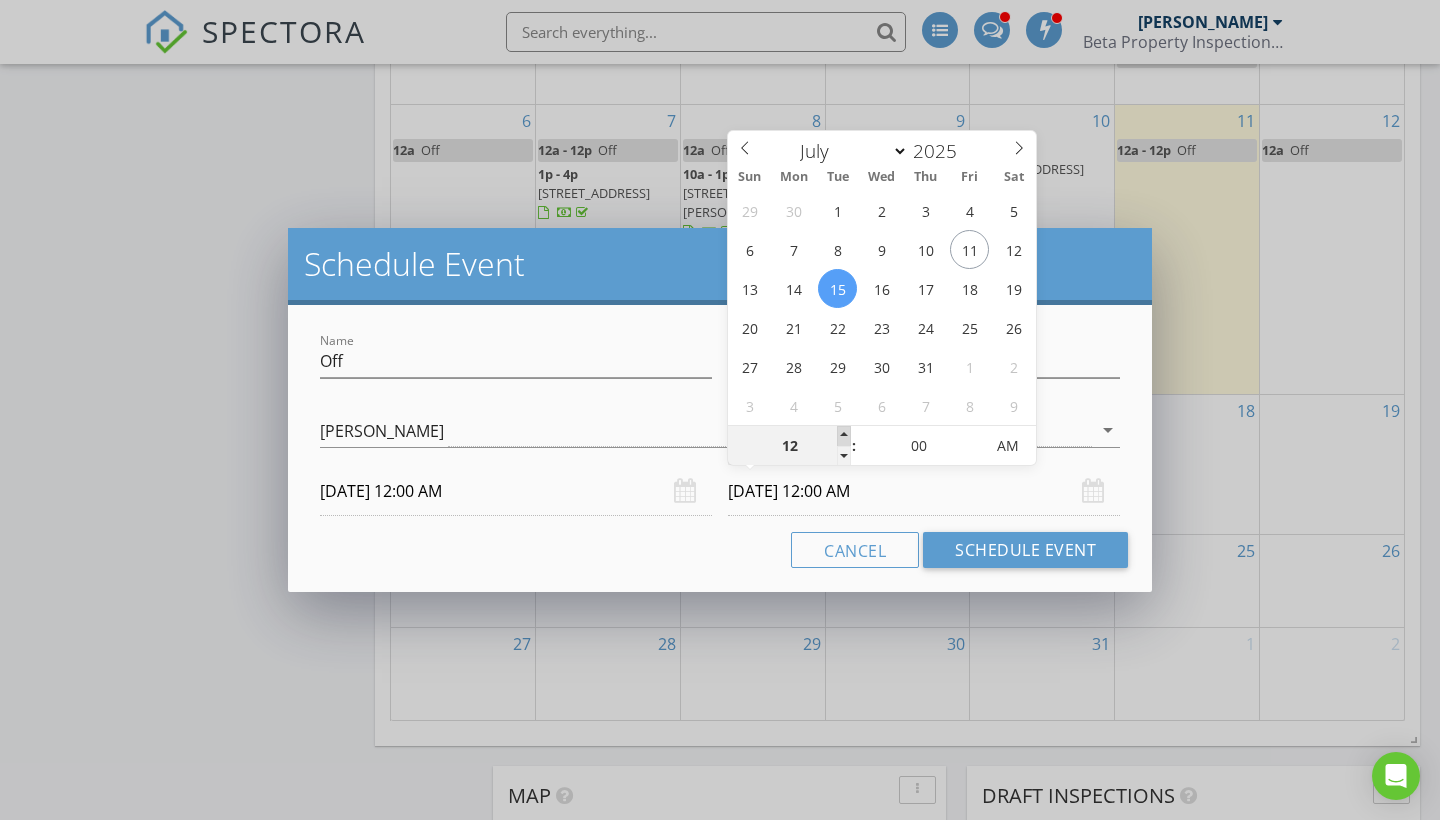 type on "01" 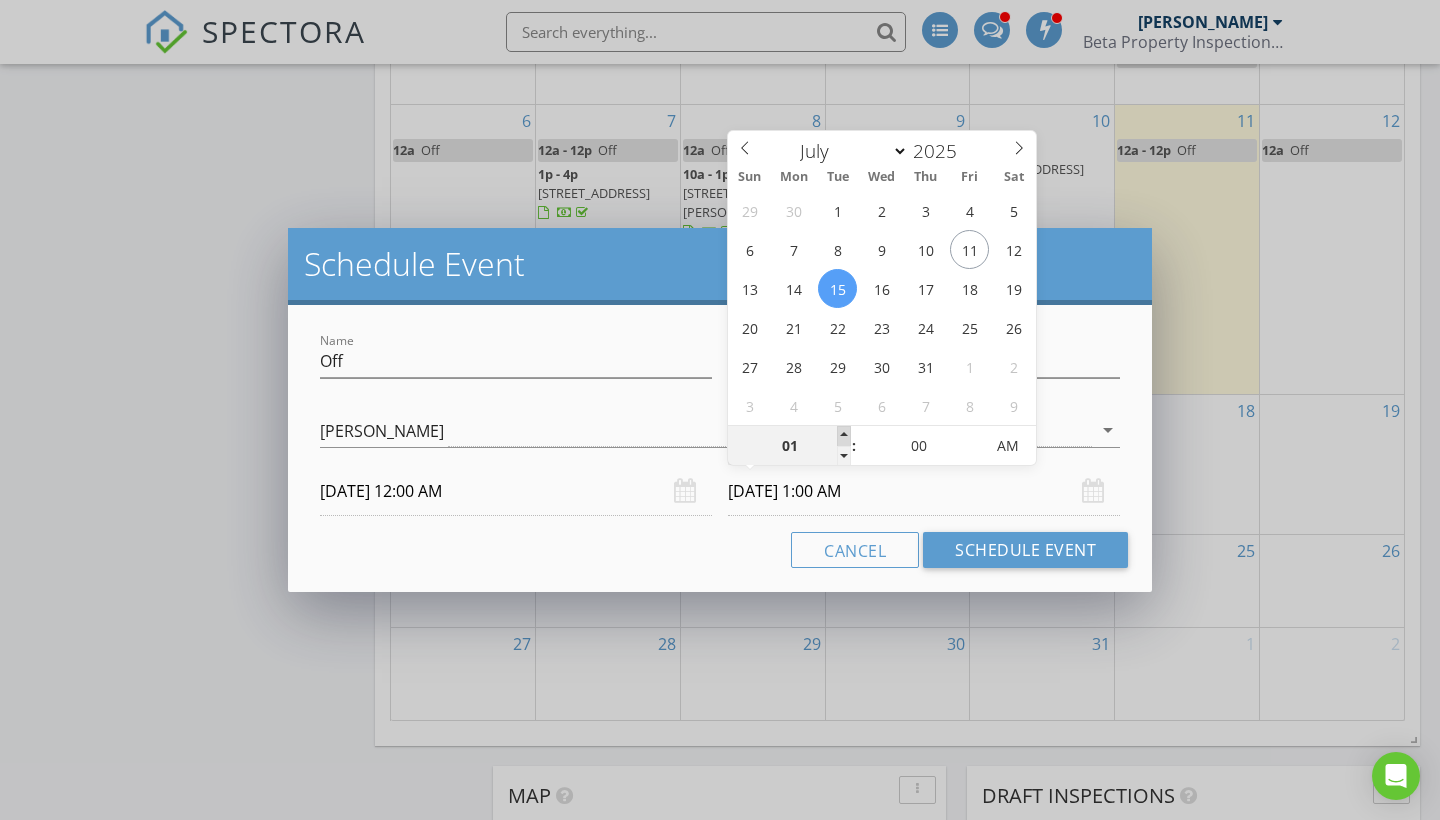 click at bounding box center (844, 436) 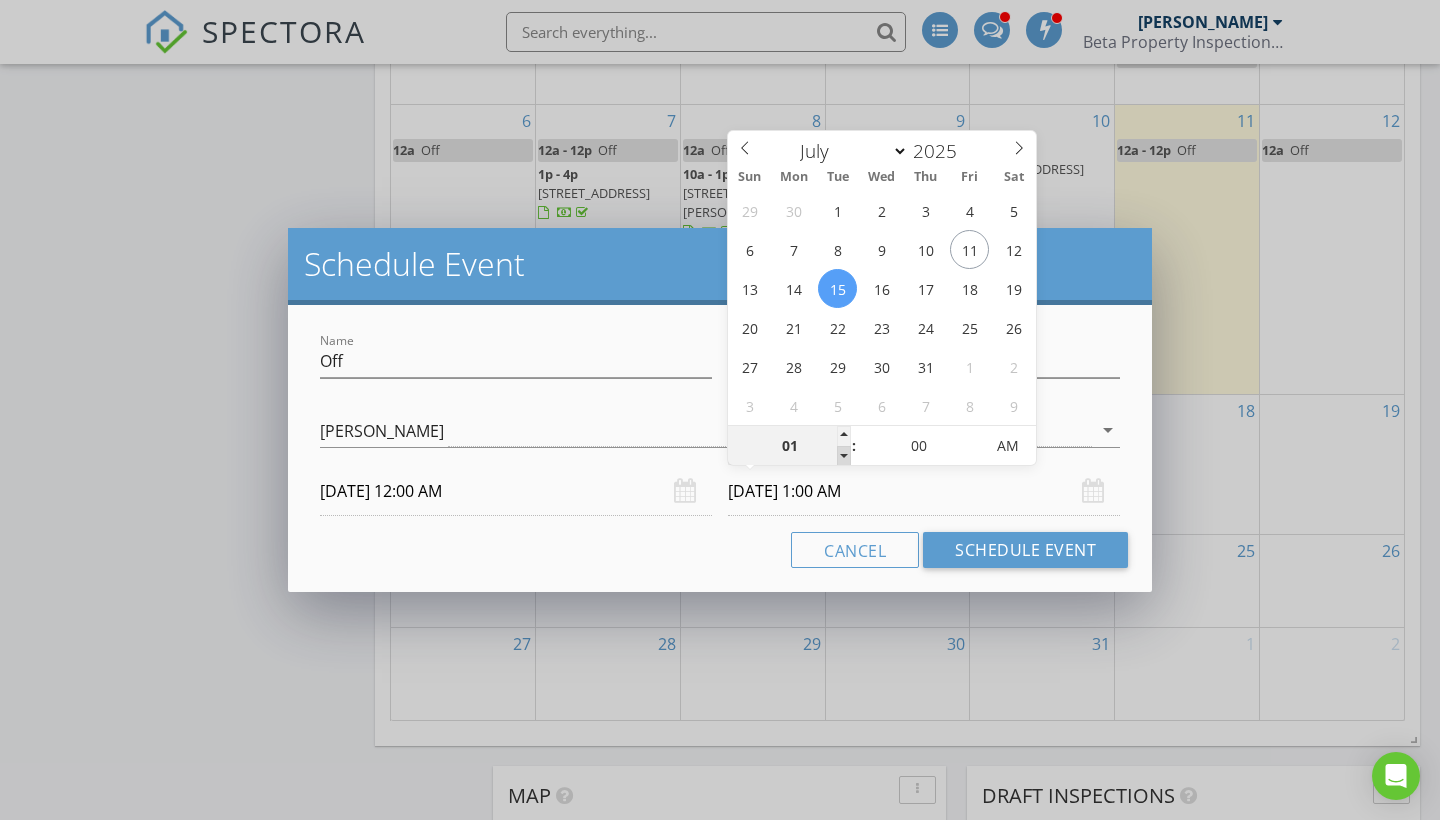 type on "12" 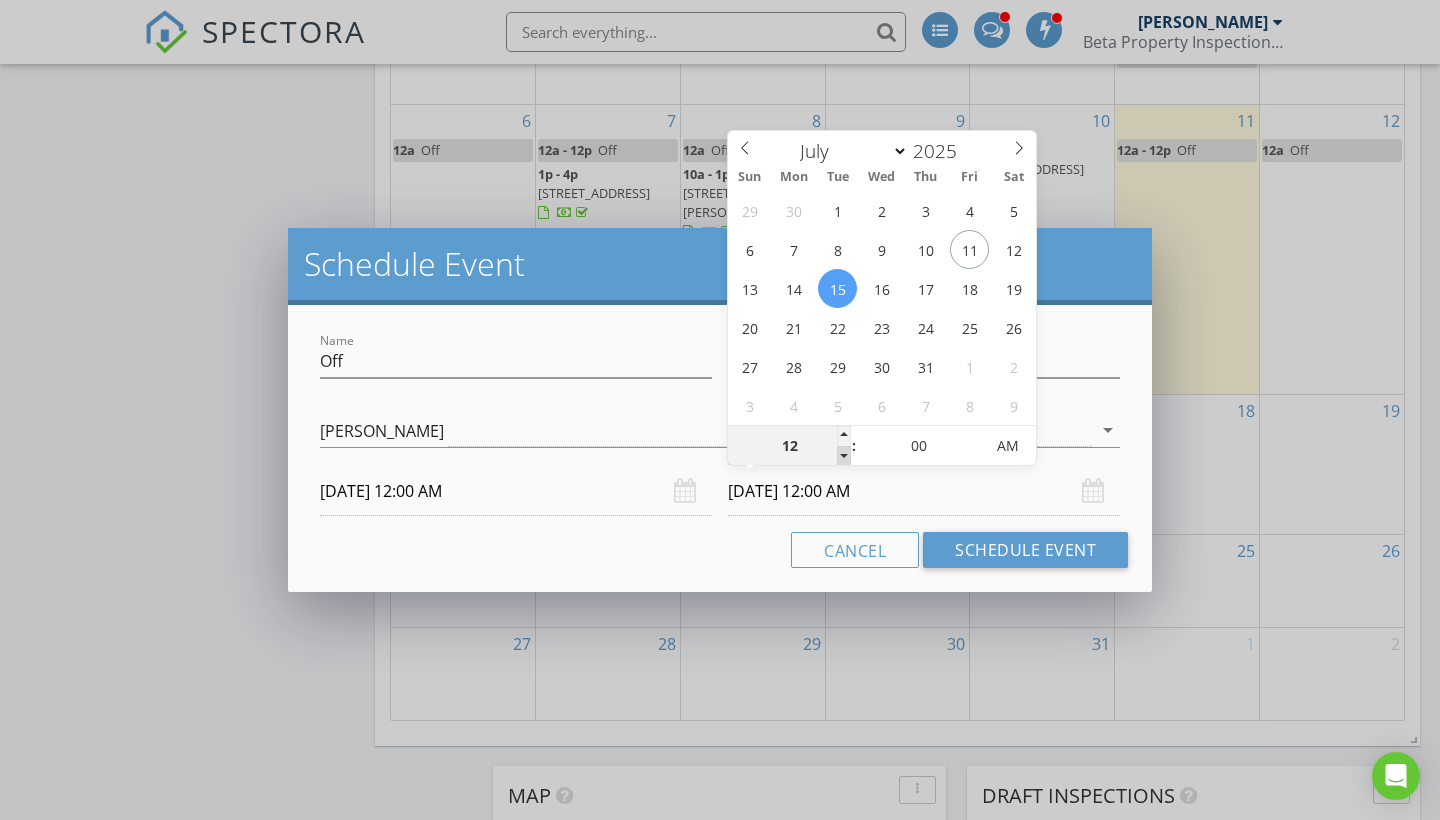 click at bounding box center [844, 456] 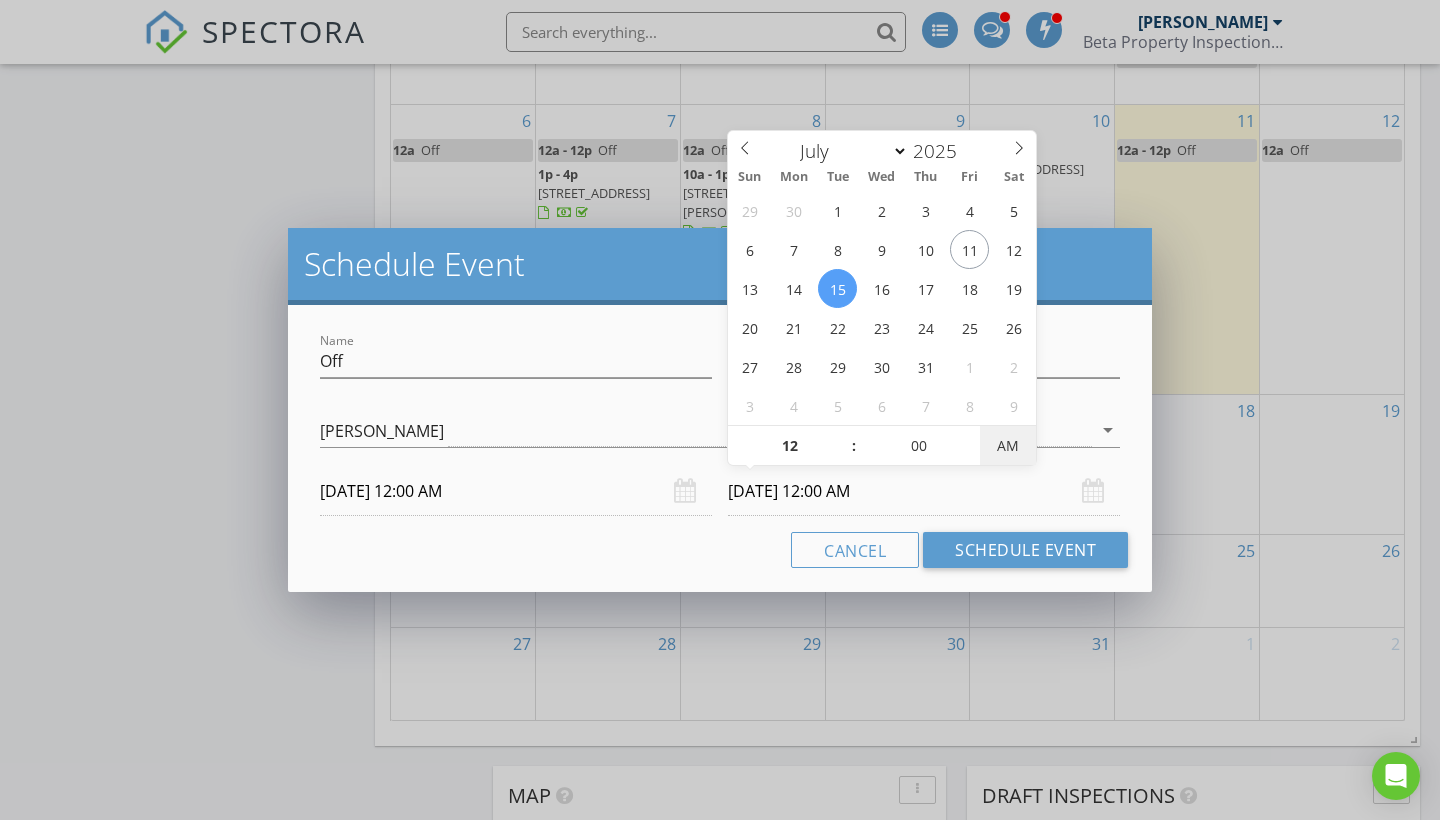 type on "07/15/2025 12:00 PM" 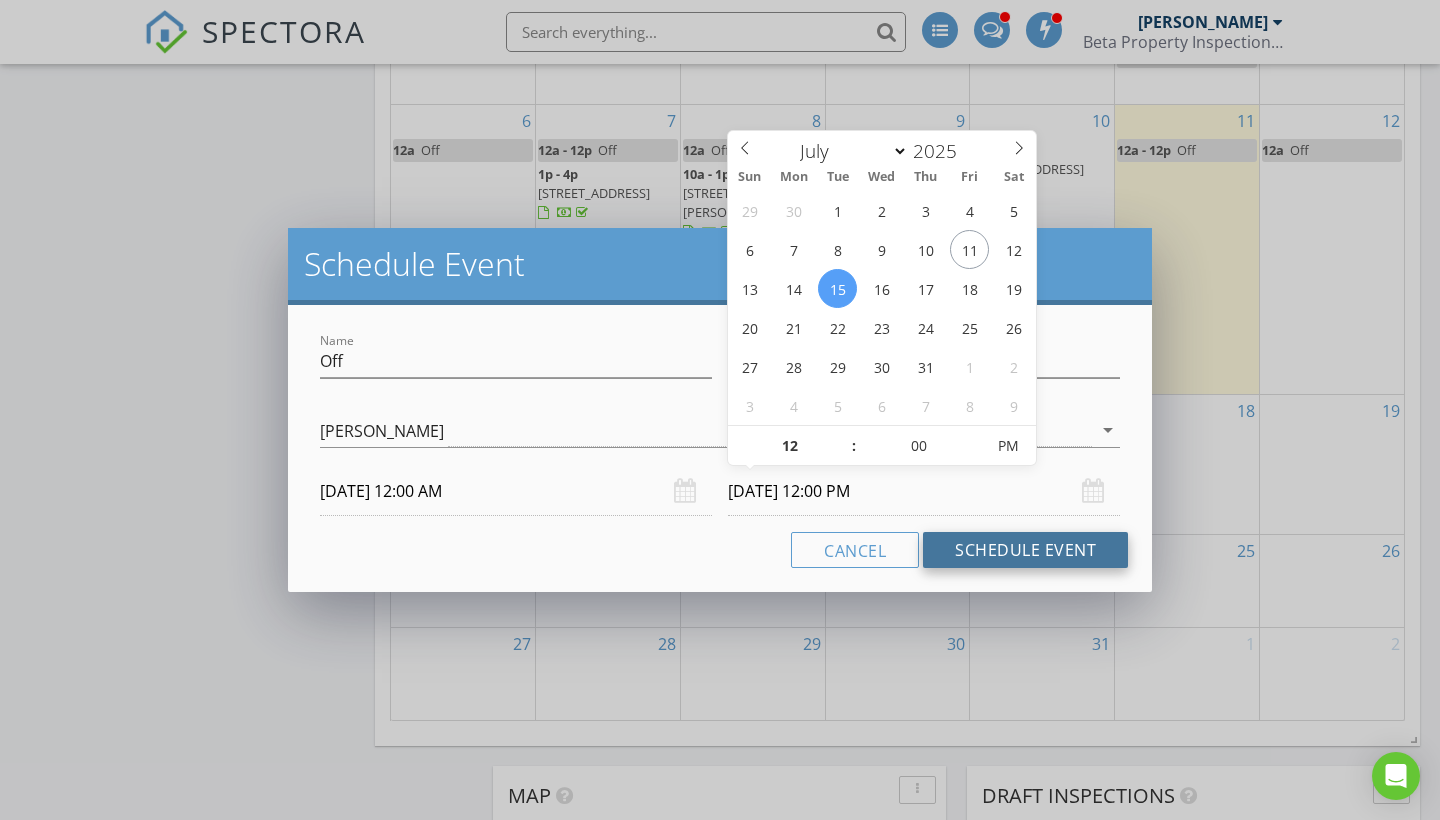 click on "Schedule Event" at bounding box center (1025, 550) 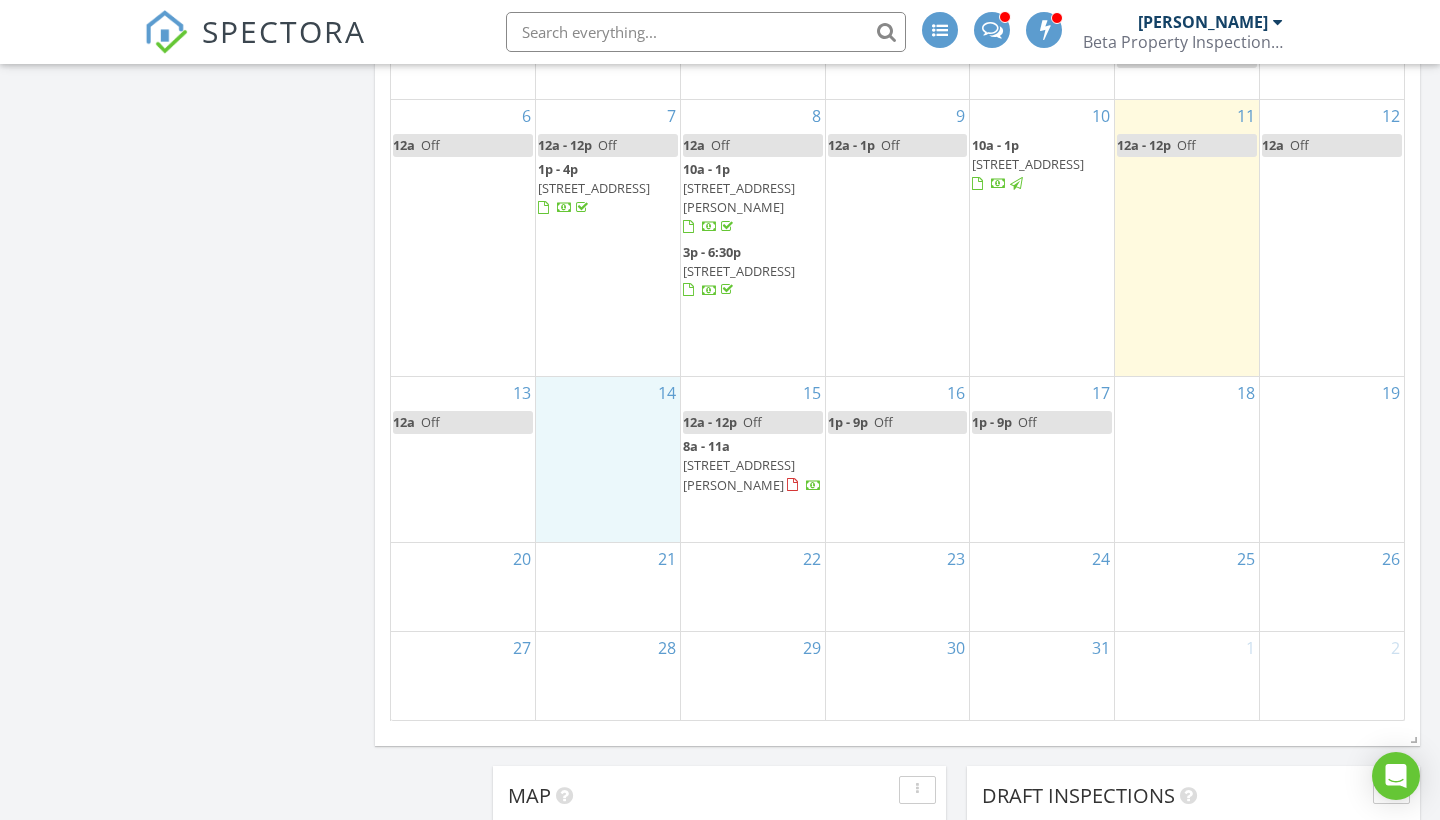 click on "14" at bounding box center (608, 459) 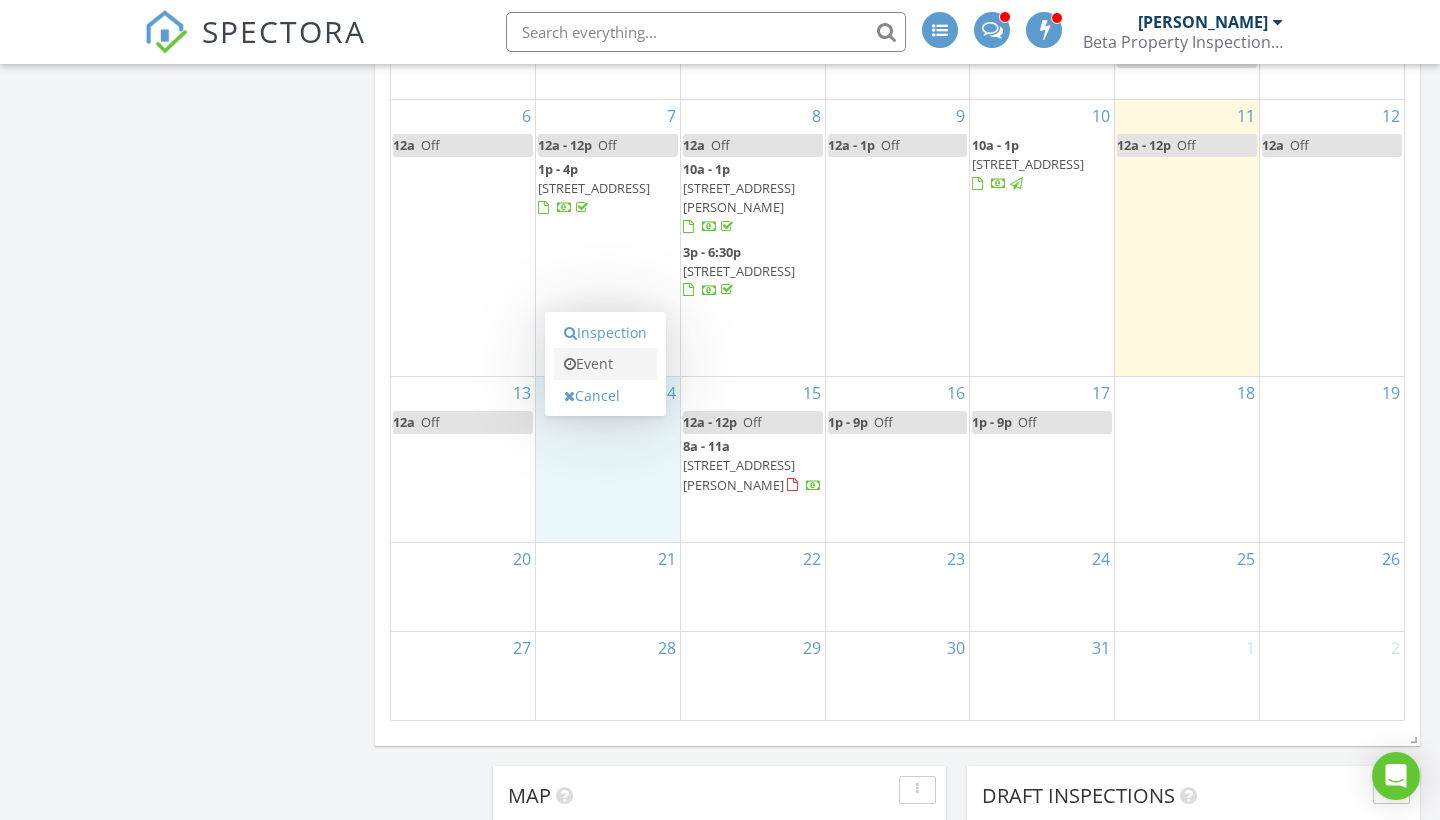 click on "Event" at bounding box center (605, 364) 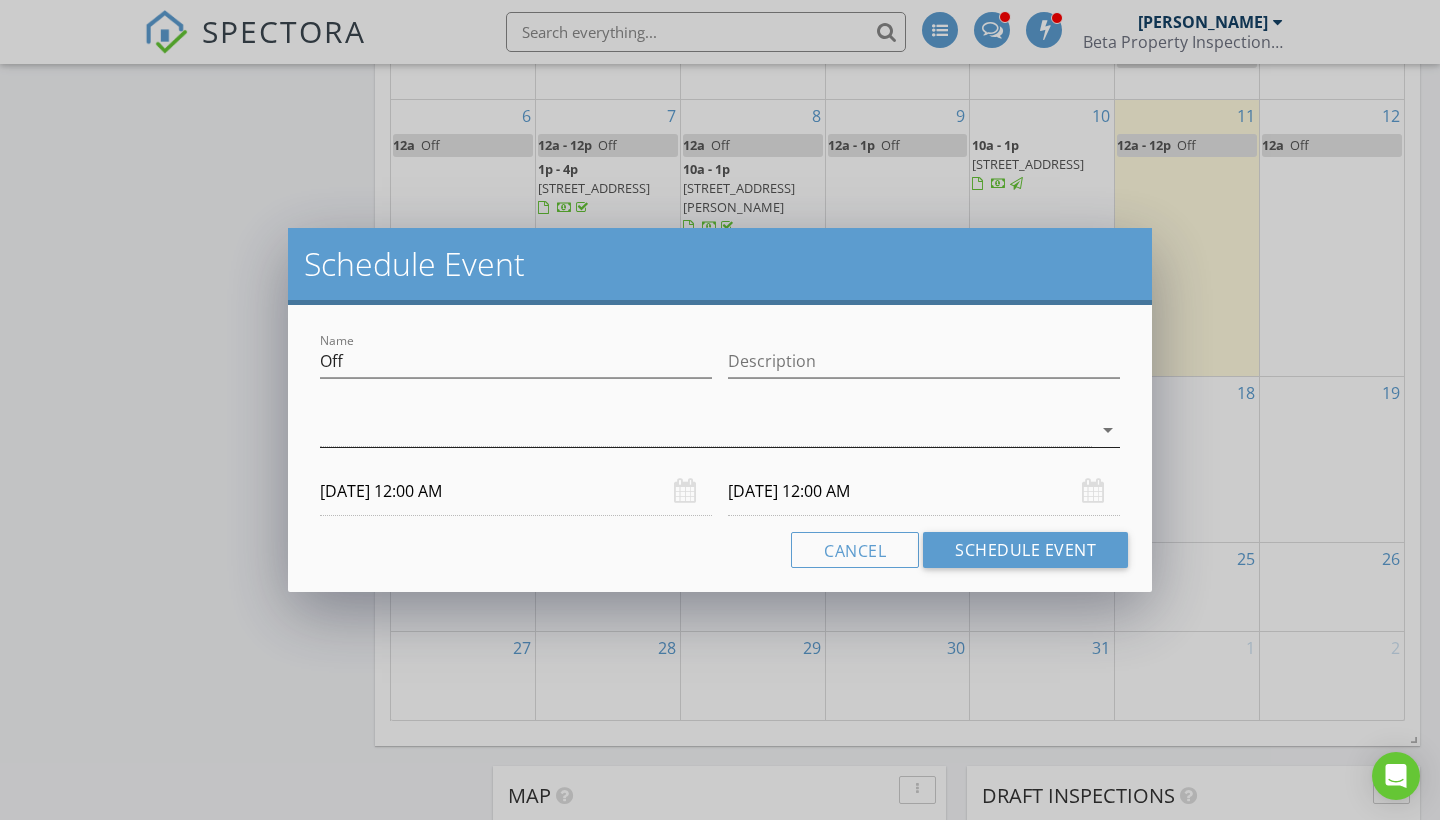 click on "arrow_drop_down" at bounding box center [1108, 430] 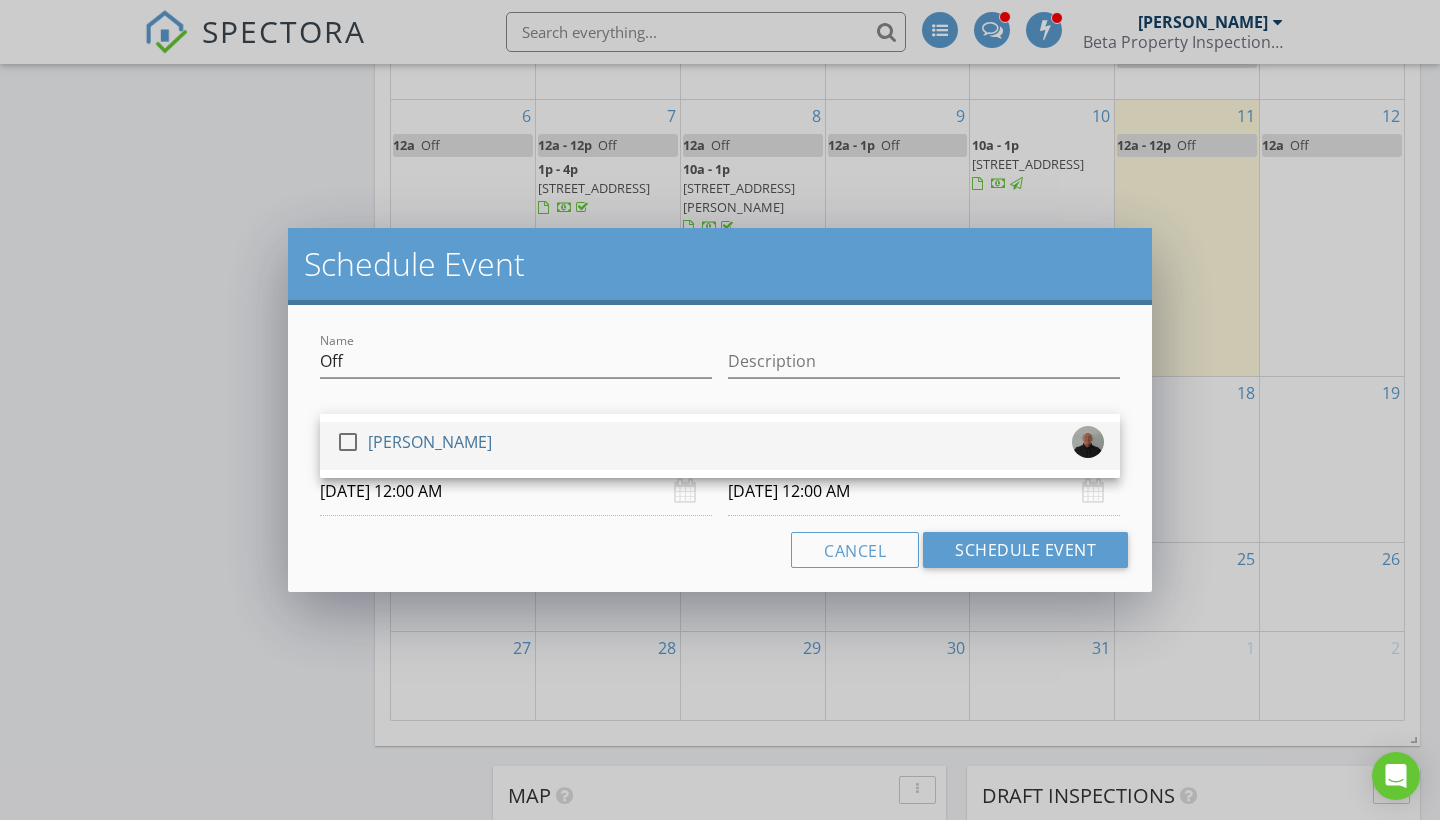click at bounding box center (348, 442) 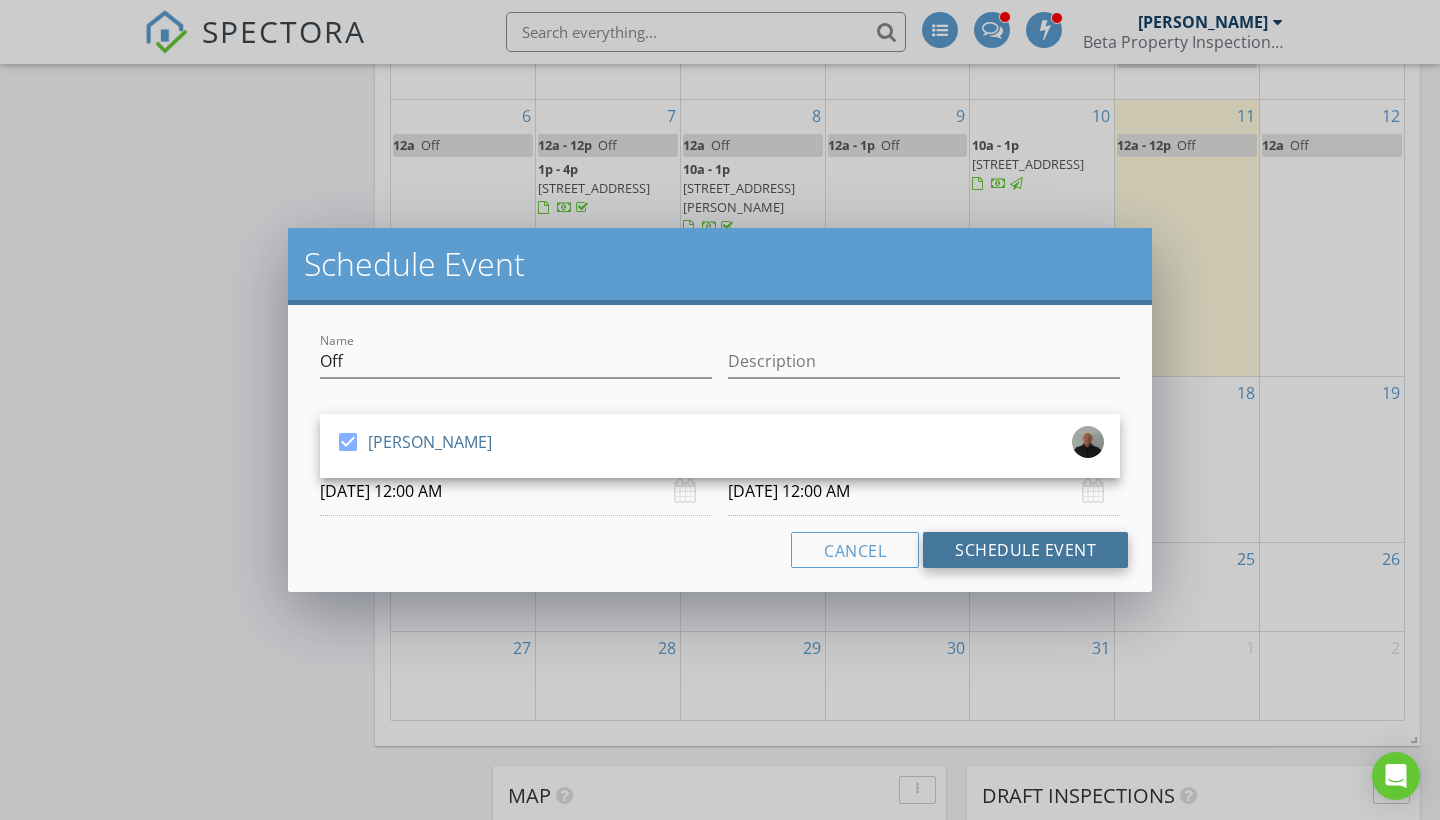 click on "Schedule Event" at bounding box center (1025, 550) 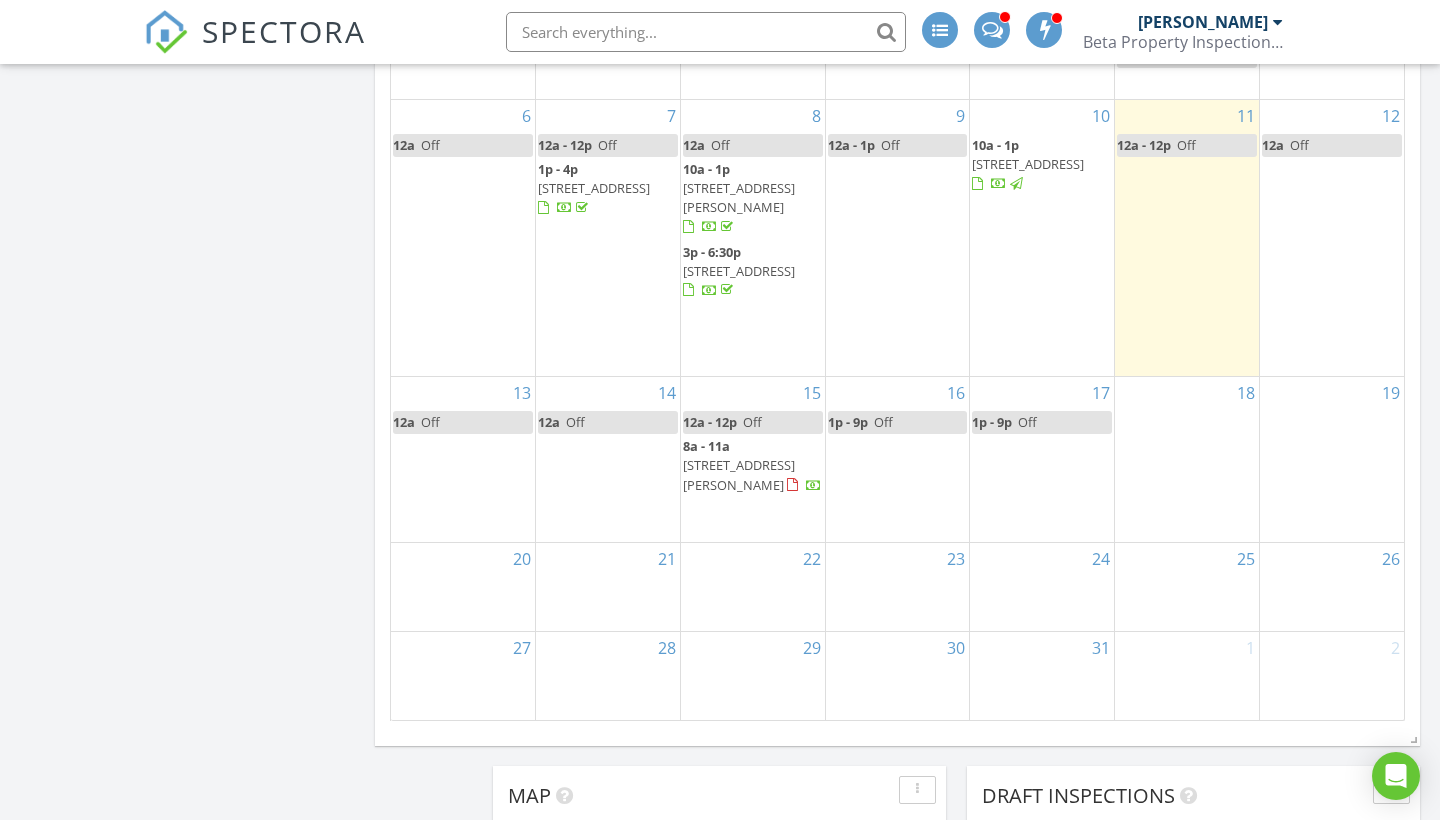 click on "12a
Off" at bounding box center (608, 422) 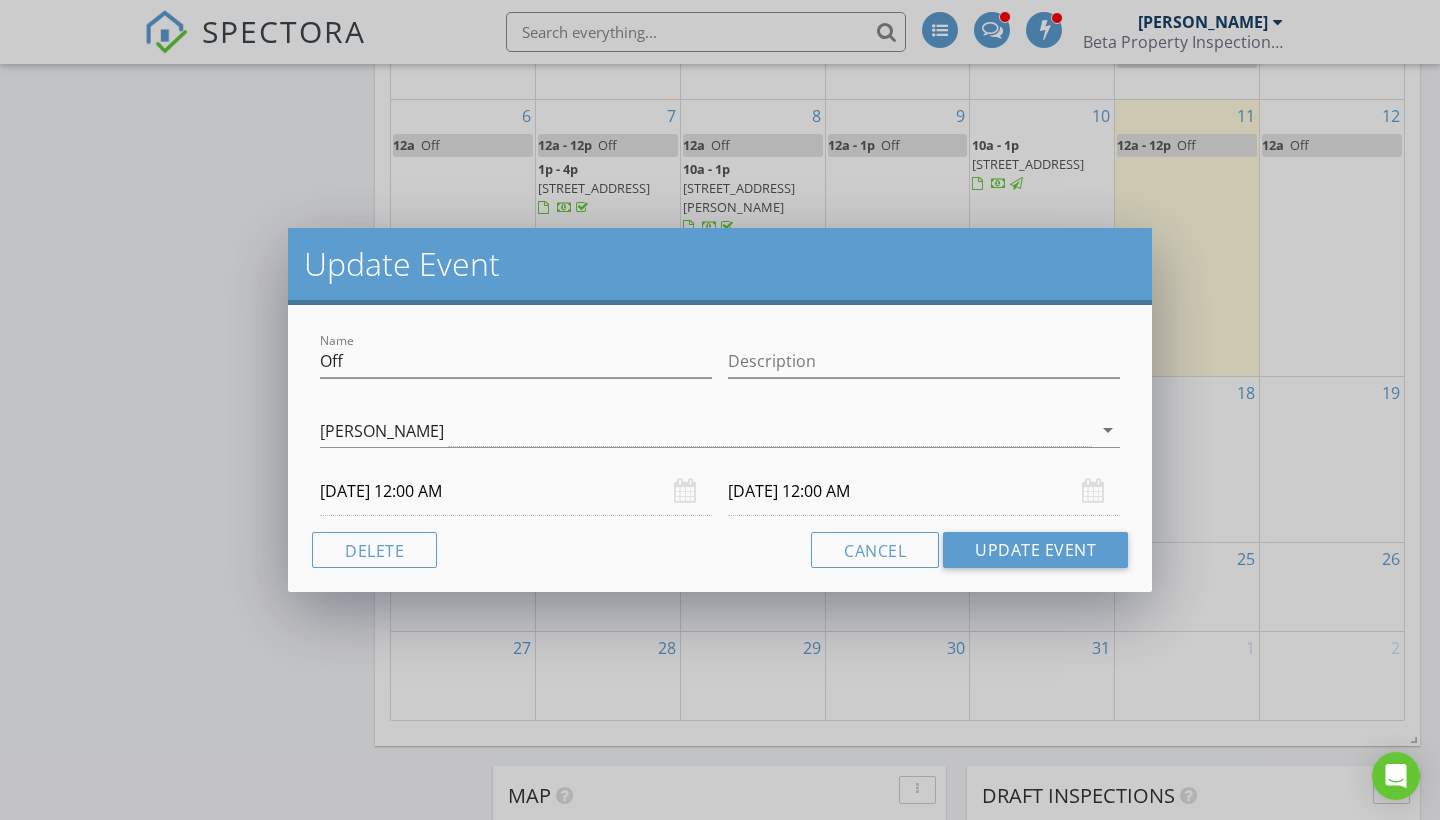 click on "[DATE] 12:00 AM" at bounding box center [516, 491] 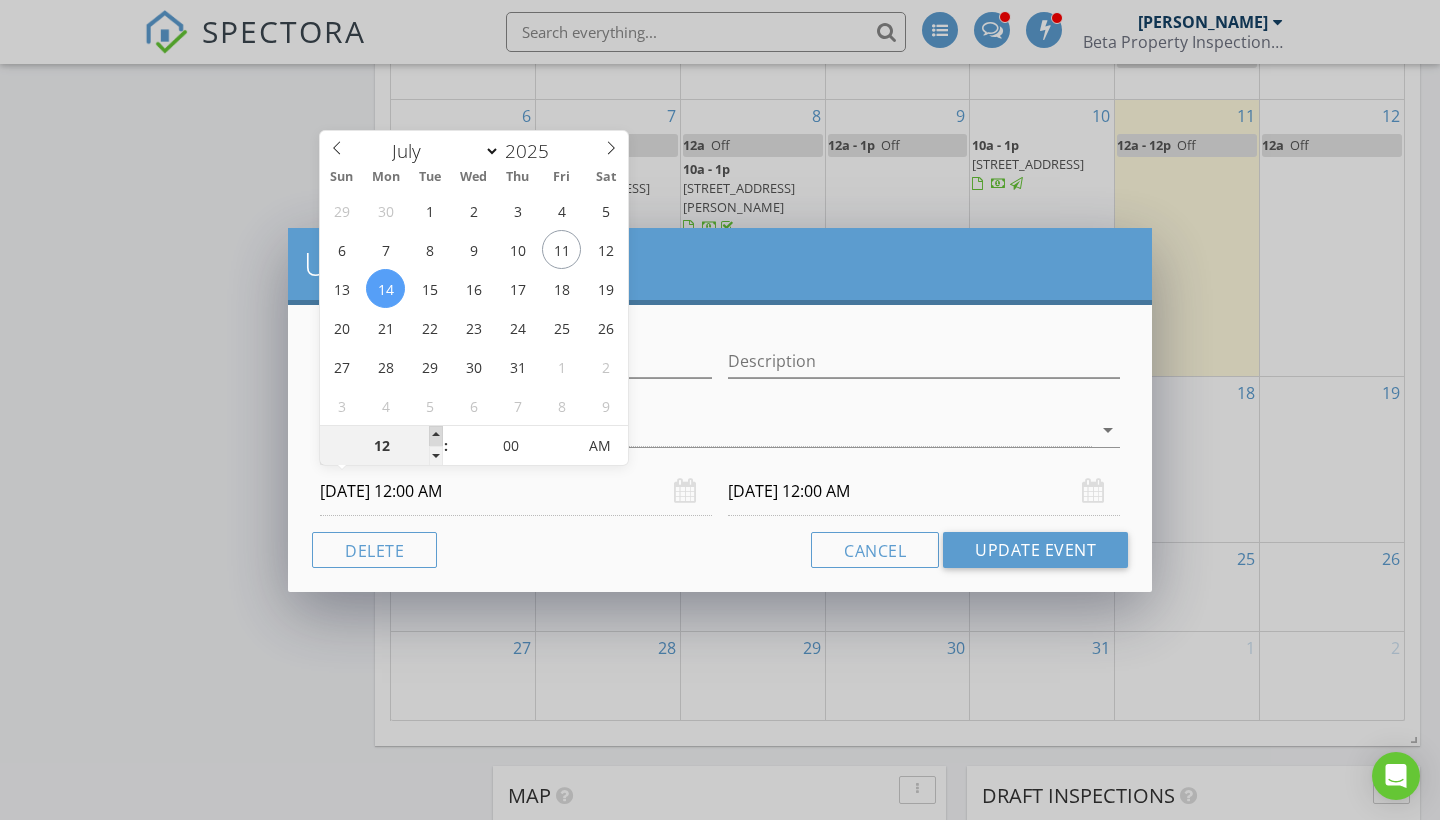 type on "01" 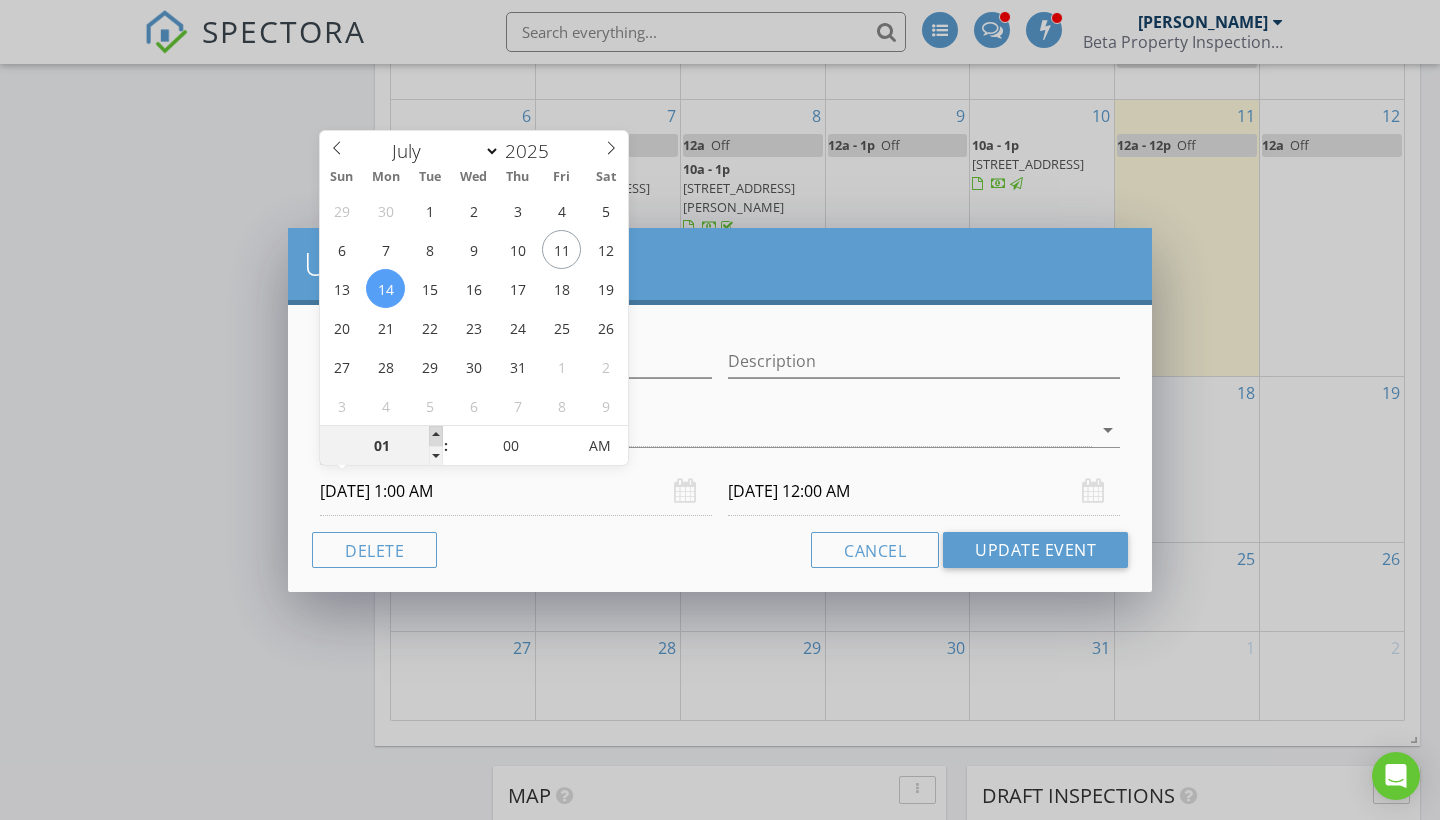 click at bounding box center (436, 436) 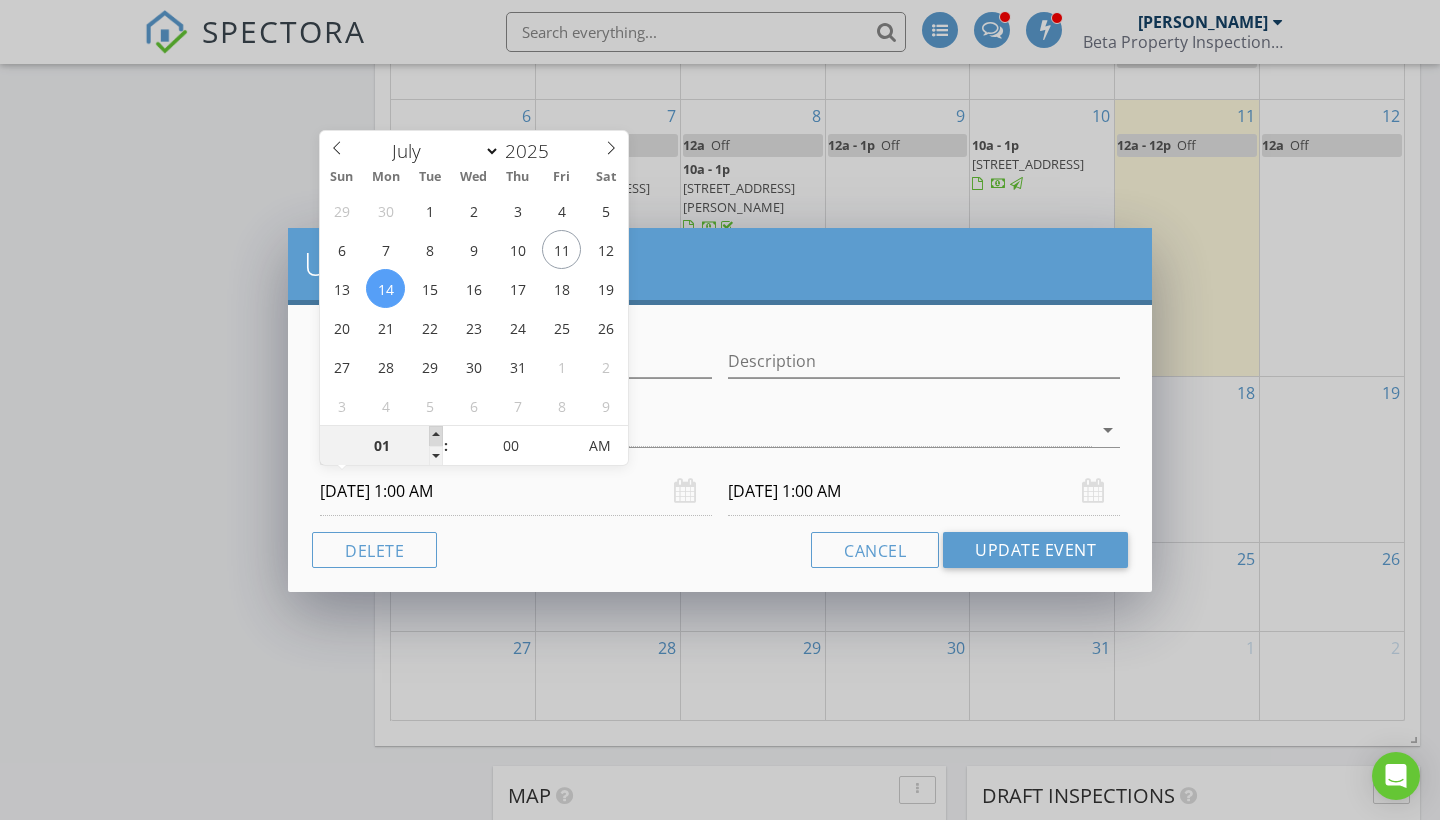 type on "02" 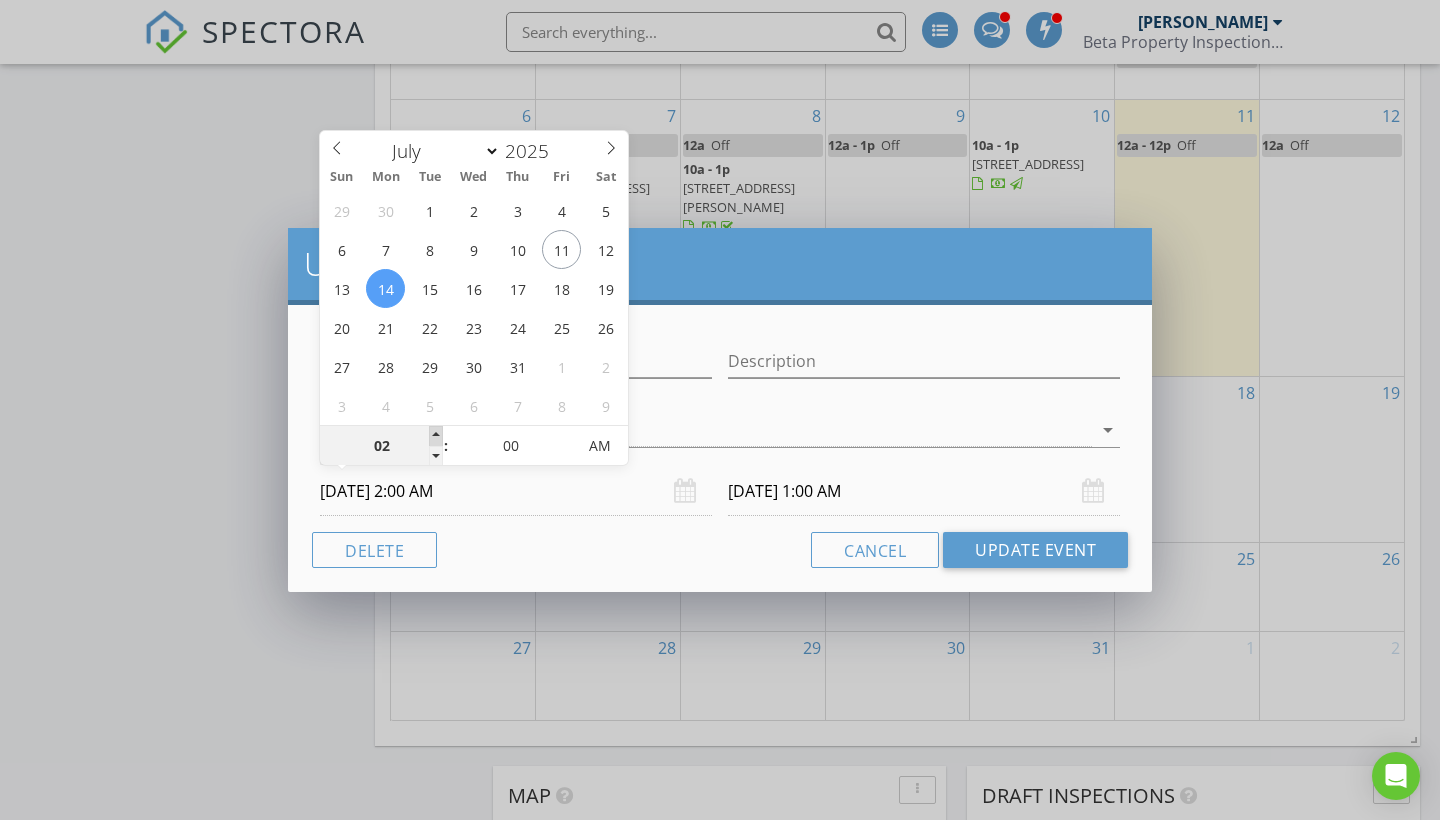 click at bounding box center (436, 436) 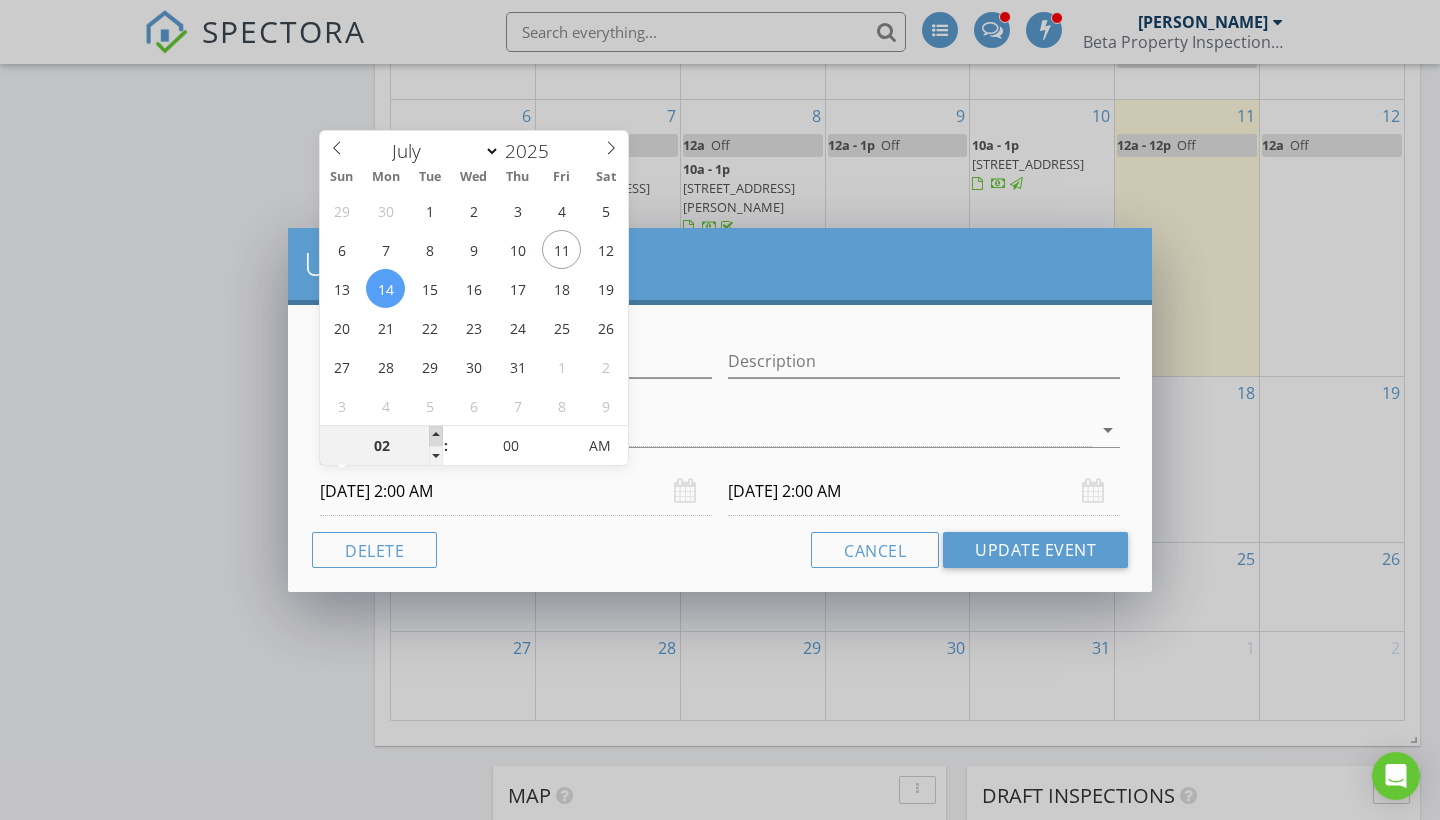 type on "03" 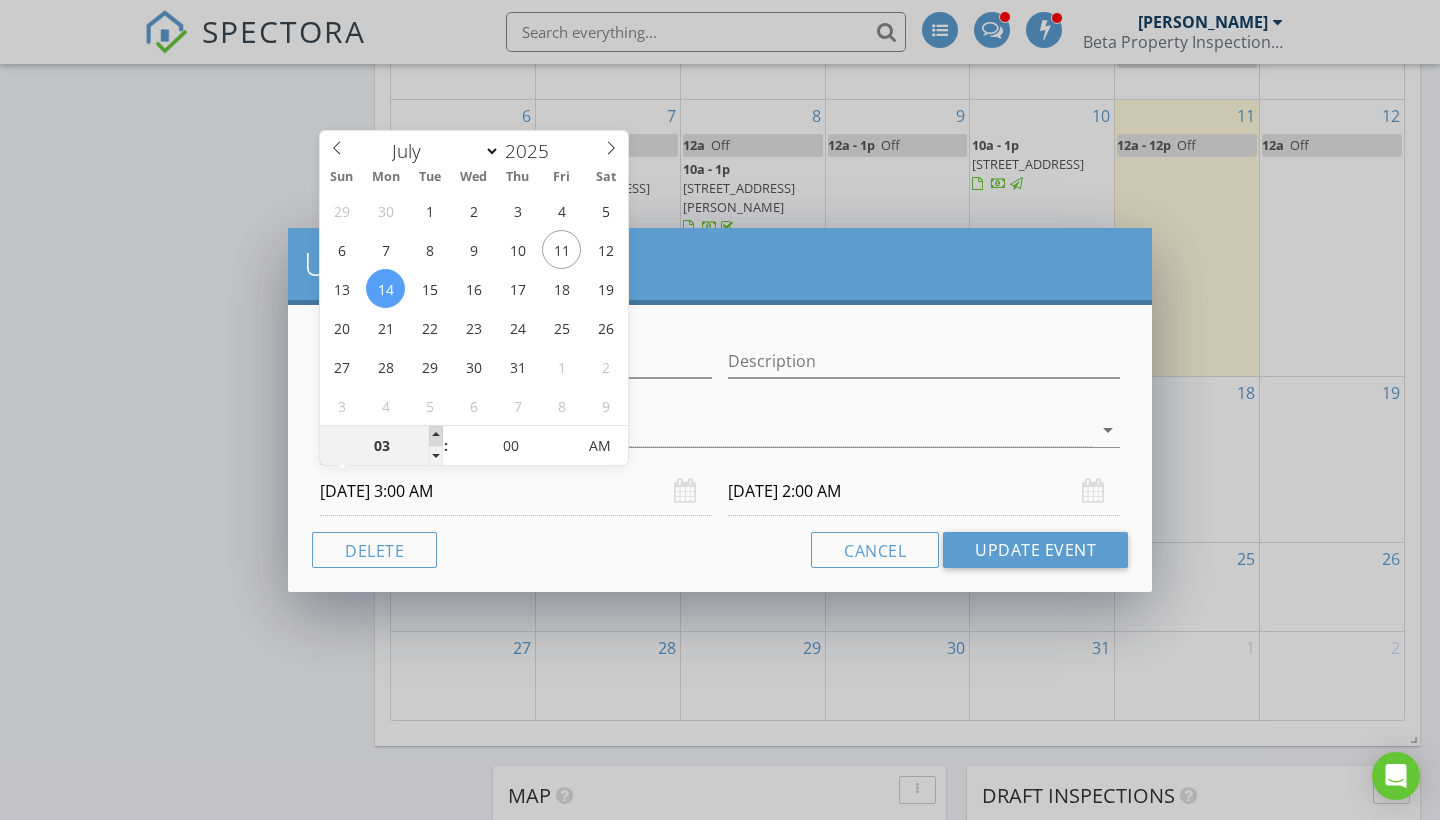 click at bounding box center [436, 436] 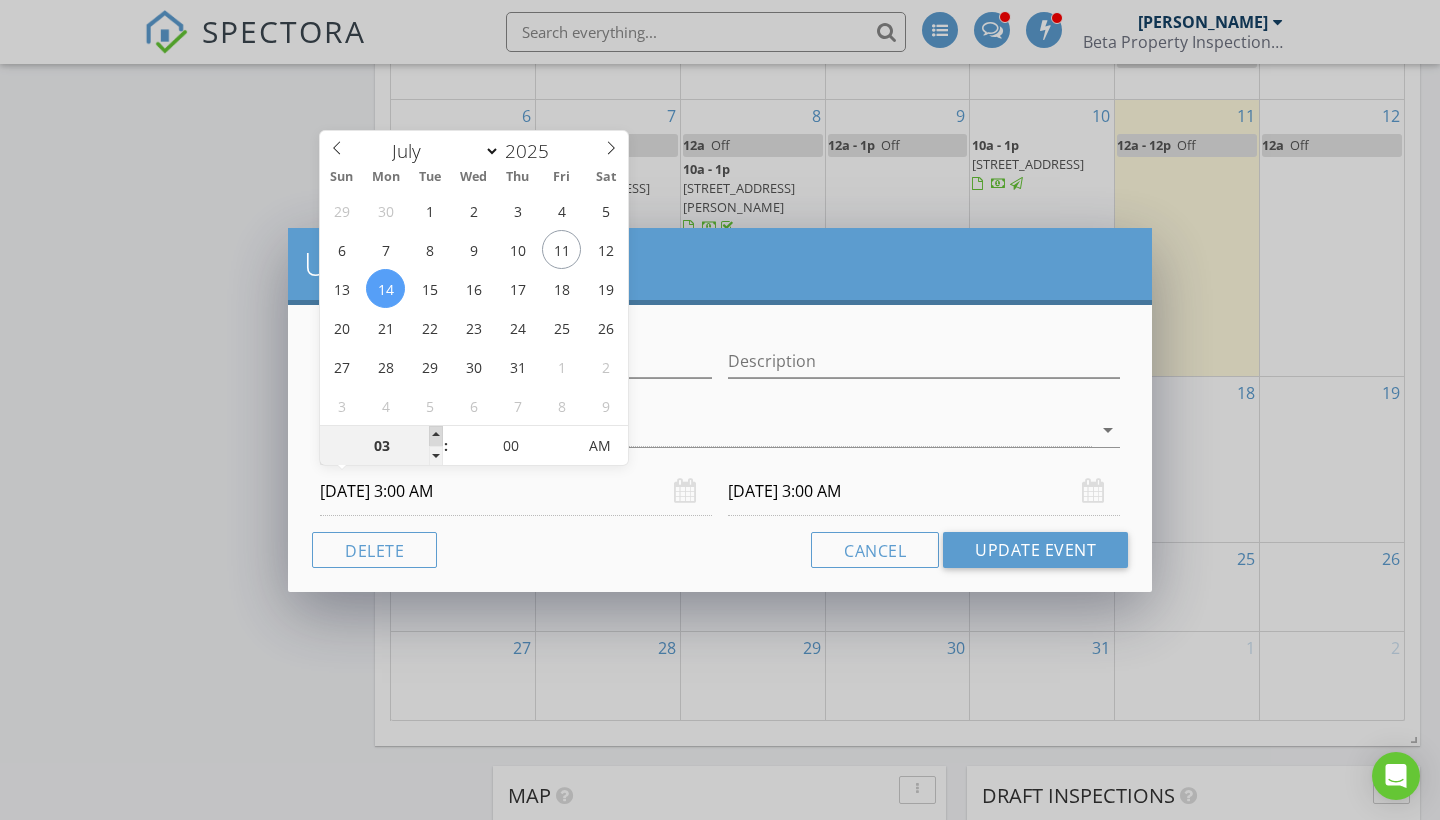 type on "04" 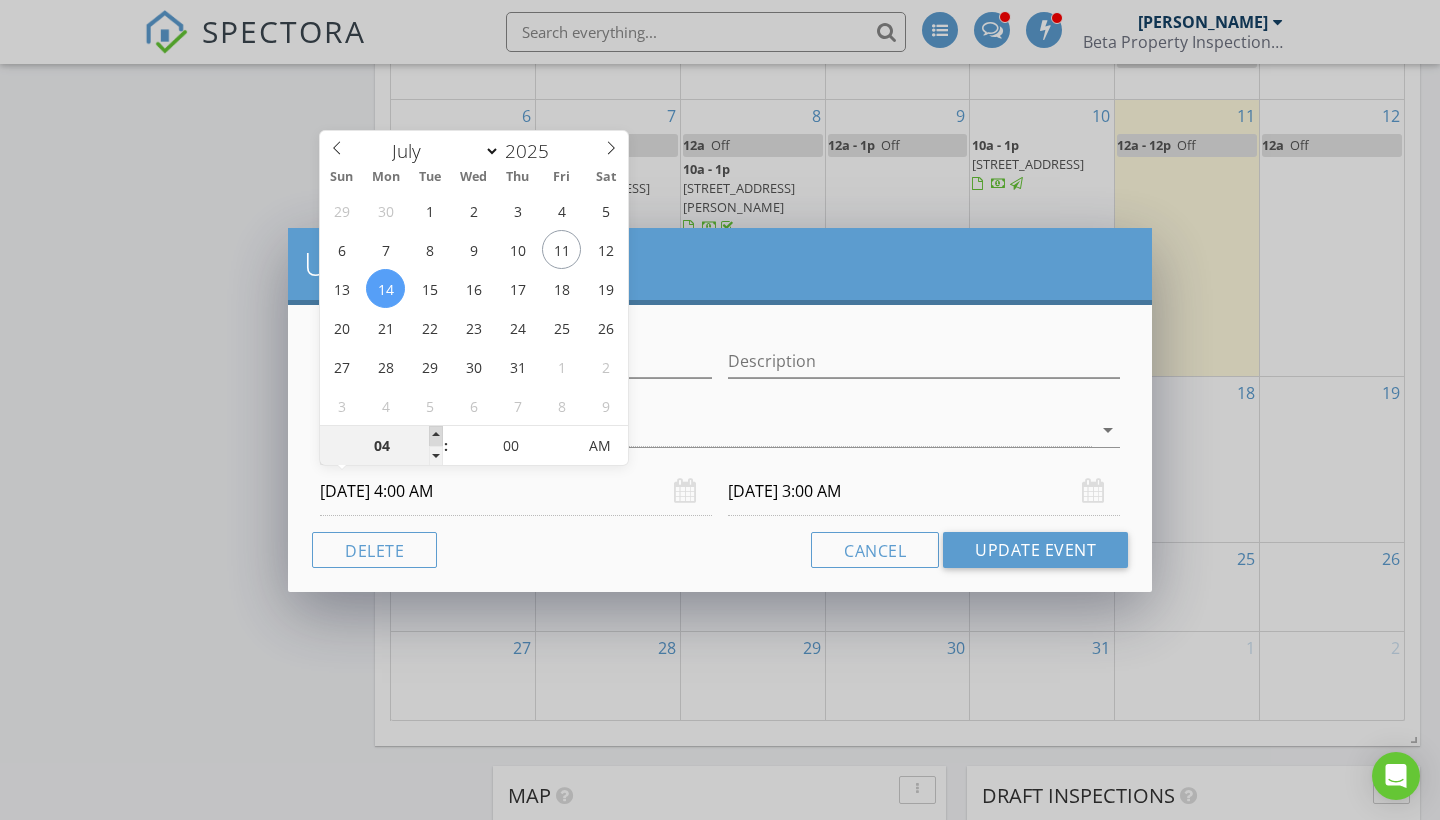 click at bounding box center [436, 436] 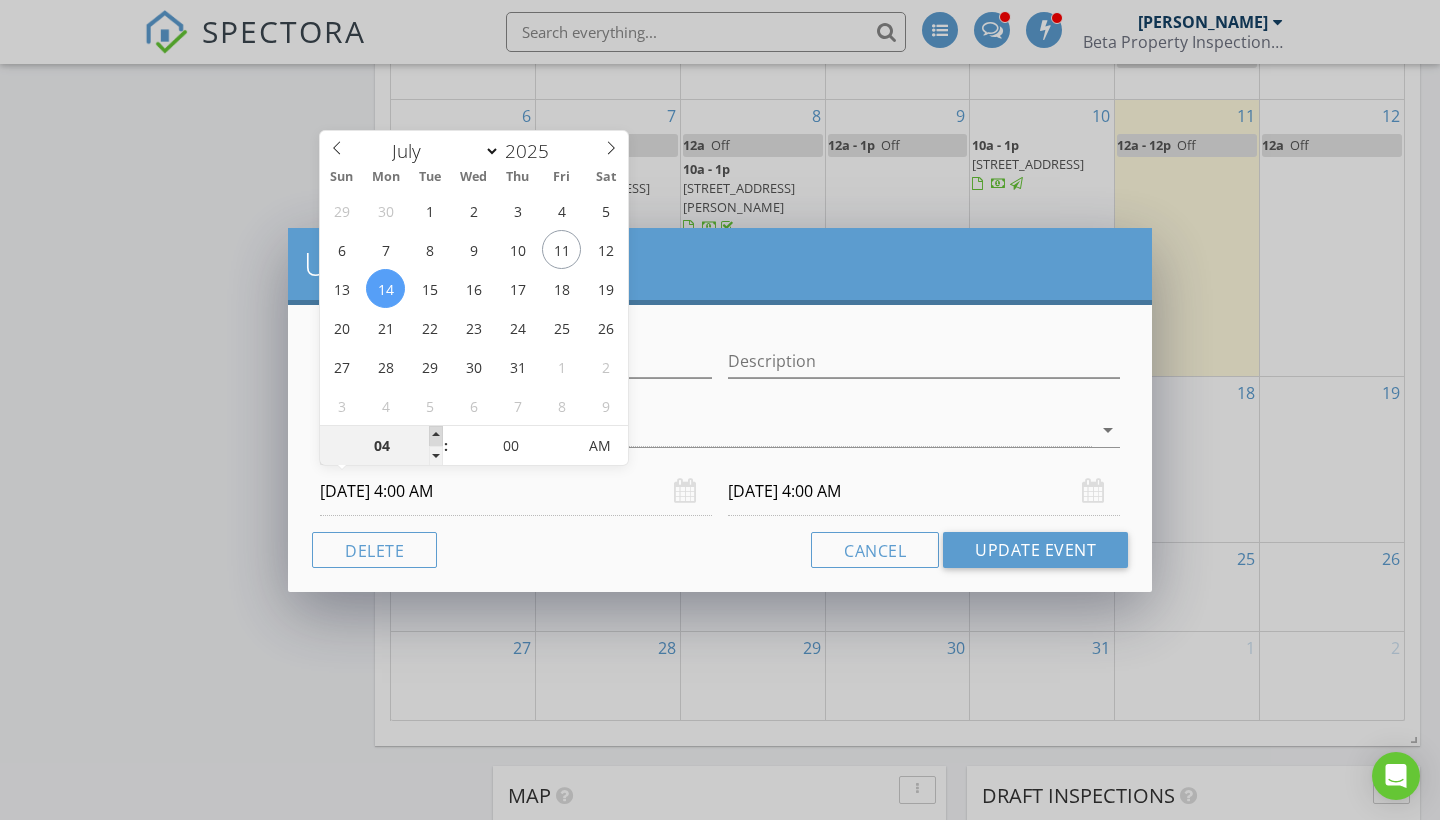 type on "05" 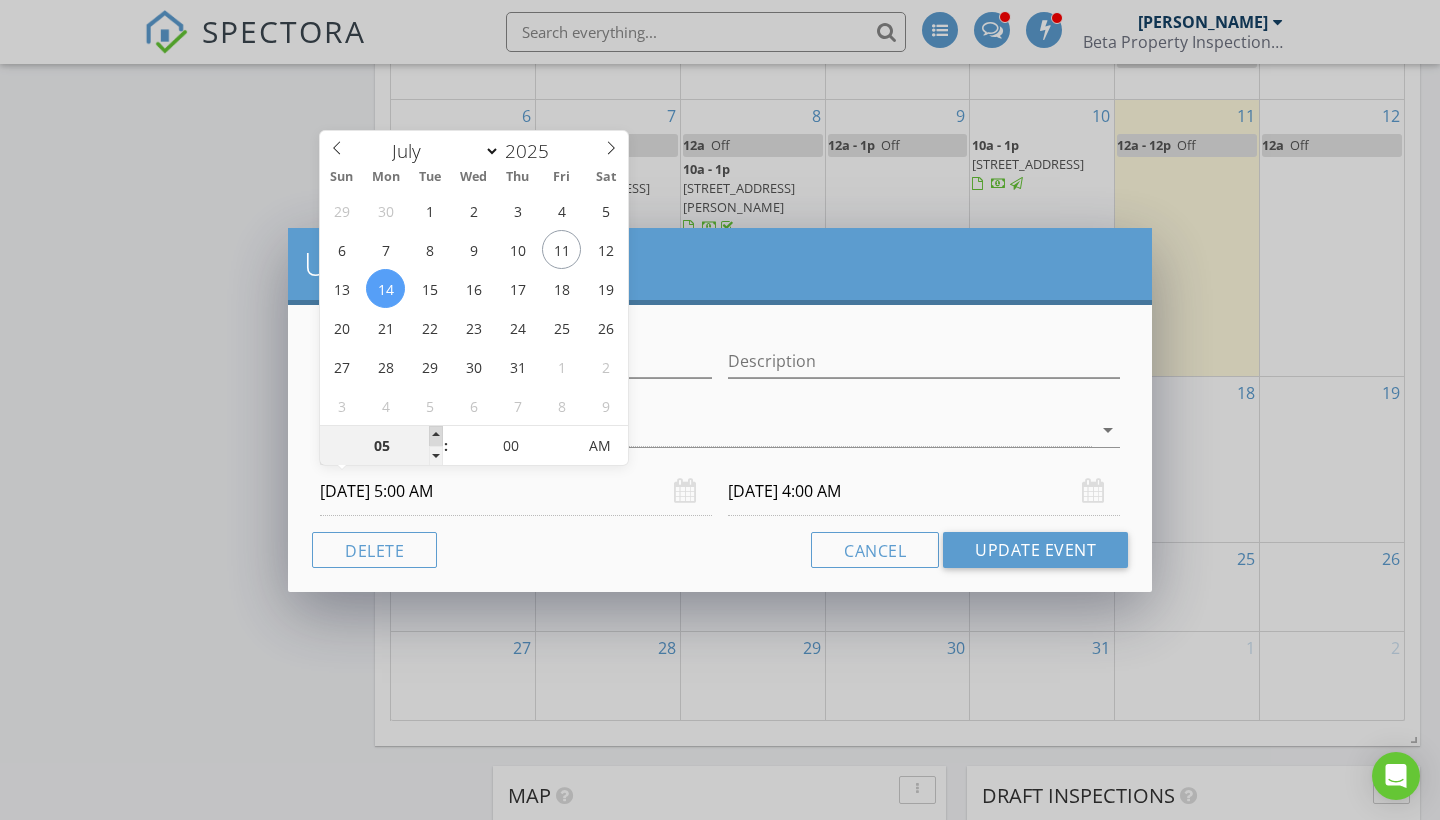 click at bounding box center [436, 436] 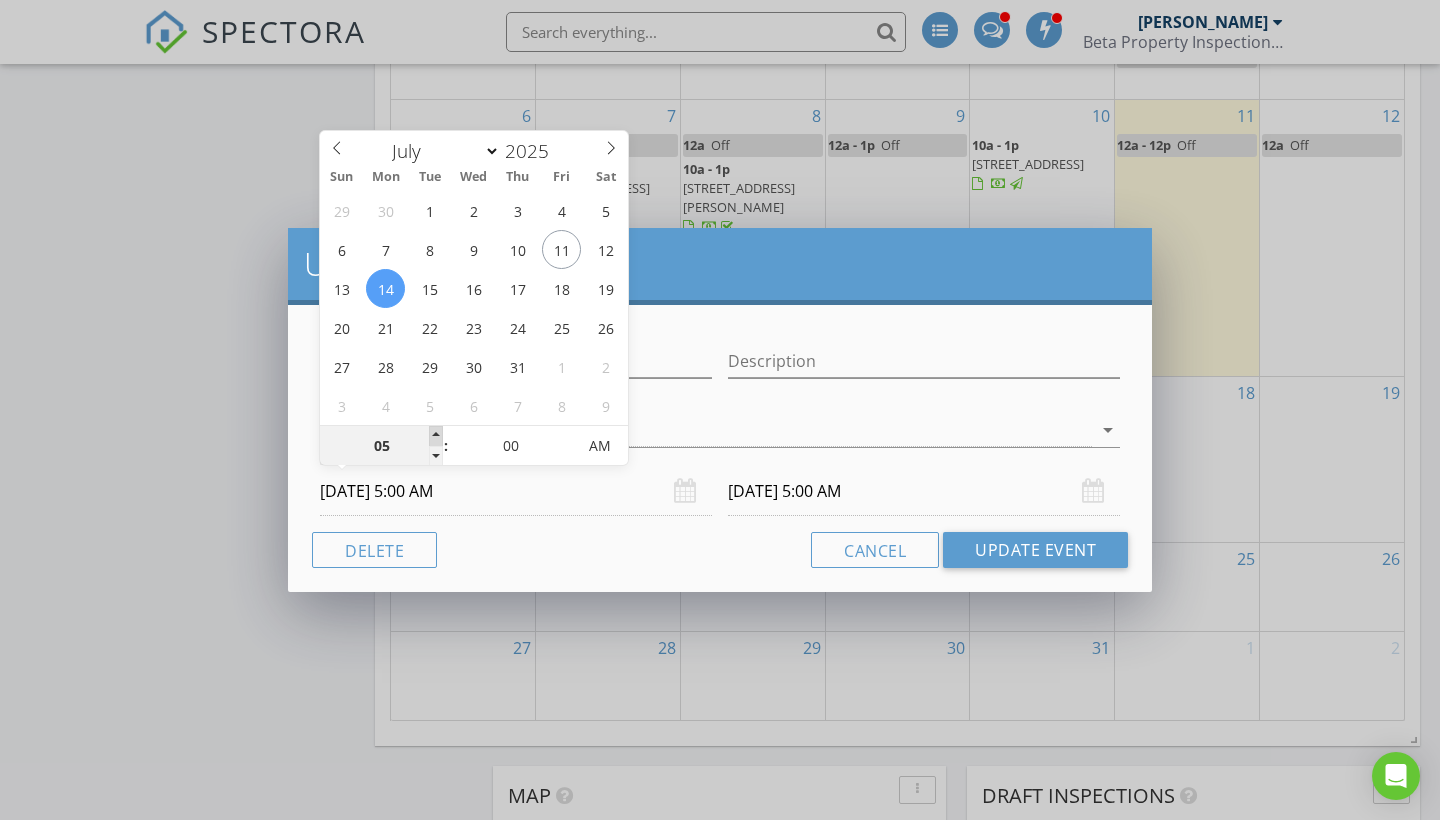 type on "06" 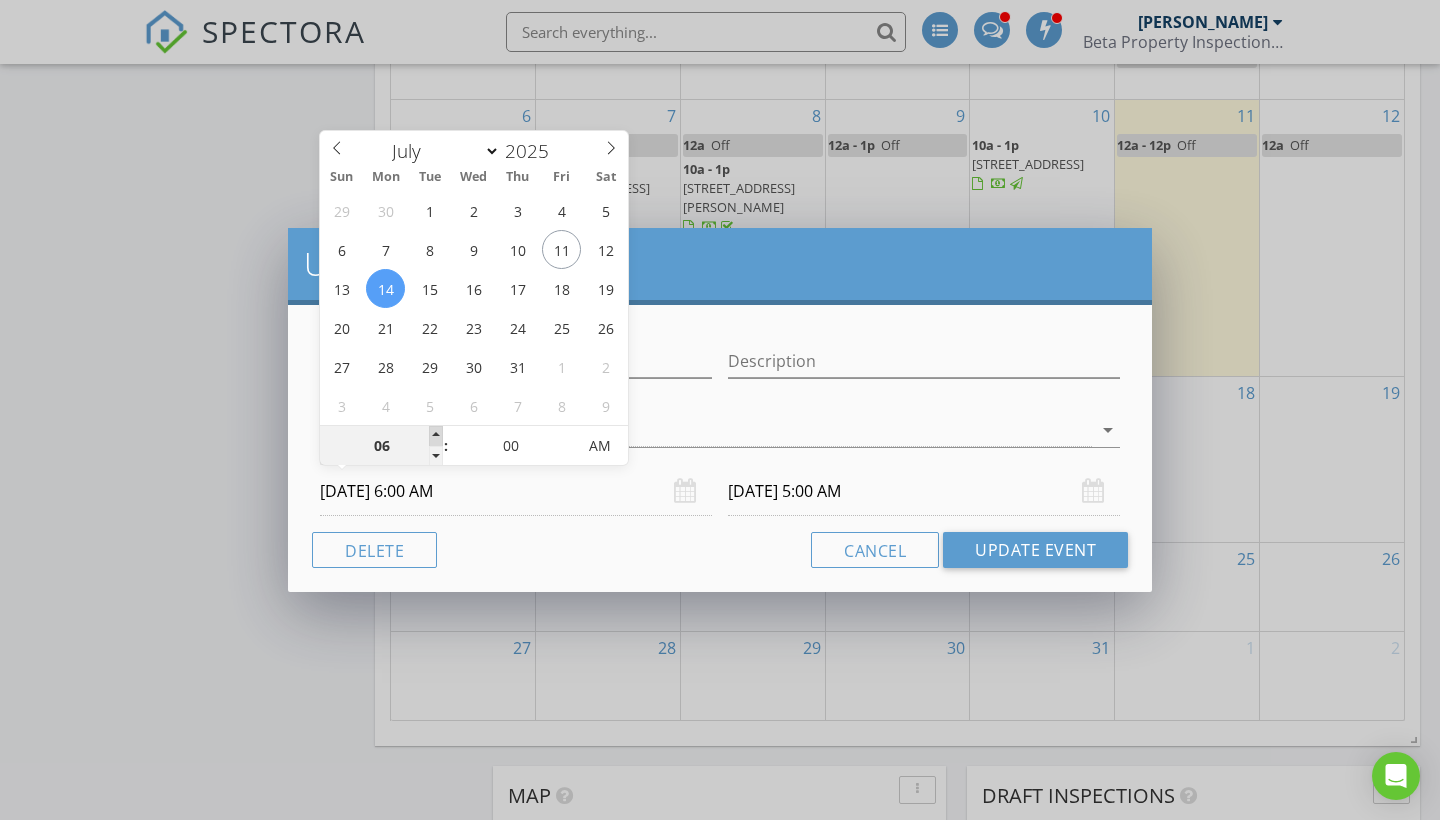 click at bounding box center [436, 436] 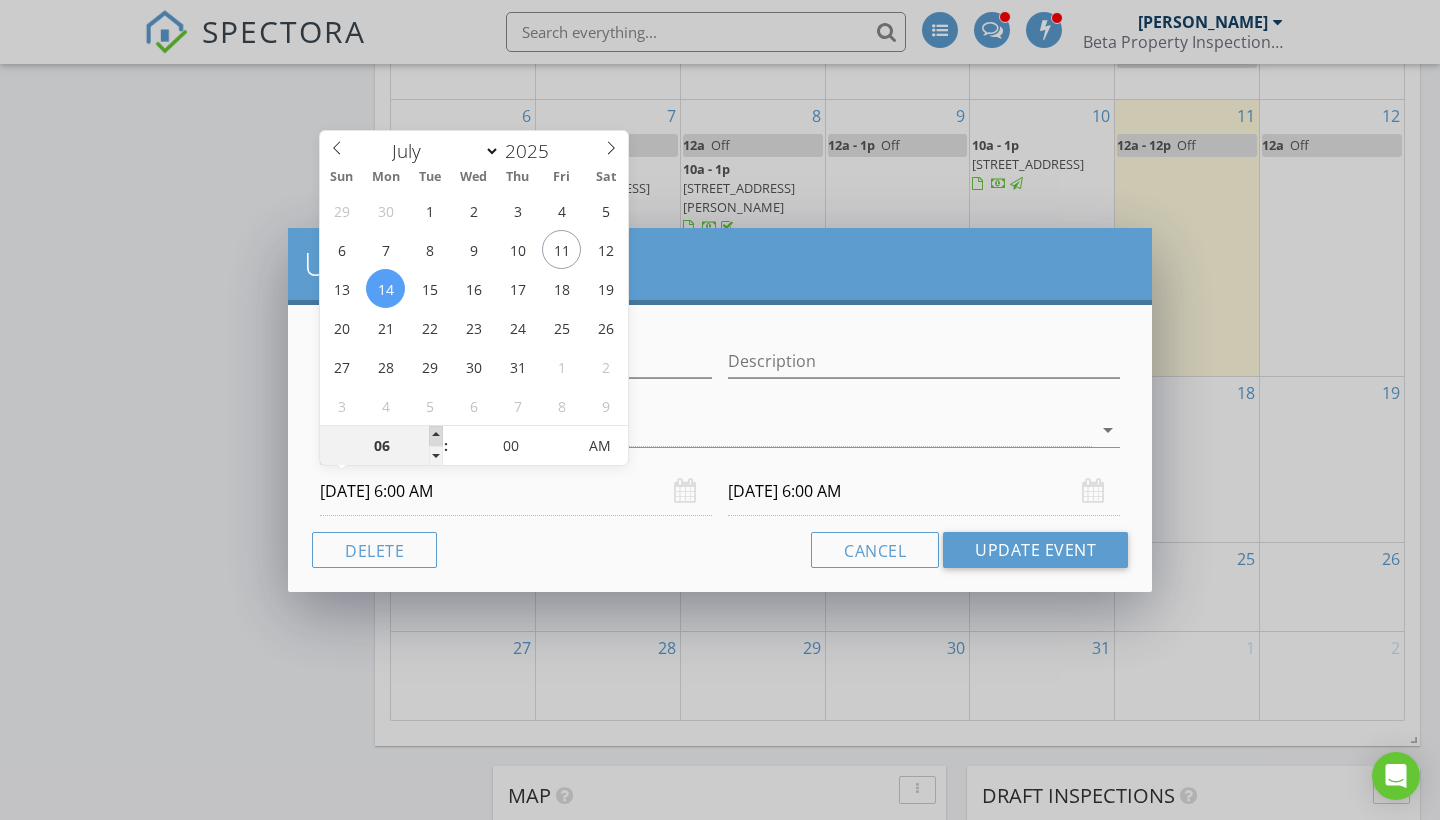 type on "07" 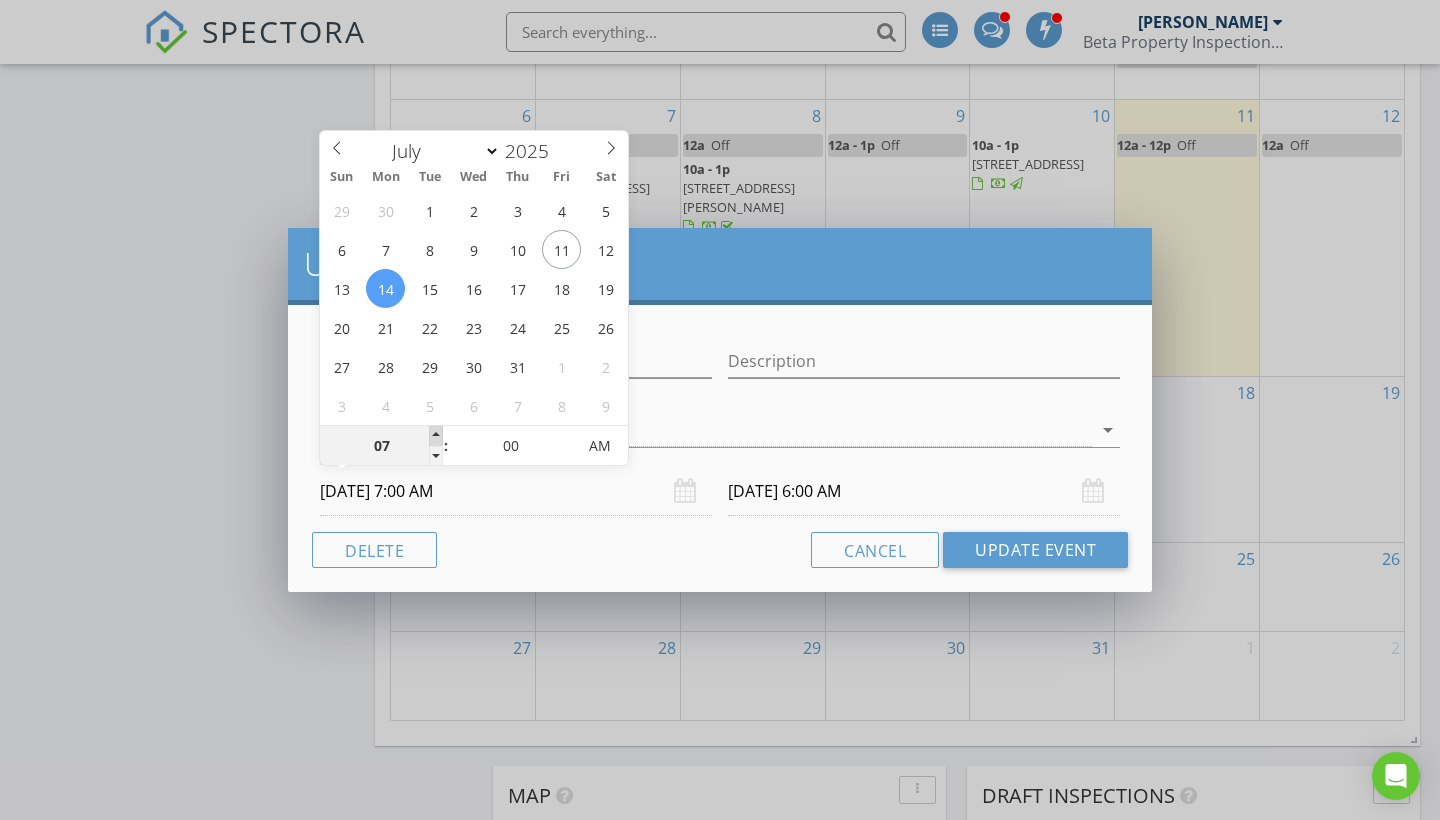 click at bounding box center [436, 436] 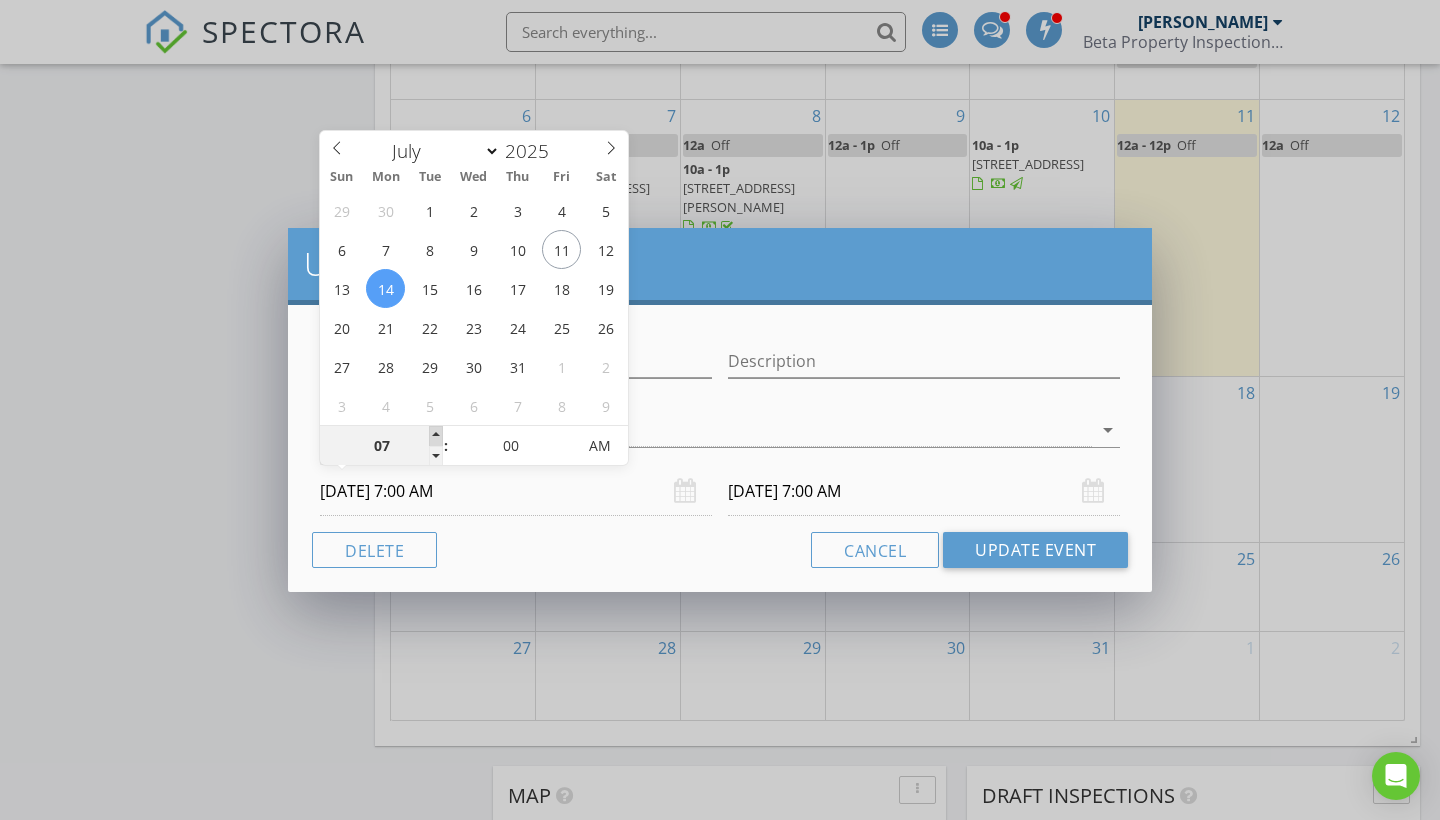 type on "08" 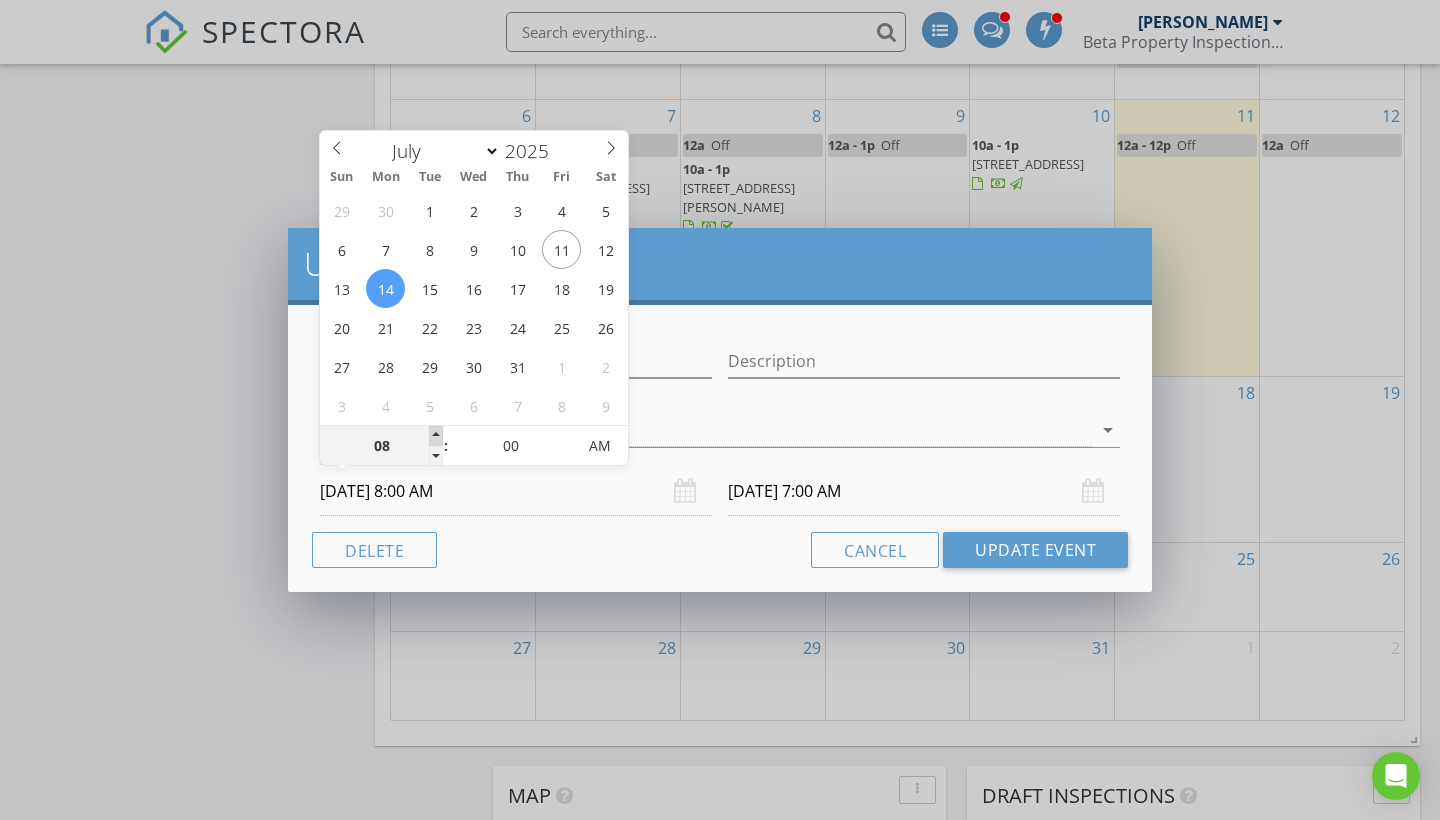 click at bounding box center [436, 436] 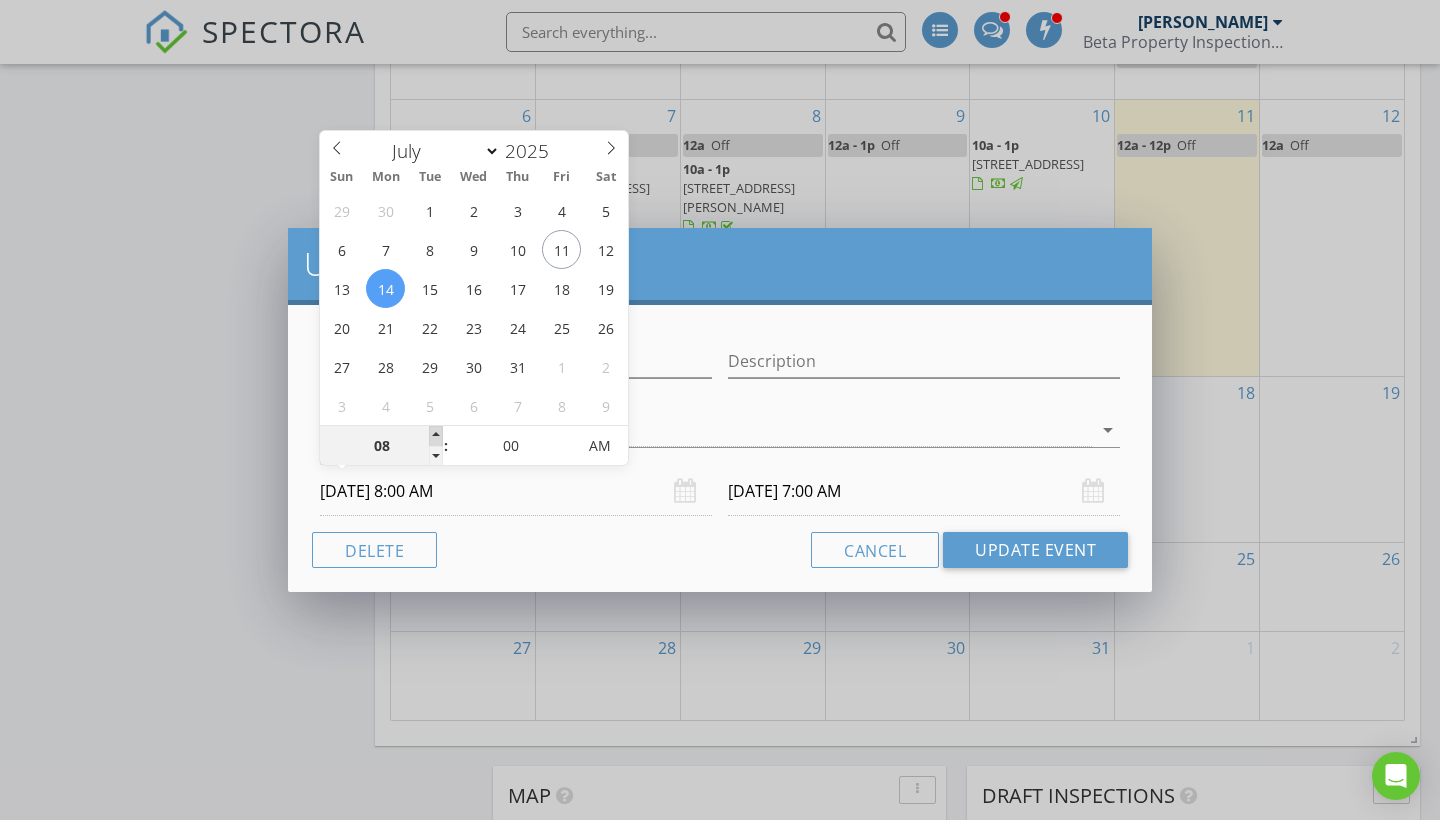 type on "07/15/2025 8:00 AM" 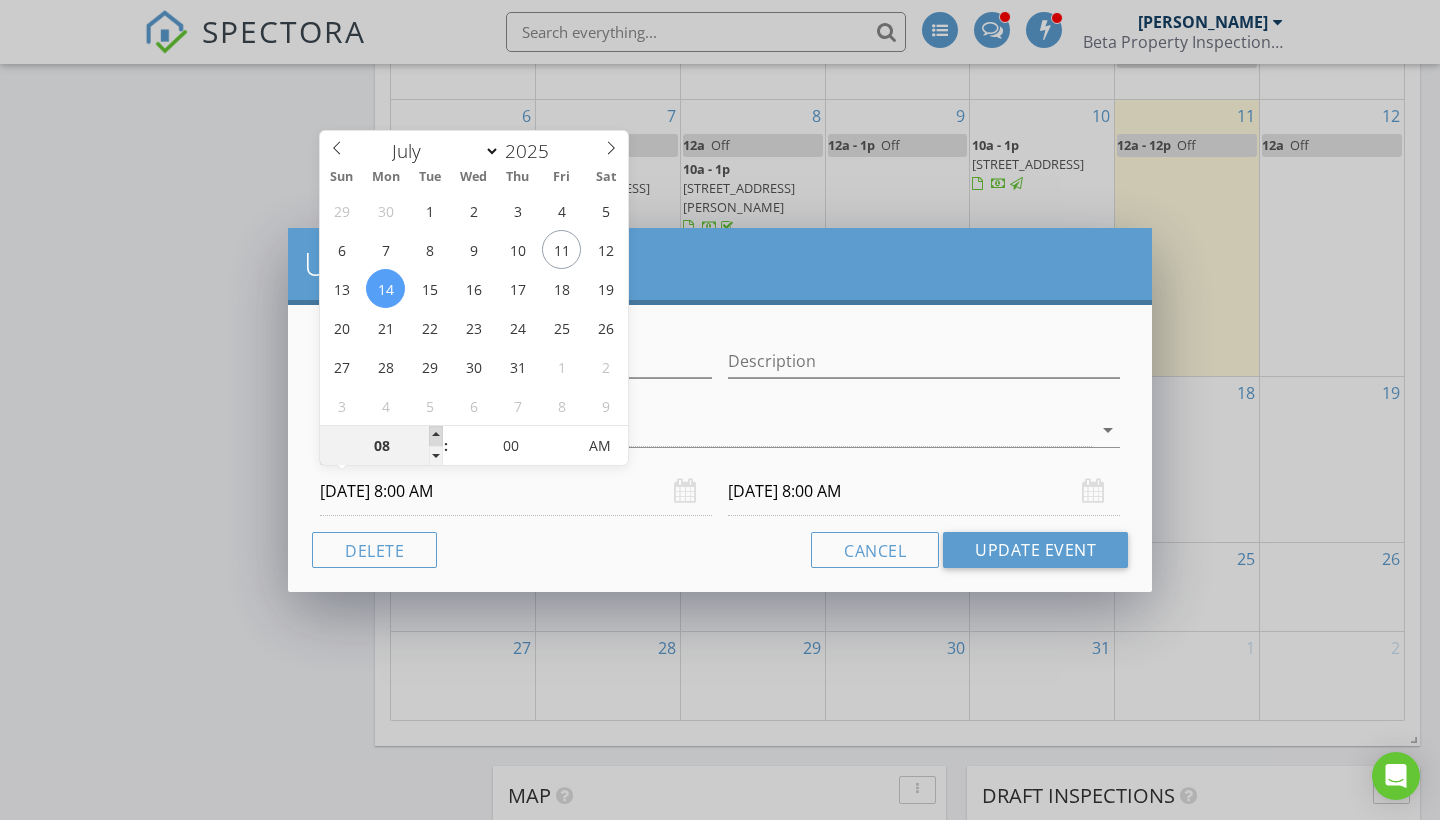 type on "09" 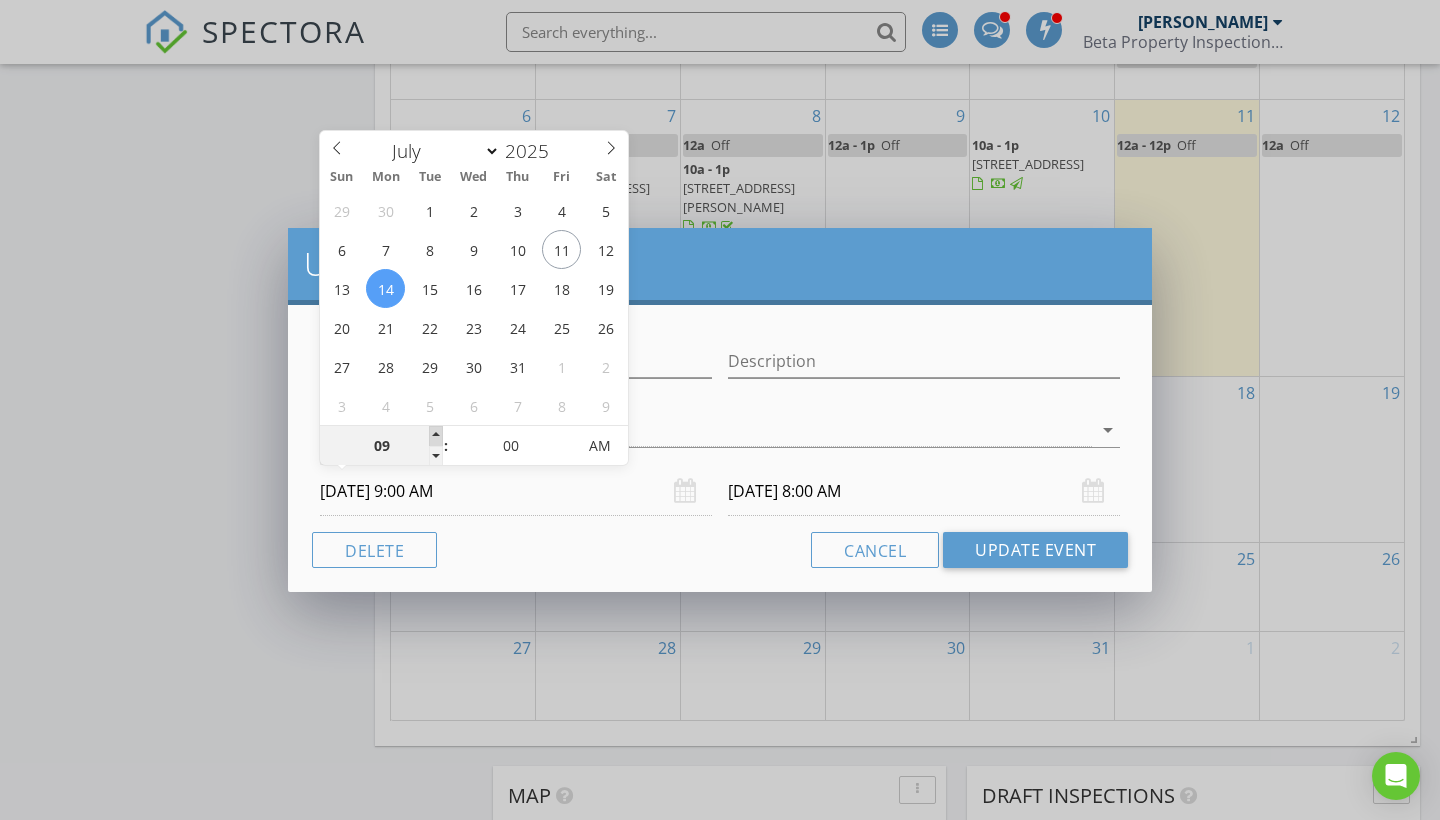 click at bounding box center (436, 436) 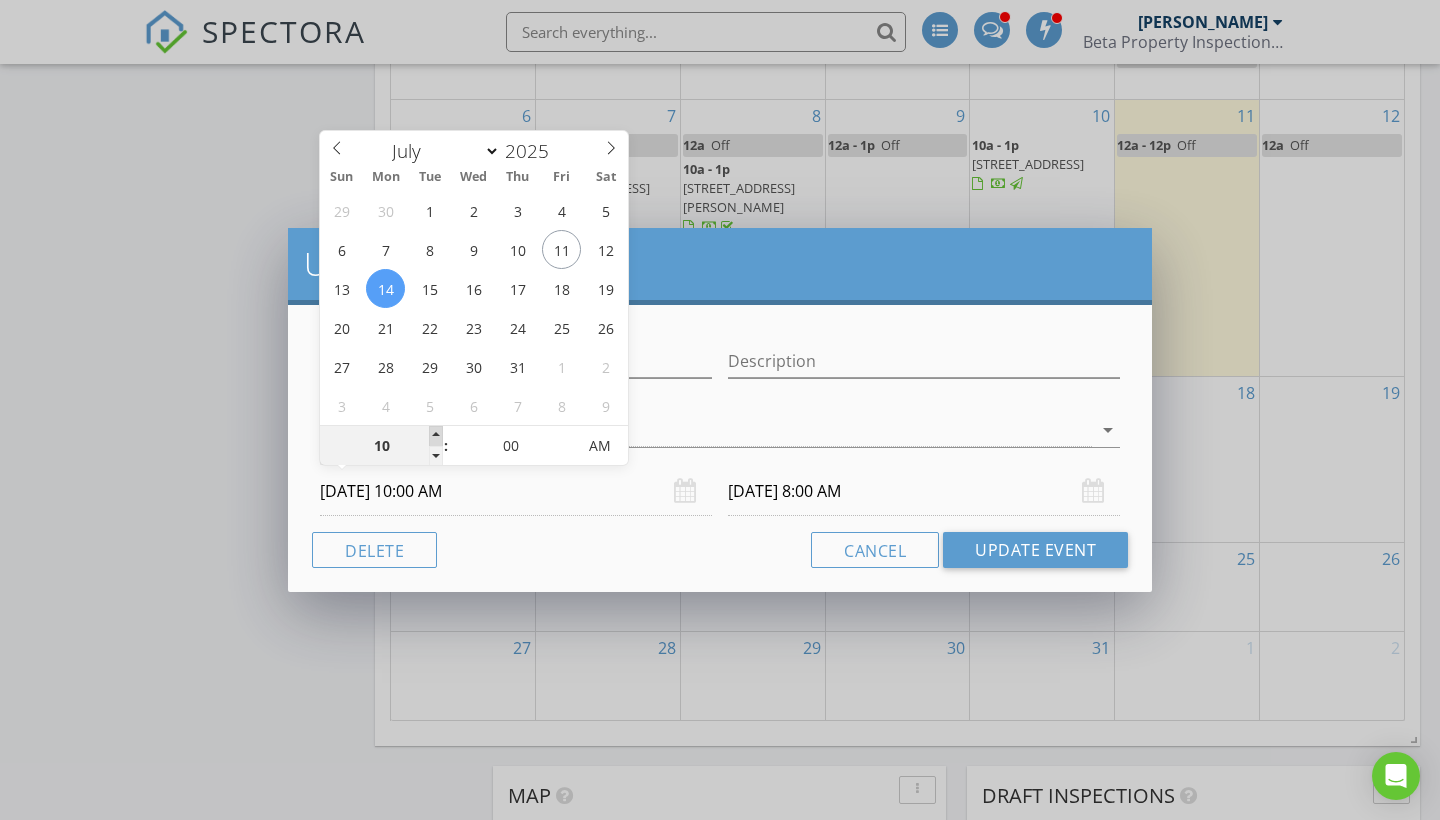click at bounding box center [436, 436] 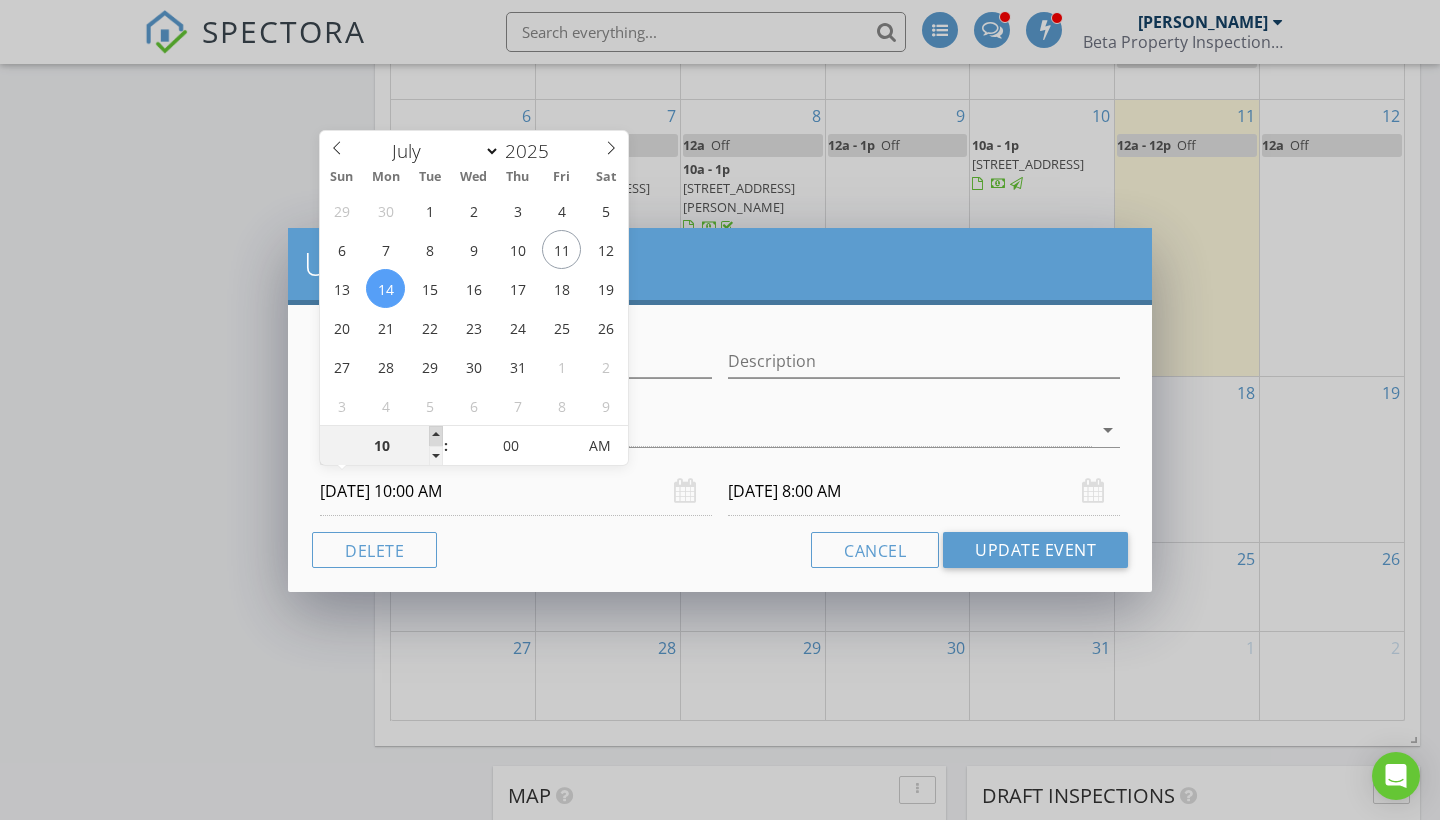 type on "11" 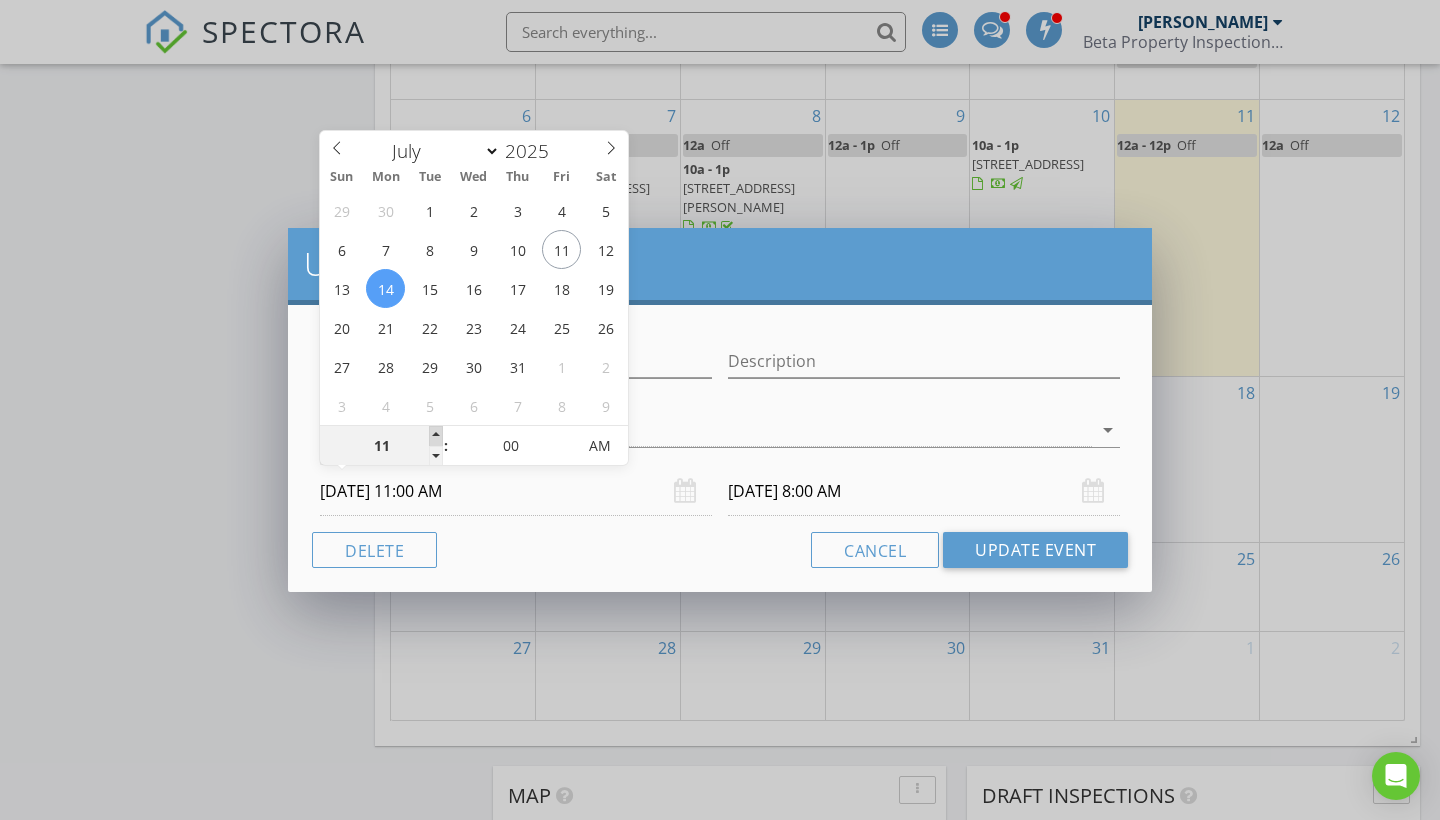 click at bounding box center (436, 436) 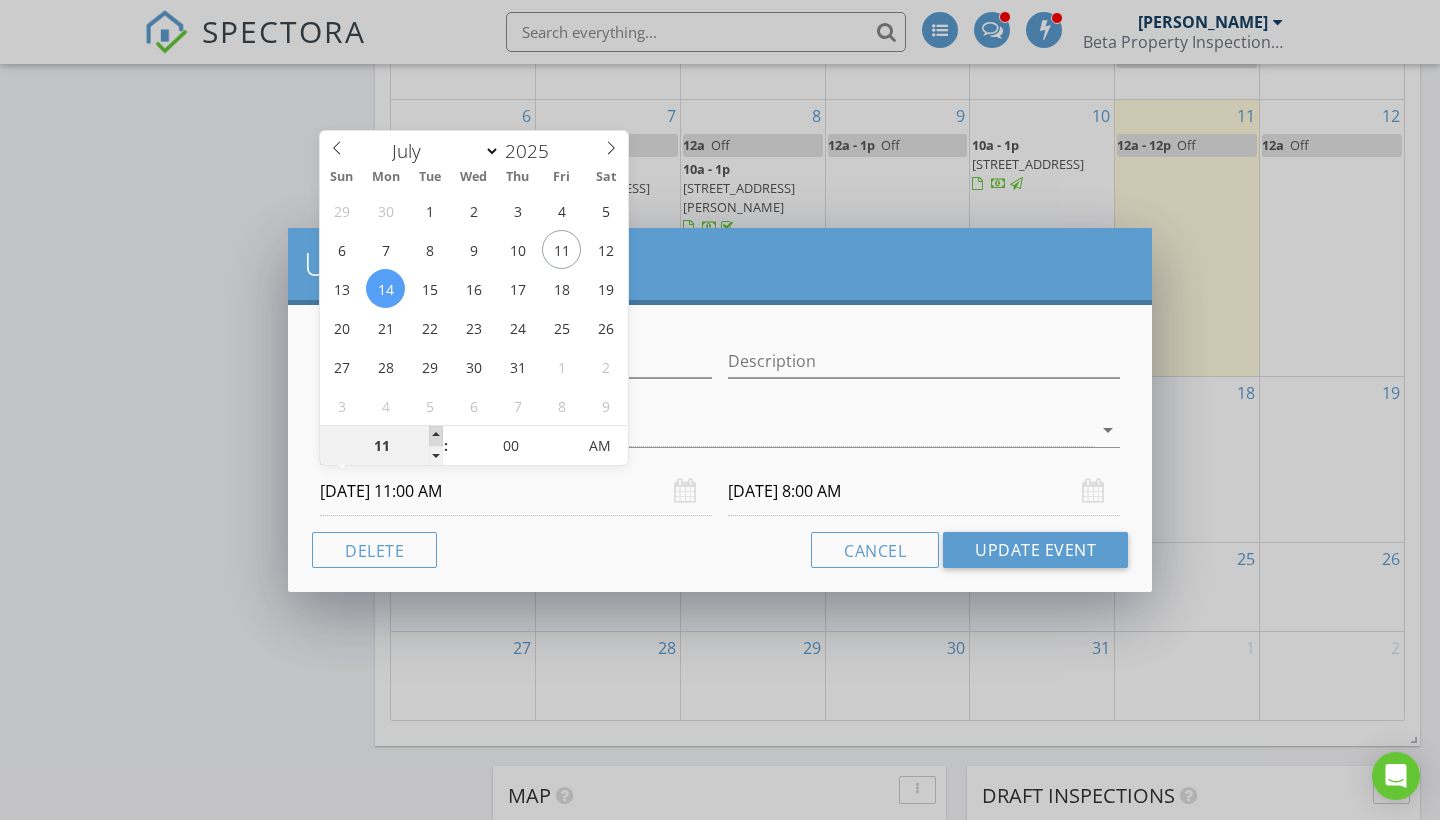 type on "07/15/2025 11:00 AM" 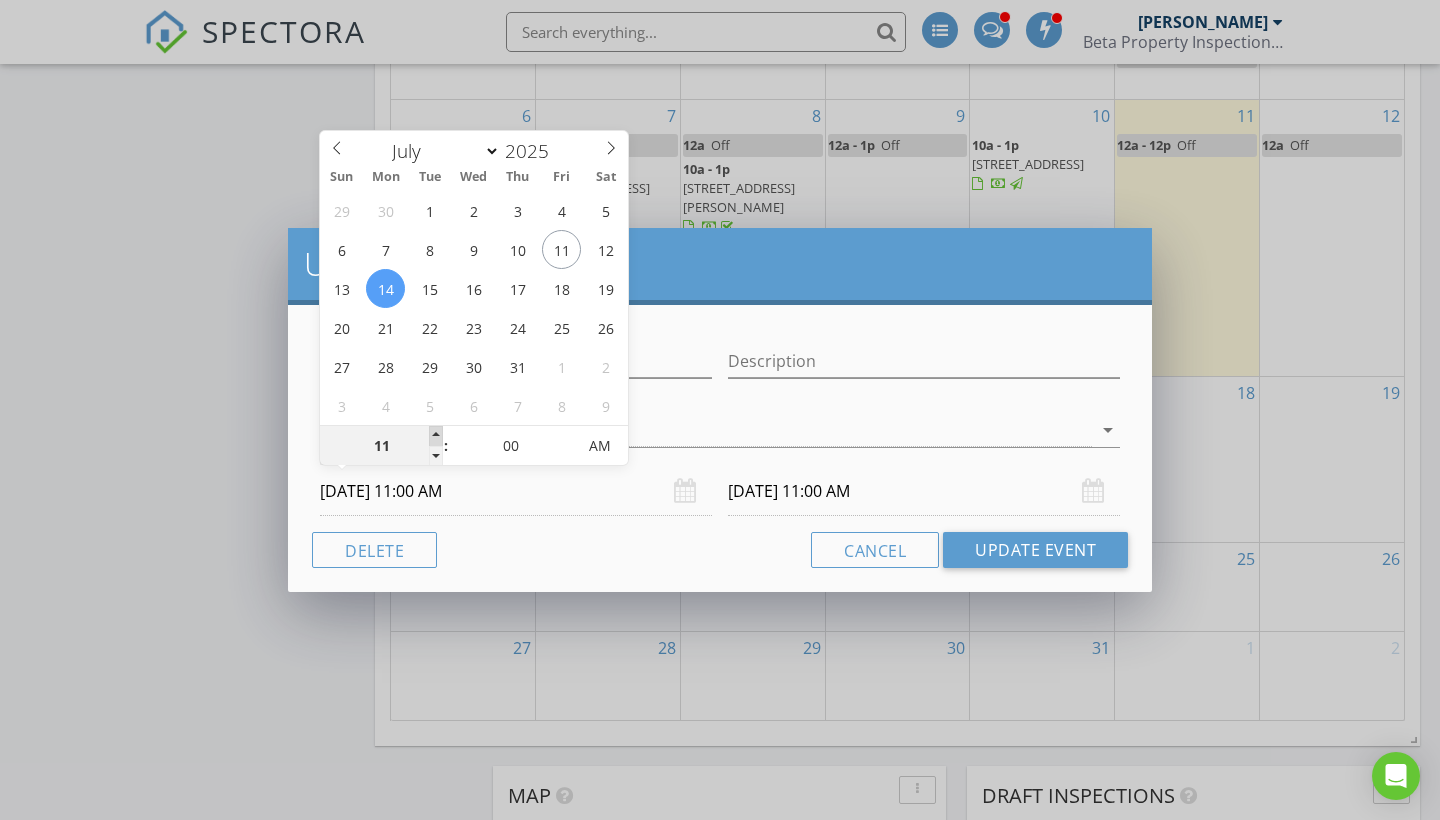 type on "12" 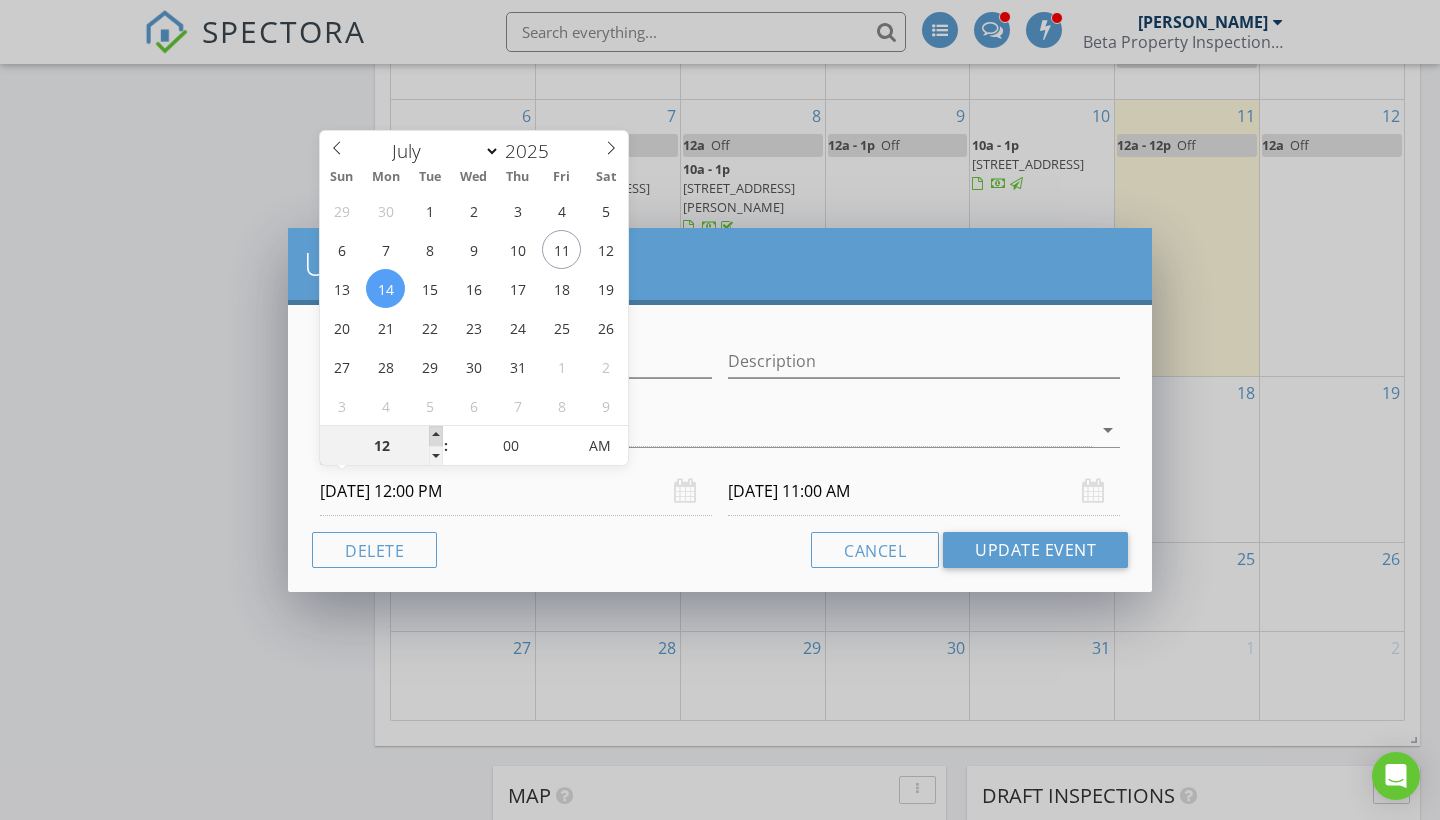 click at bounding box center (436, 436) 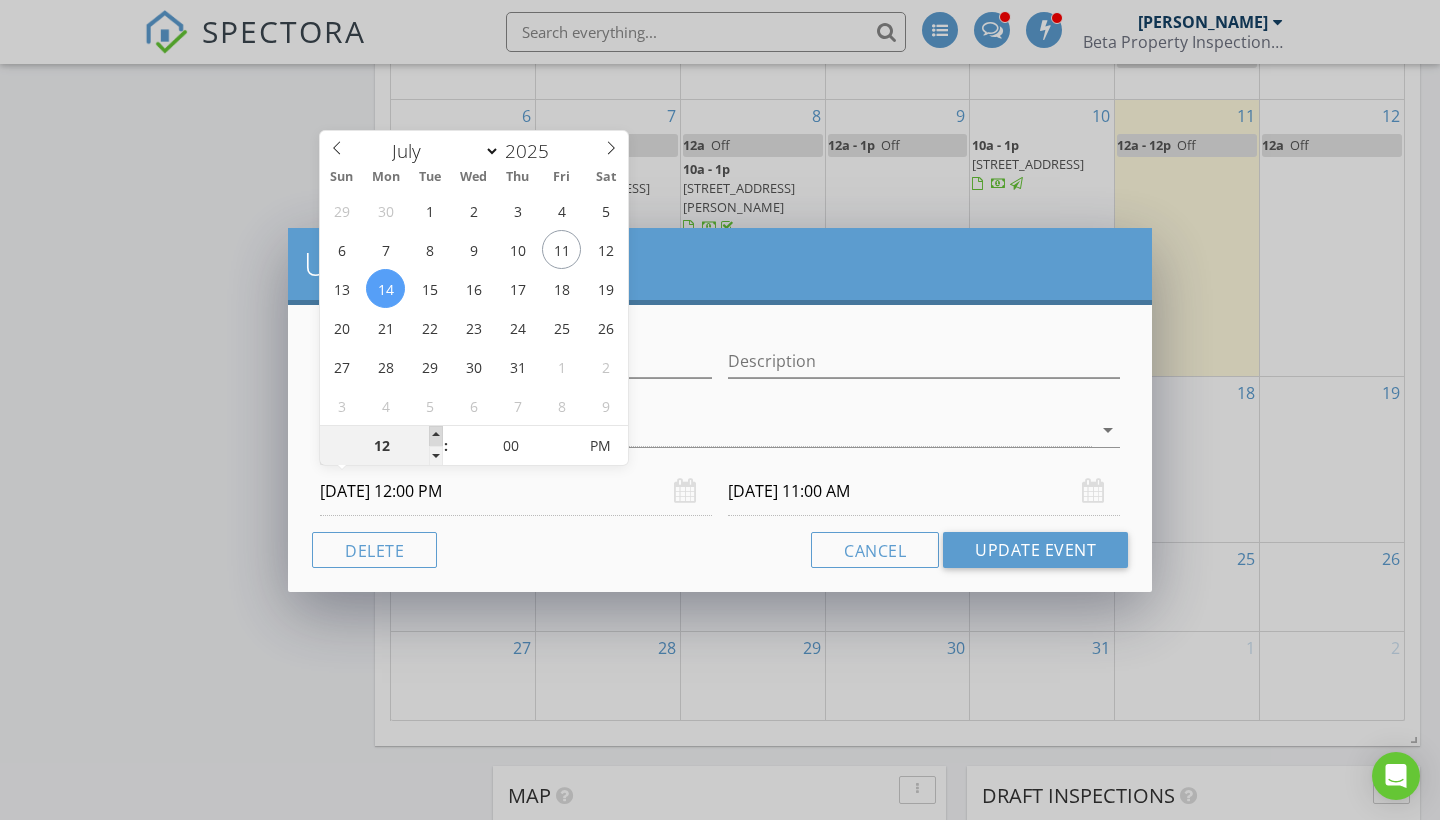 type on "07/15/2025 12:00 PM" 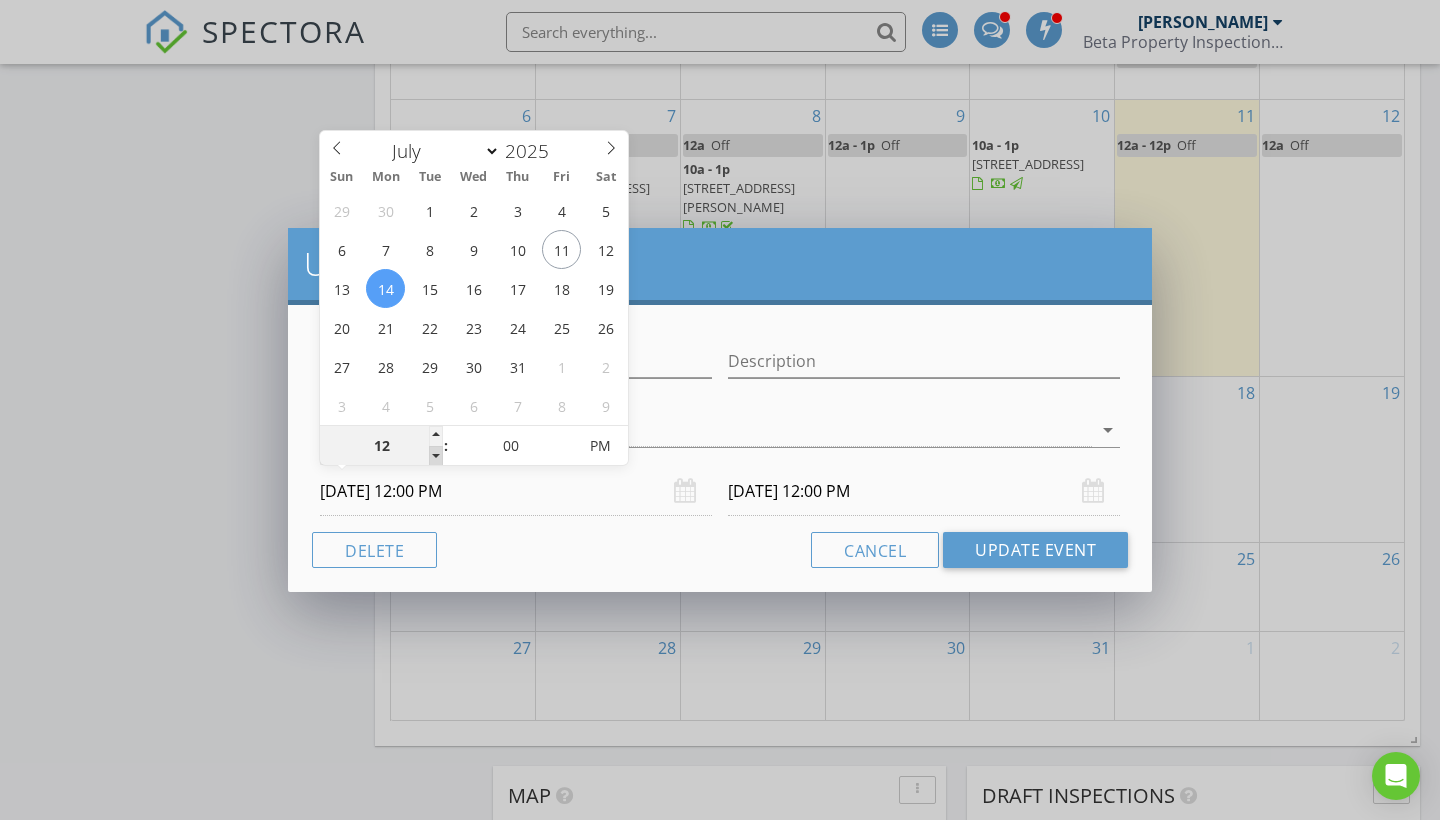 type on "11" 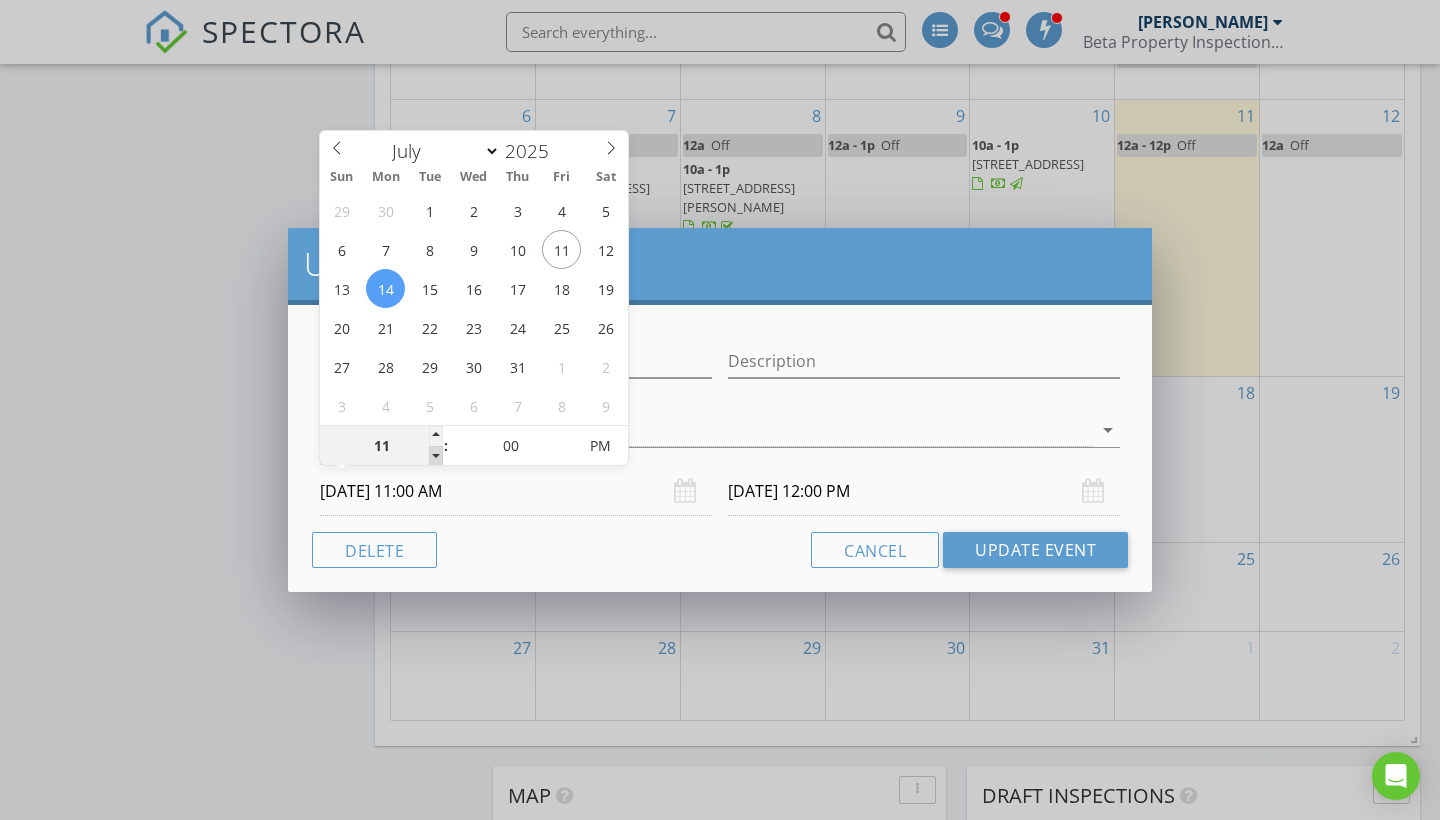click at bounding box center (436, 456) 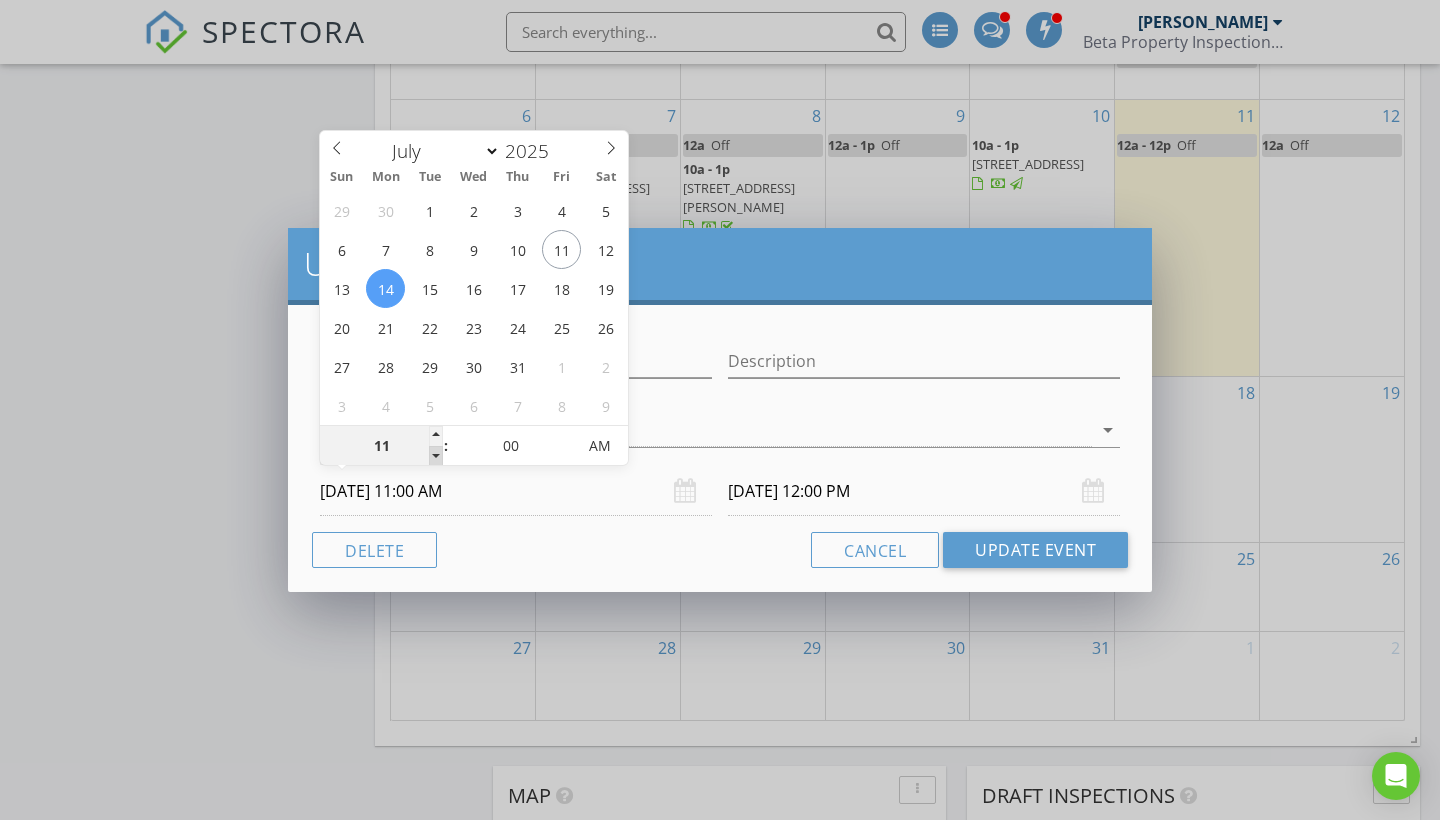 type on "07/15/2025 11:00 AM" 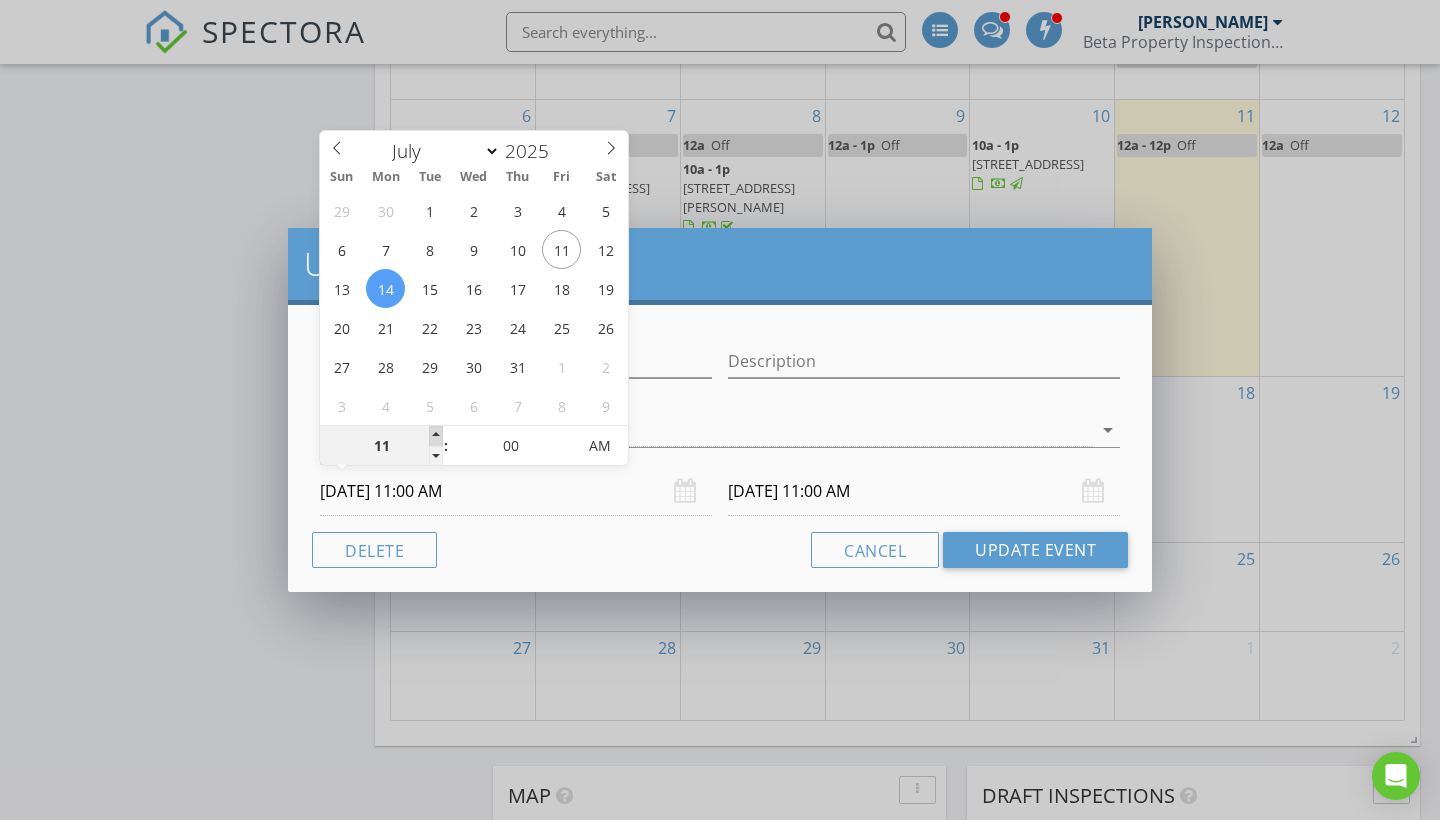 type on "12" 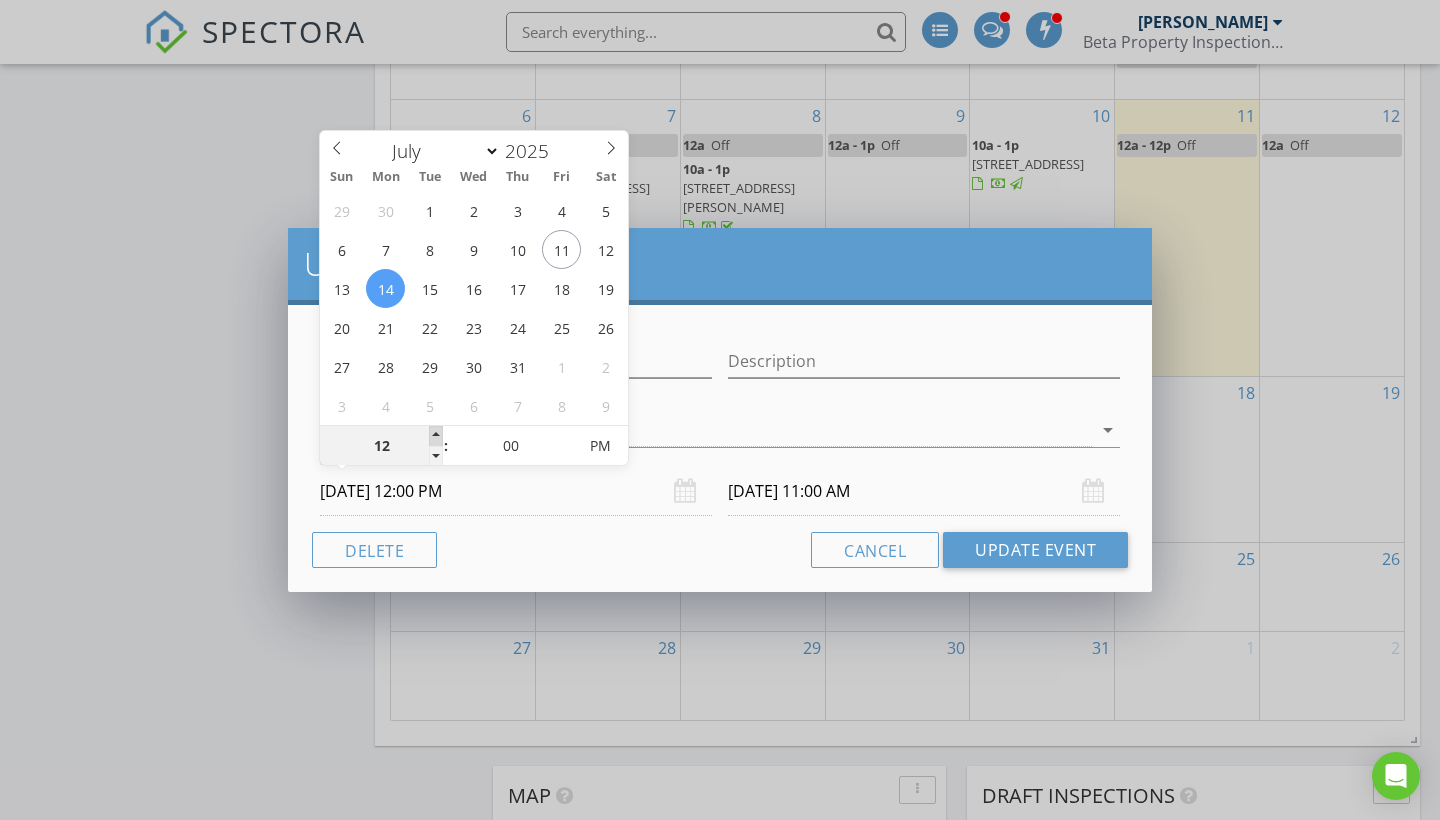 click at bounding box center (436, 436) 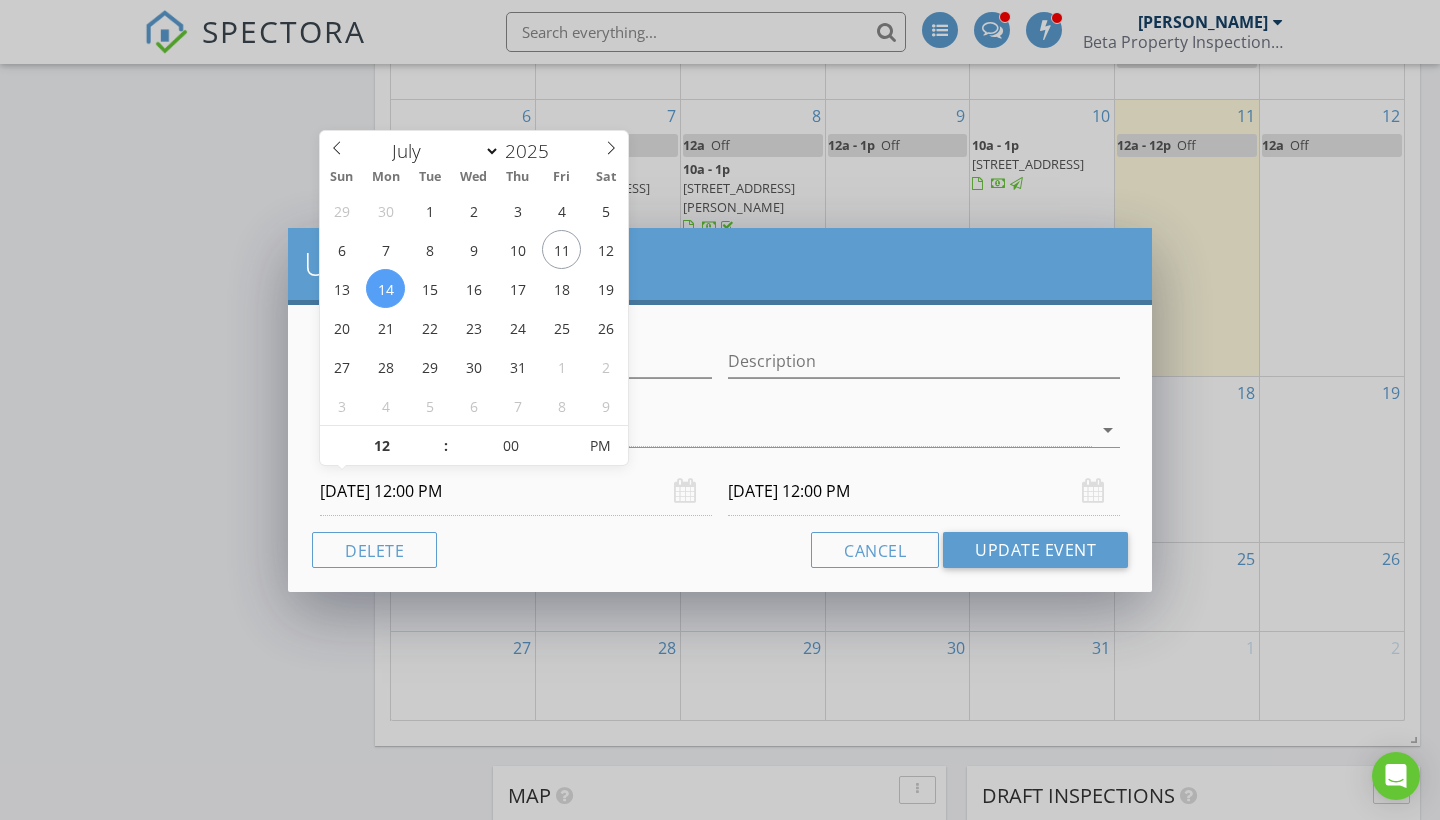 click on "07/15/2025 12:00 PM" at bounding box center (924, 491) 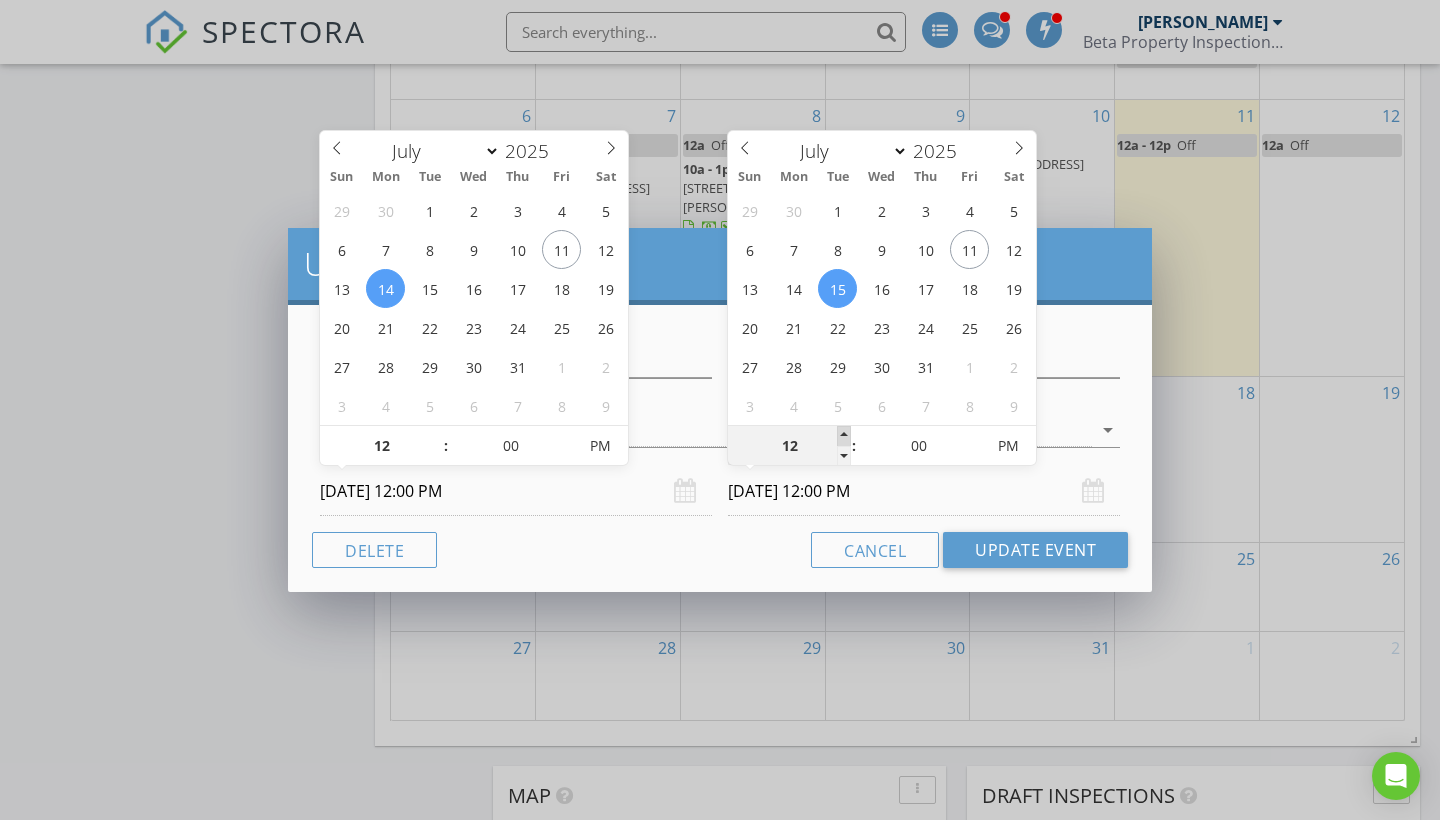 type on "01" 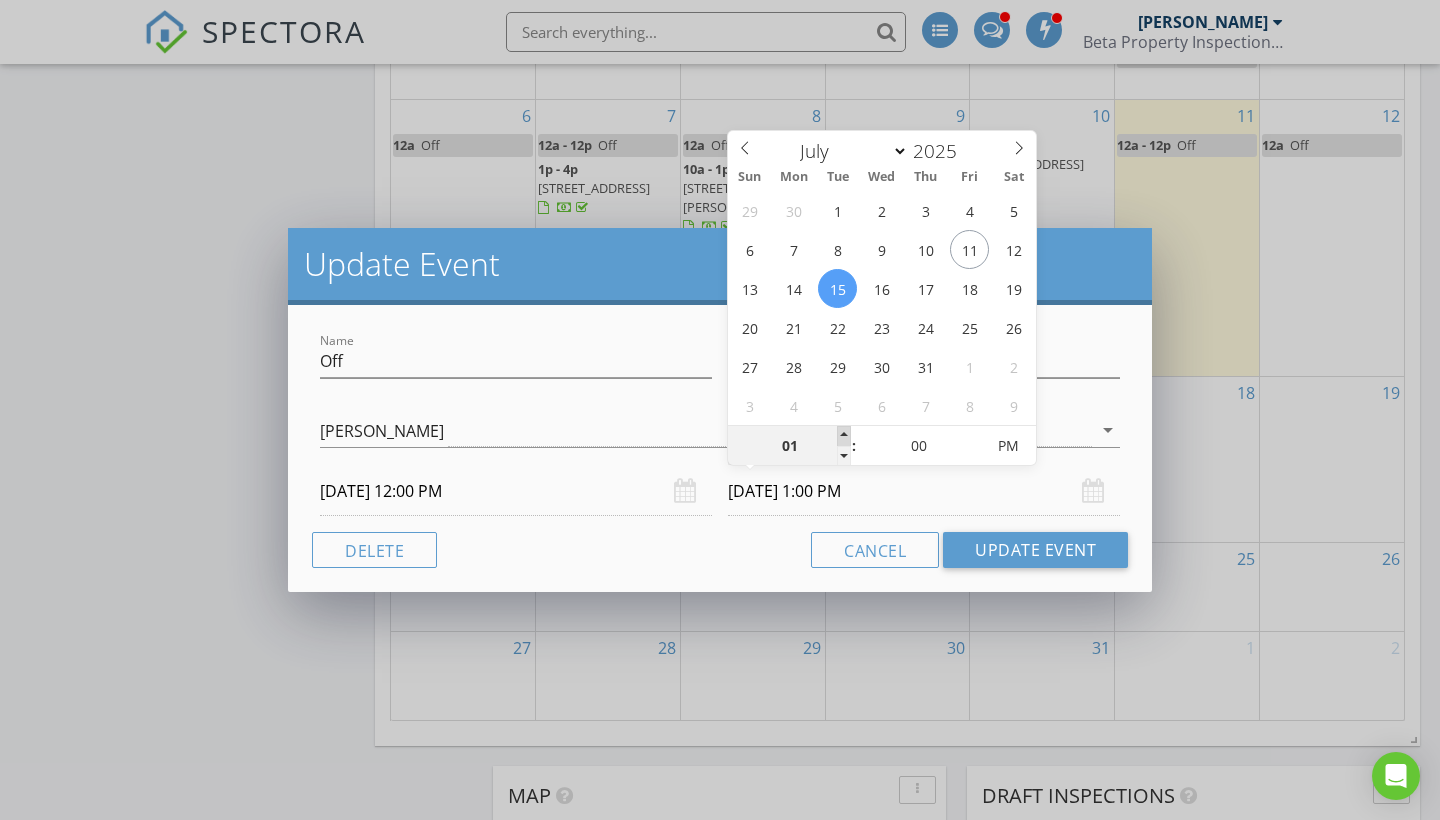 click at bounding box center [844, 436] 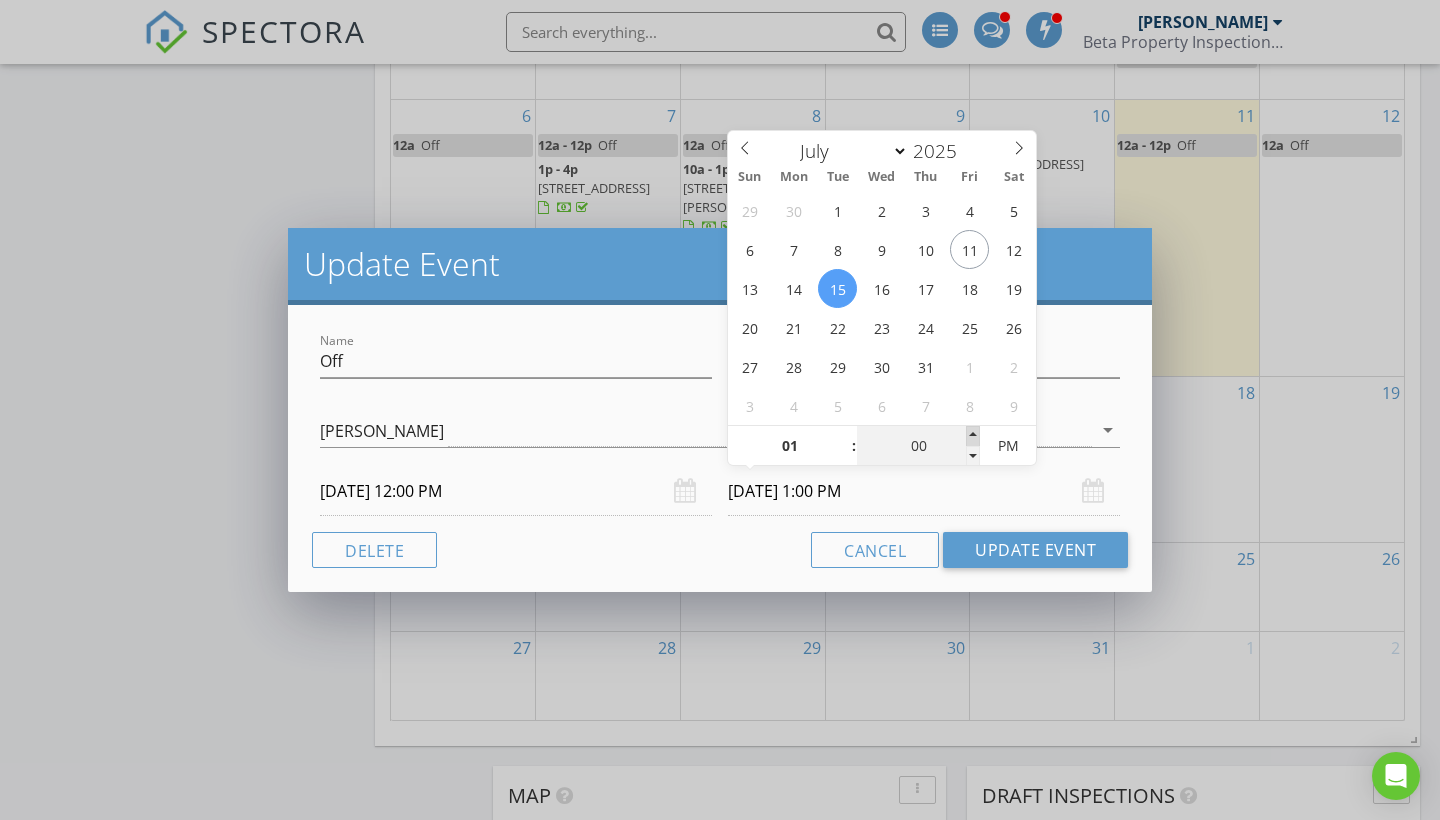 type on "05" 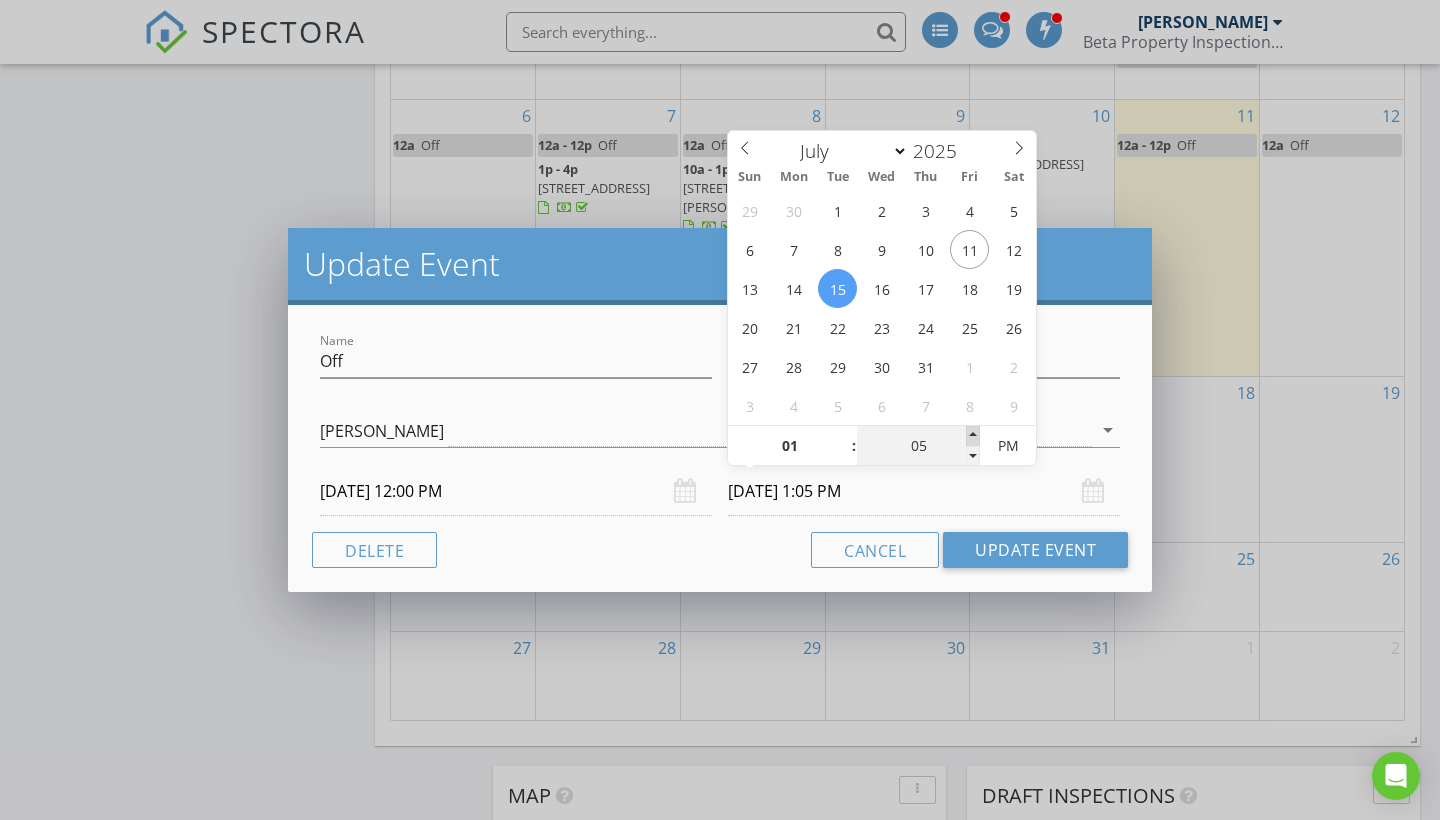 click at bounding box center [973, 436] 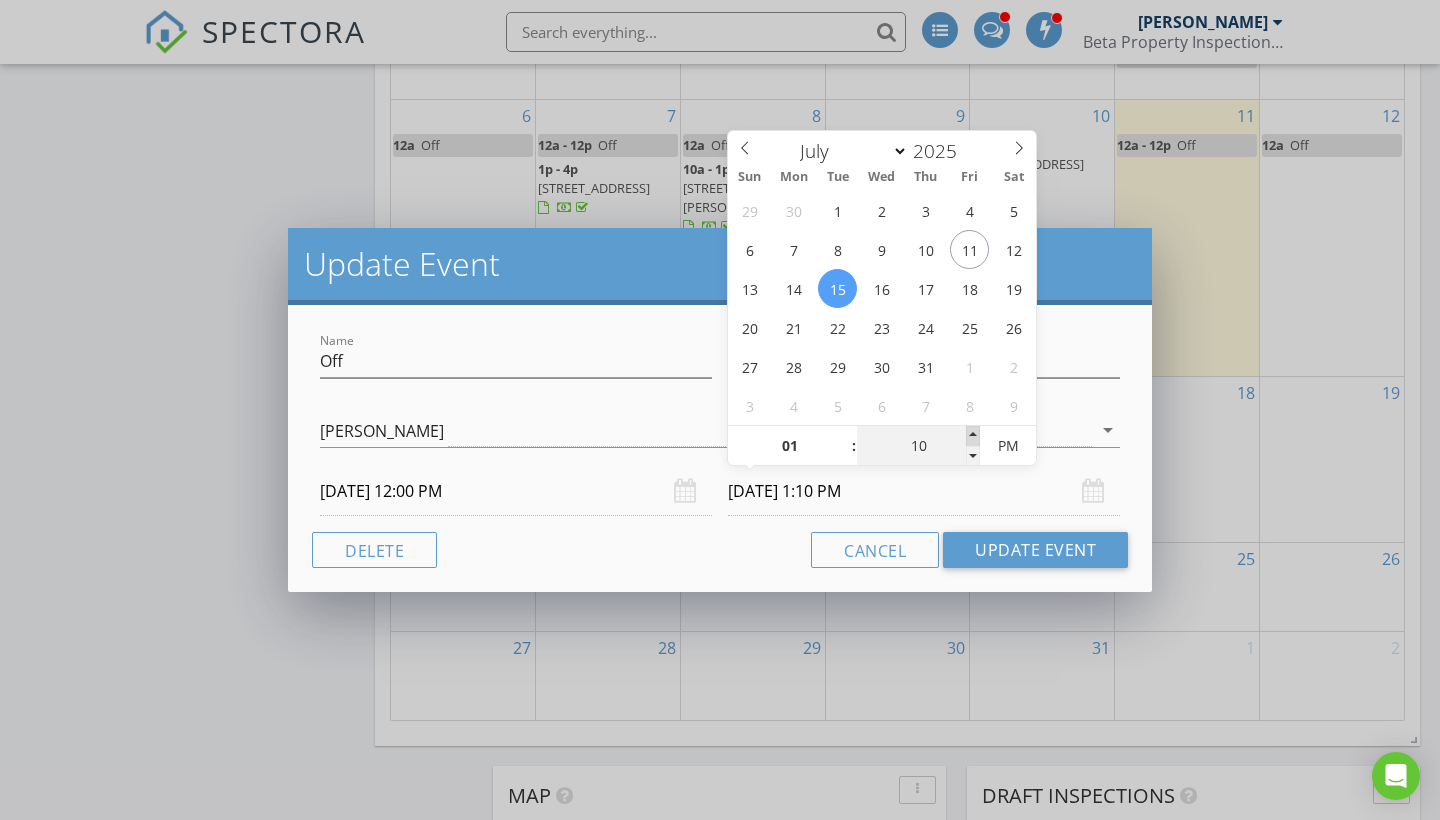 click at bounding box center (973, 436) 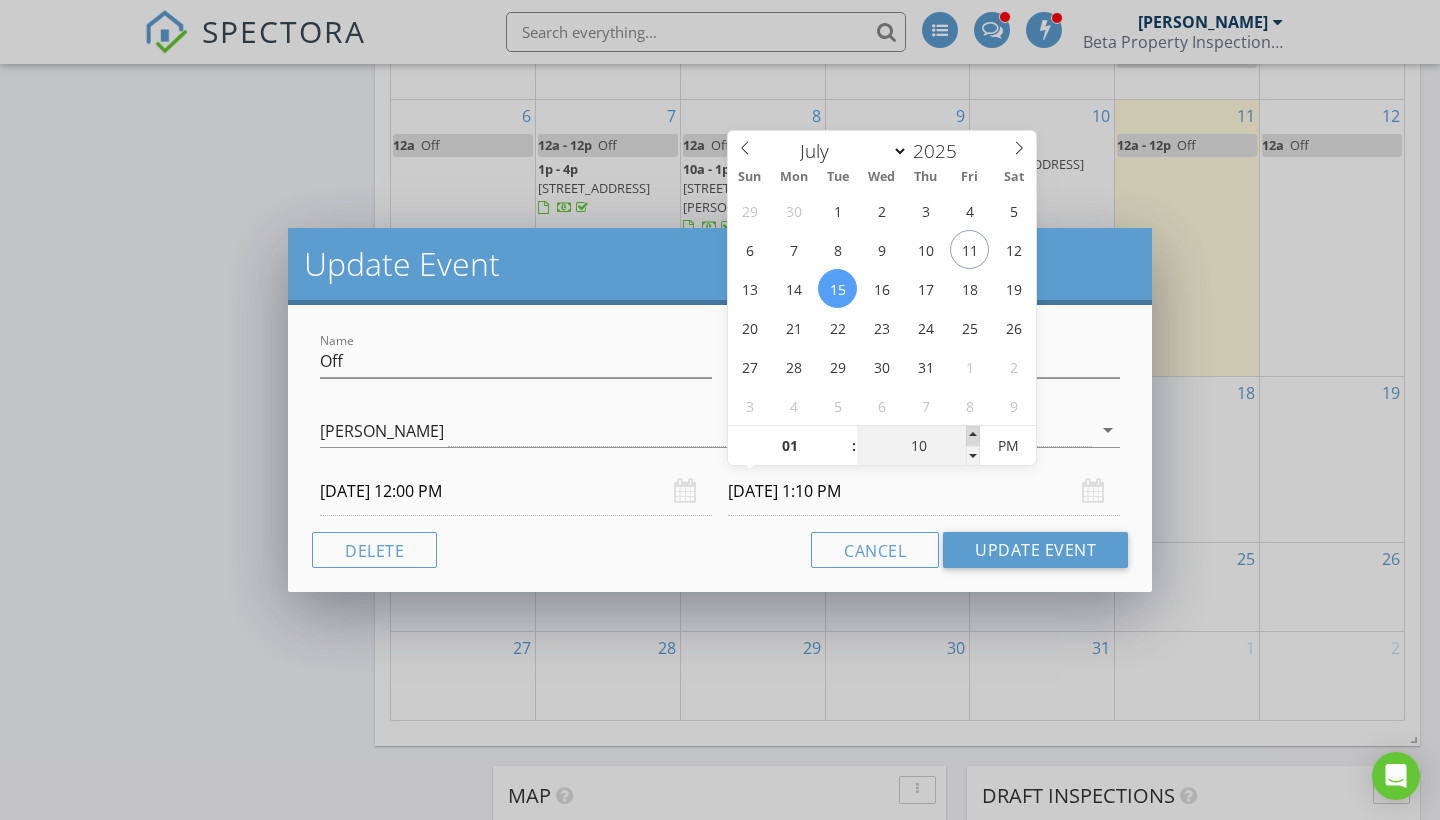 type on "15" 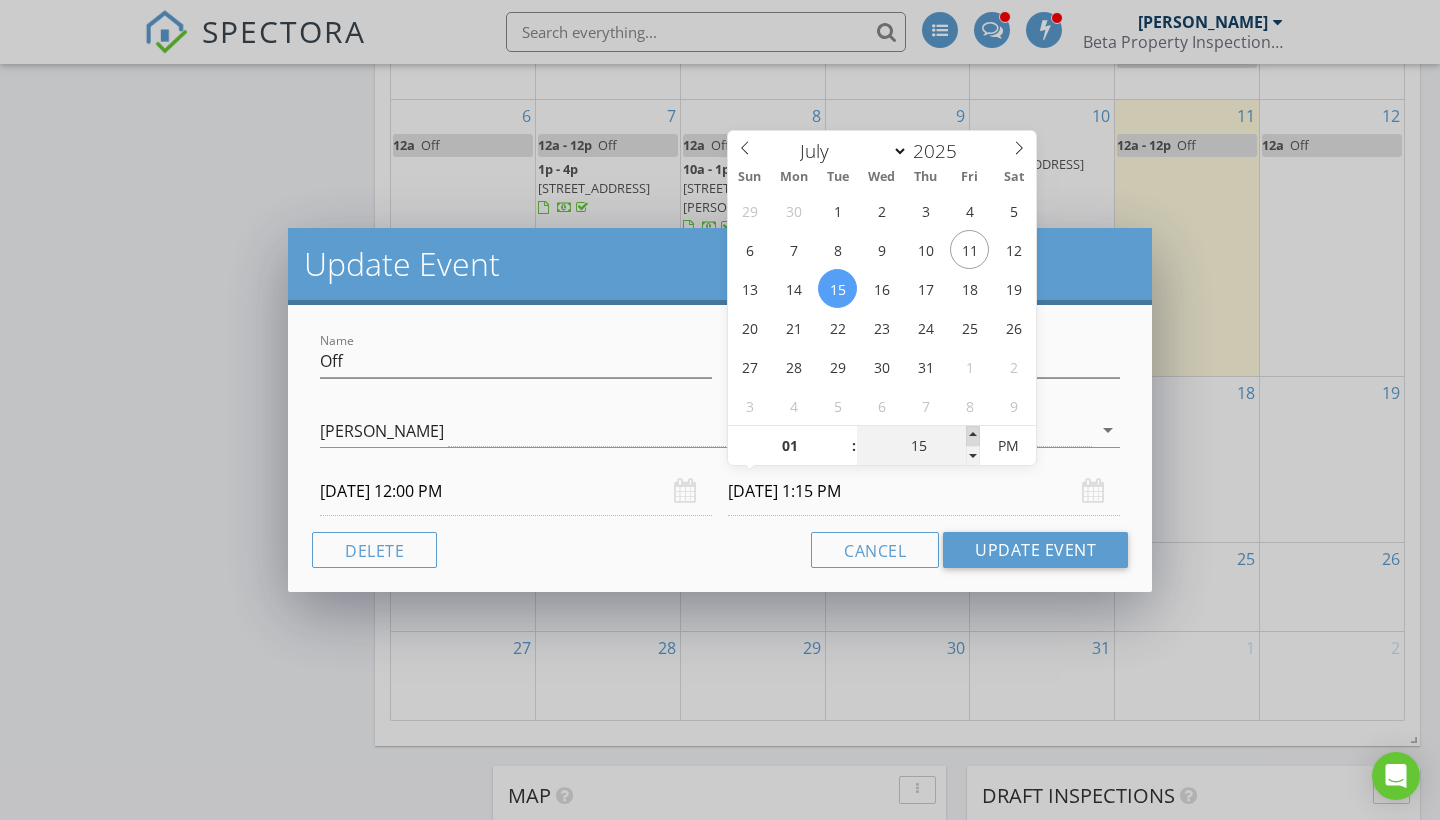 click at bounding box center (973, 436) 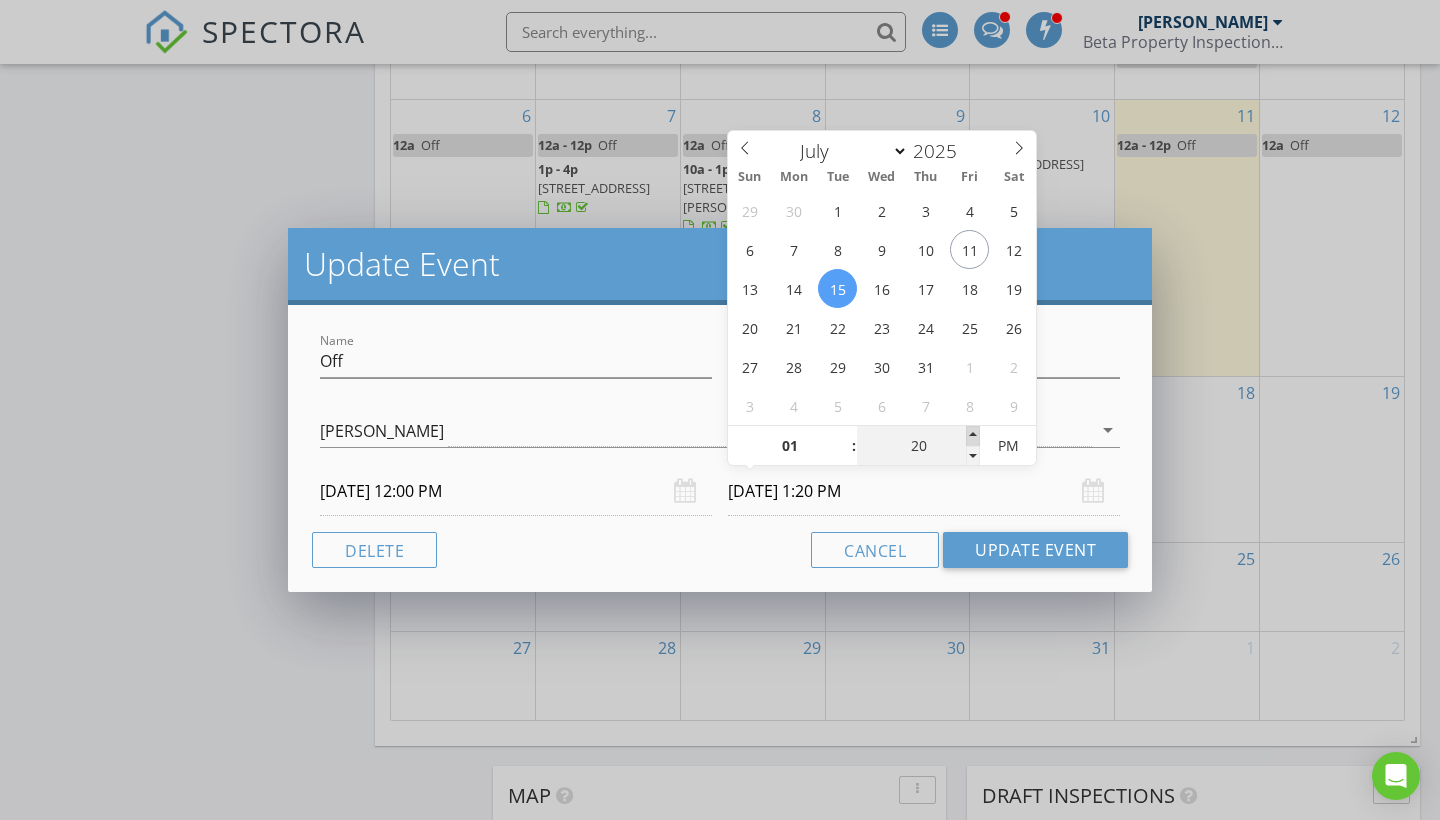 click at bounding box center (973, 436) 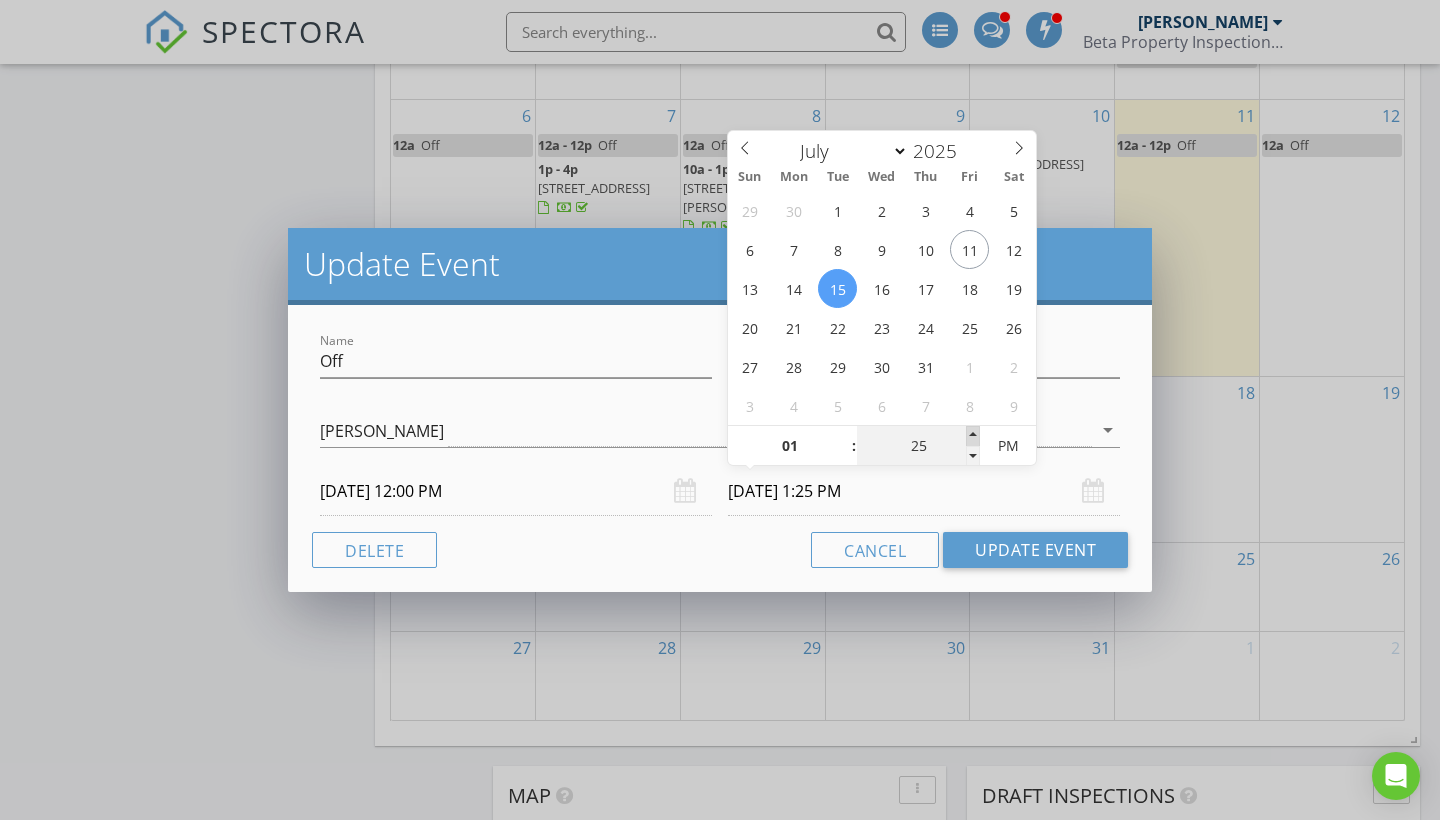click at bounding box center (973, 436) 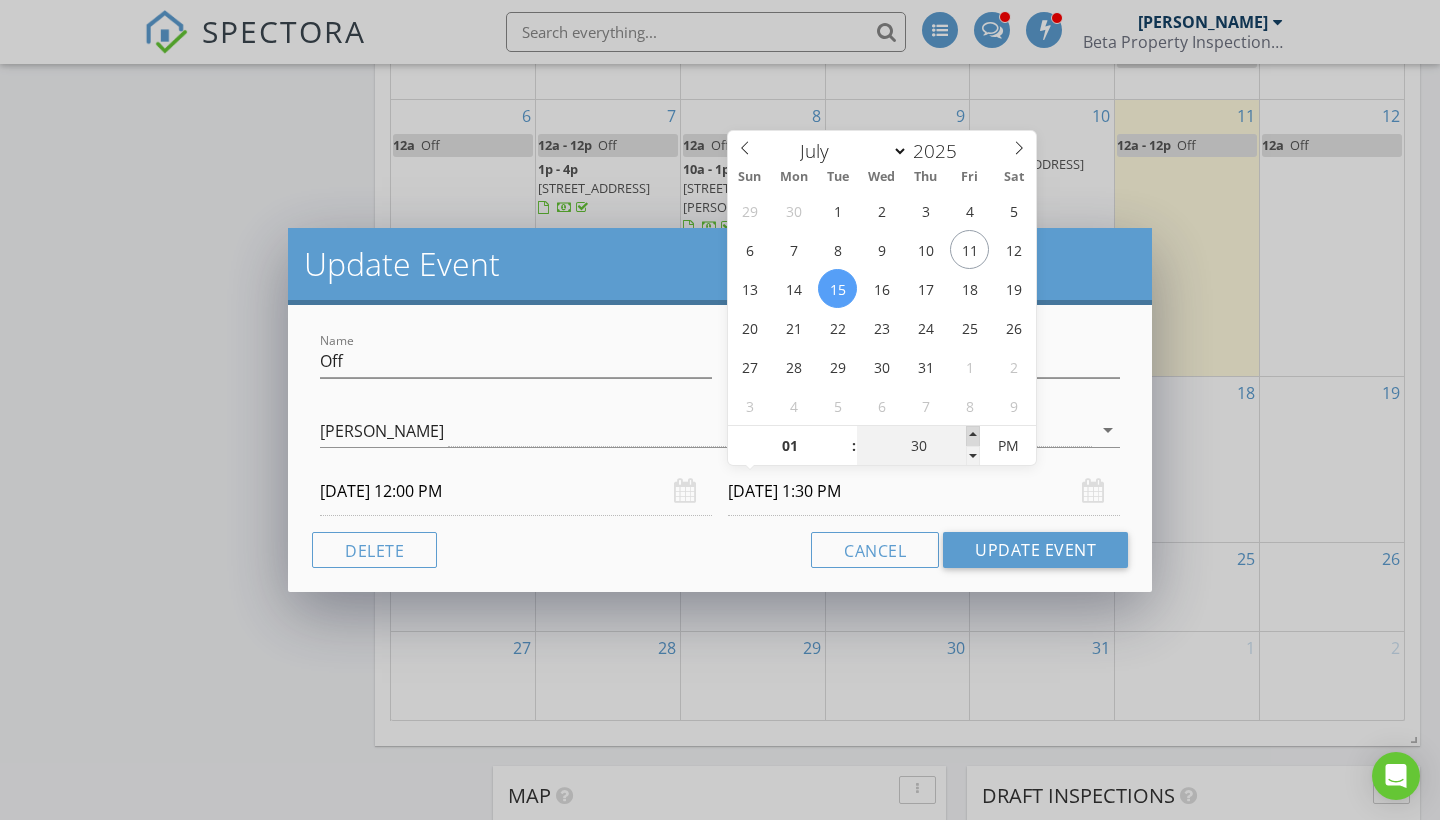 click at bounding box center [973, 436] 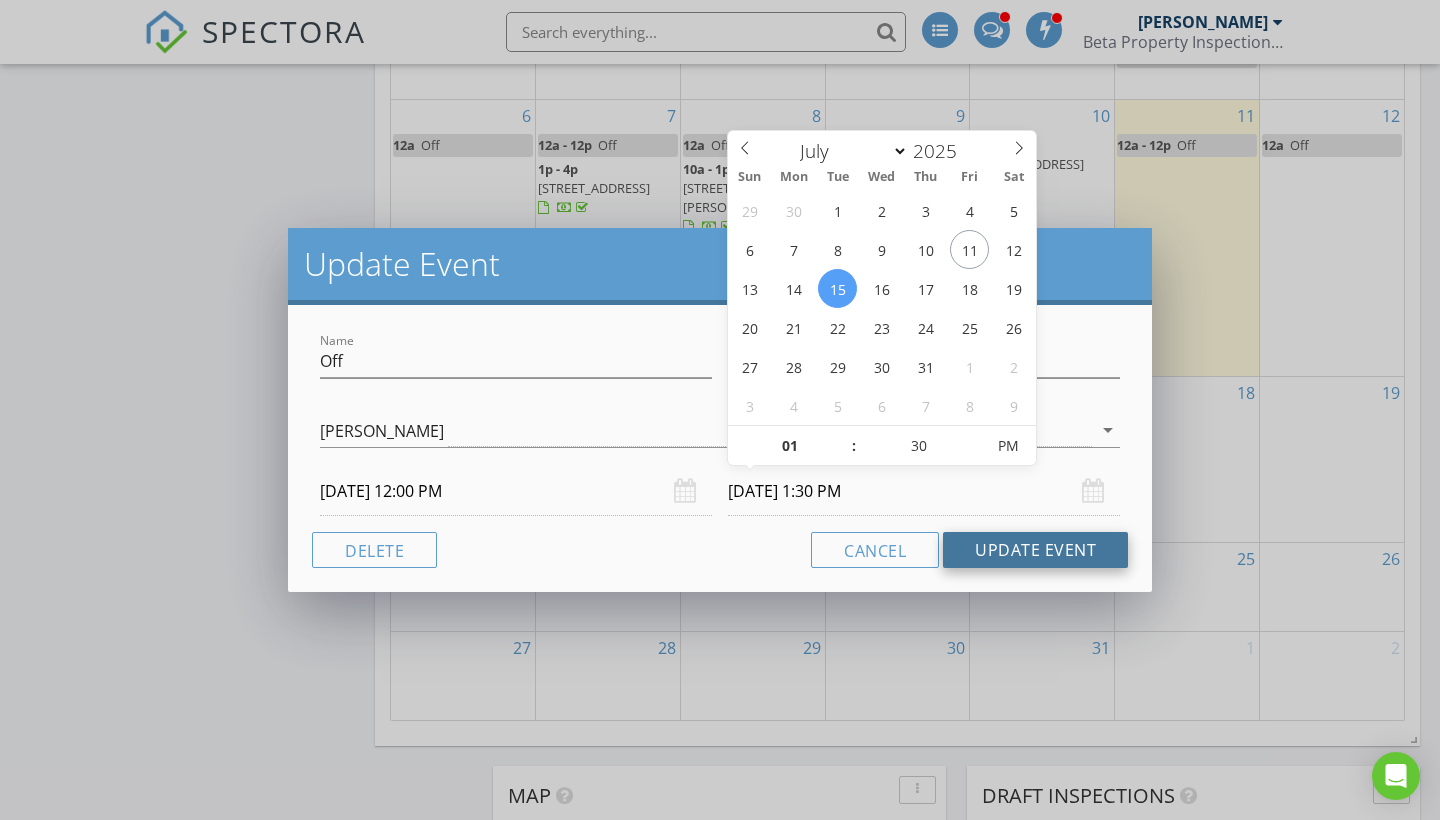 click on "Update Event" at bounding box center (1035, 550) 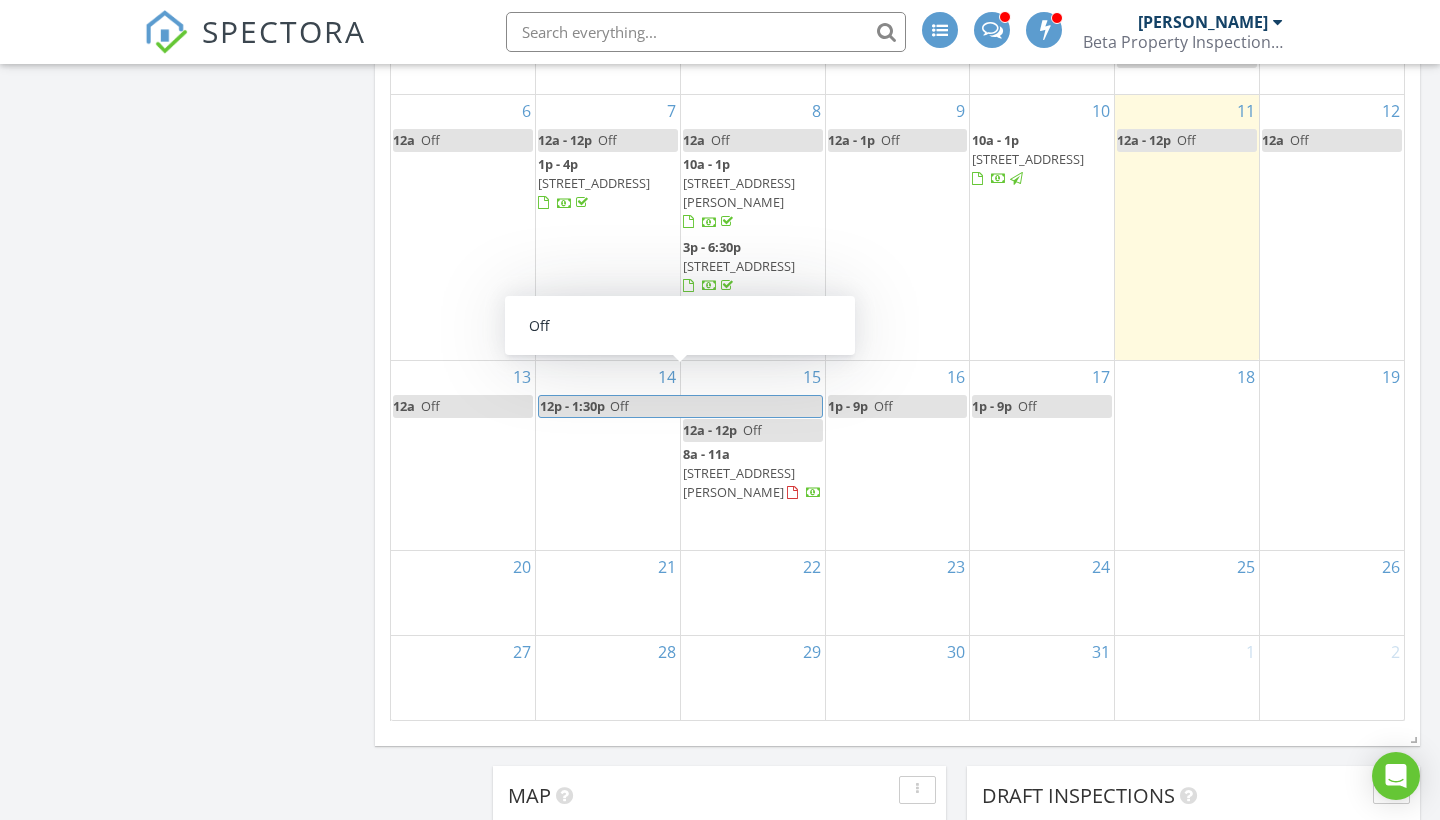 click on "12p - 1:30p" at bounding box center [572, 406] 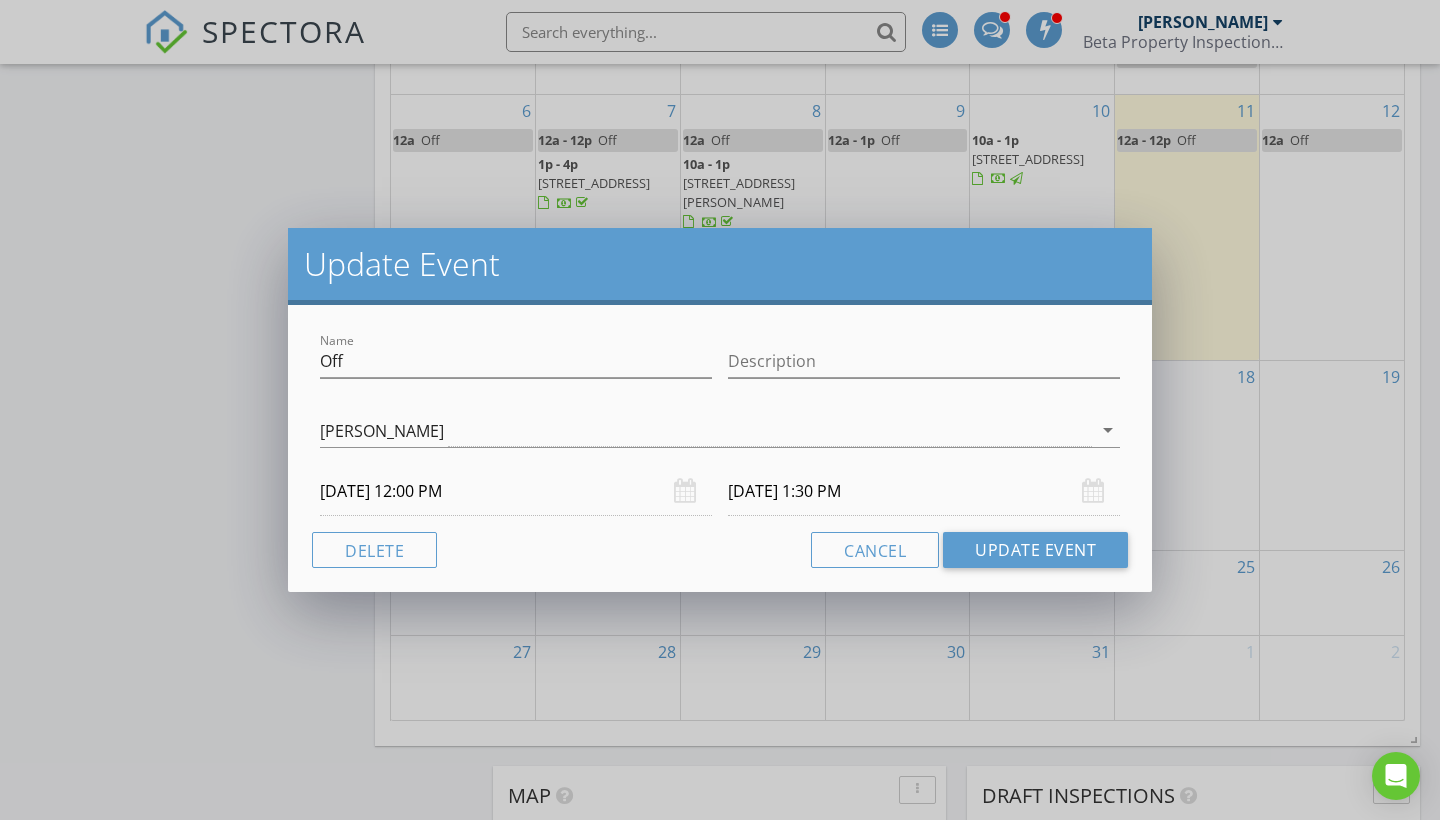 click on "07/15/2025 1:30 PM" at bounding box center [924, 491] 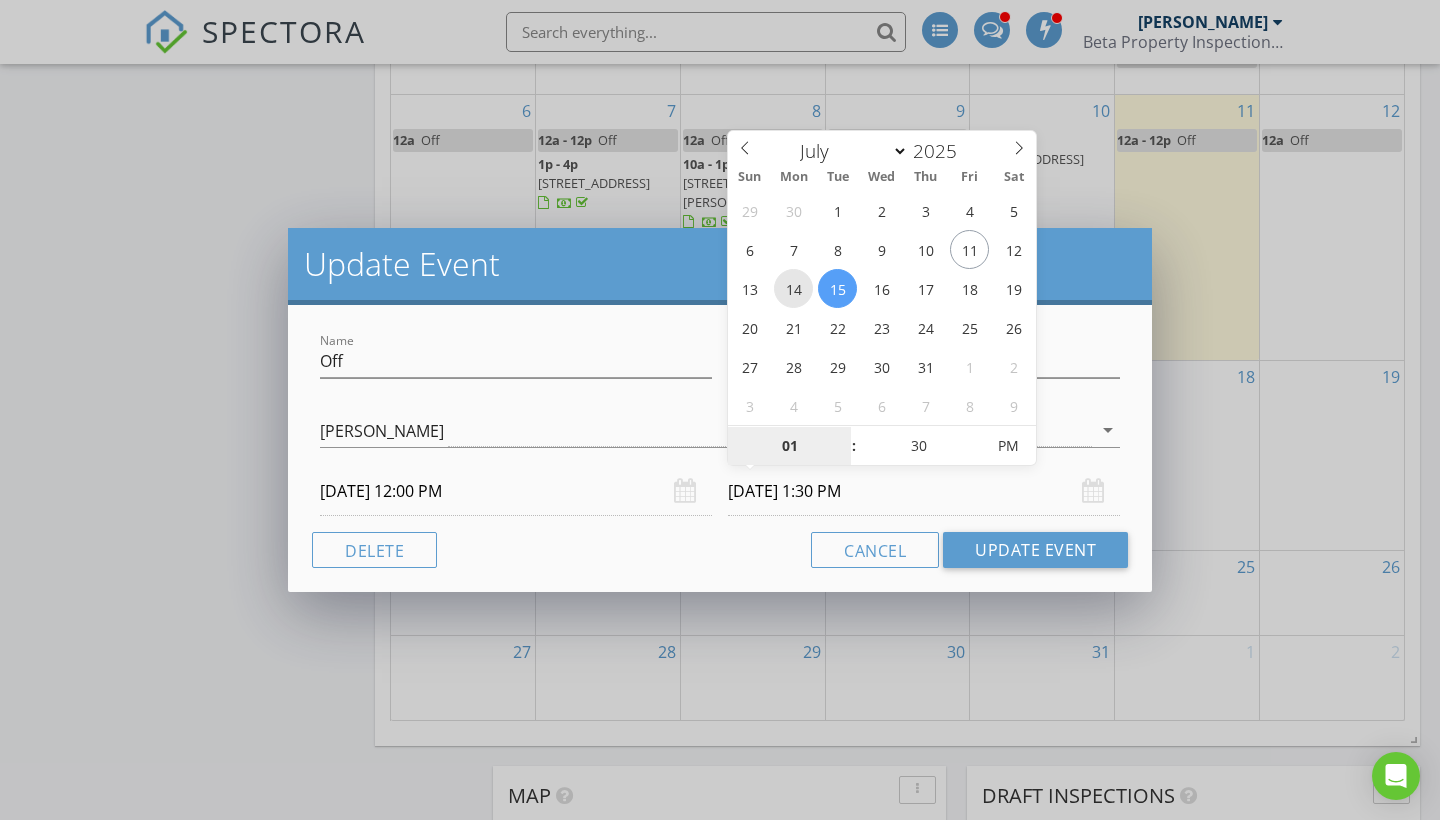 type on "07/14/2025 1:30 PM" 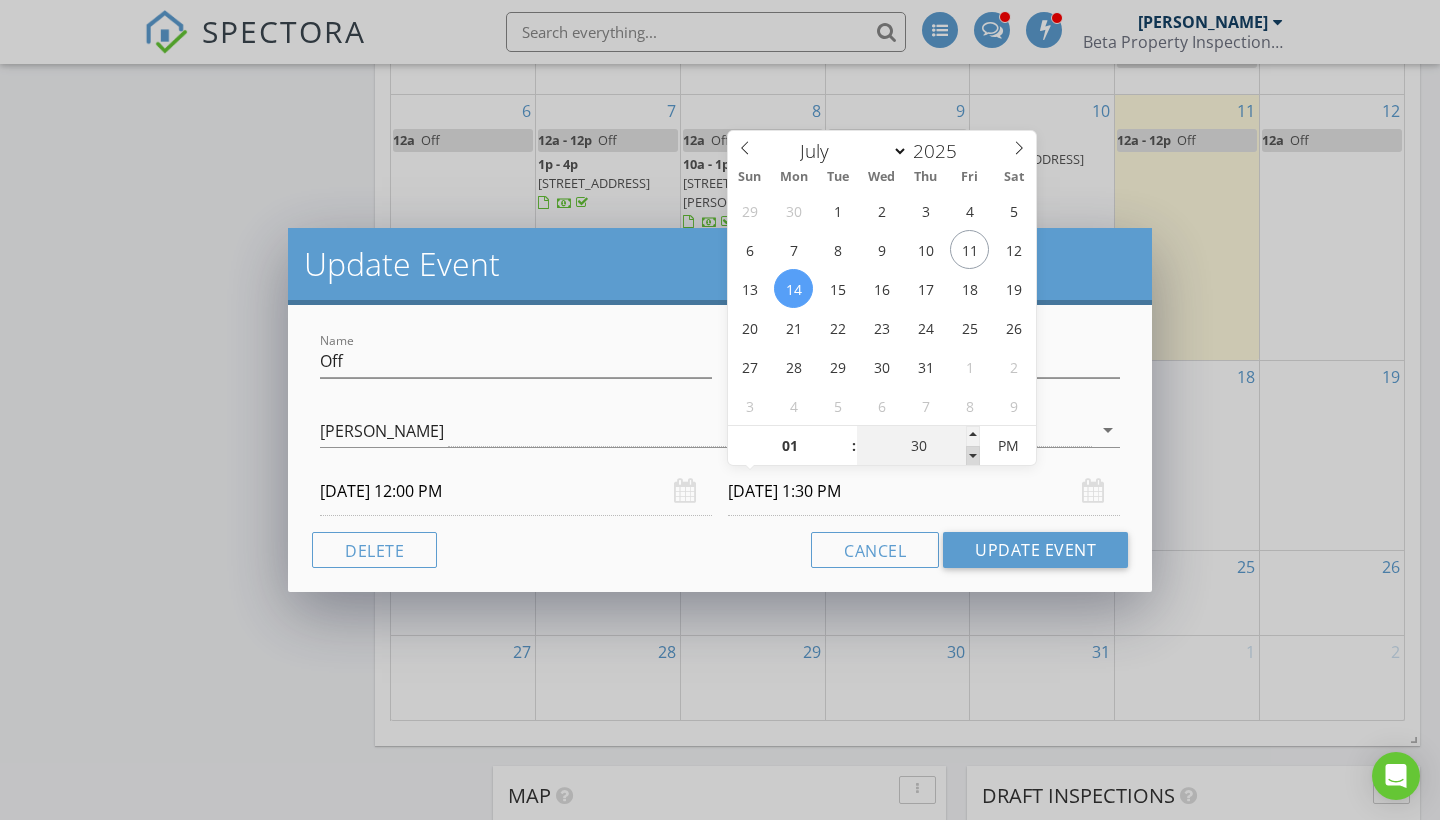 type on "25" 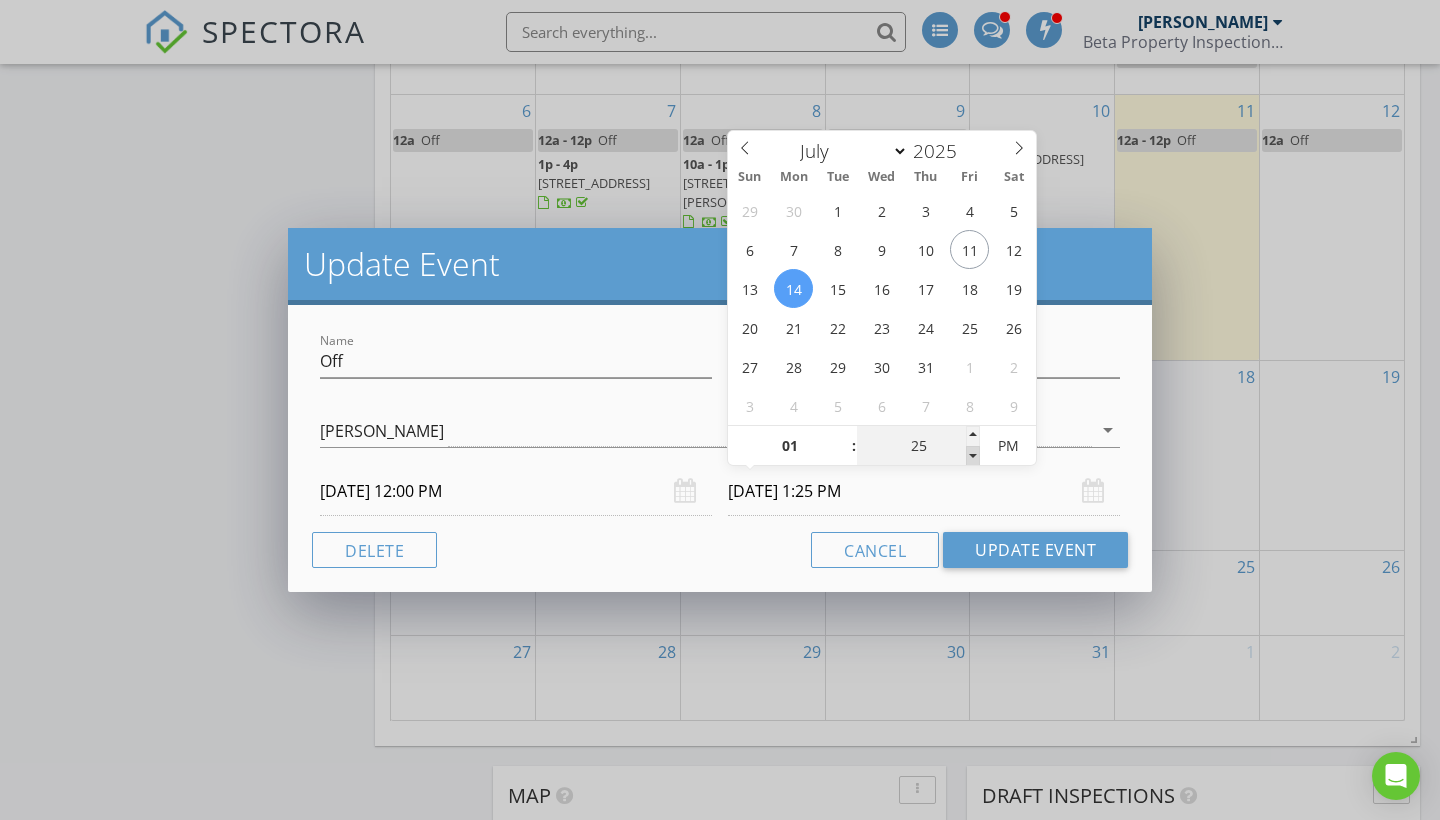 click at bounding box center (973, 456) 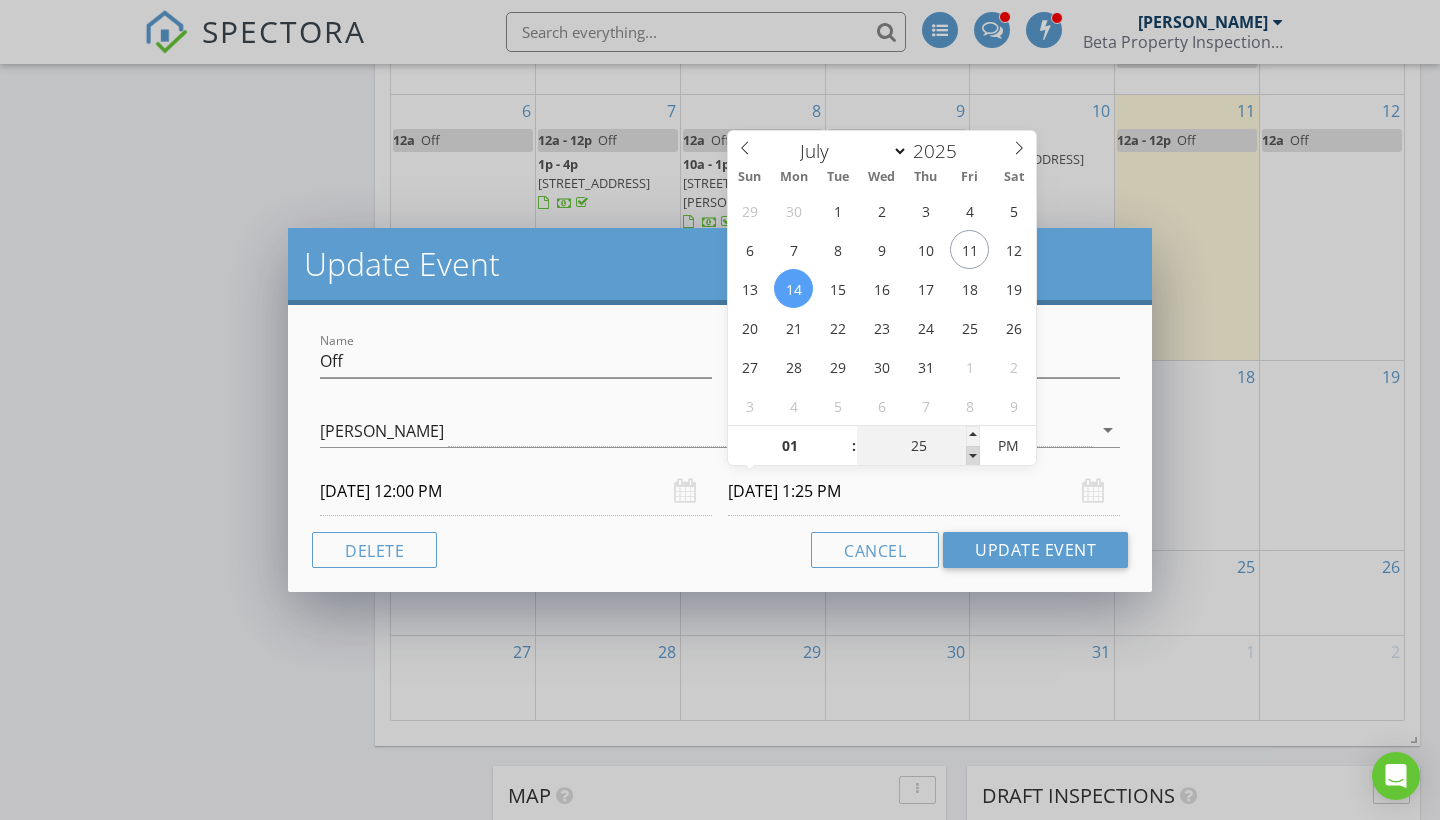 type on "20" 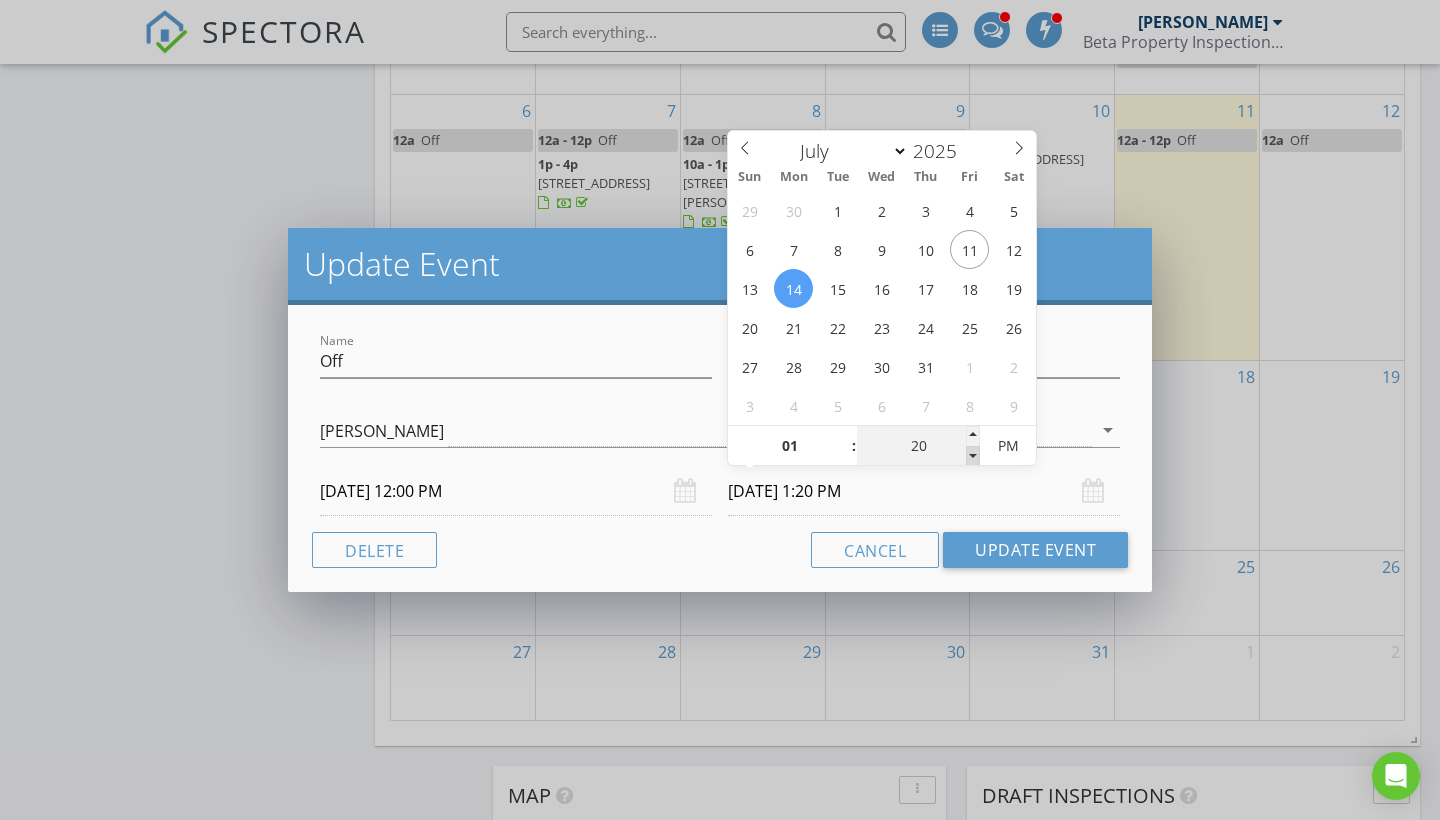 click at bounding box center (973, 456) 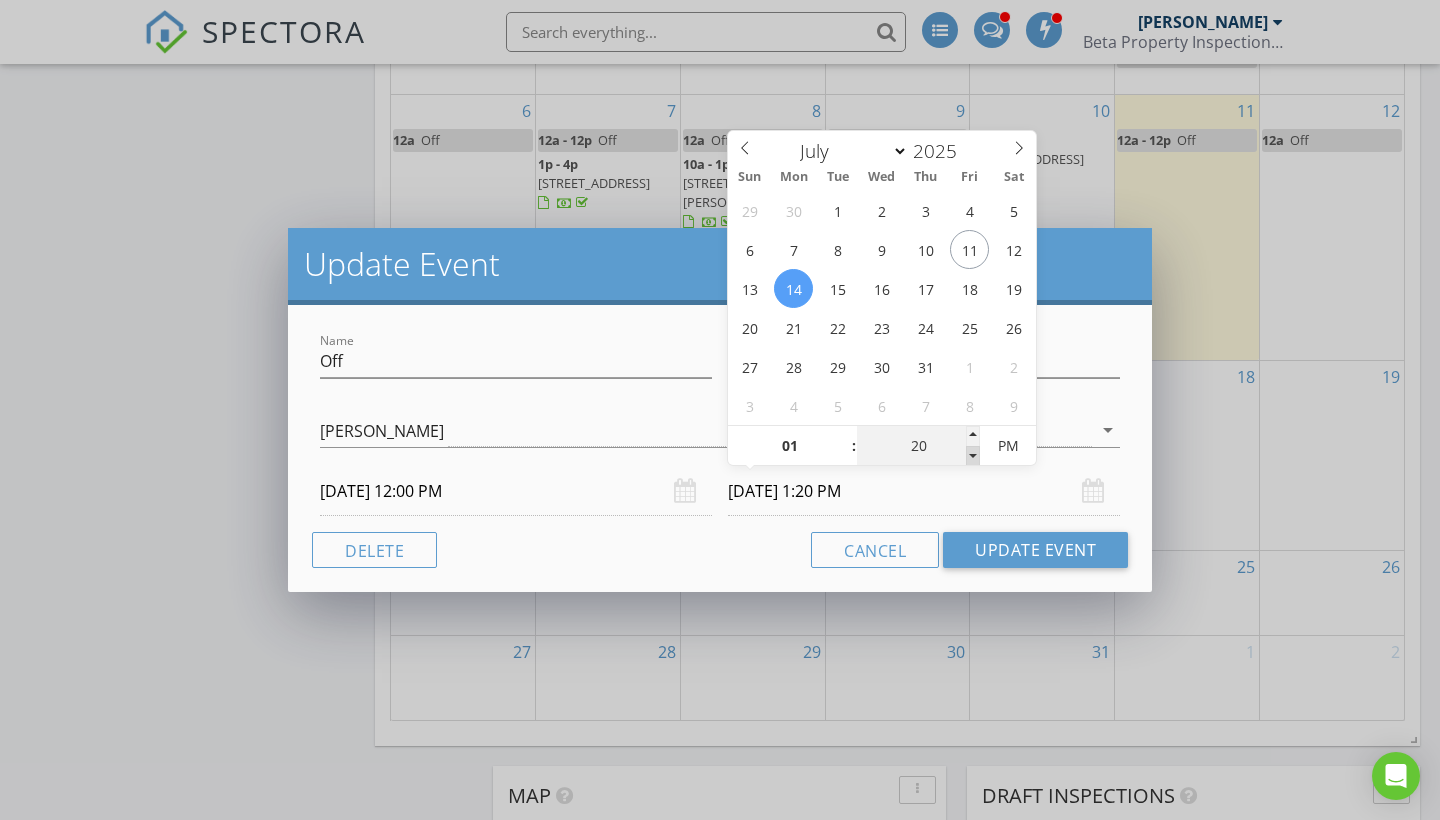 type on "15" 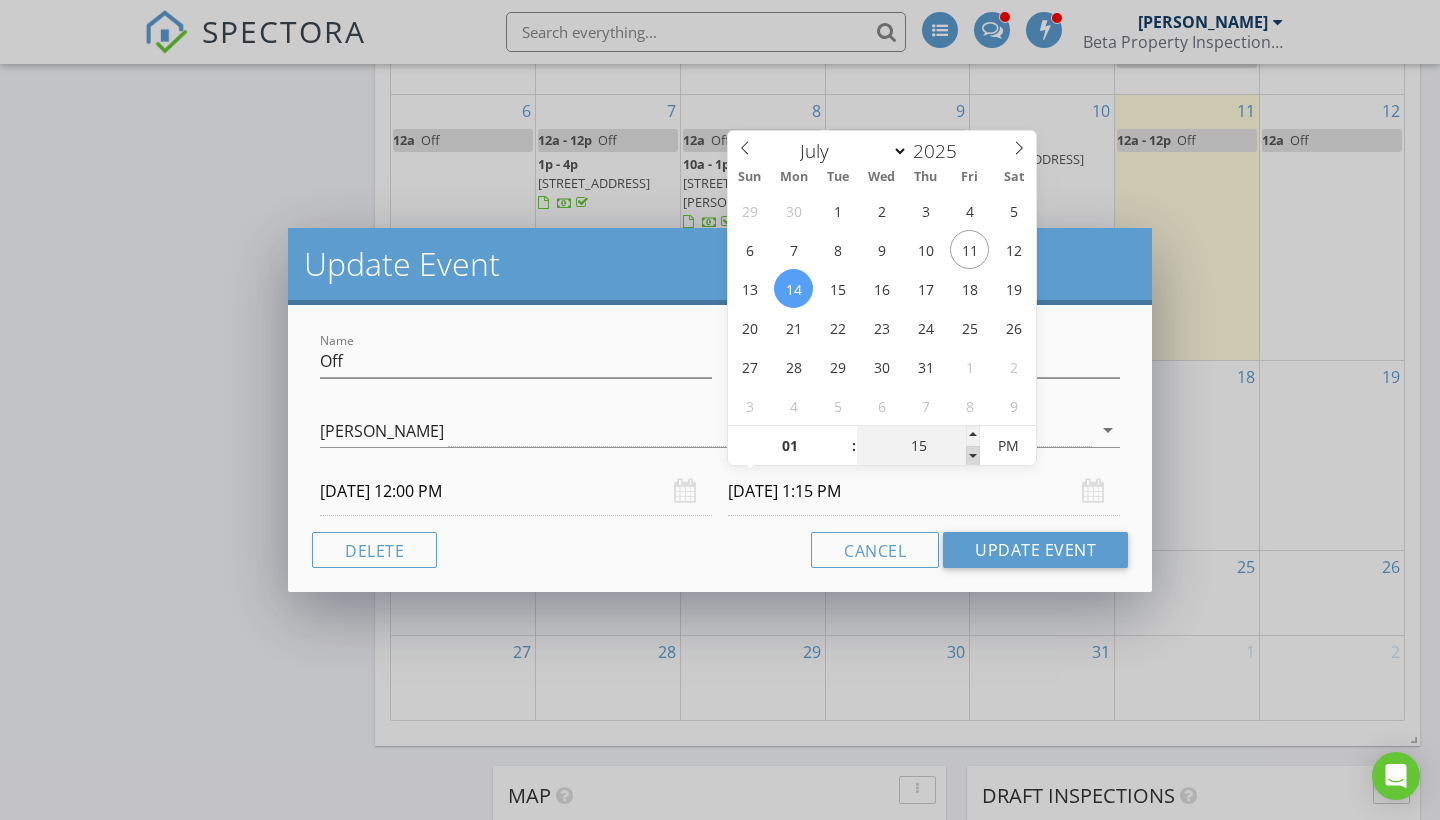click at bounding box center [973, 456] 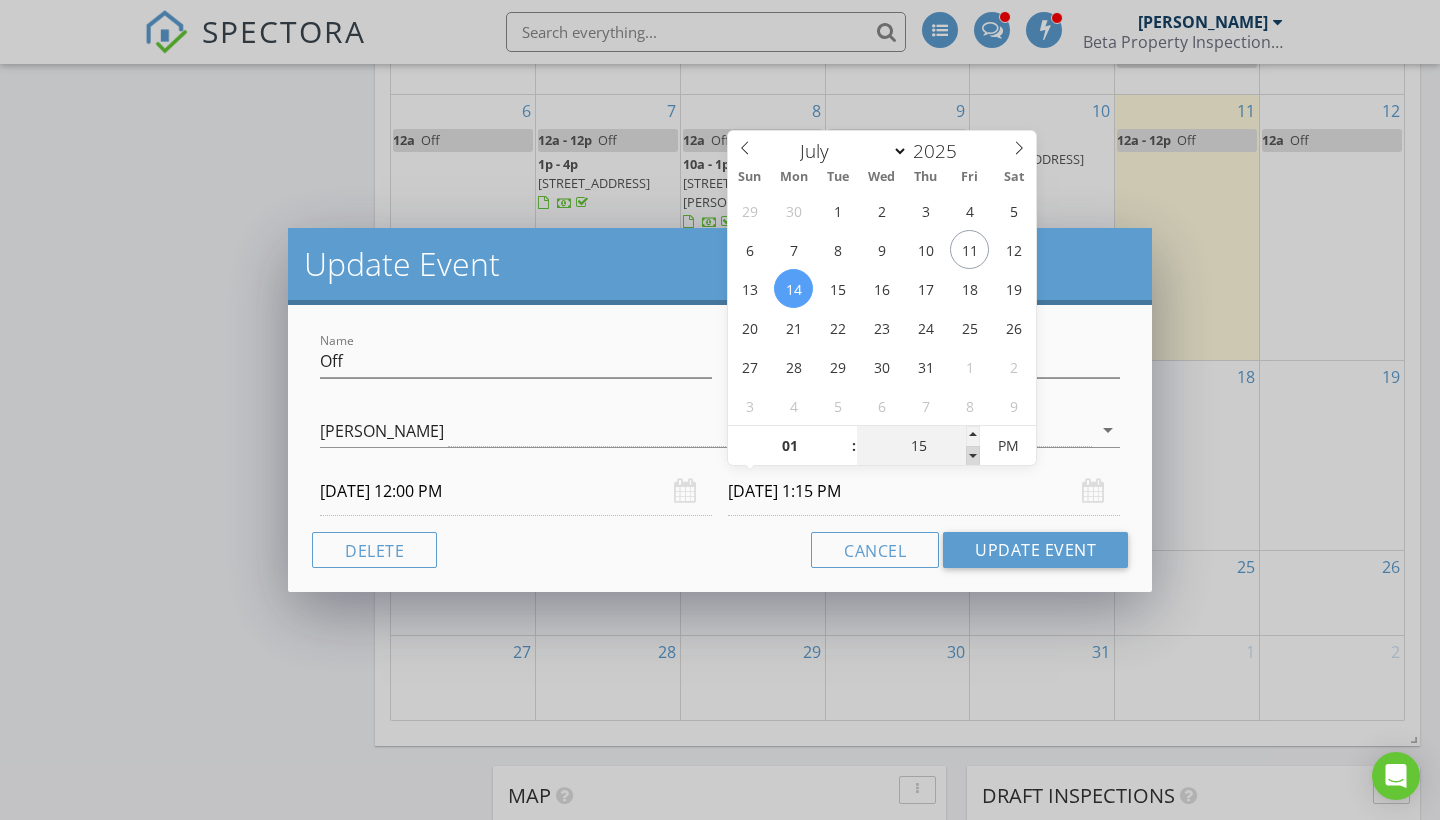 type on "10" 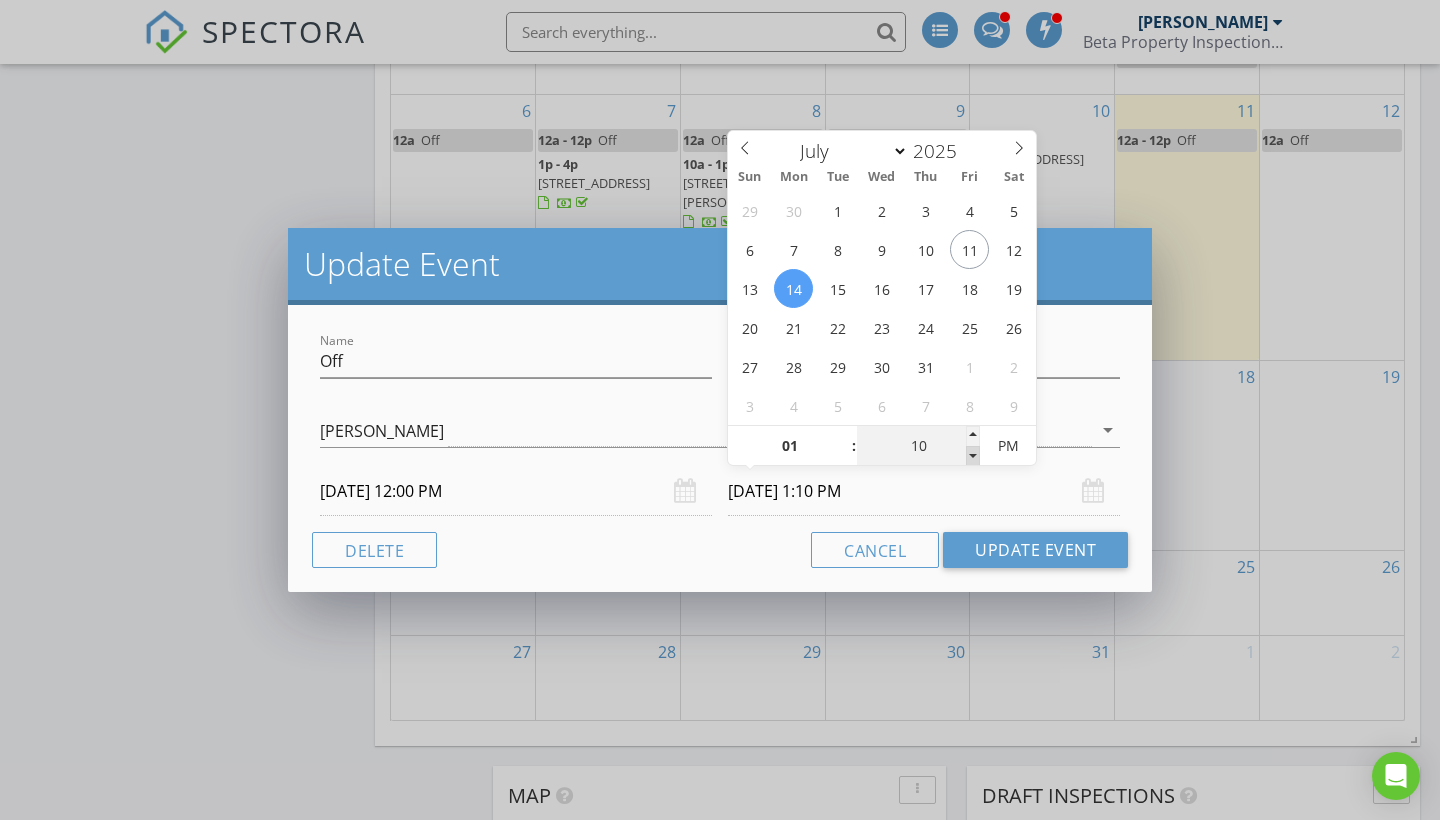click at bounding box center (973, 456) 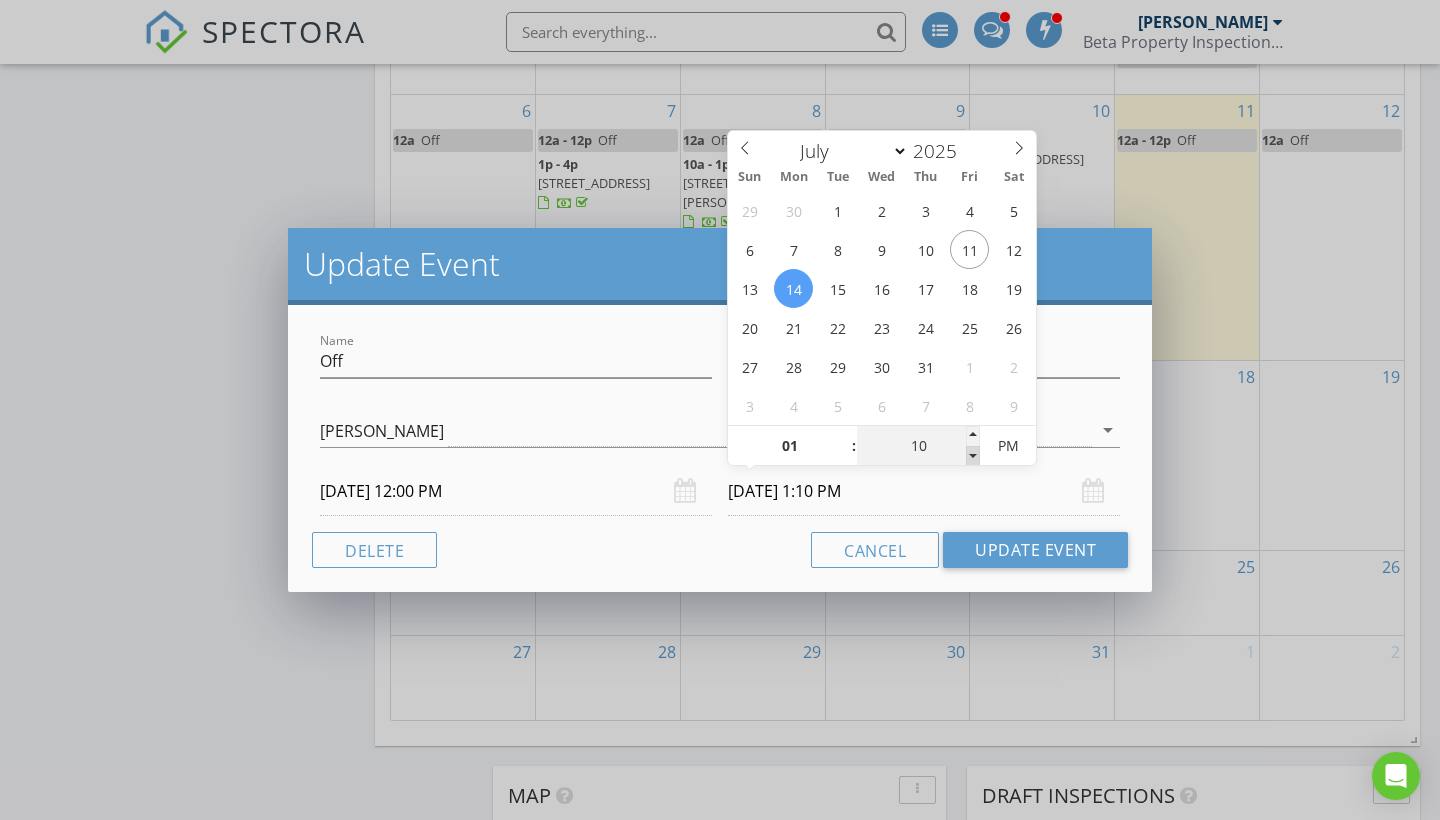 type on "05" 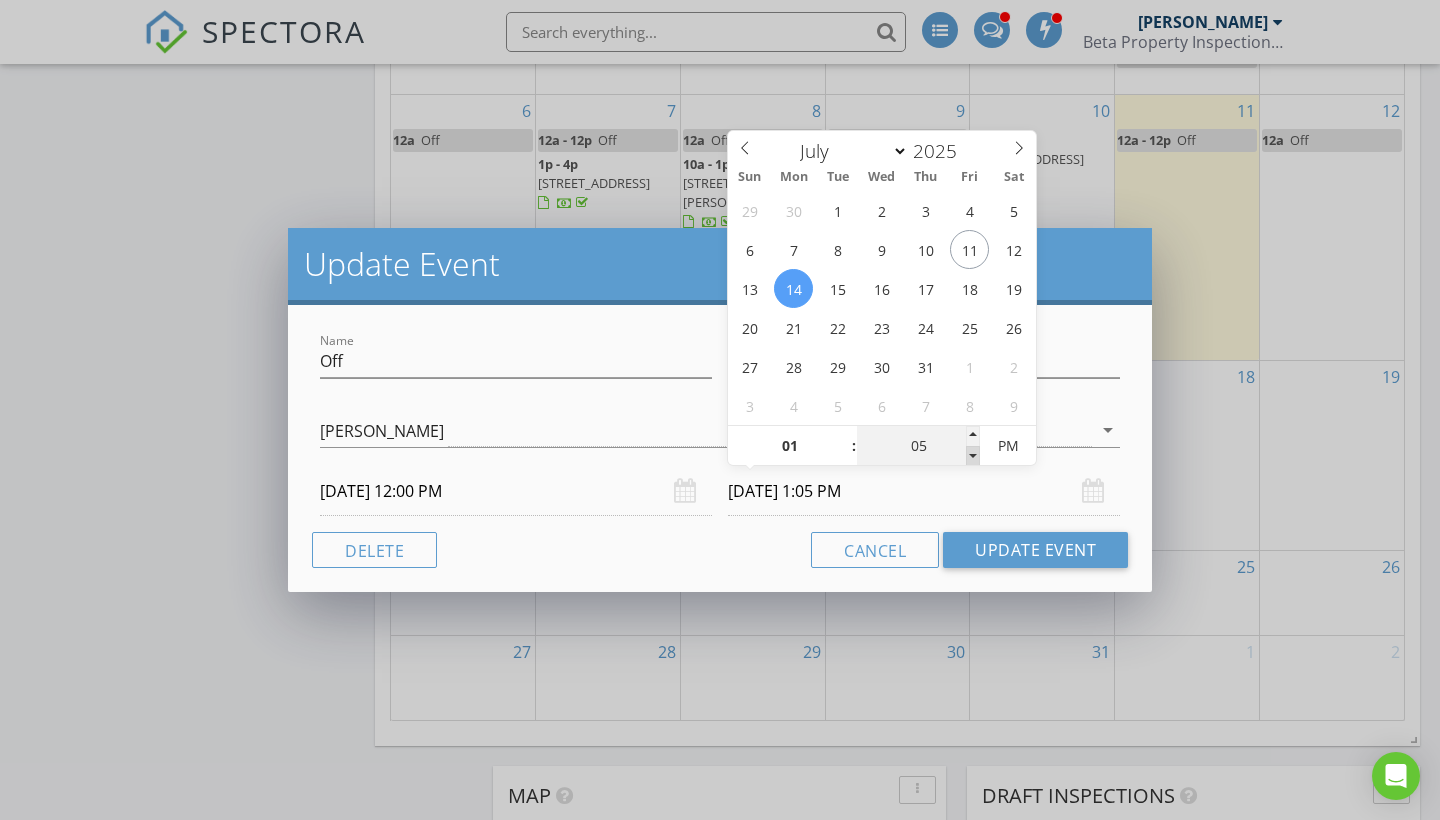 click at bounding box center (973, 456) 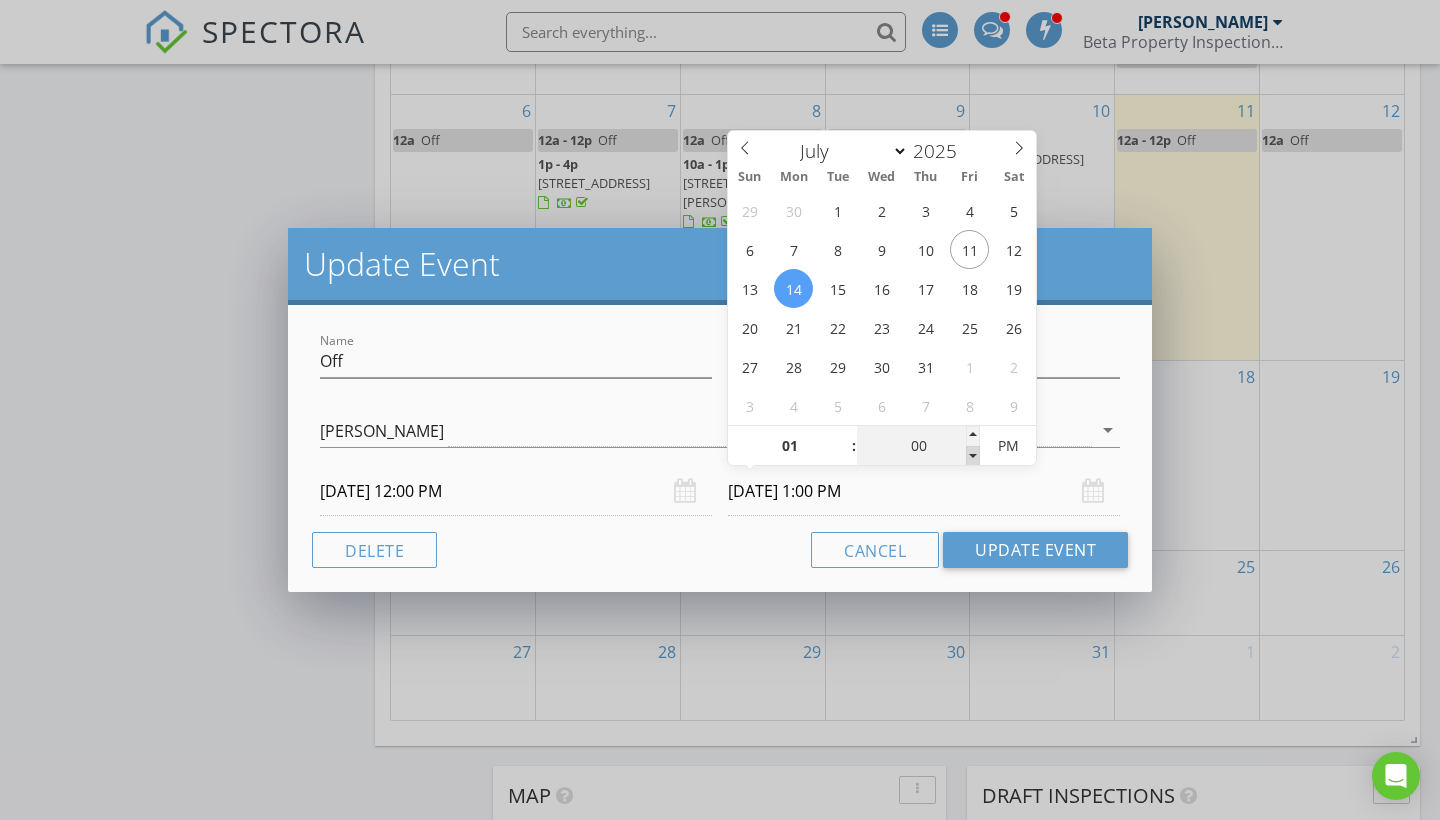 click at bounding box center (973, 456) 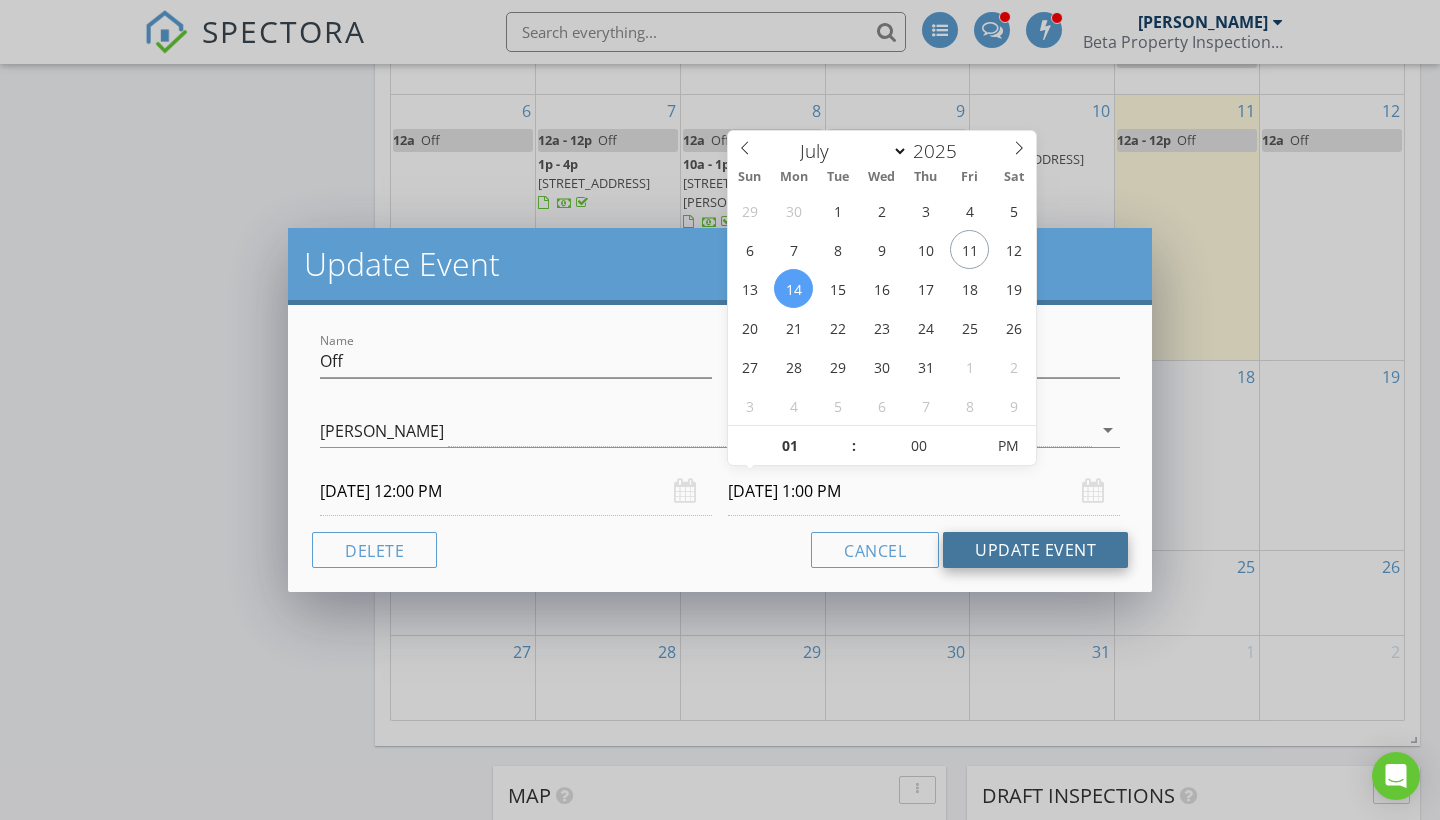 click on "Update Event" at bounding box center (1035, 550) 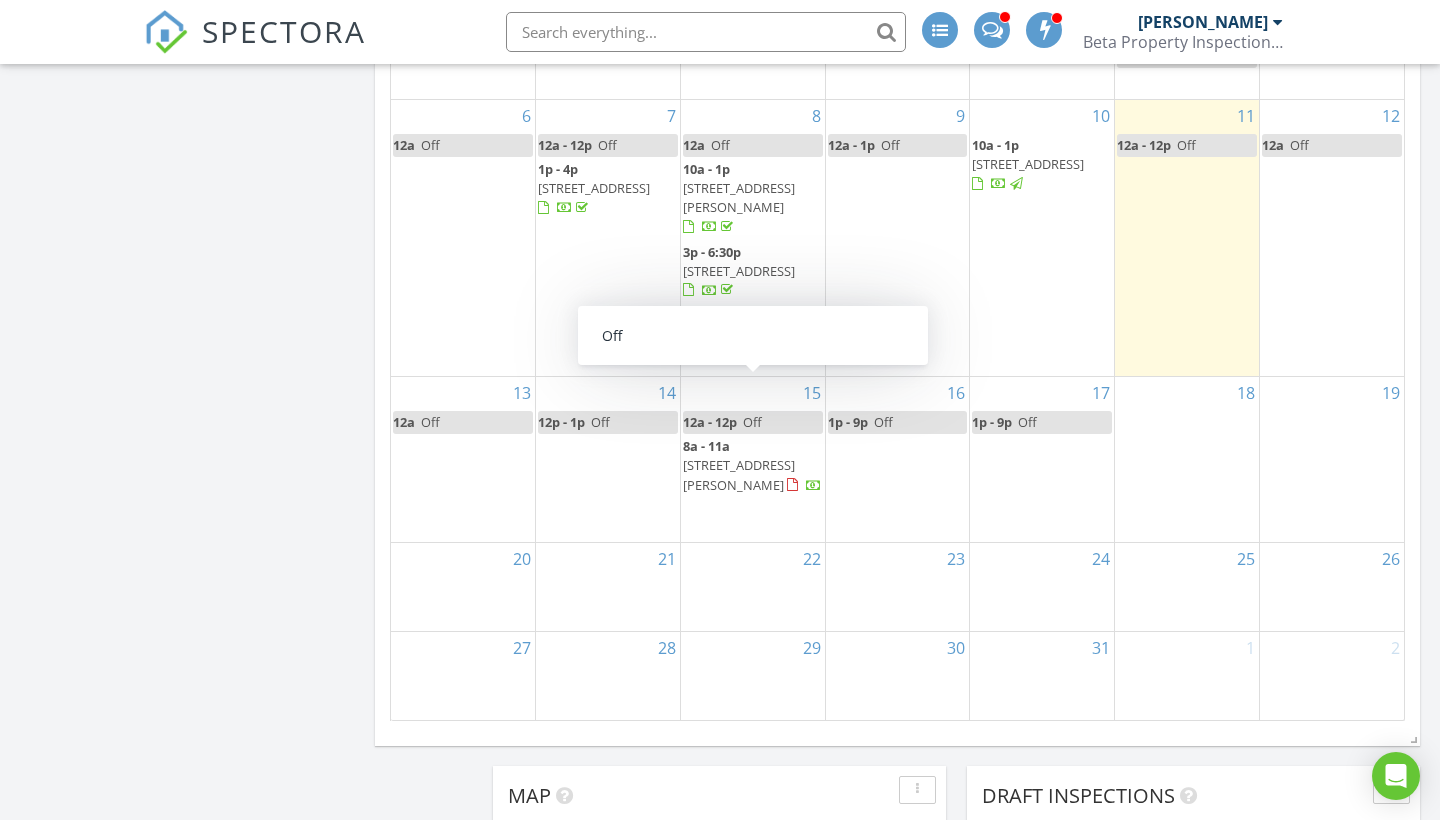 click on "12a - 12p
Off" at bounding box center (753, 422) 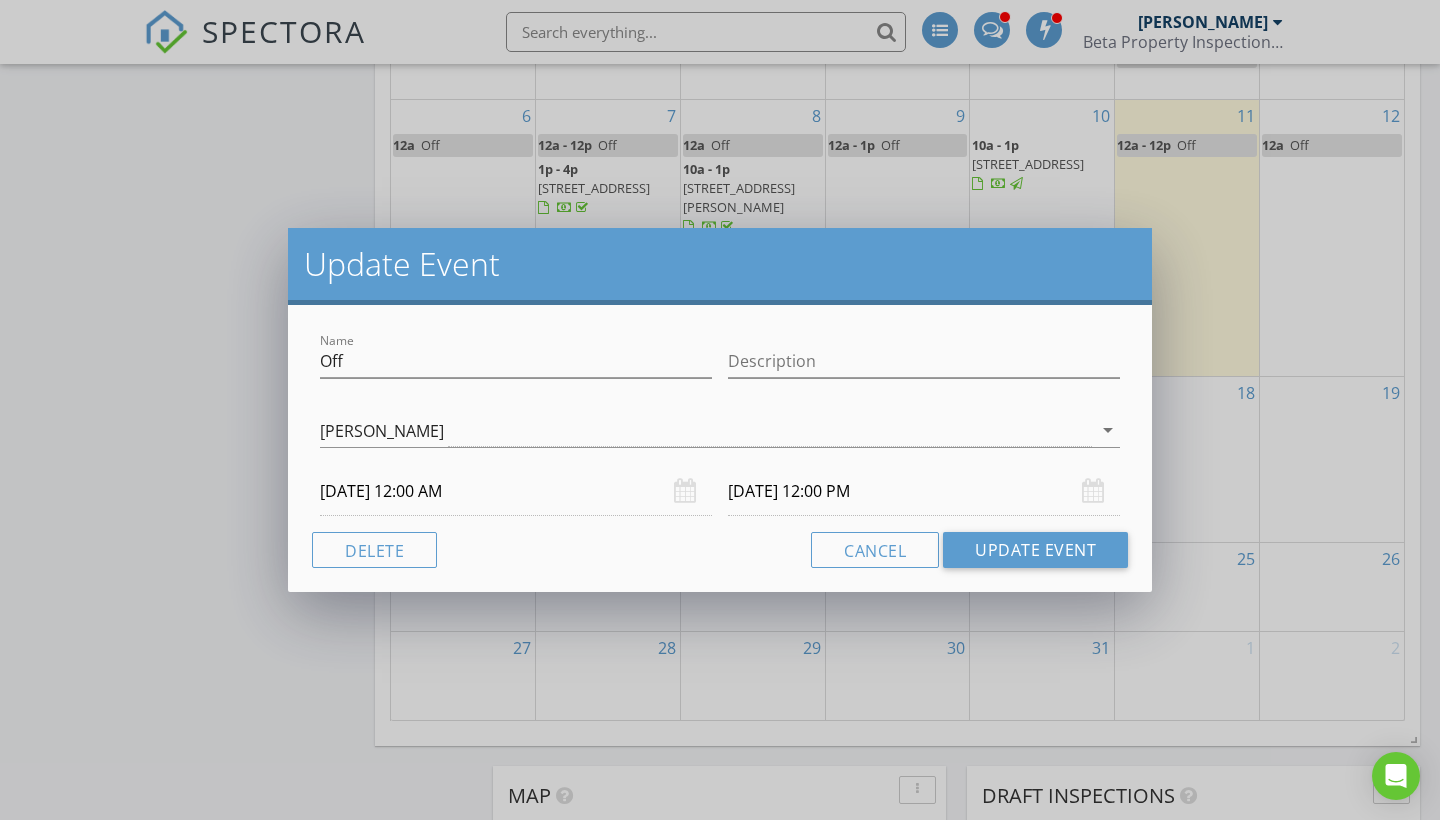 click on "07/15/2025 12:00 PM" at bounding box center (924, 491) 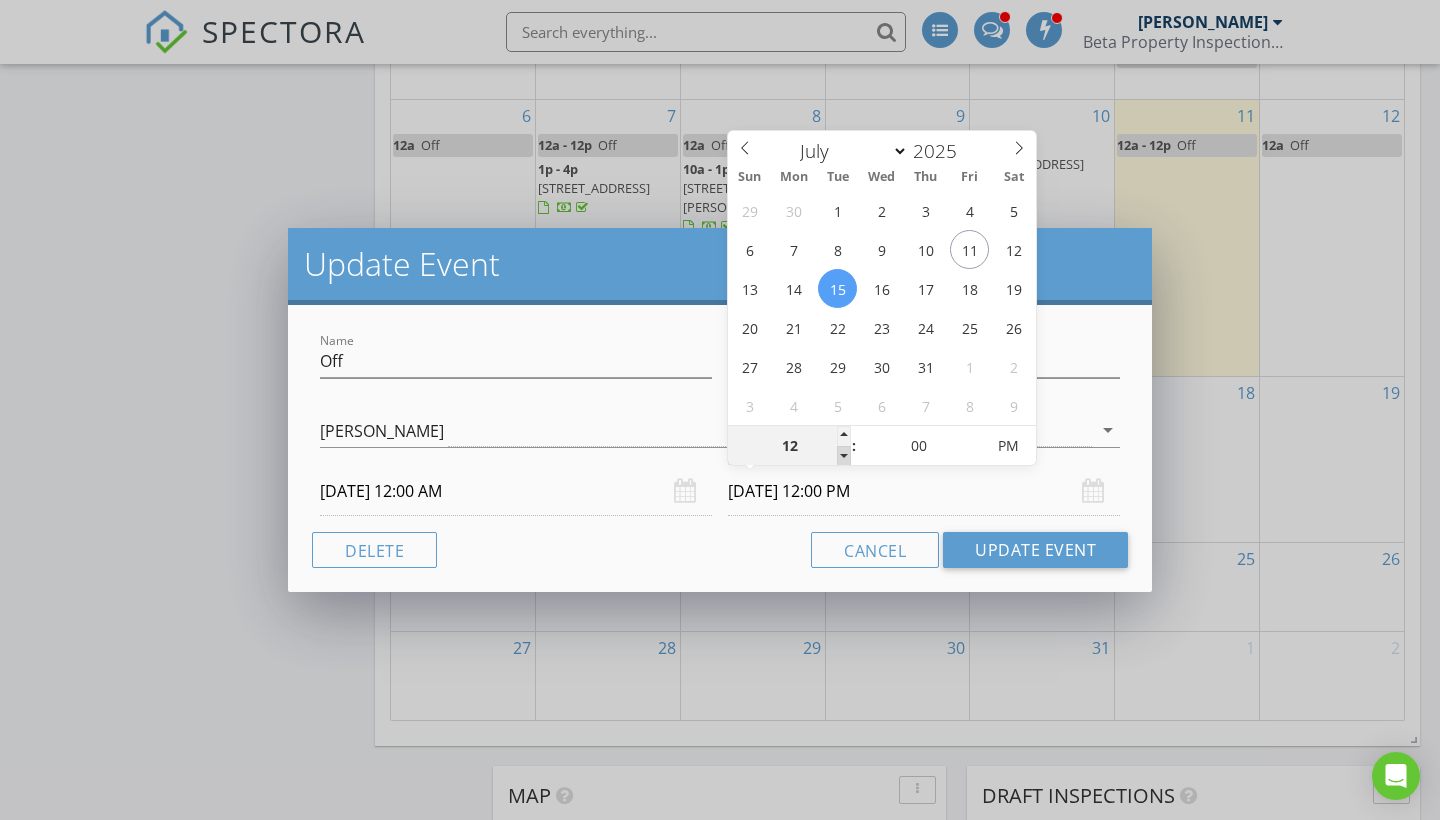 type on "11" 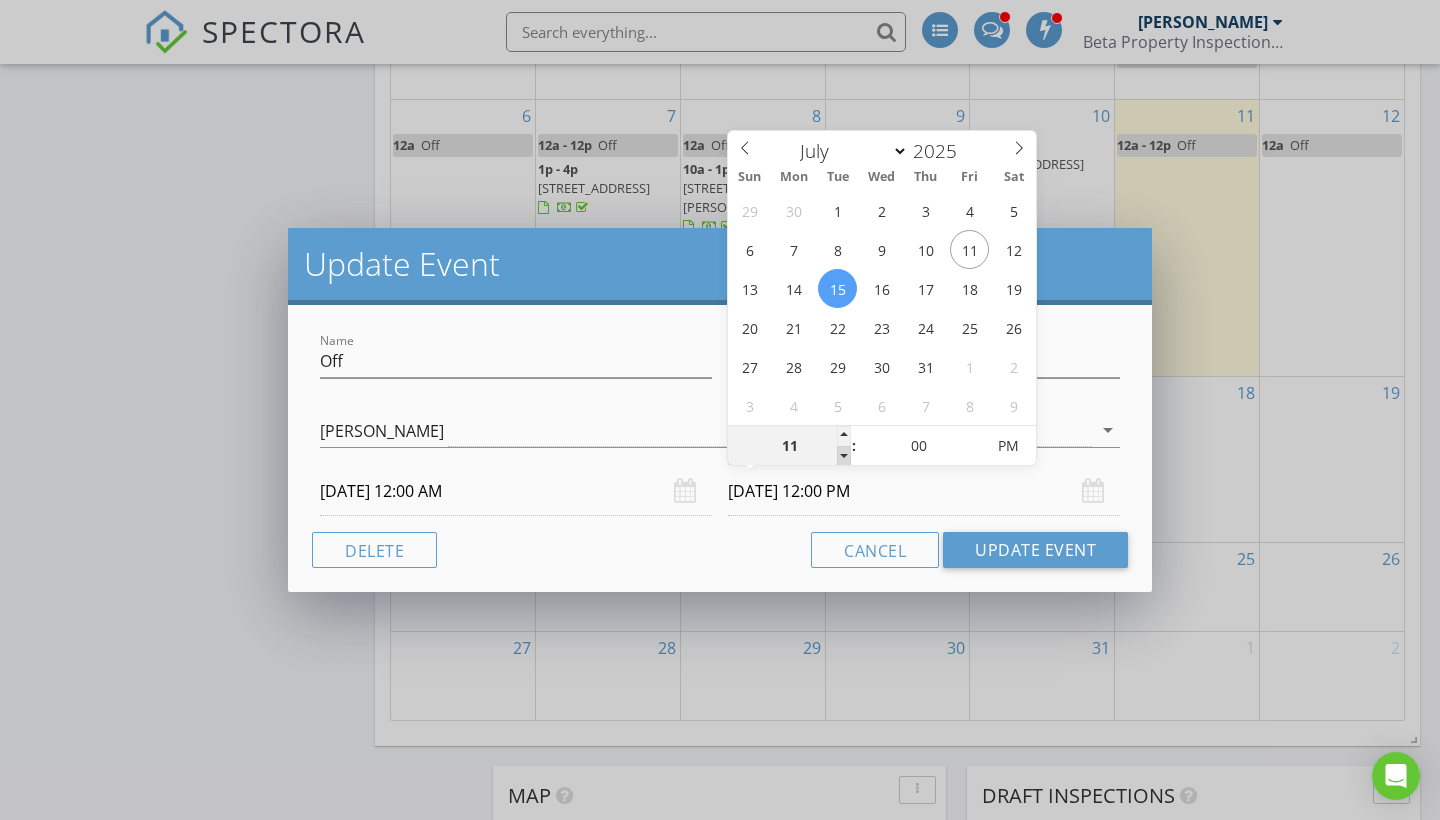 type on "07/15/2025 11:00 AM" 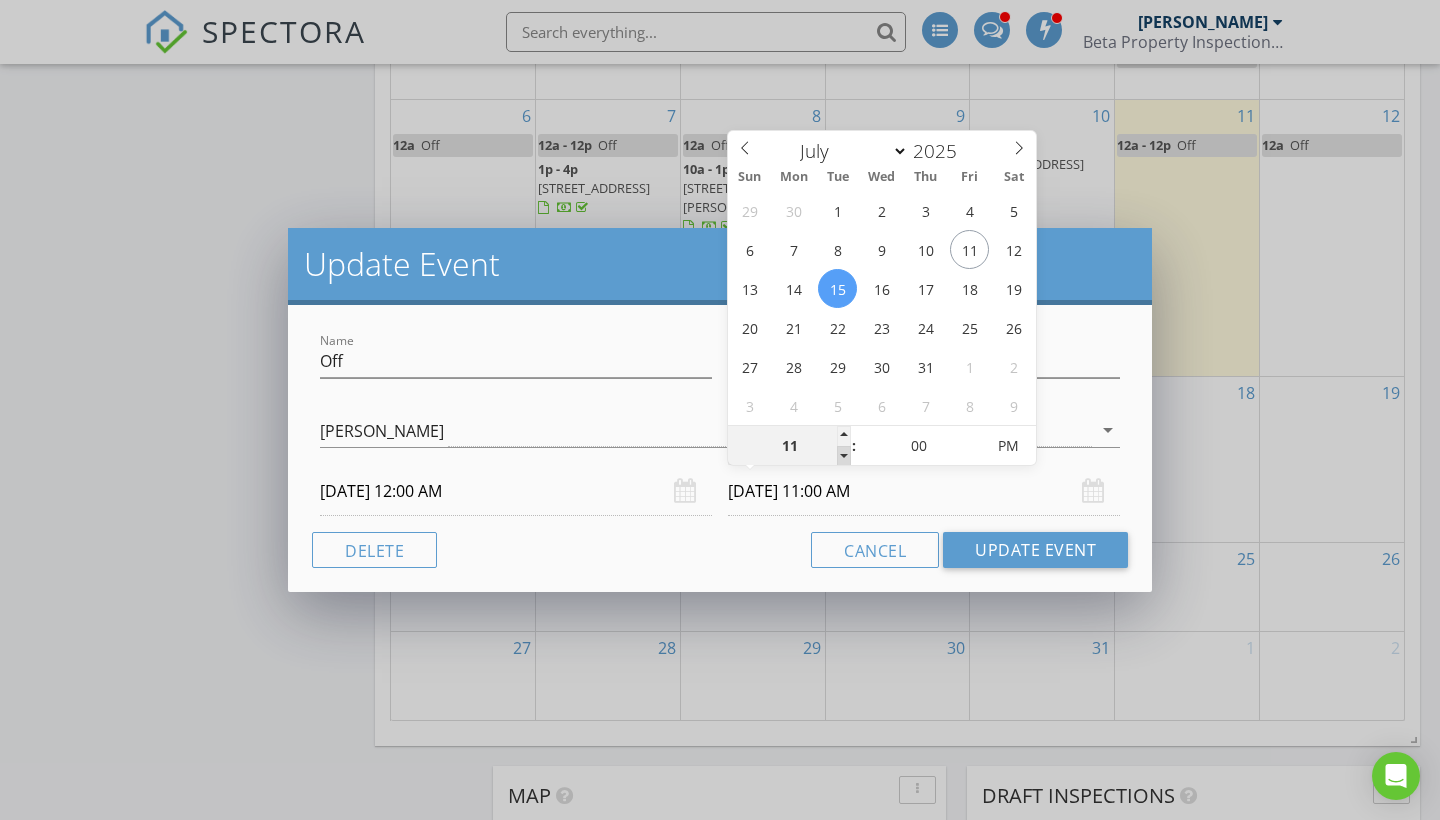 click at bounding box center (844, 456) 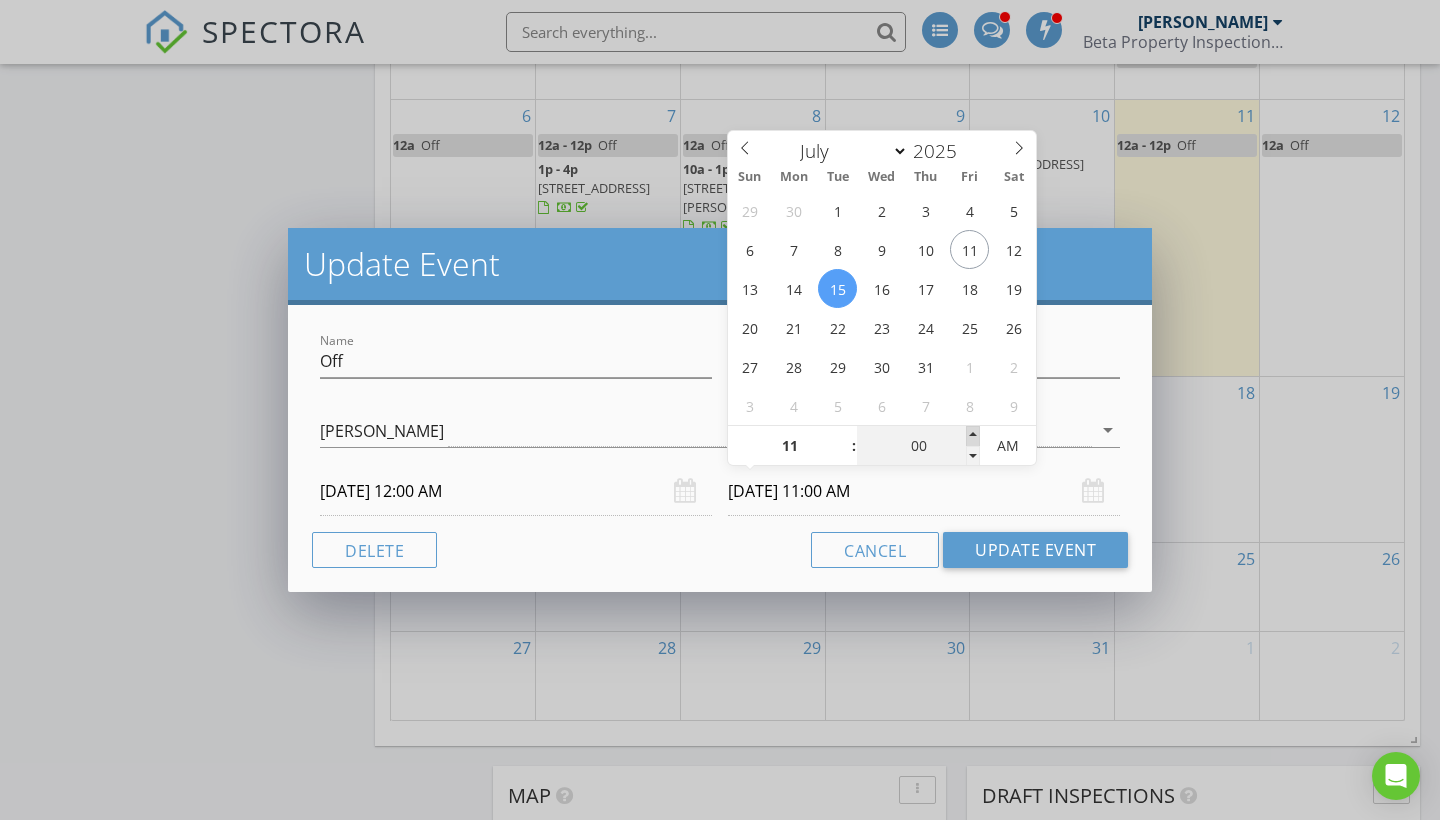 type on "05" 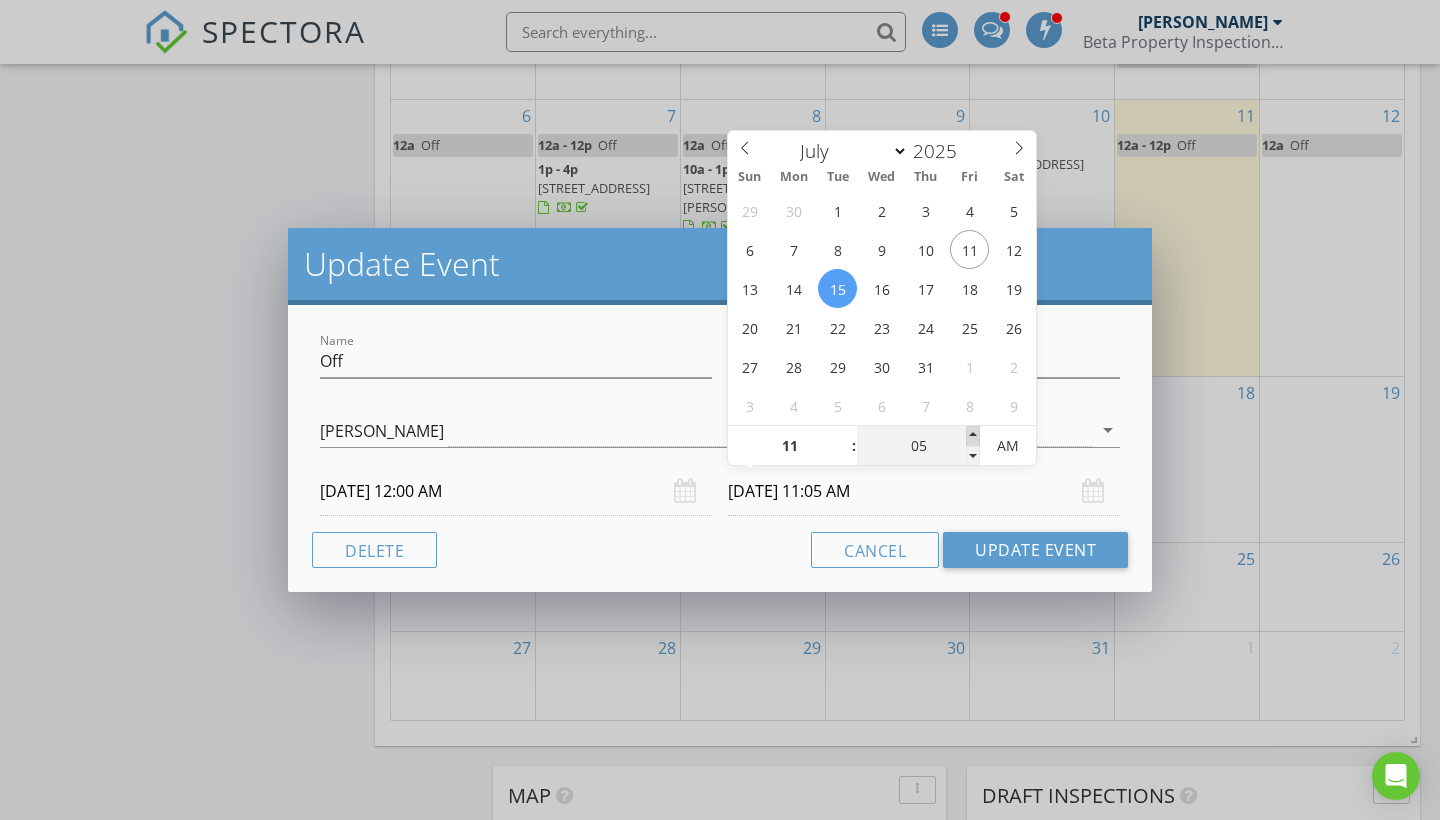 click at bounding box center [973, 436] 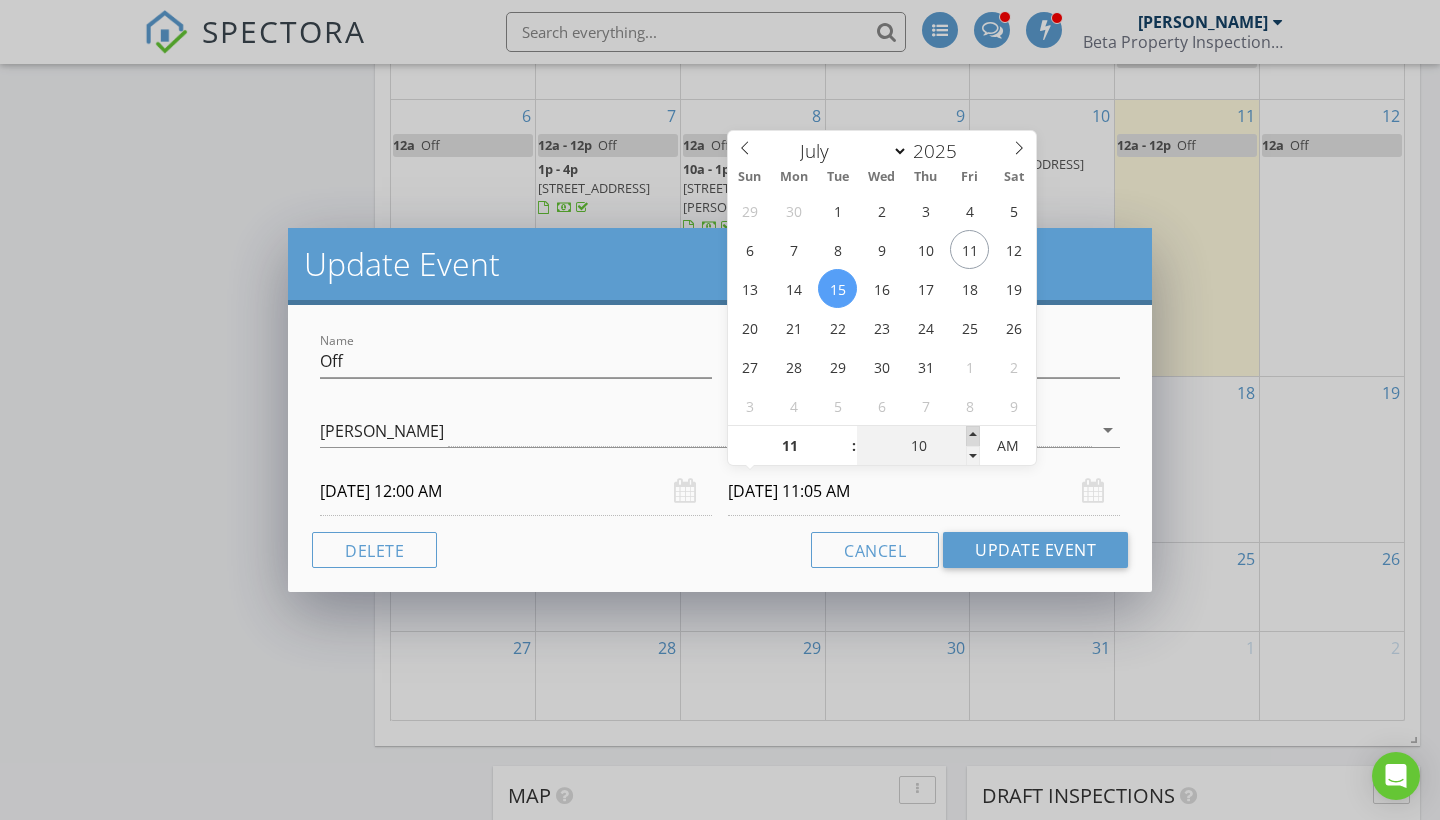 type on "07/15/2025 11:10 AM" 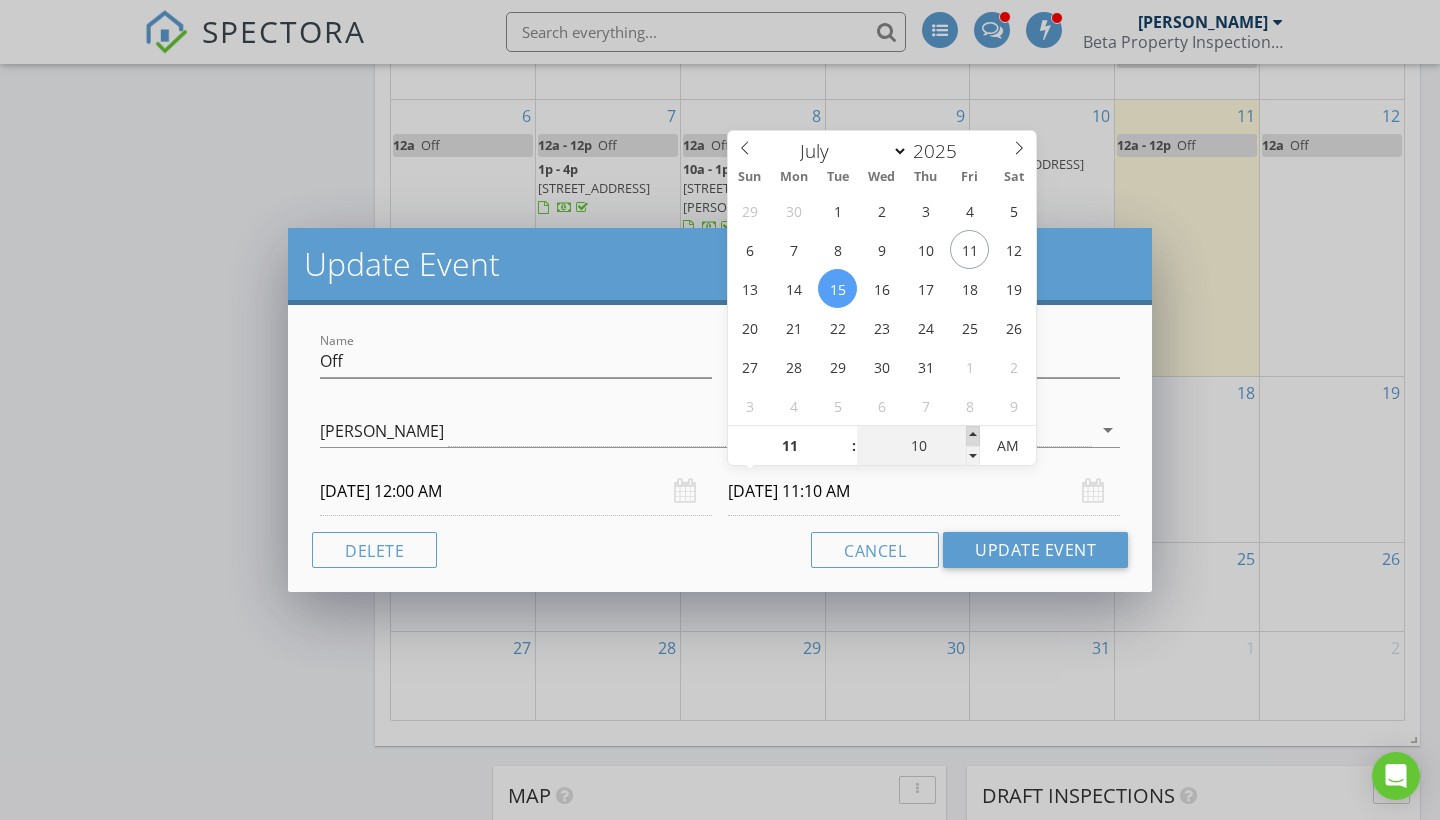 click at bounding box center [973, 436] 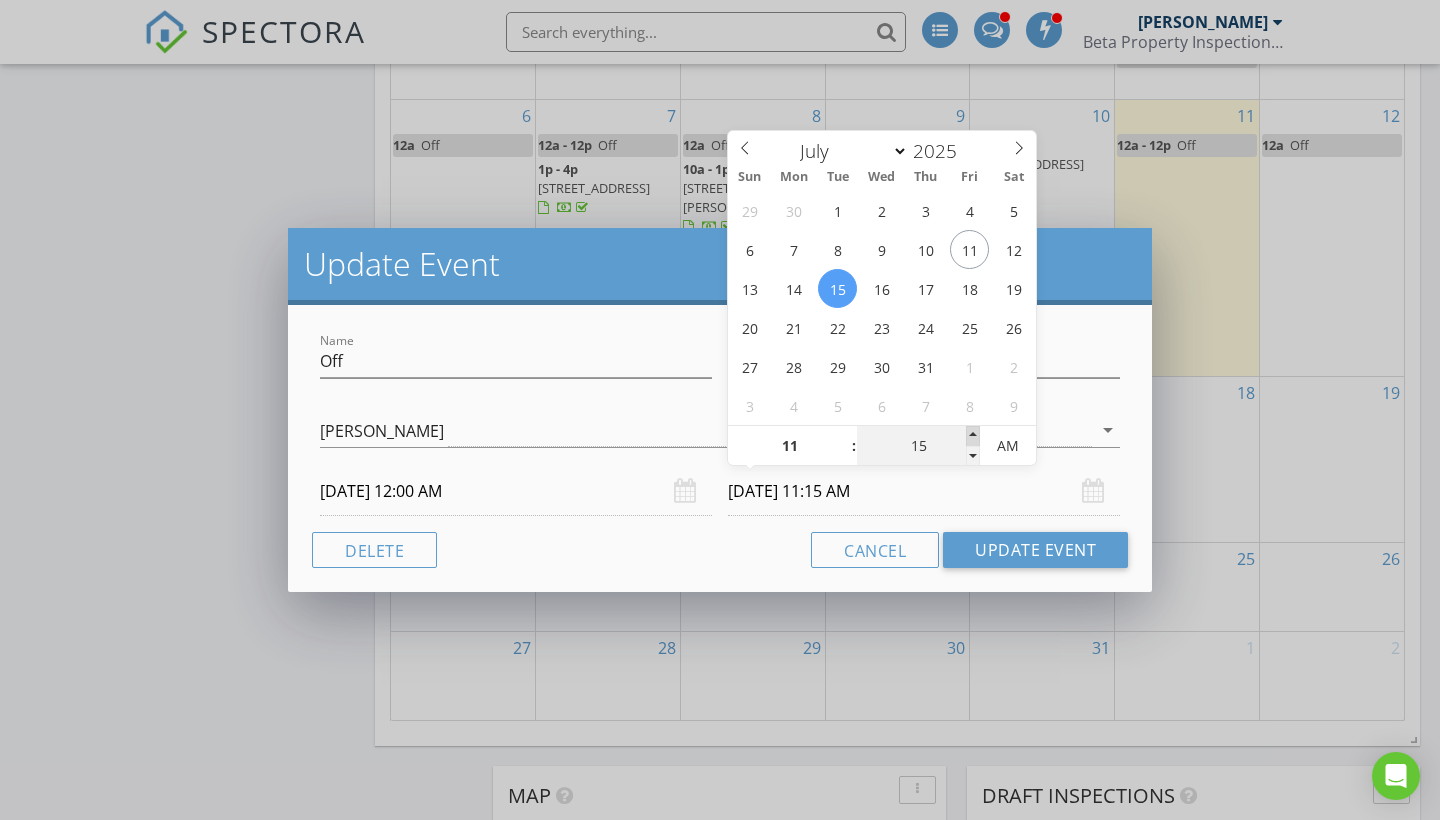 click at bounding box center [973, 436] 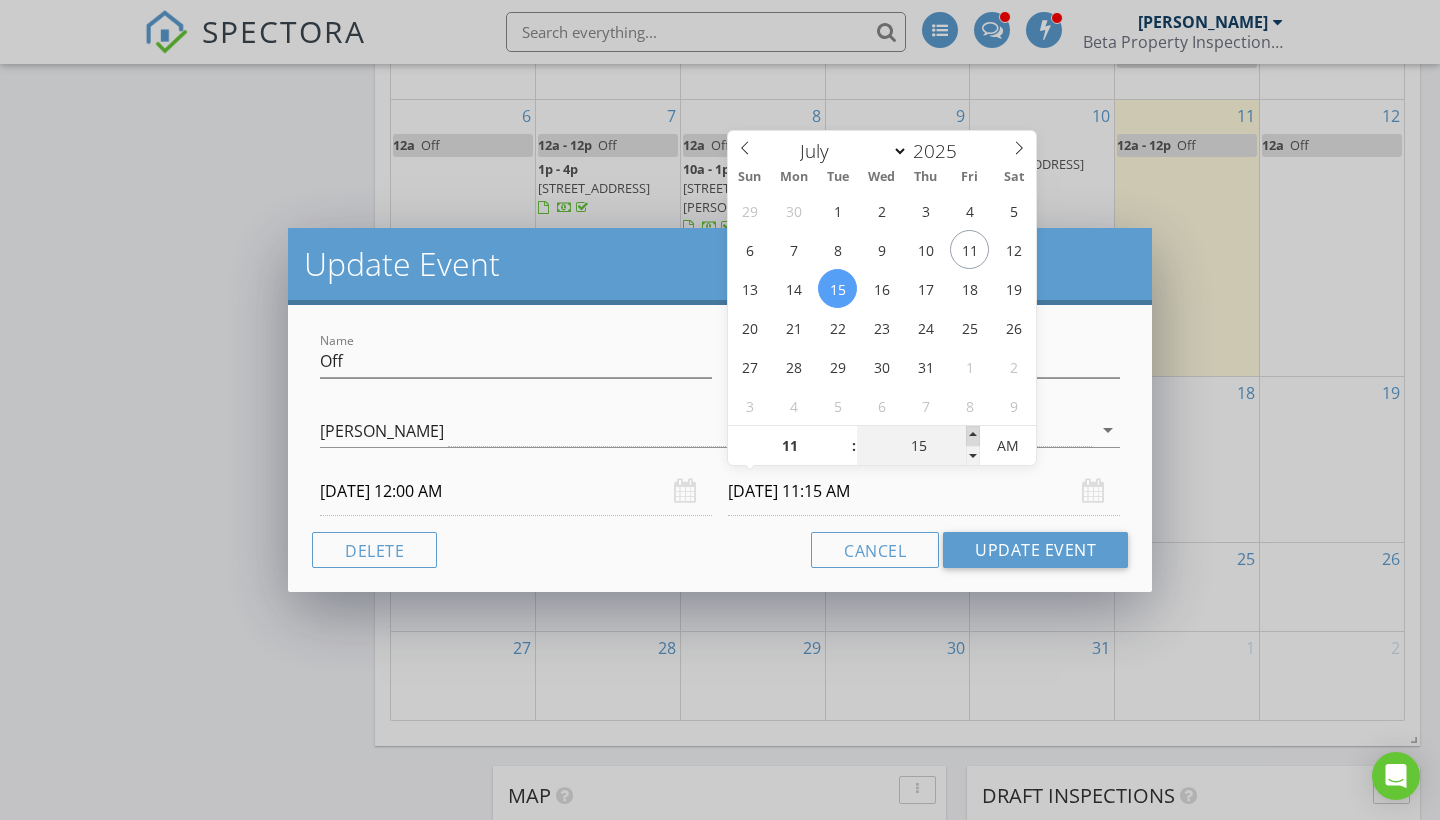 type on "20" 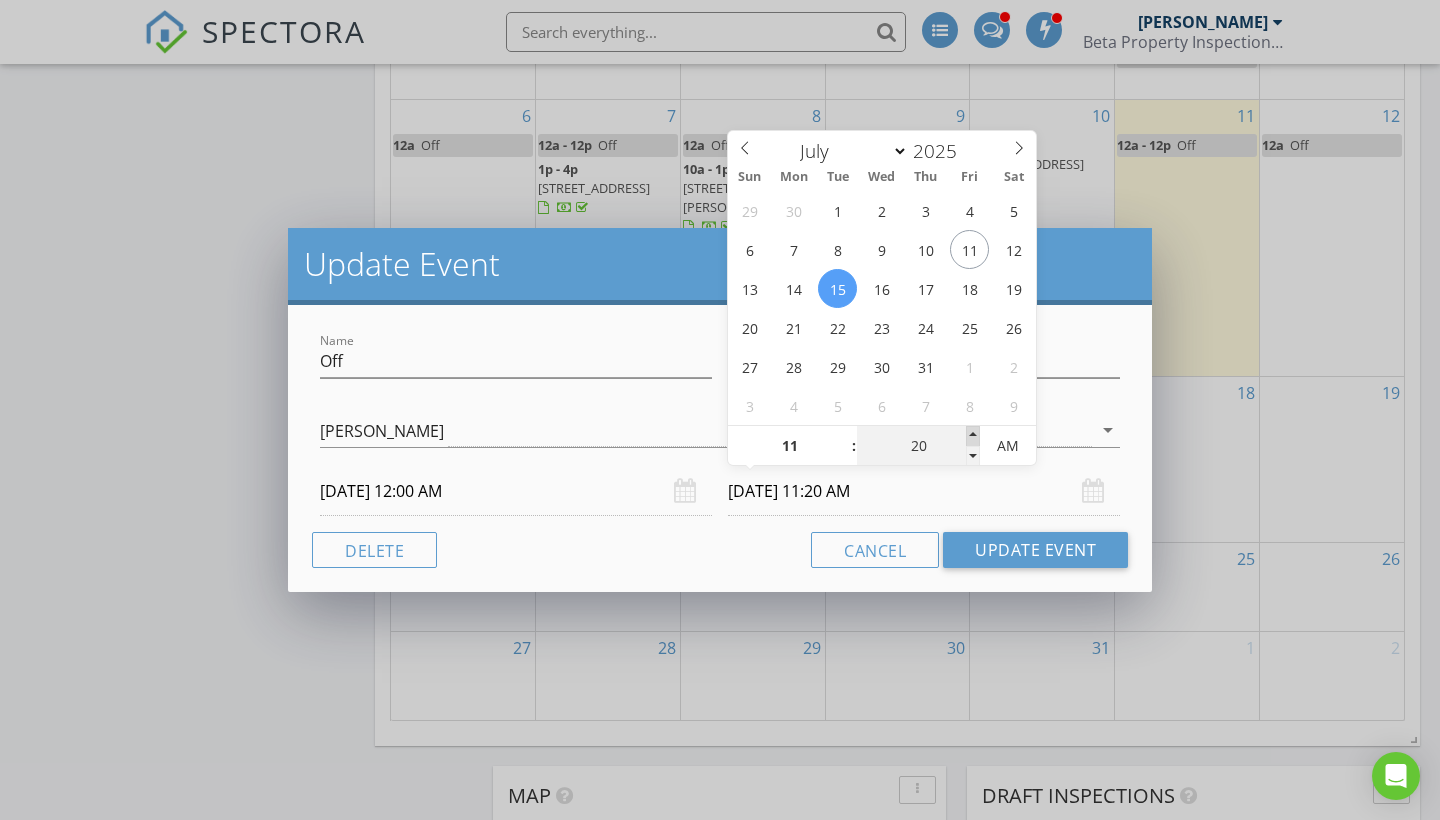 click at bounding box center [973, 436] 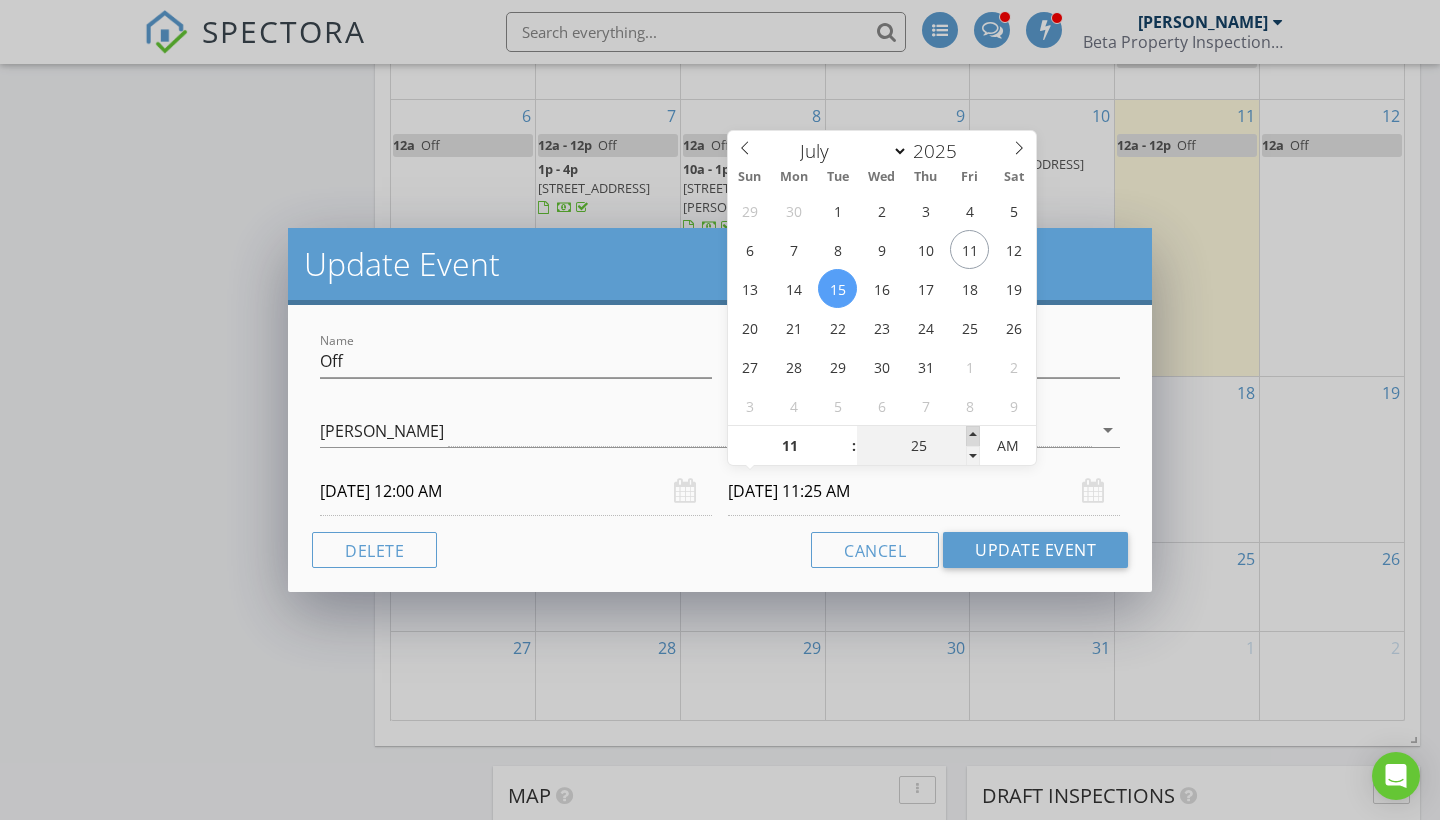 click at bounding box center (973, 436) 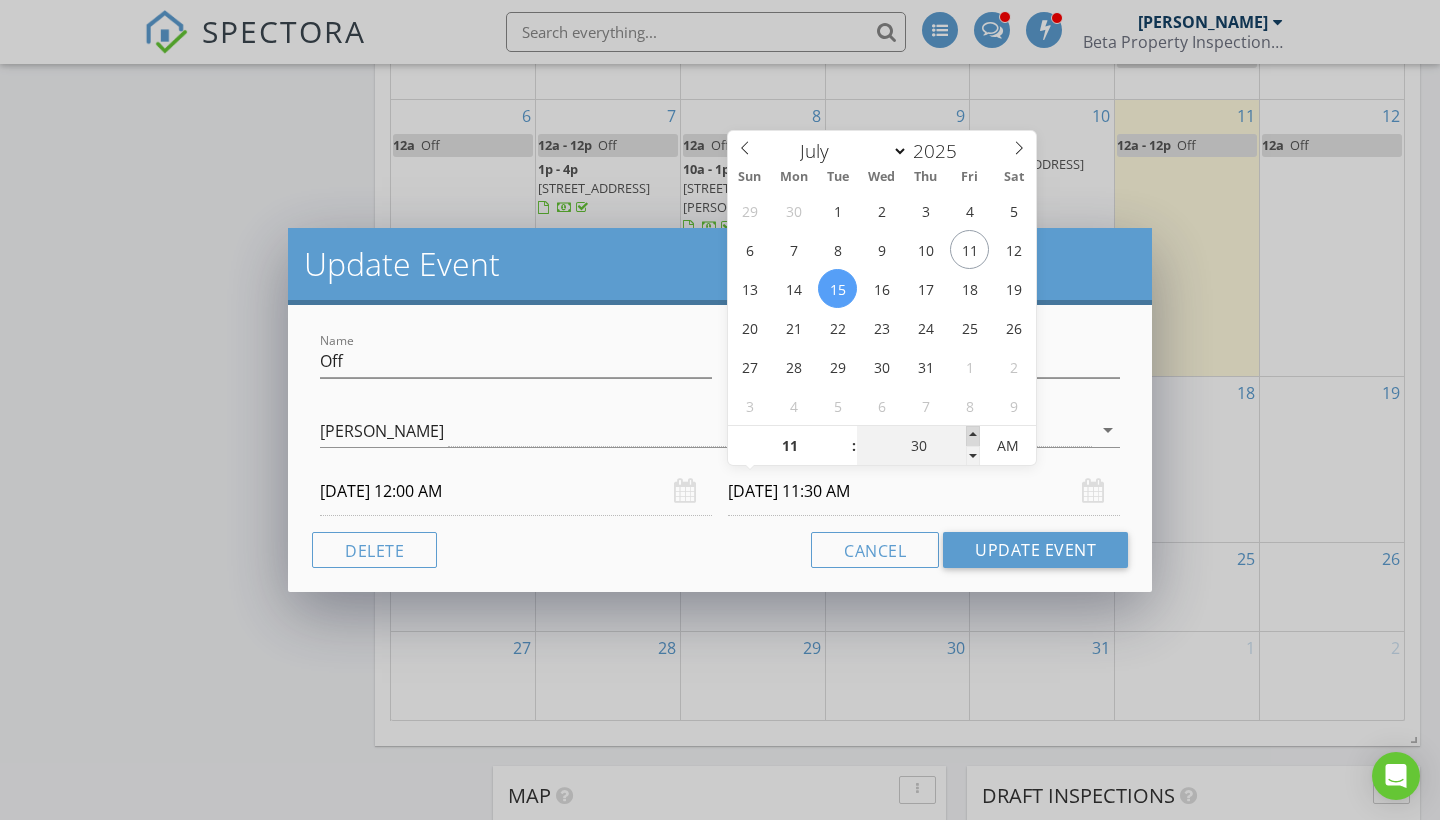 click at bounding box center [973, 436] 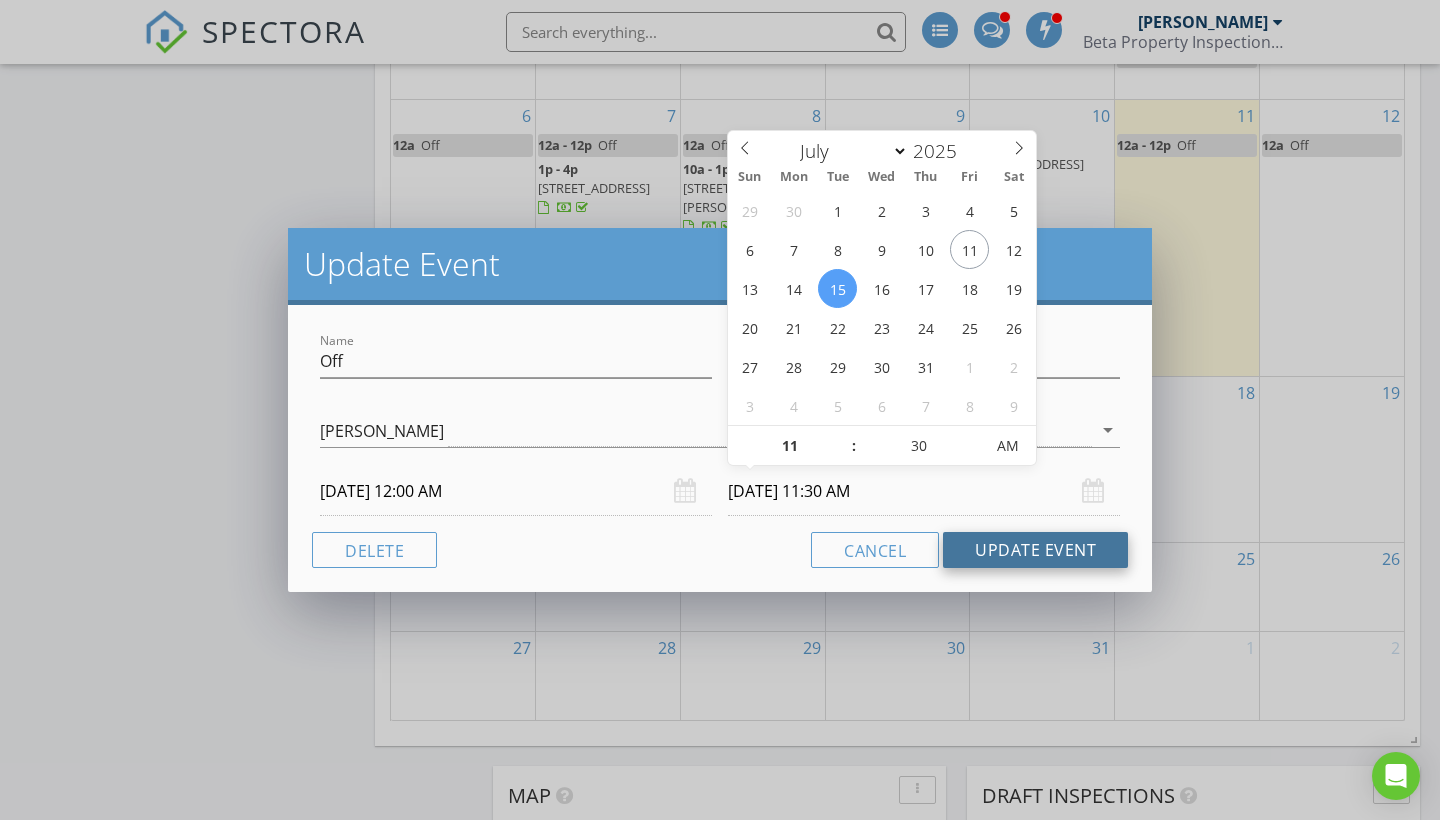 click on "Update Event" at bounding box center [1035, 550] 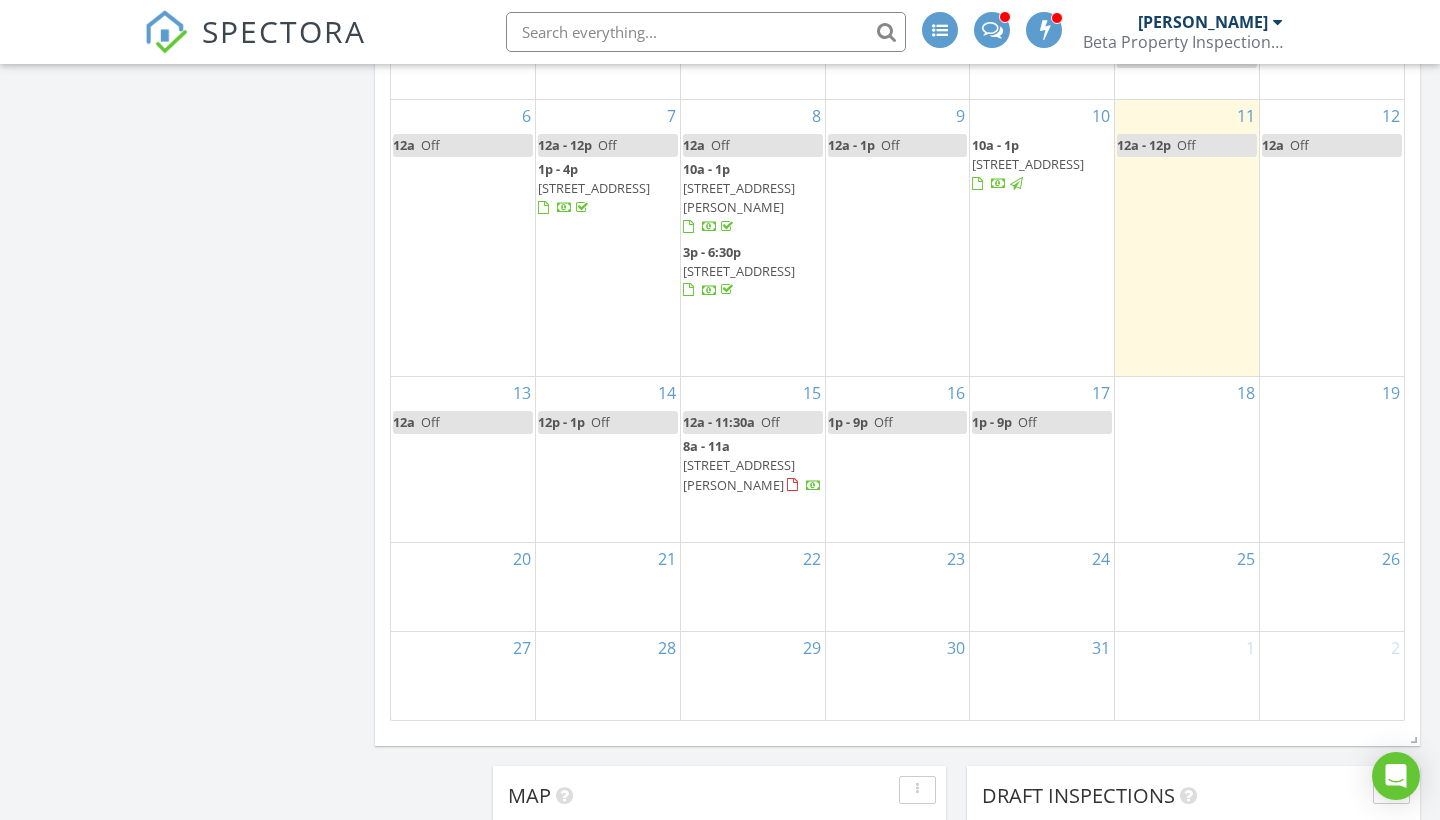 click on "16
1p - 9p
Off" at bounding box center (898, 459) 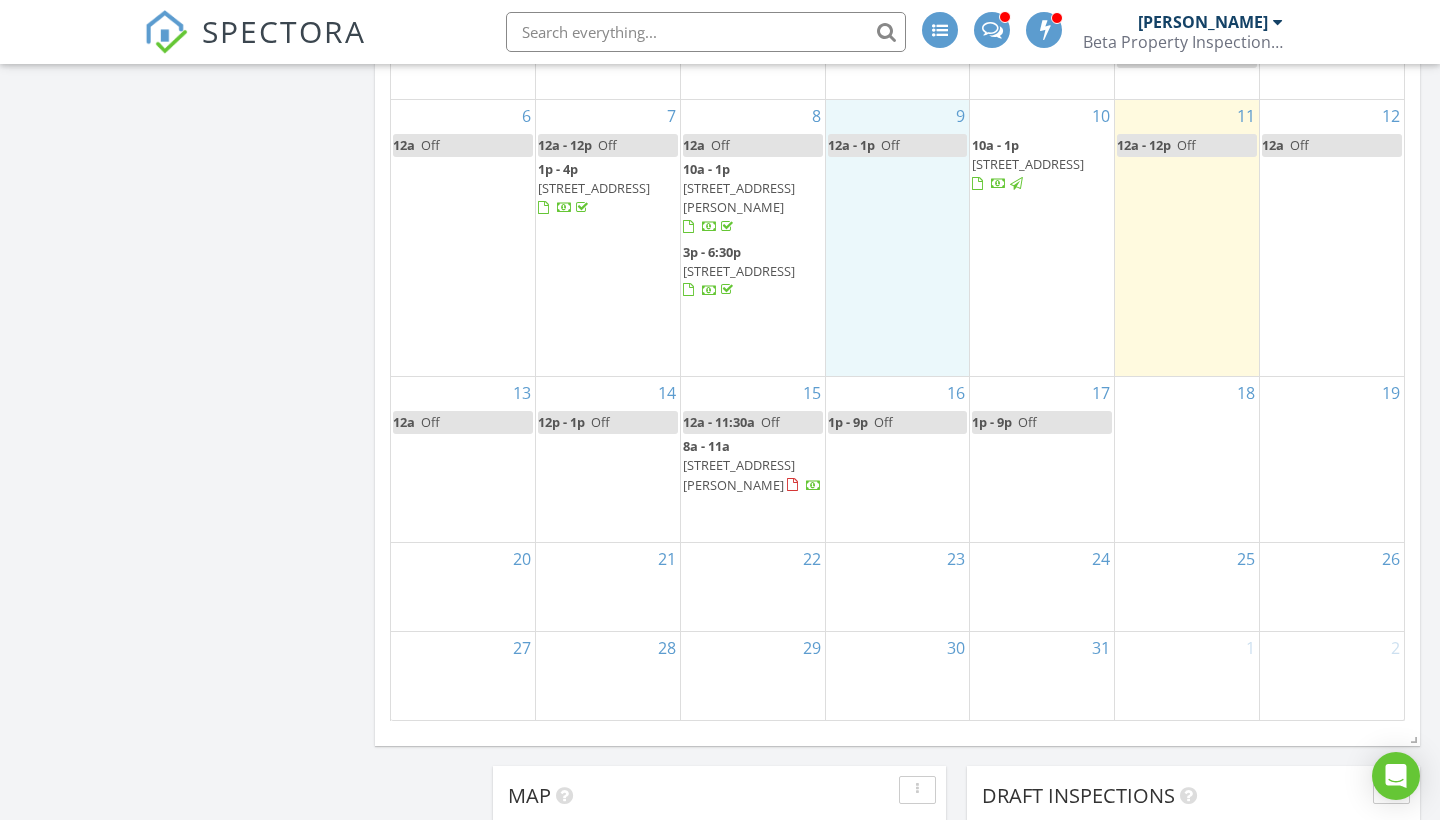 click on "9
12a - 1p
Off" at bounding box center (898, 238) 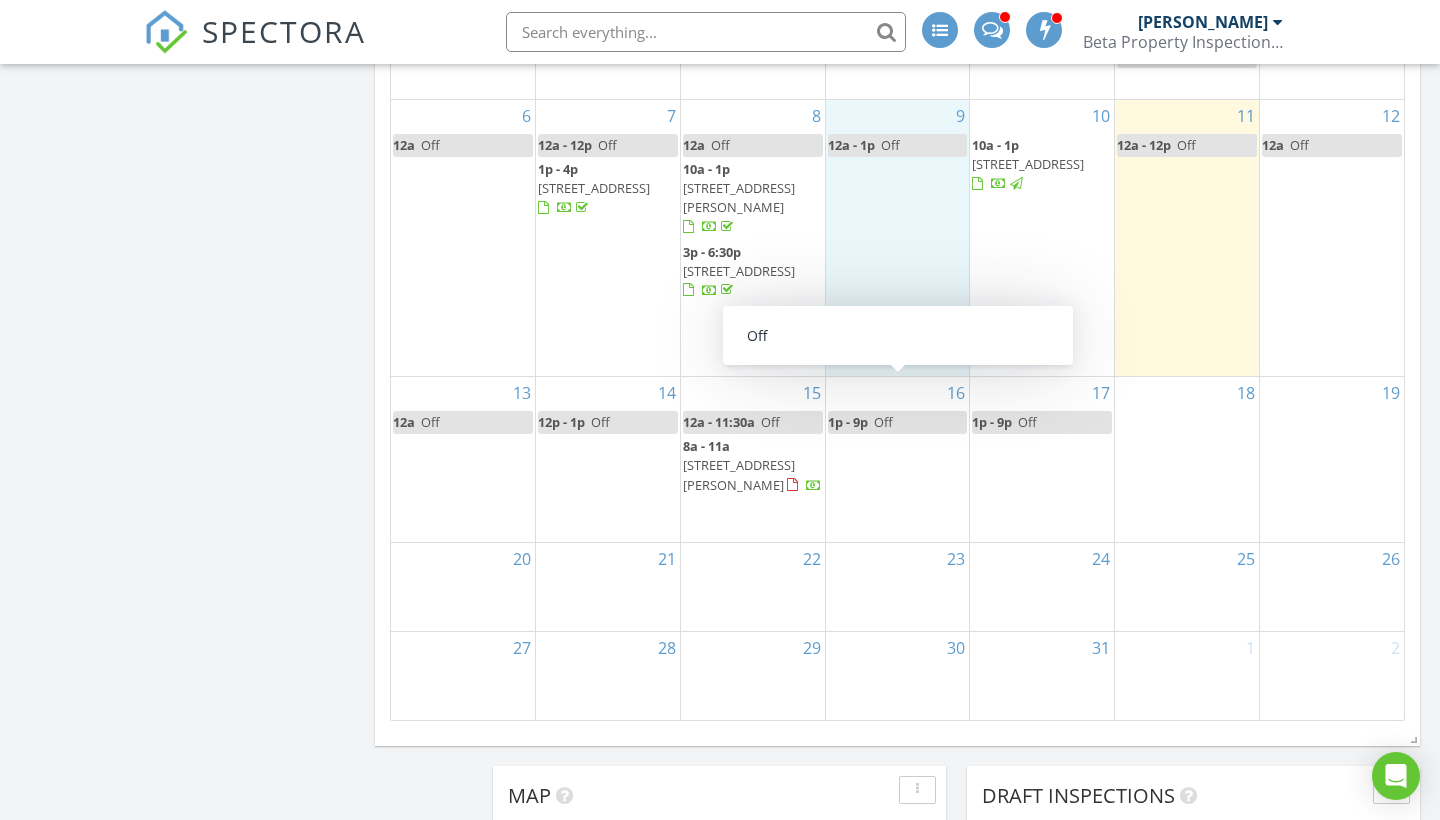 click on "1p - 9p
Off" at bounding box center [860, 422] 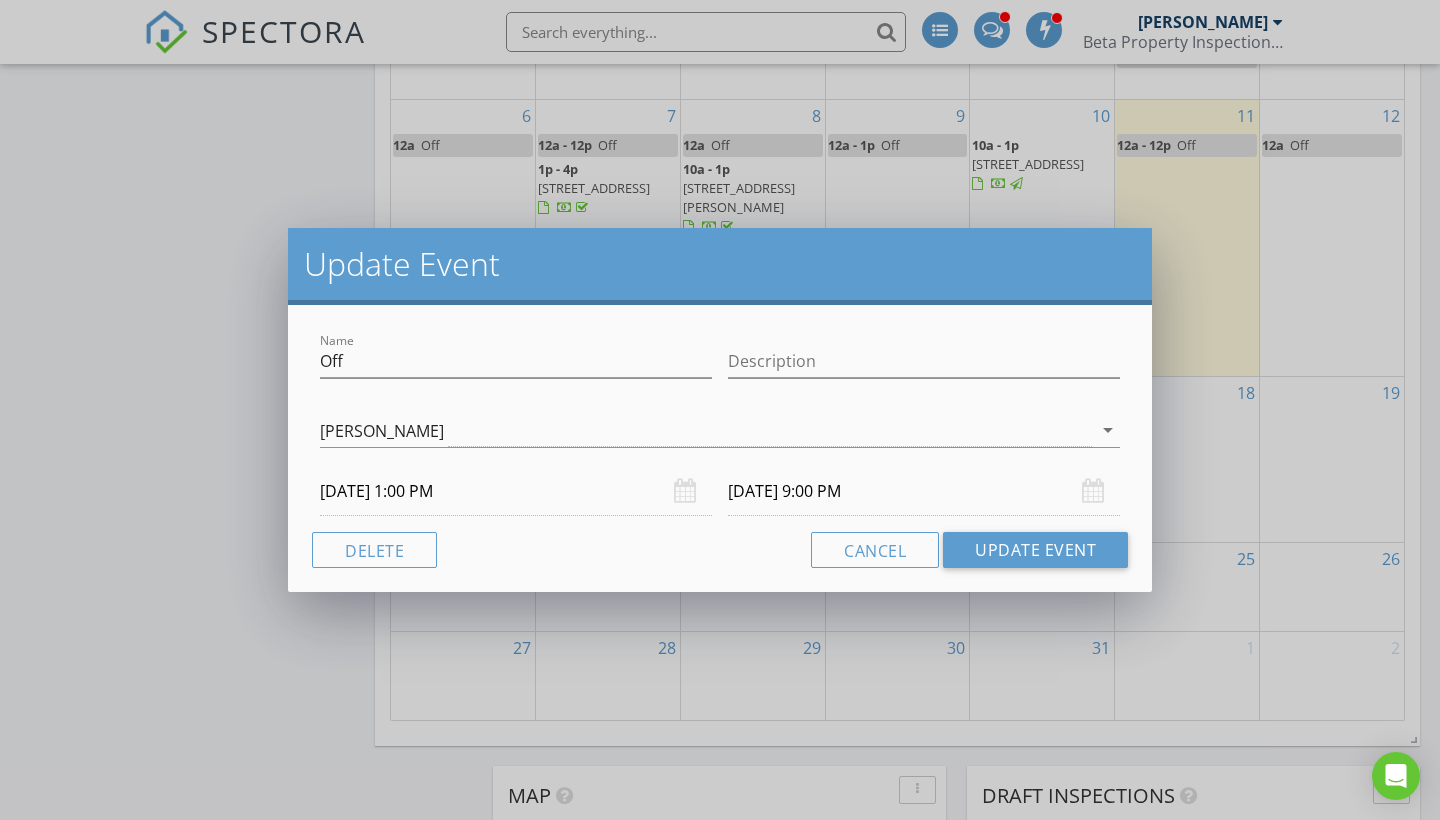 click on "07/16/2025 1:00 PM" at bounding box center [516, 491] 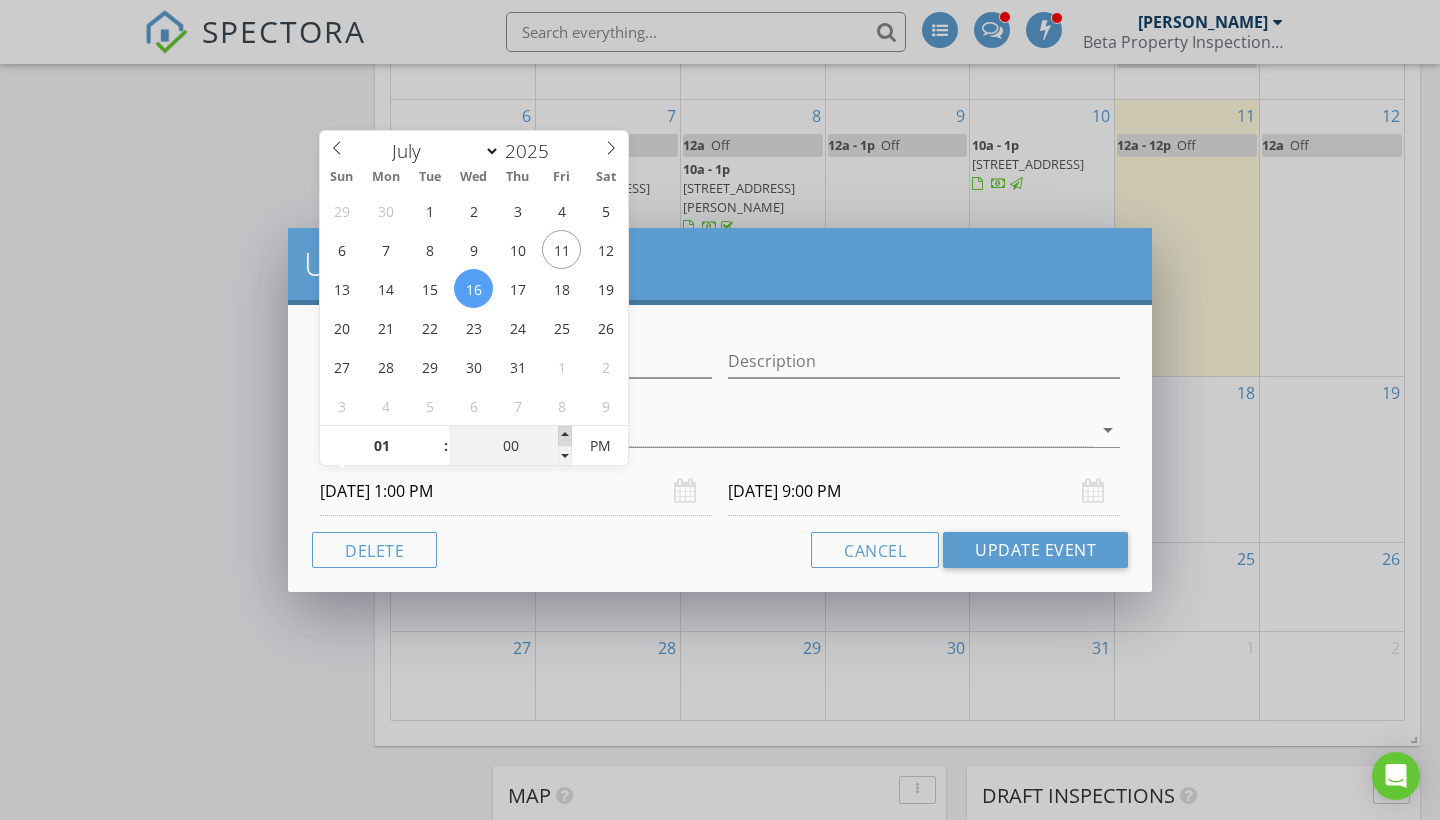 type on "05" 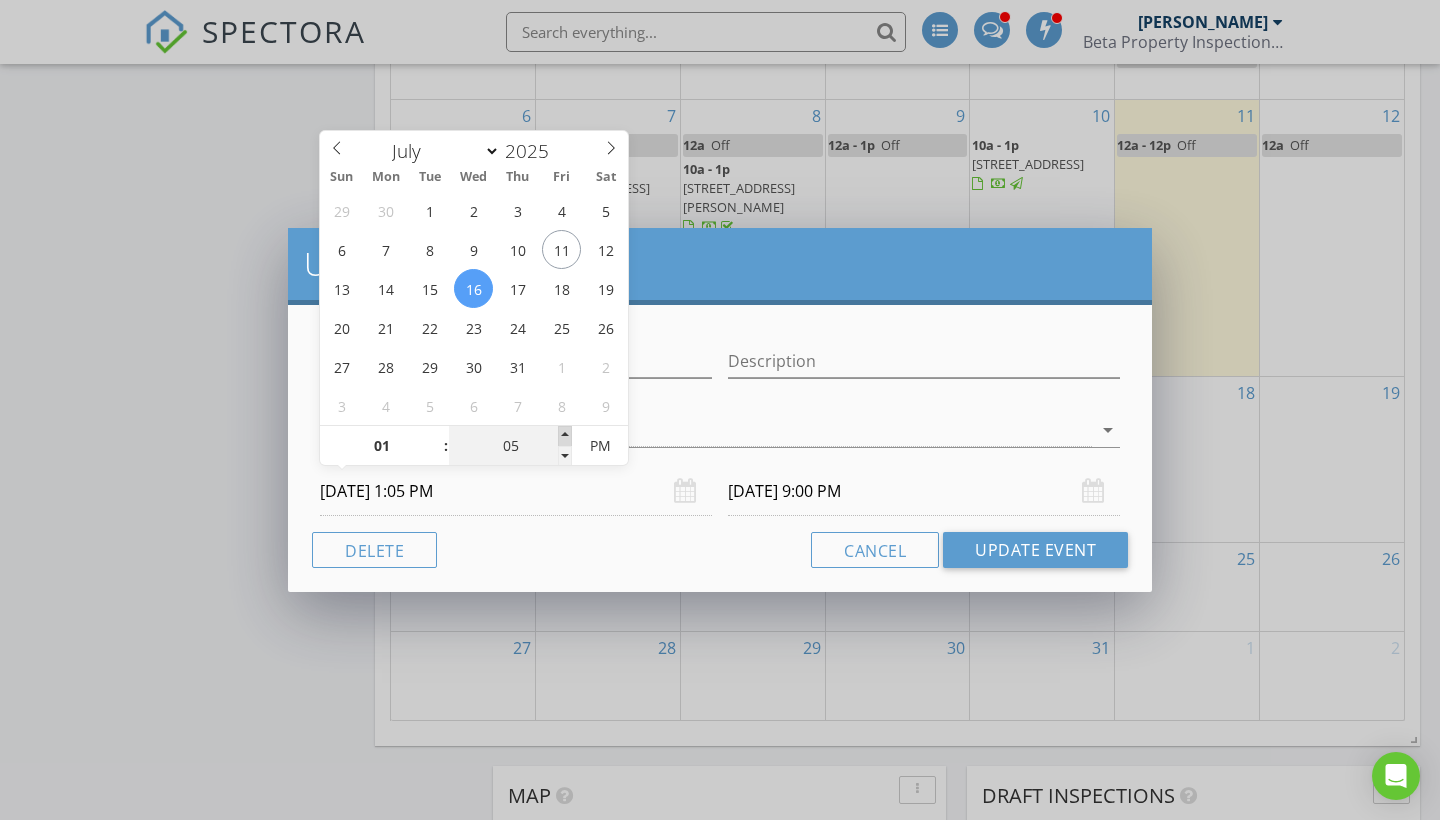 click at bounding box center [565, 436] 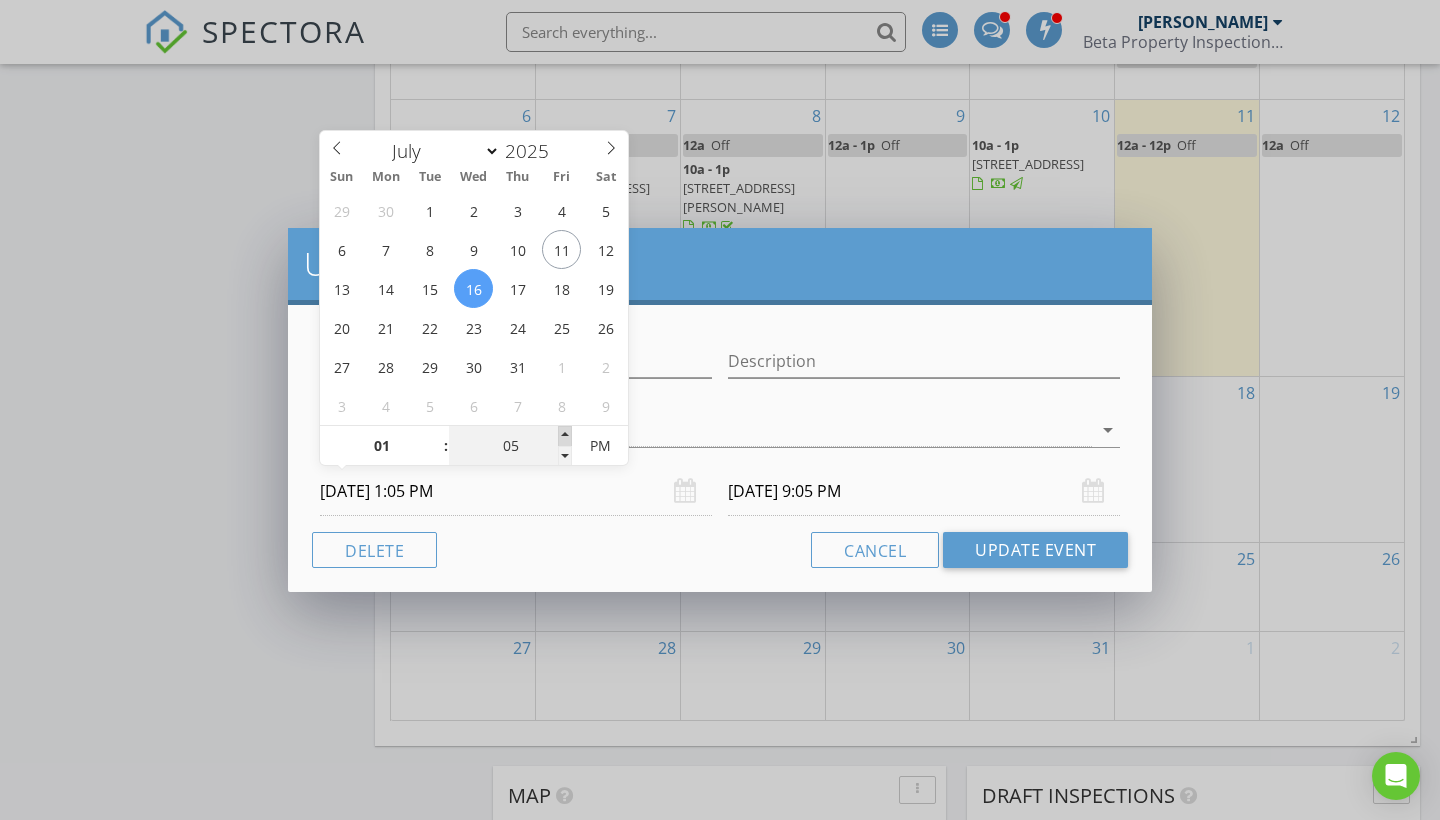 type on "10" 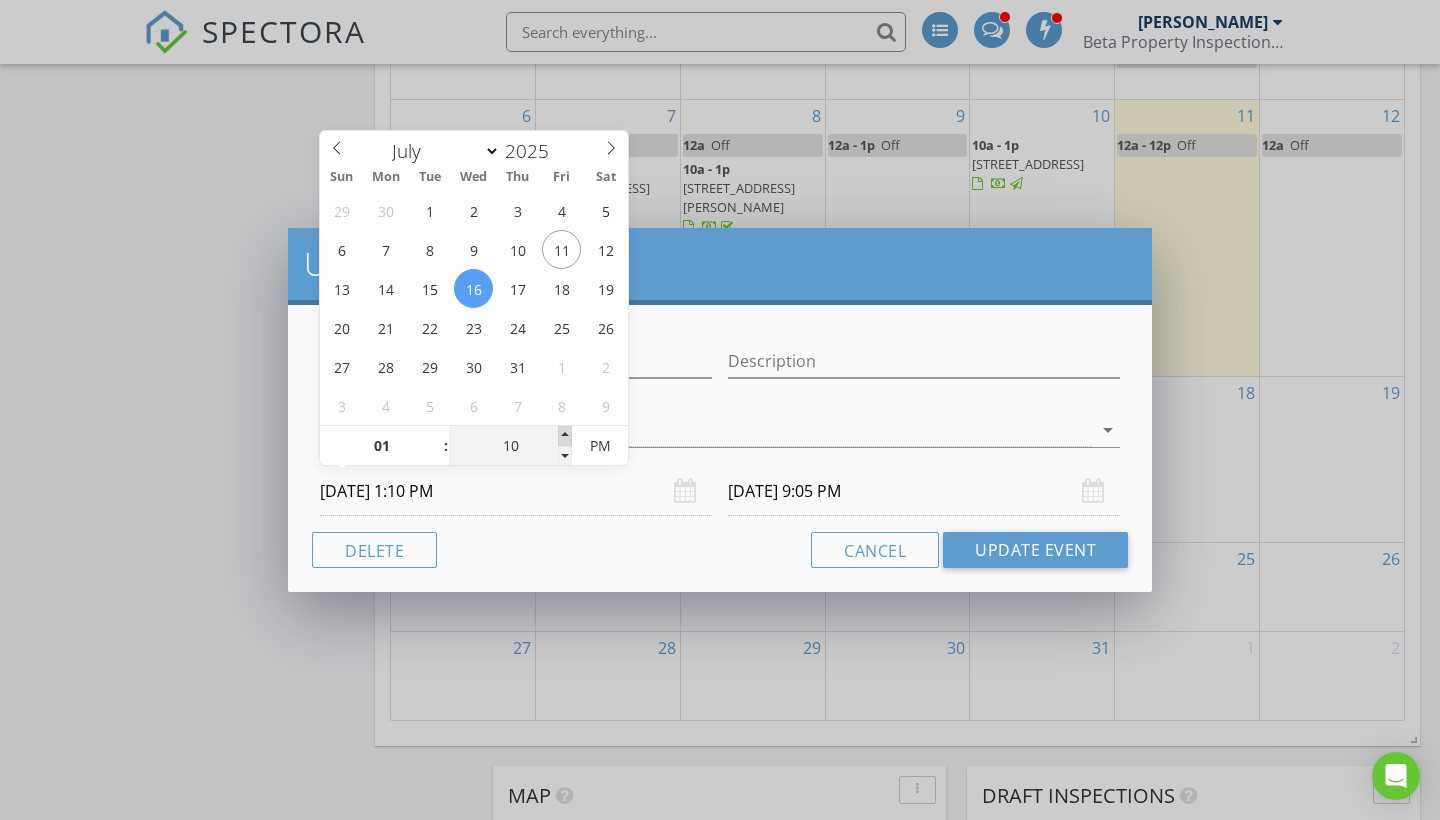 click at bounding box center [565, 436] 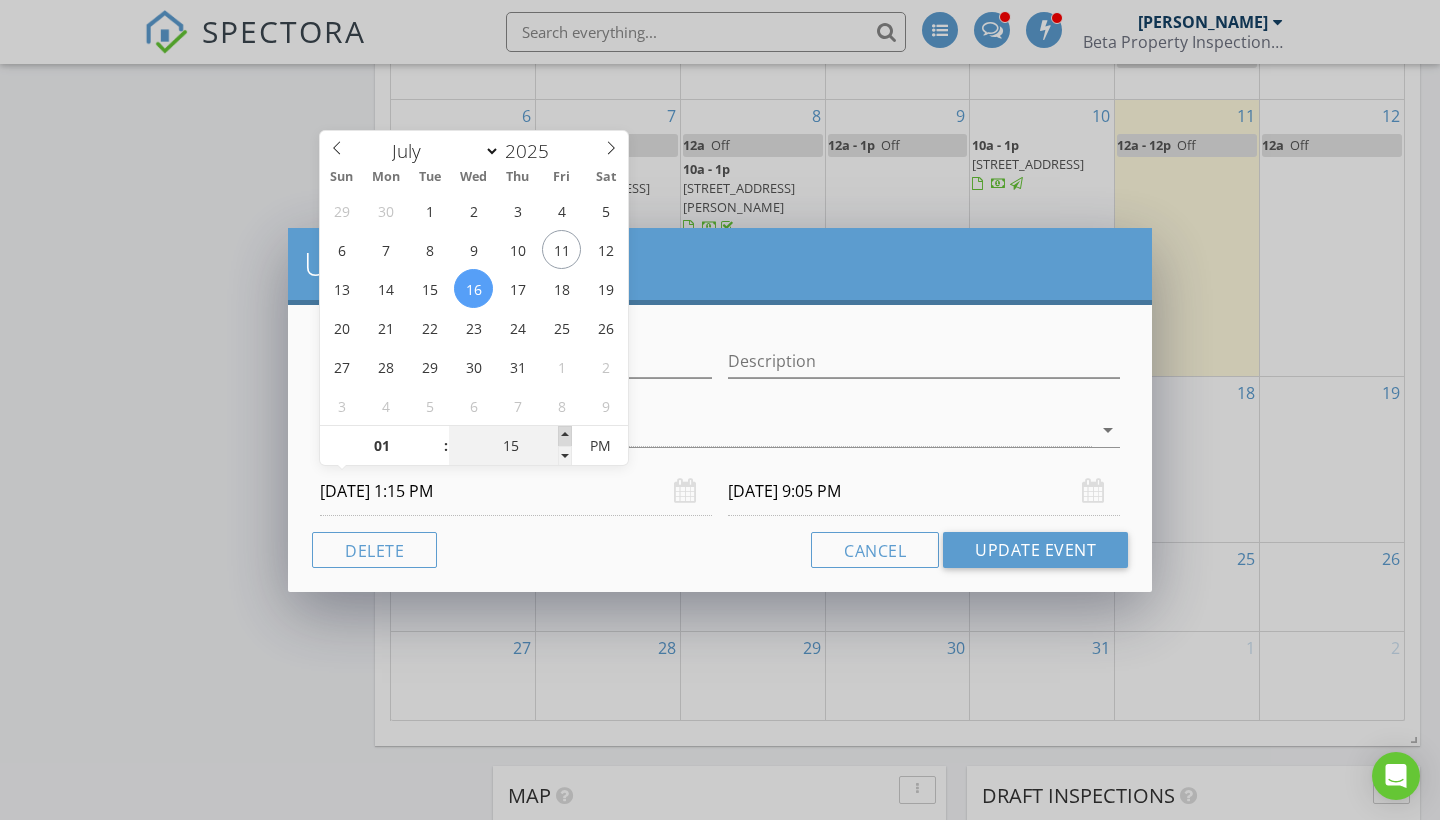 click at bounding box center [565, 436] 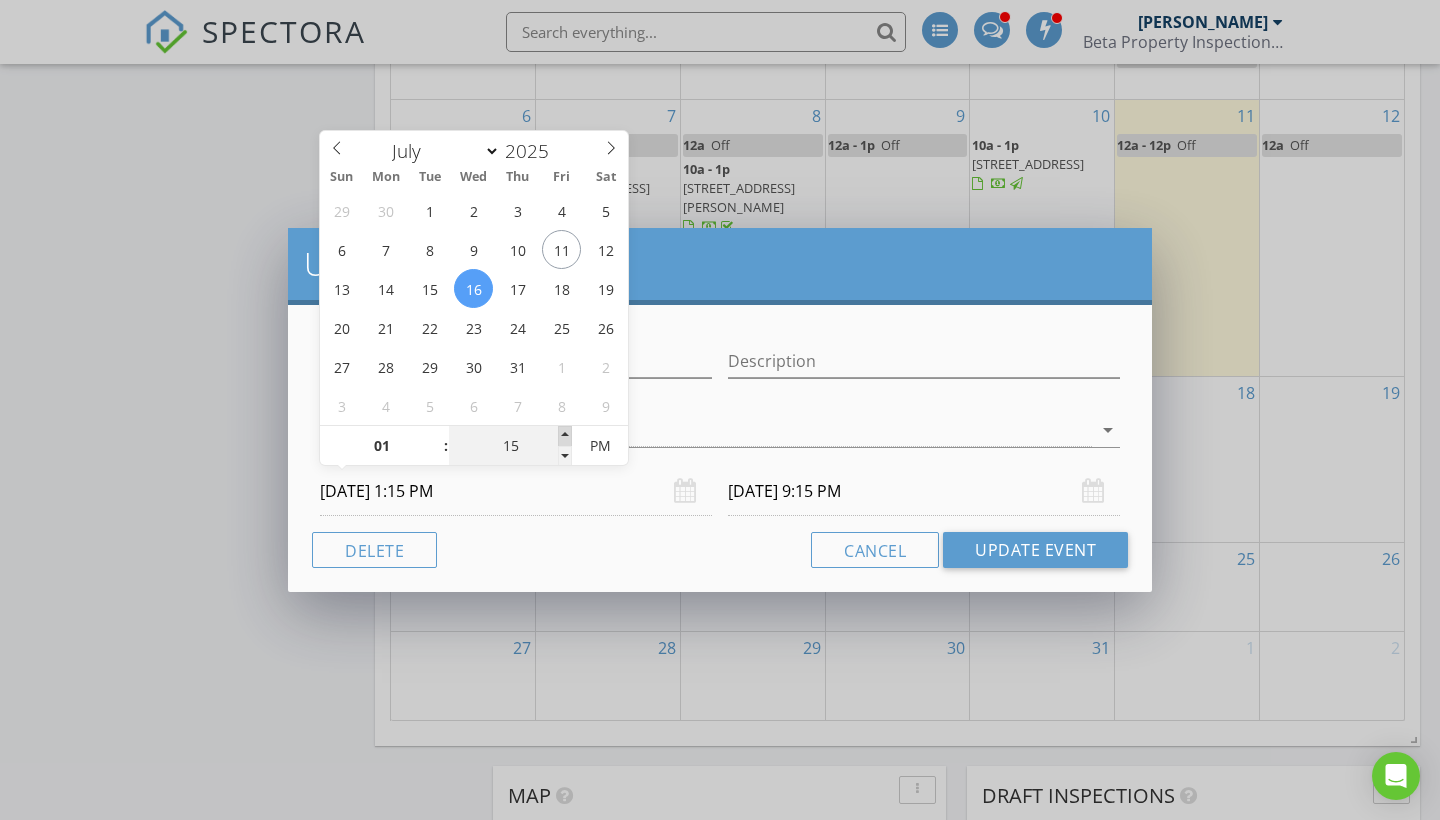 type on "20" 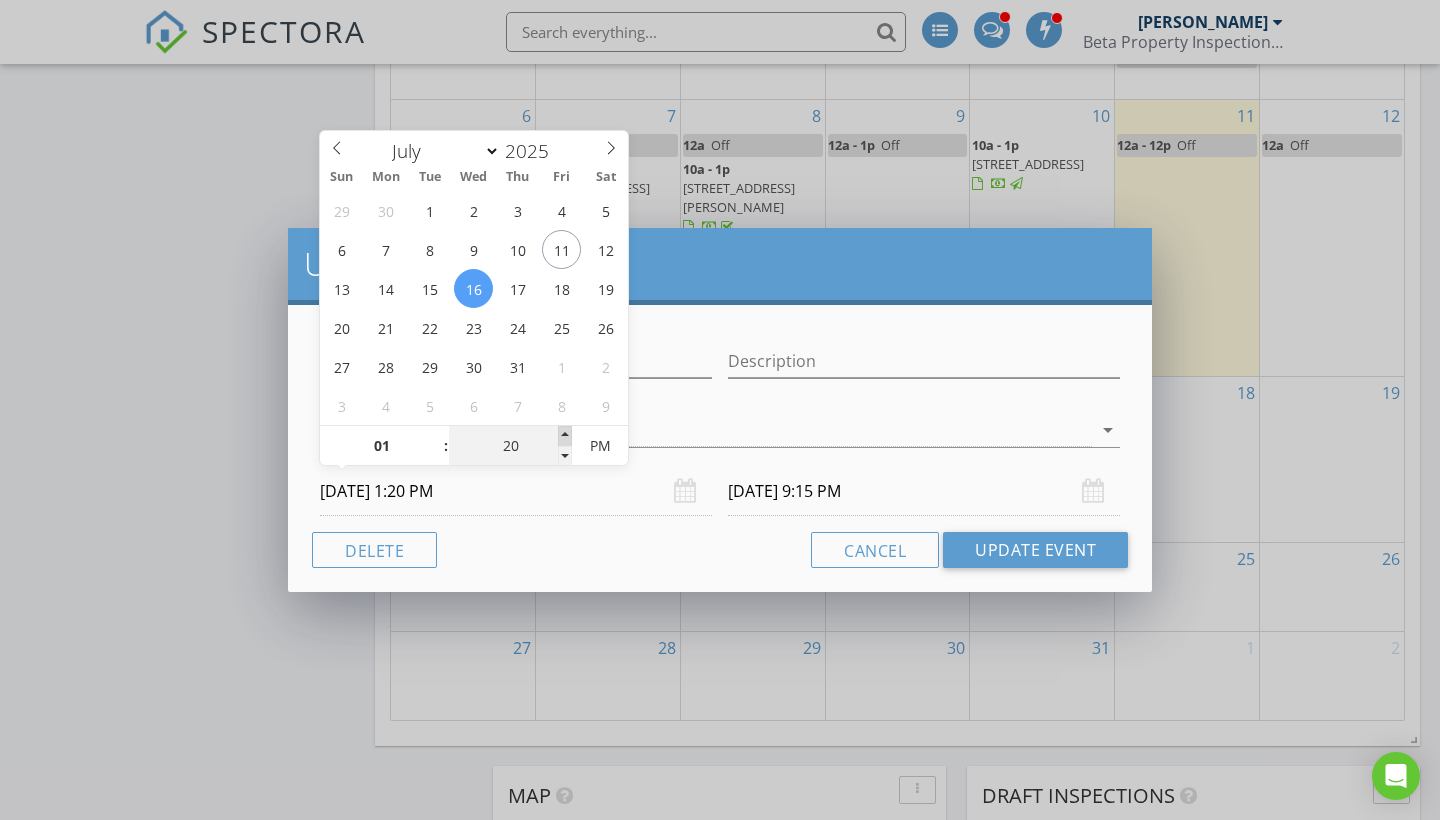 click at bounding box center (565, 436) 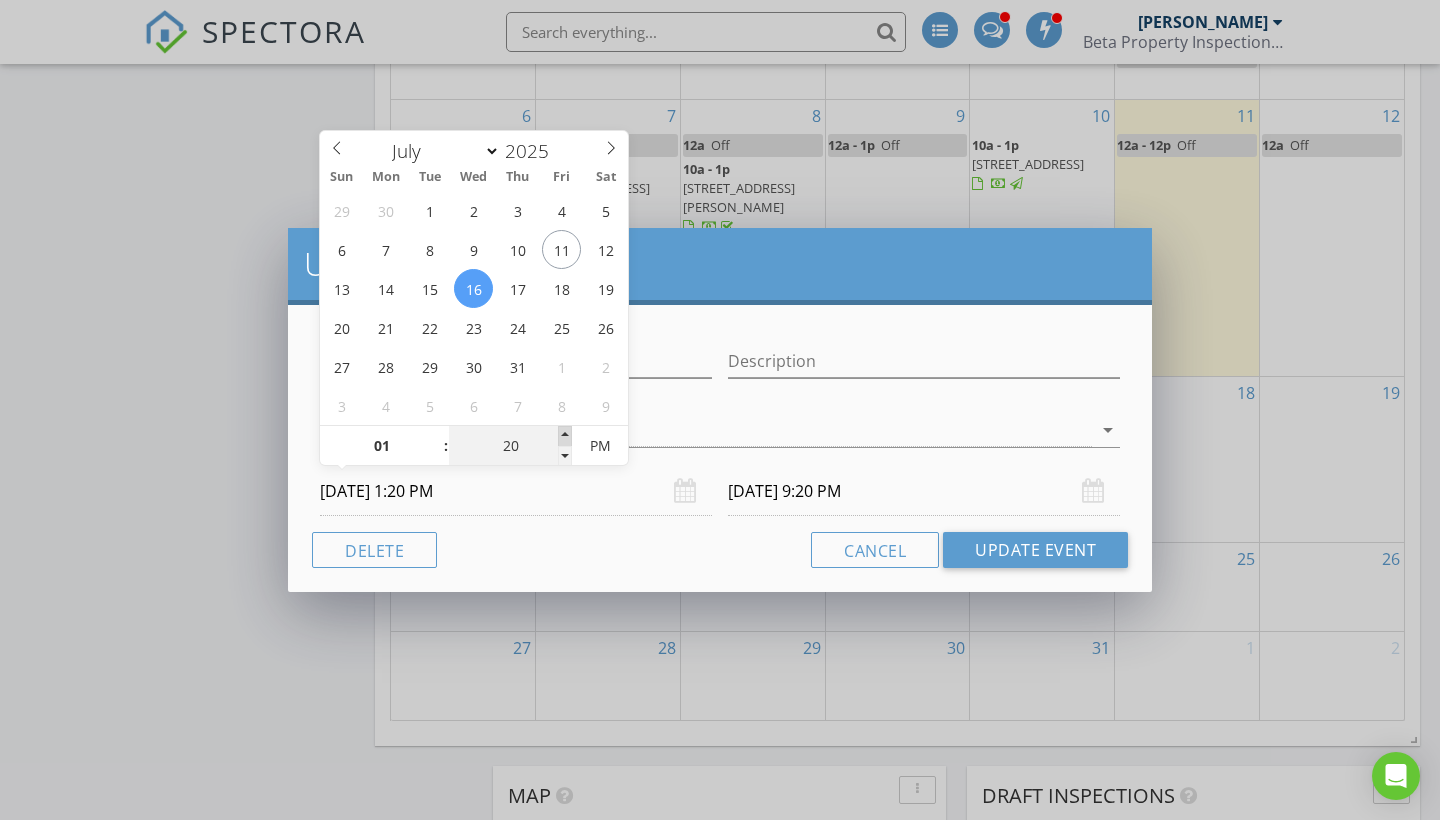 type on "25" 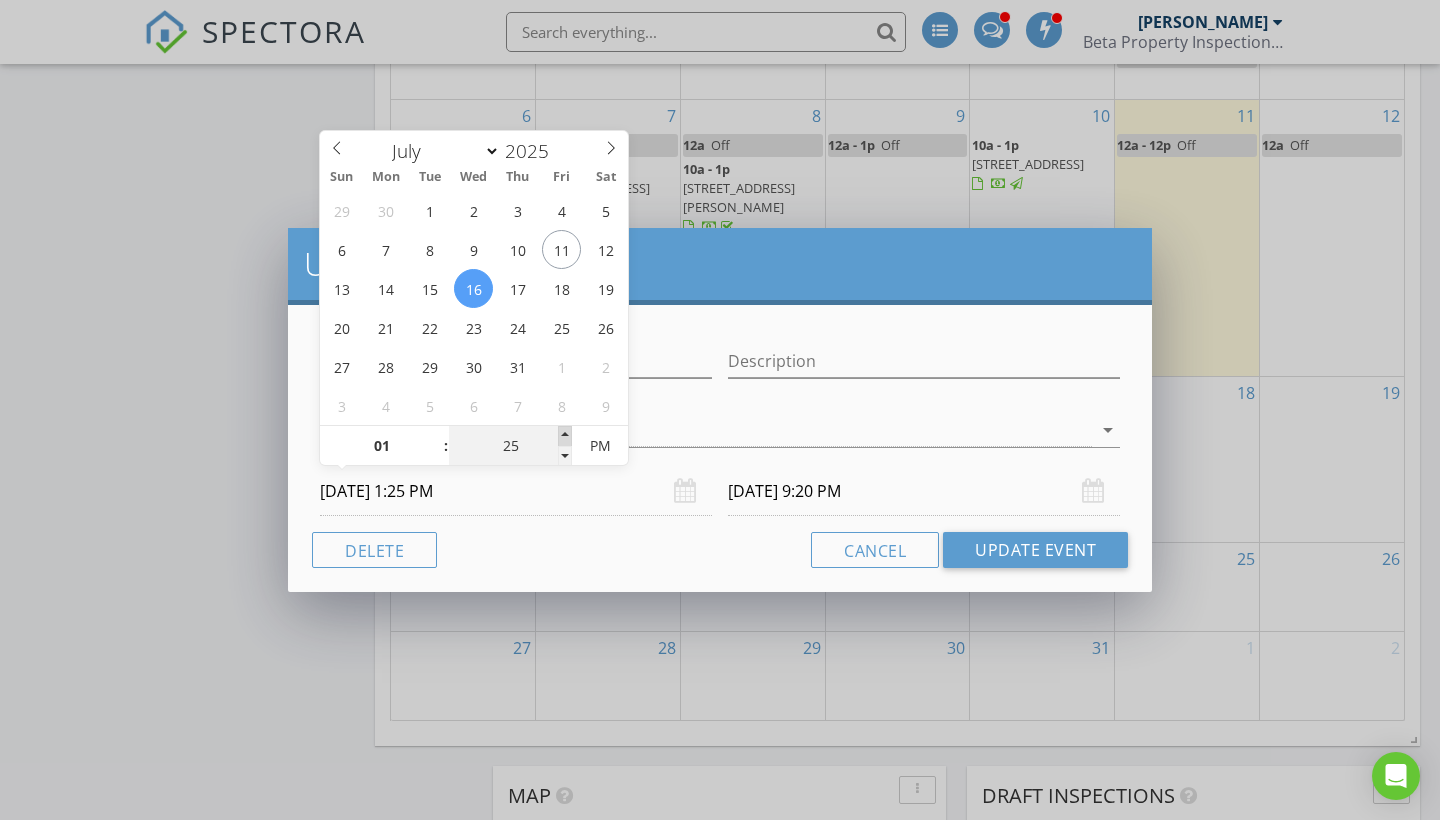 click at bounding box center [565, 436] 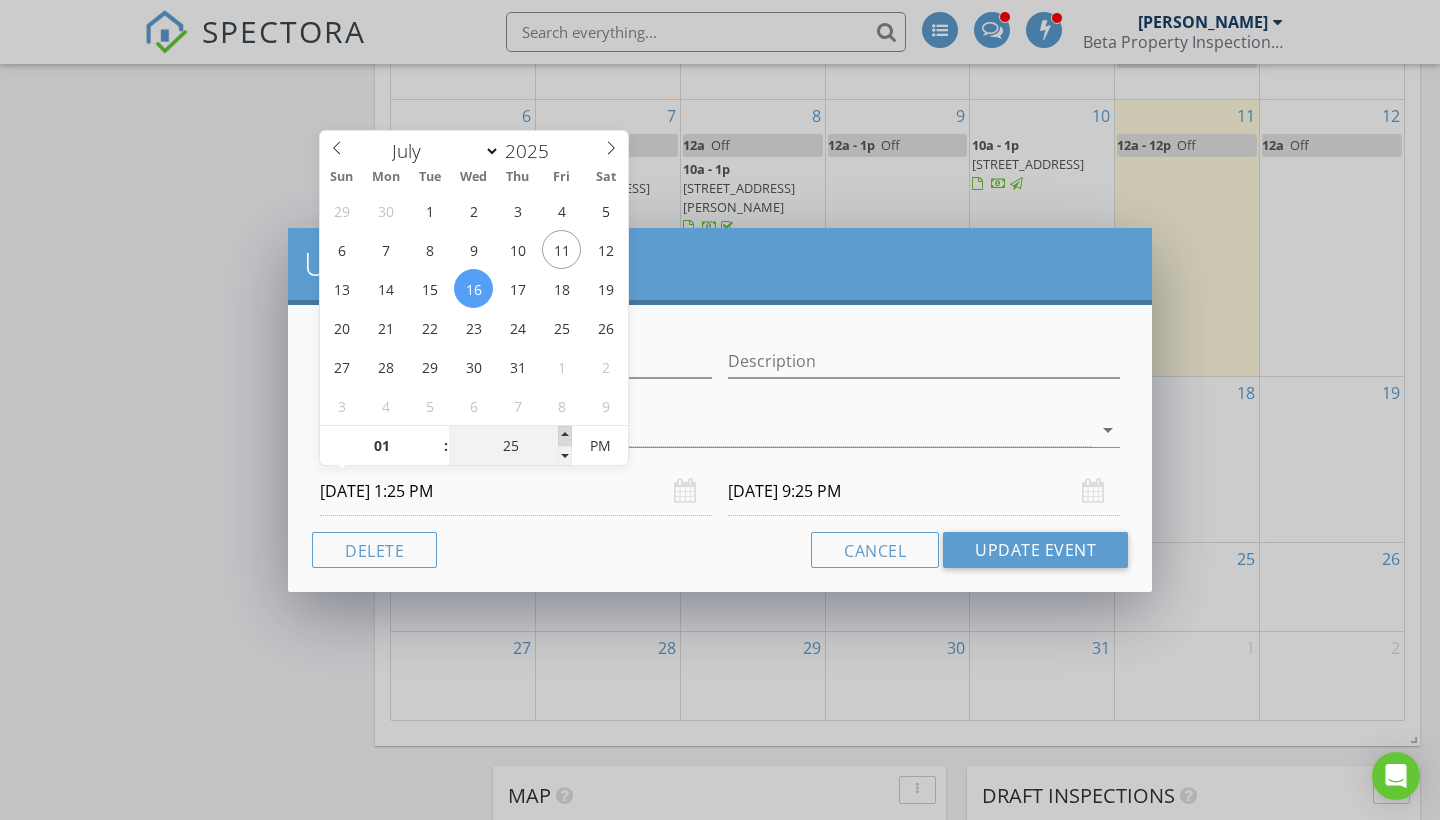 type on "30" 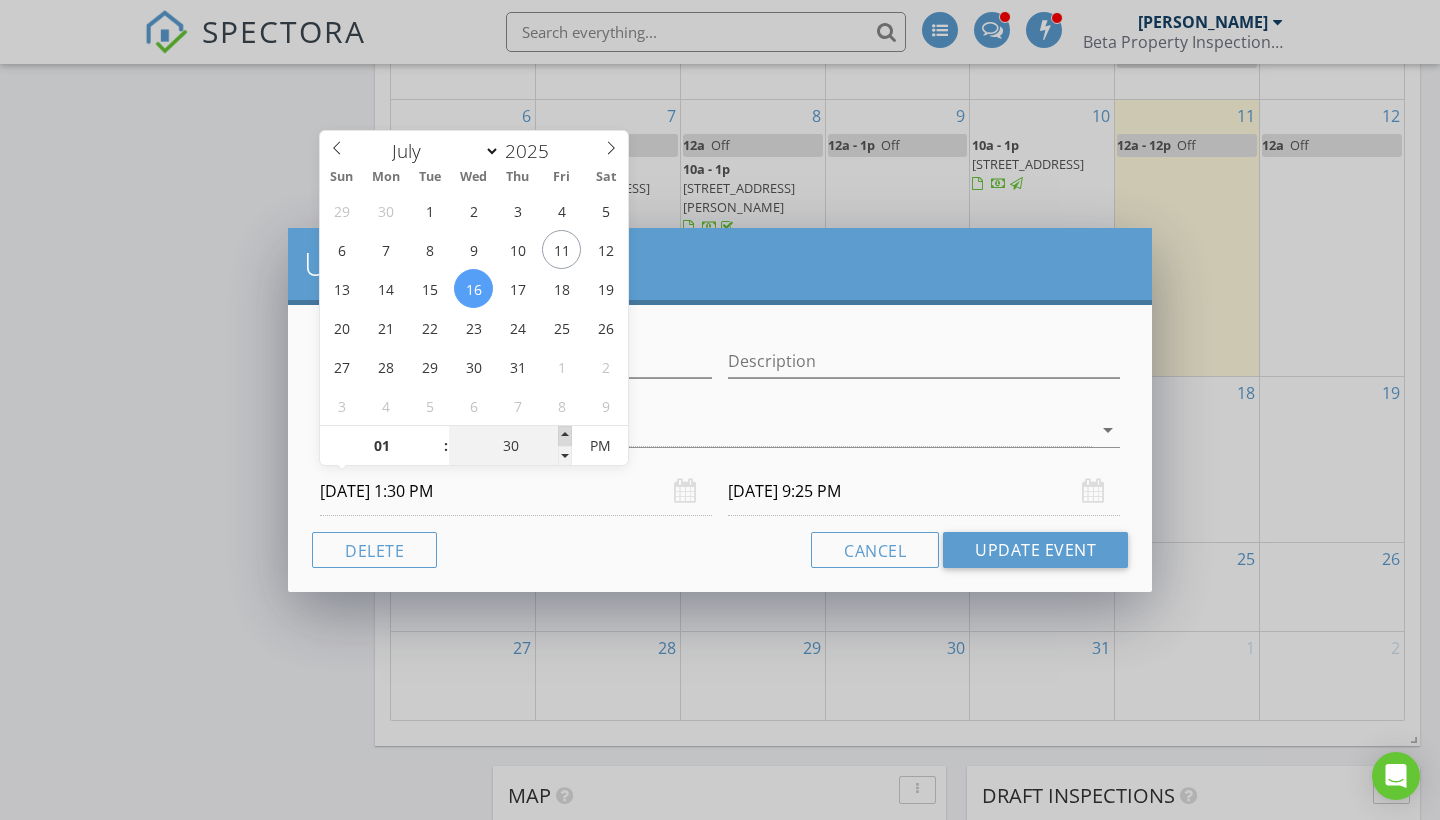 click at bounding box center (565, 436) 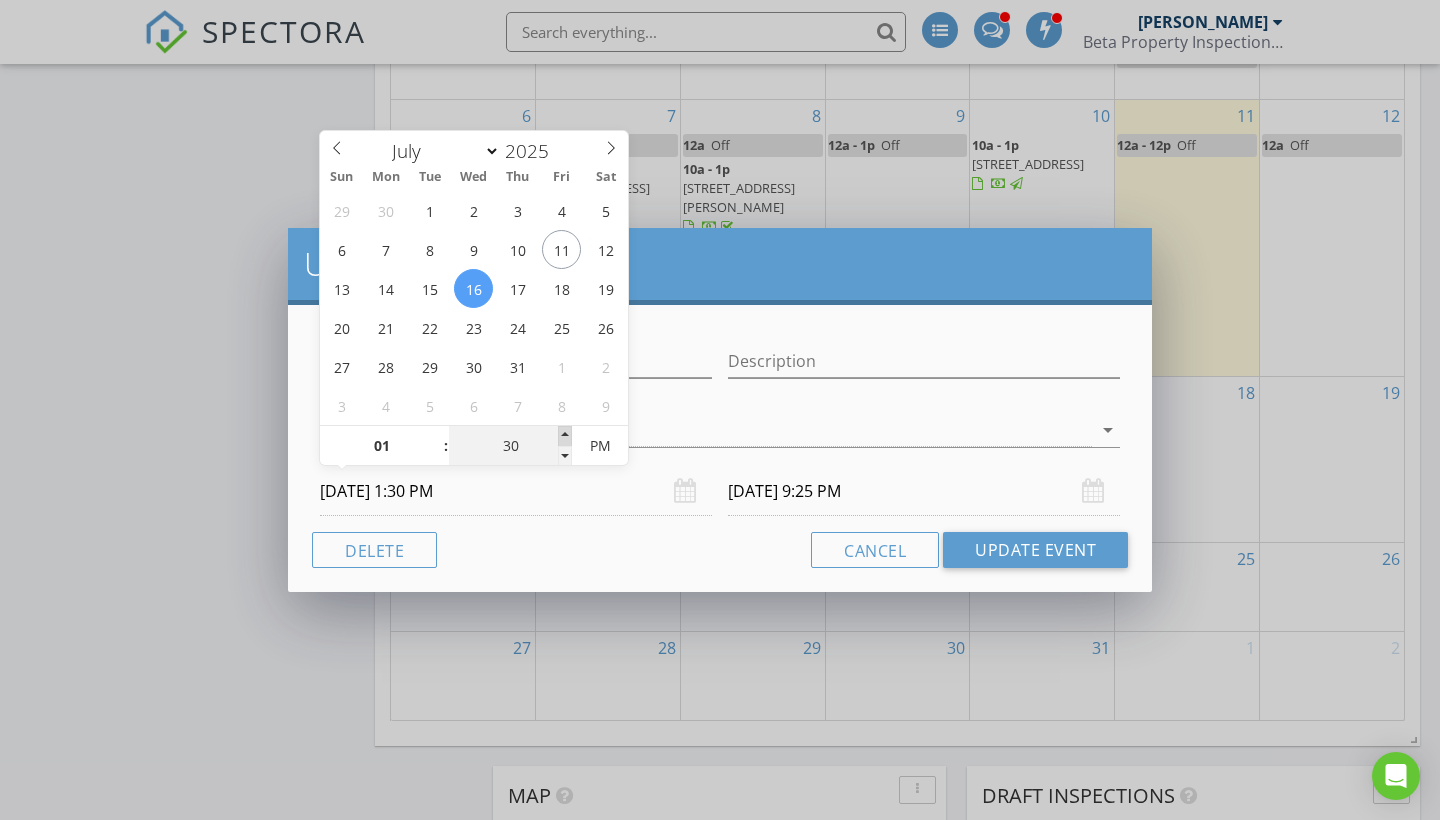 type on "35" 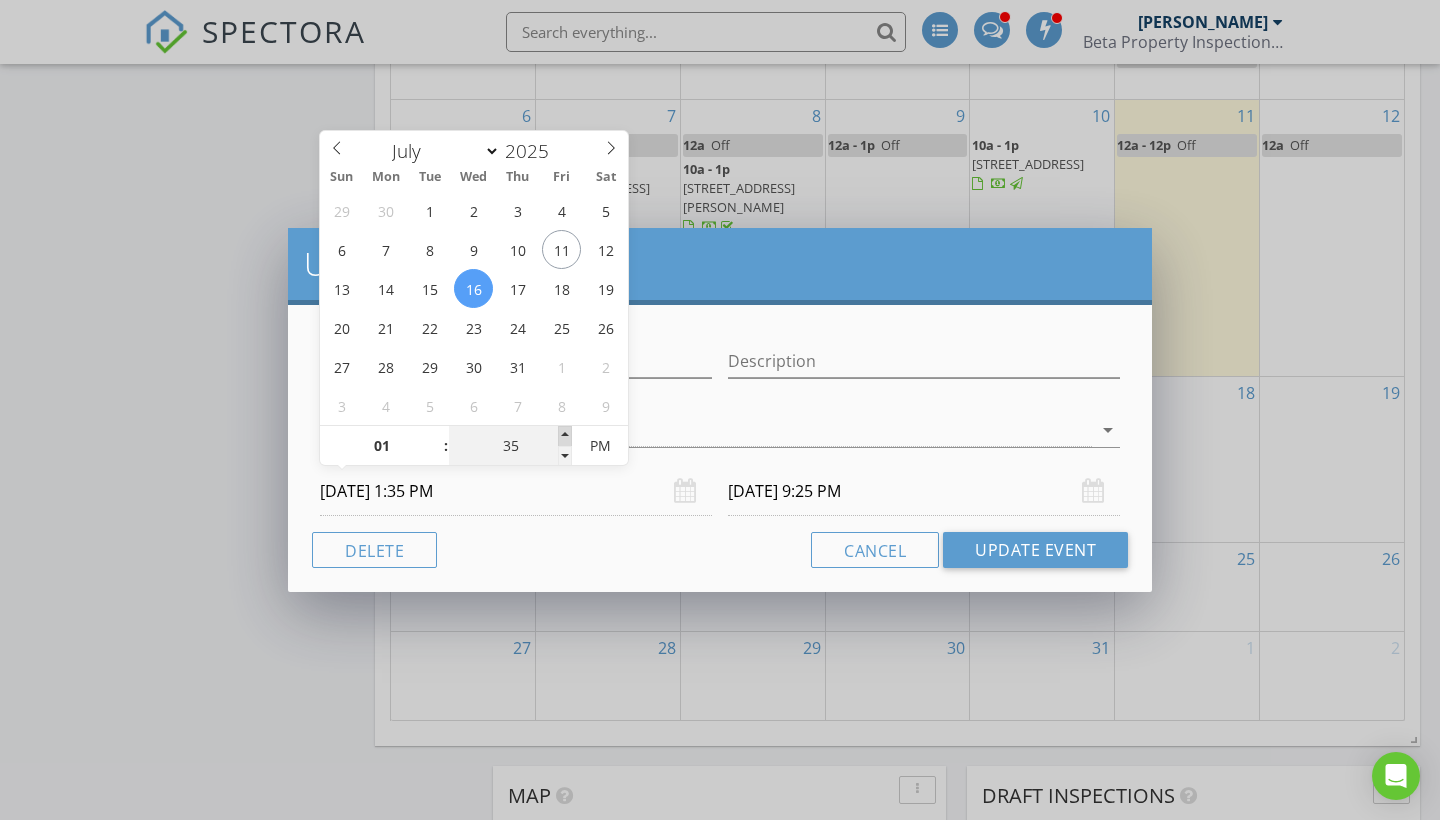 click at bounding box center (565, 436) 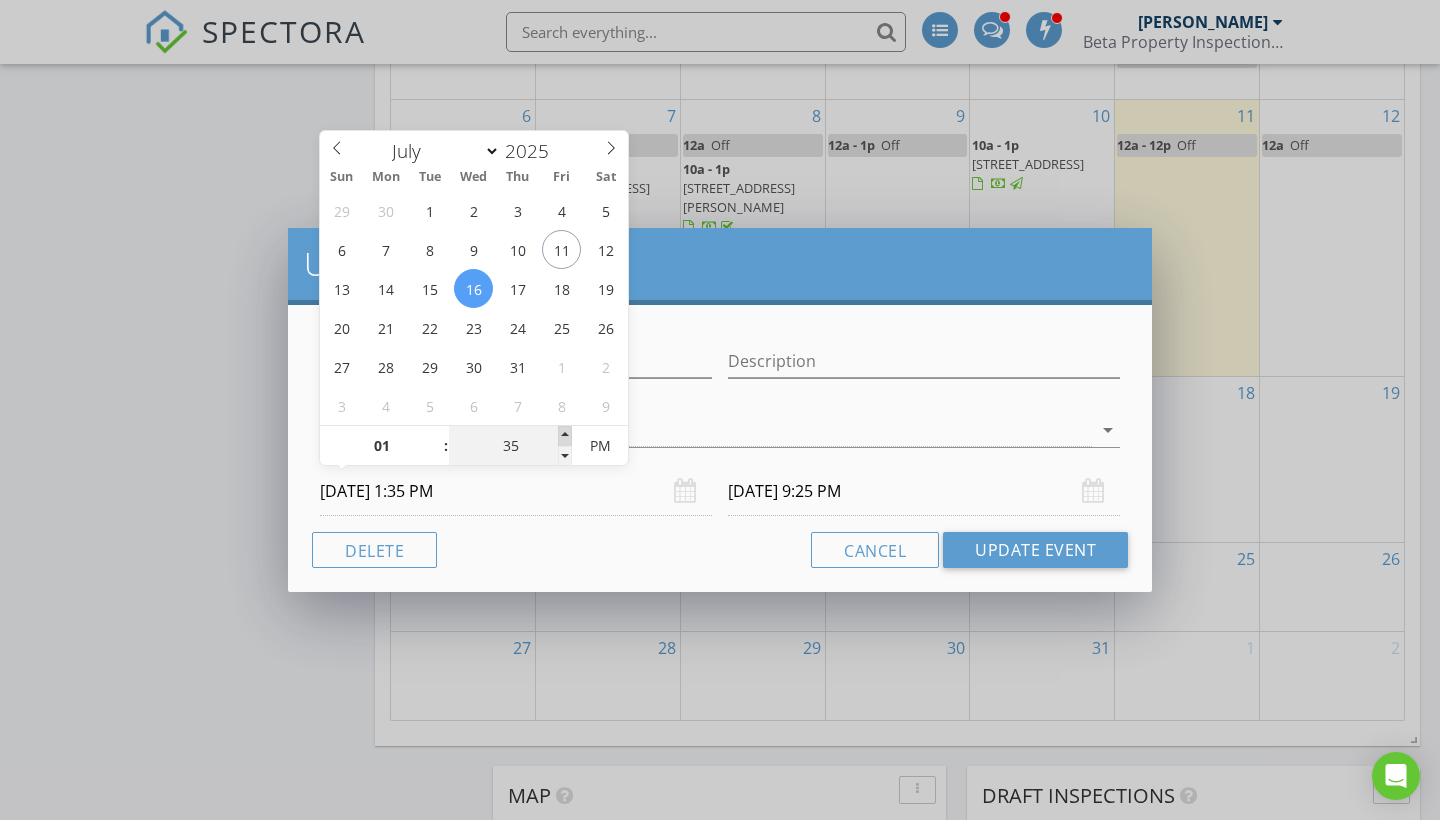 type on "07/16/2025 9:35 PM" 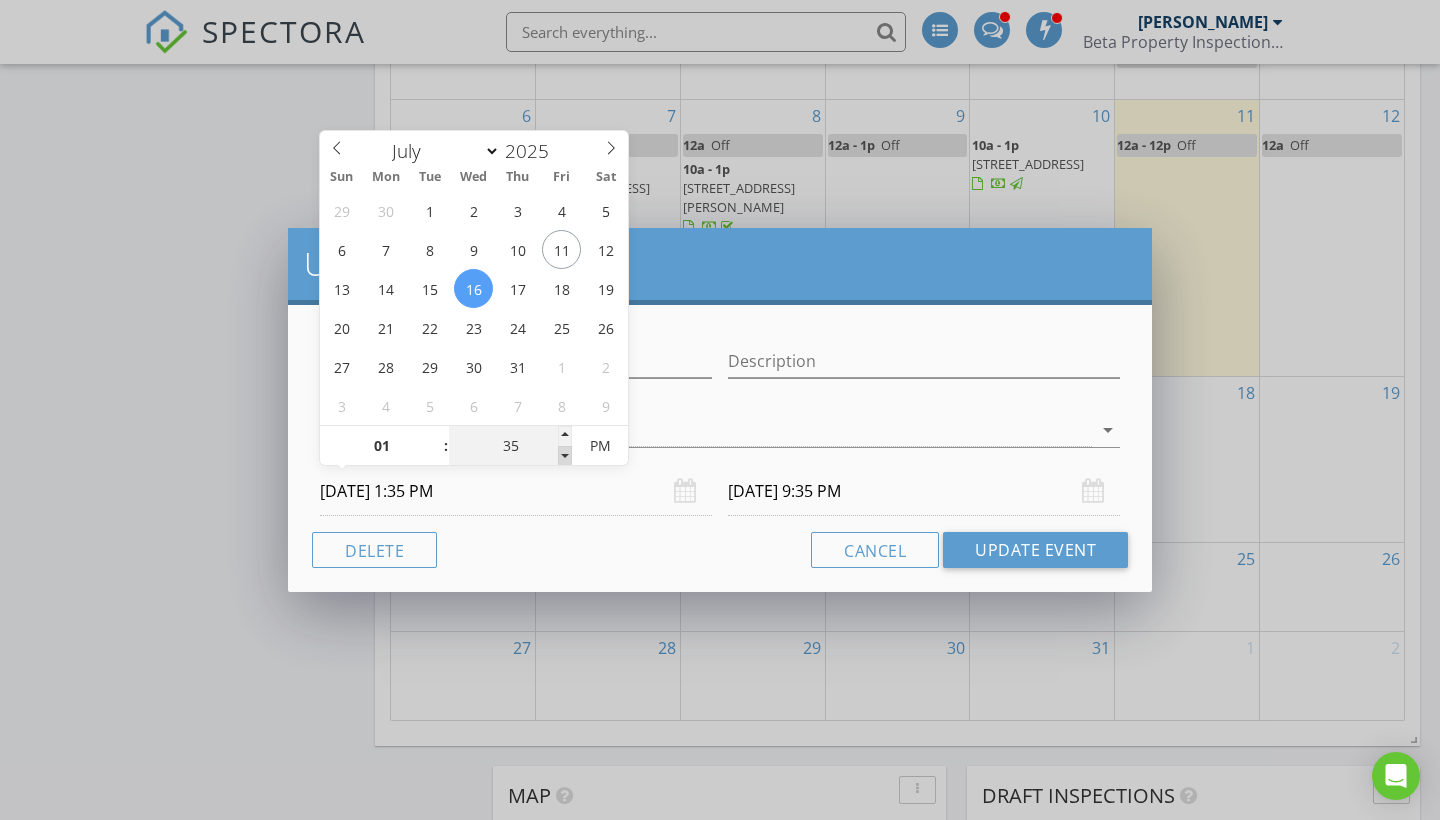type on "30" 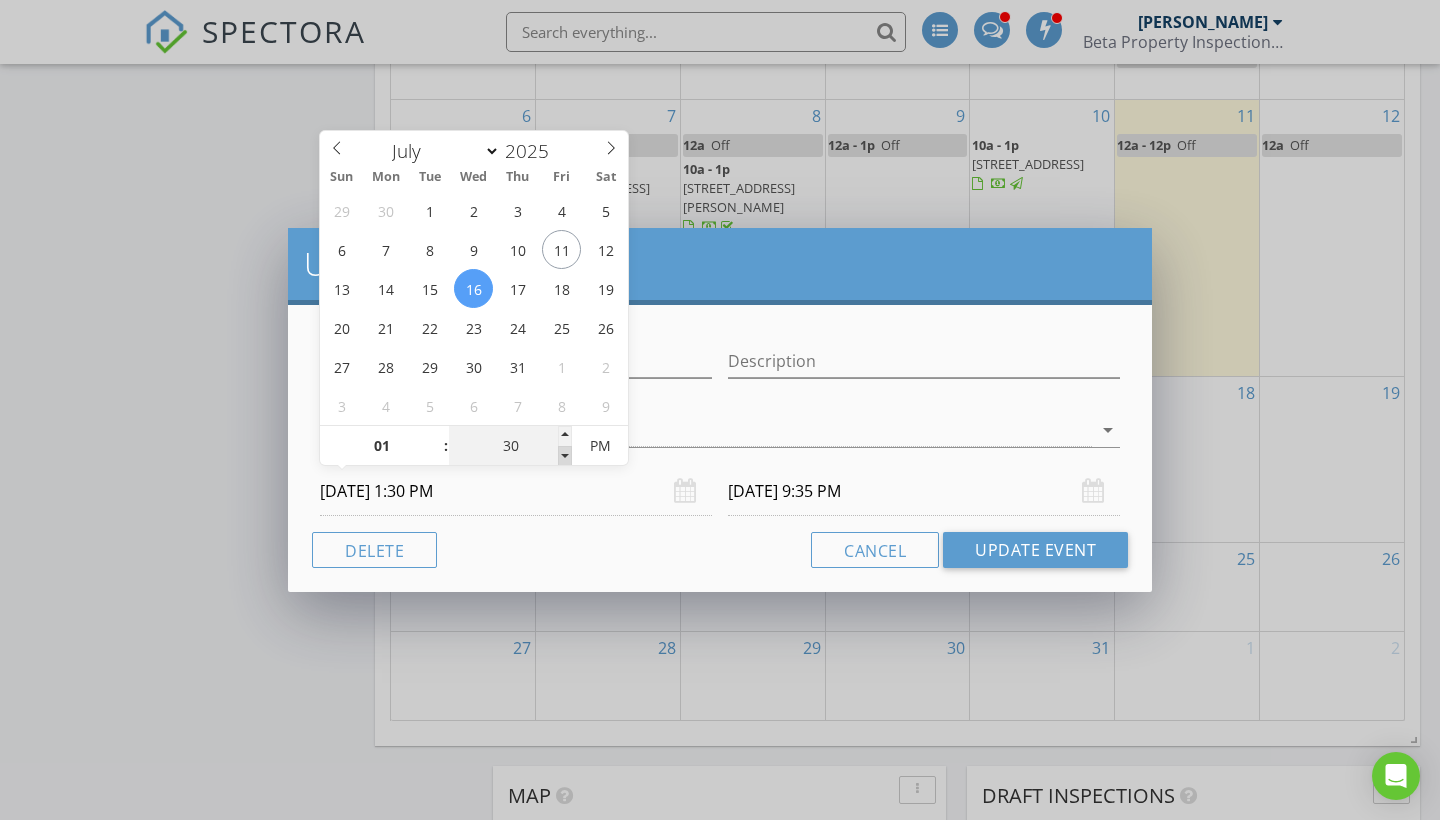 click at bounding box center (565, 456) 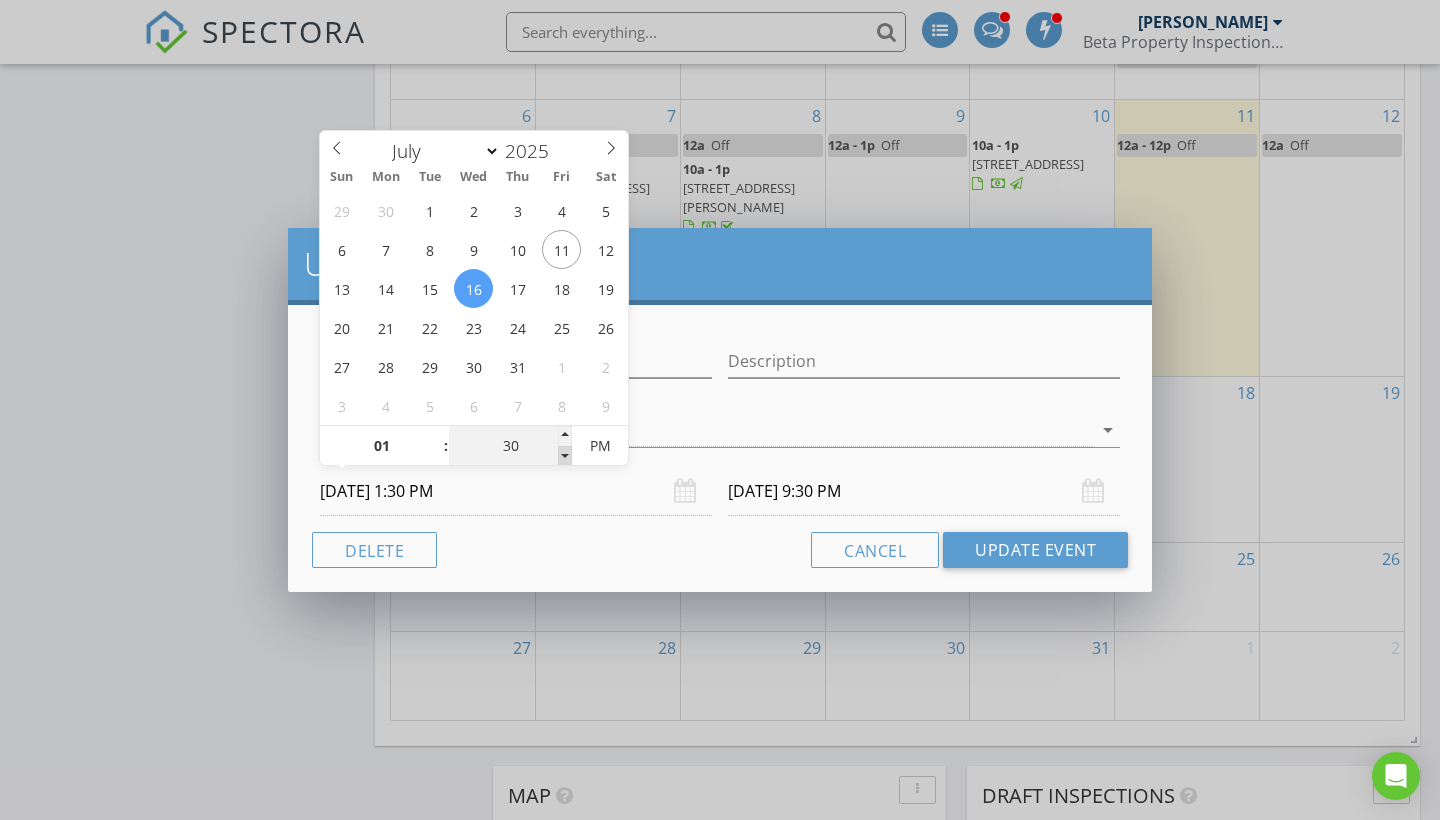 type on "25" 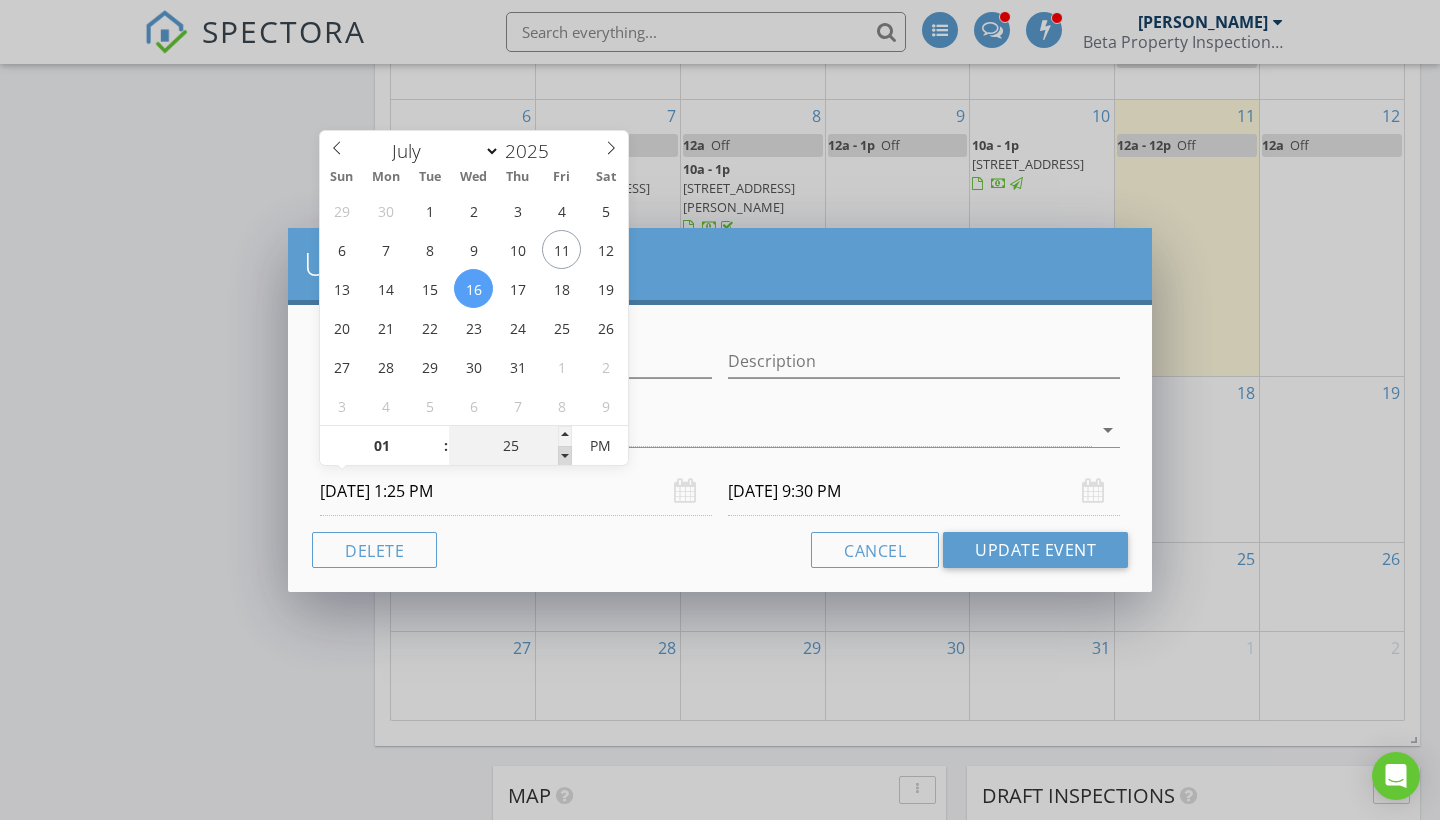 click at bounding box center [565, 456] 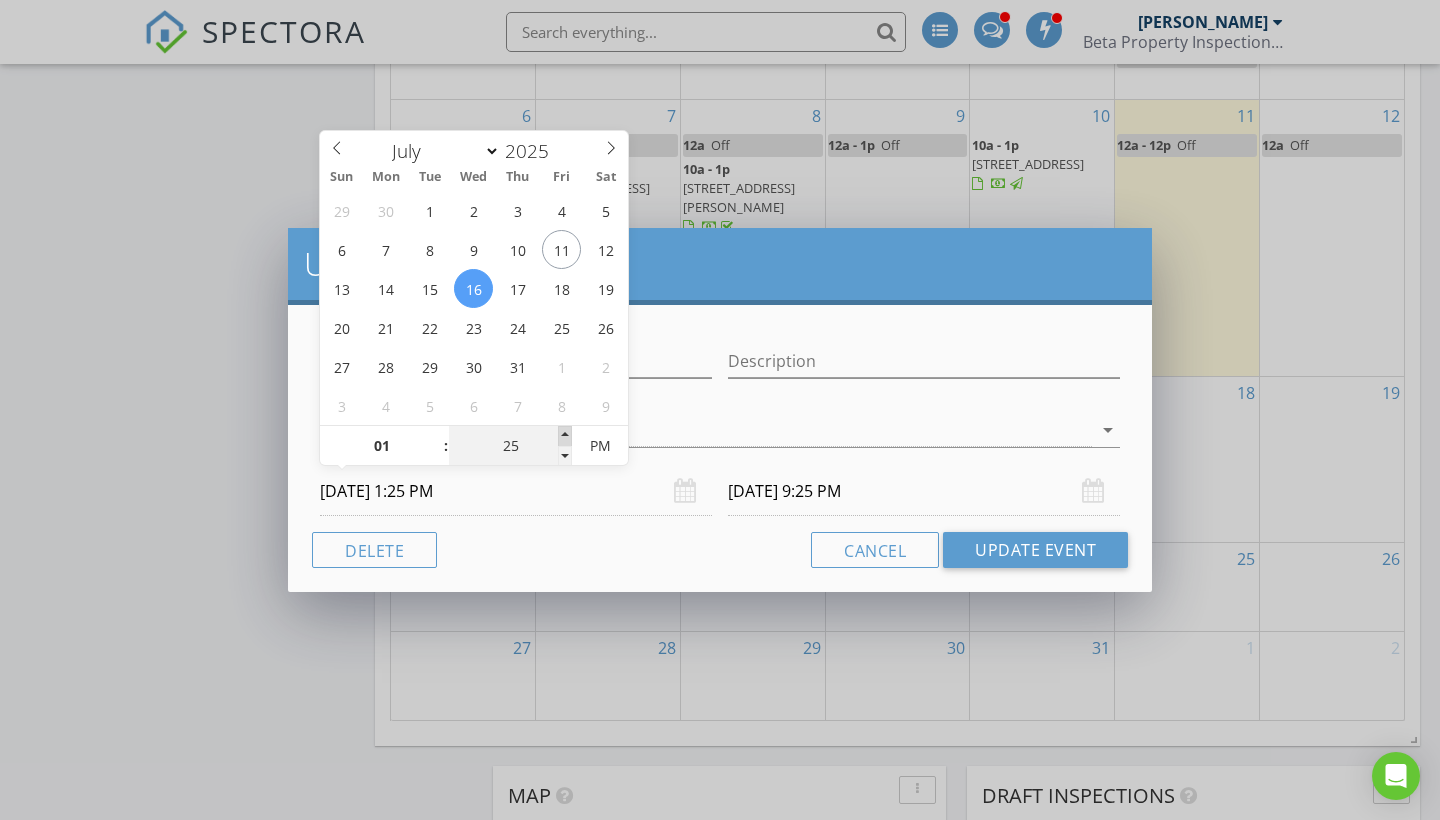type on "30" 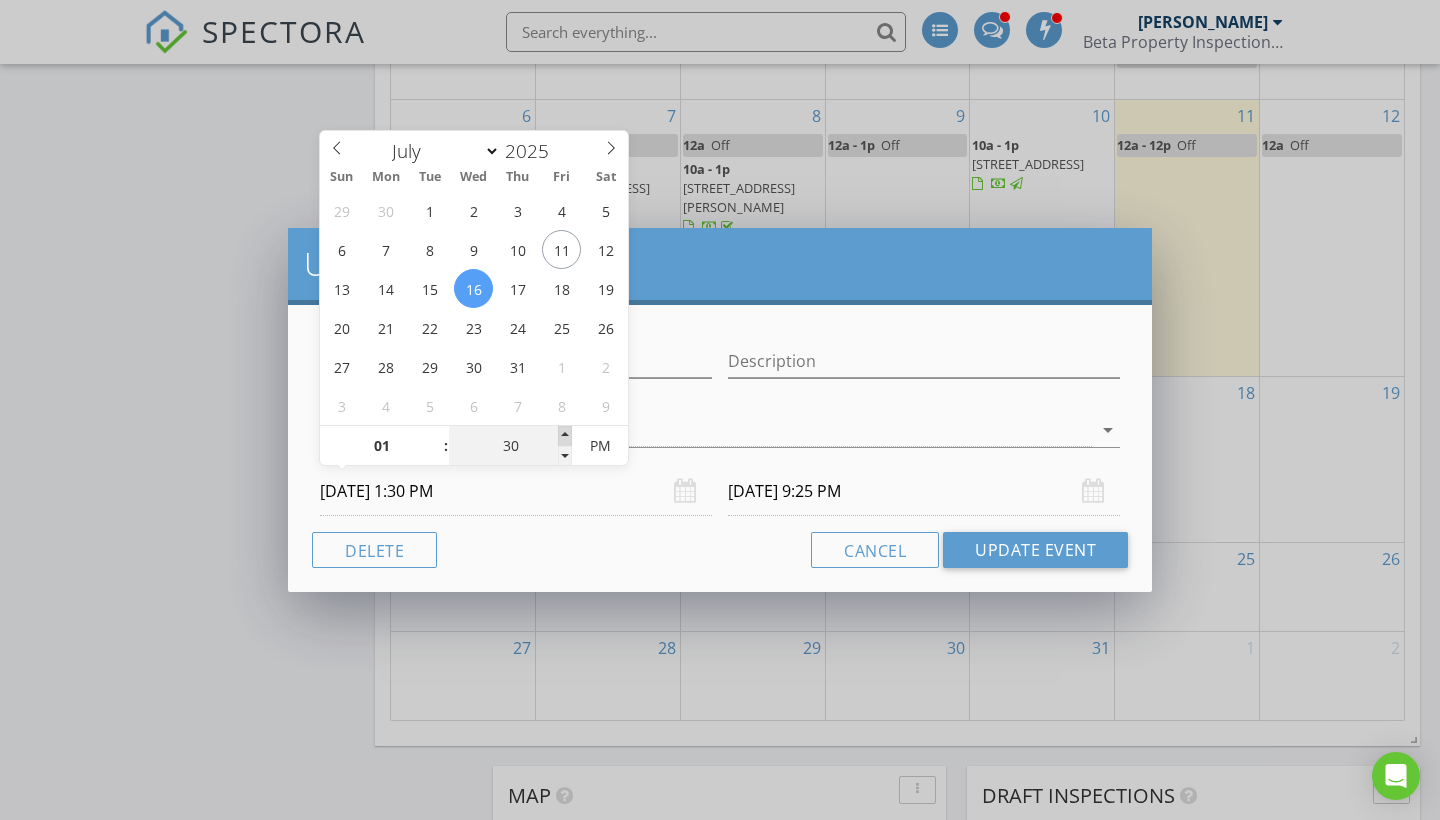 click at bounding box center (565, 436) 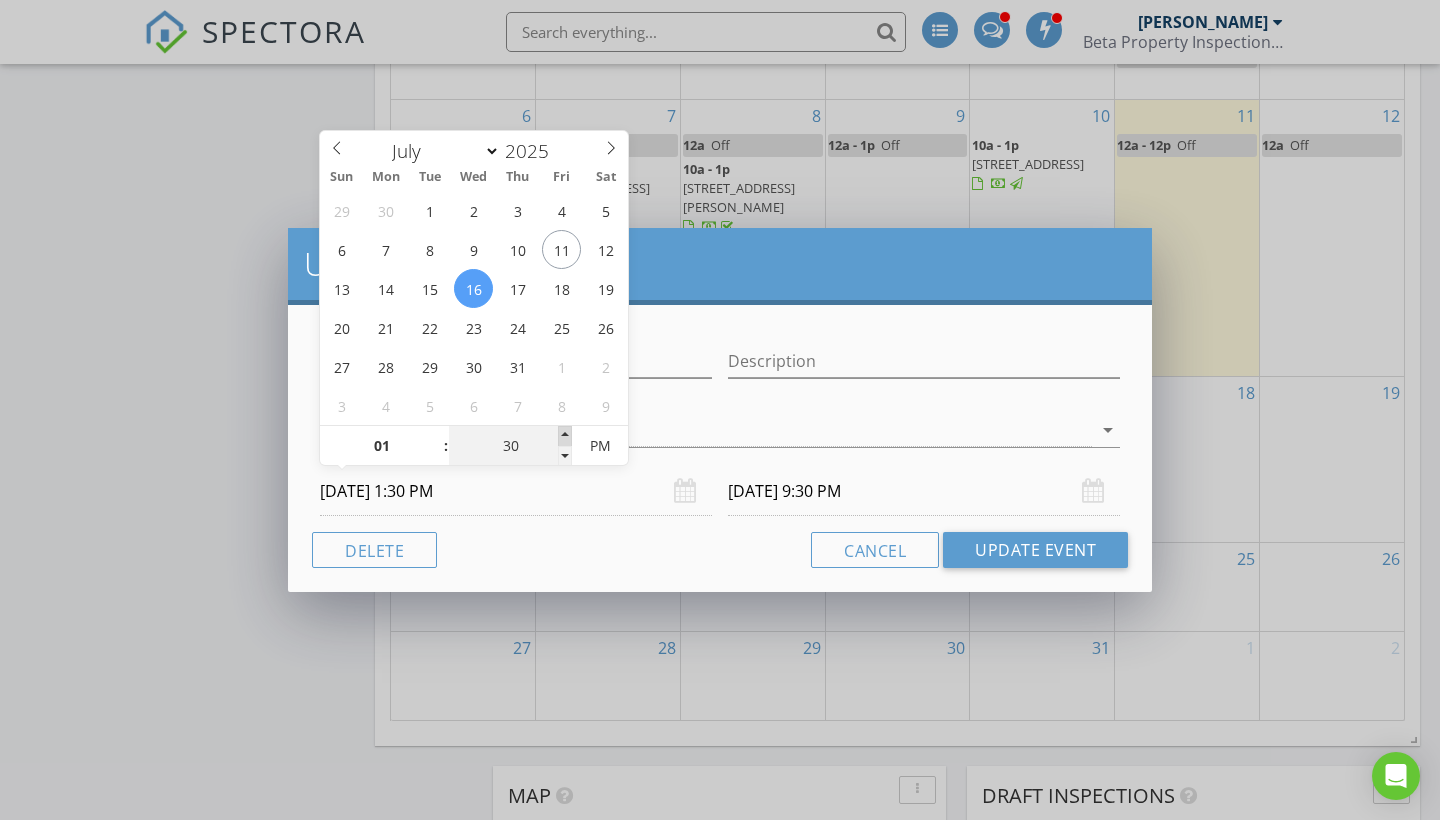 type on "35" 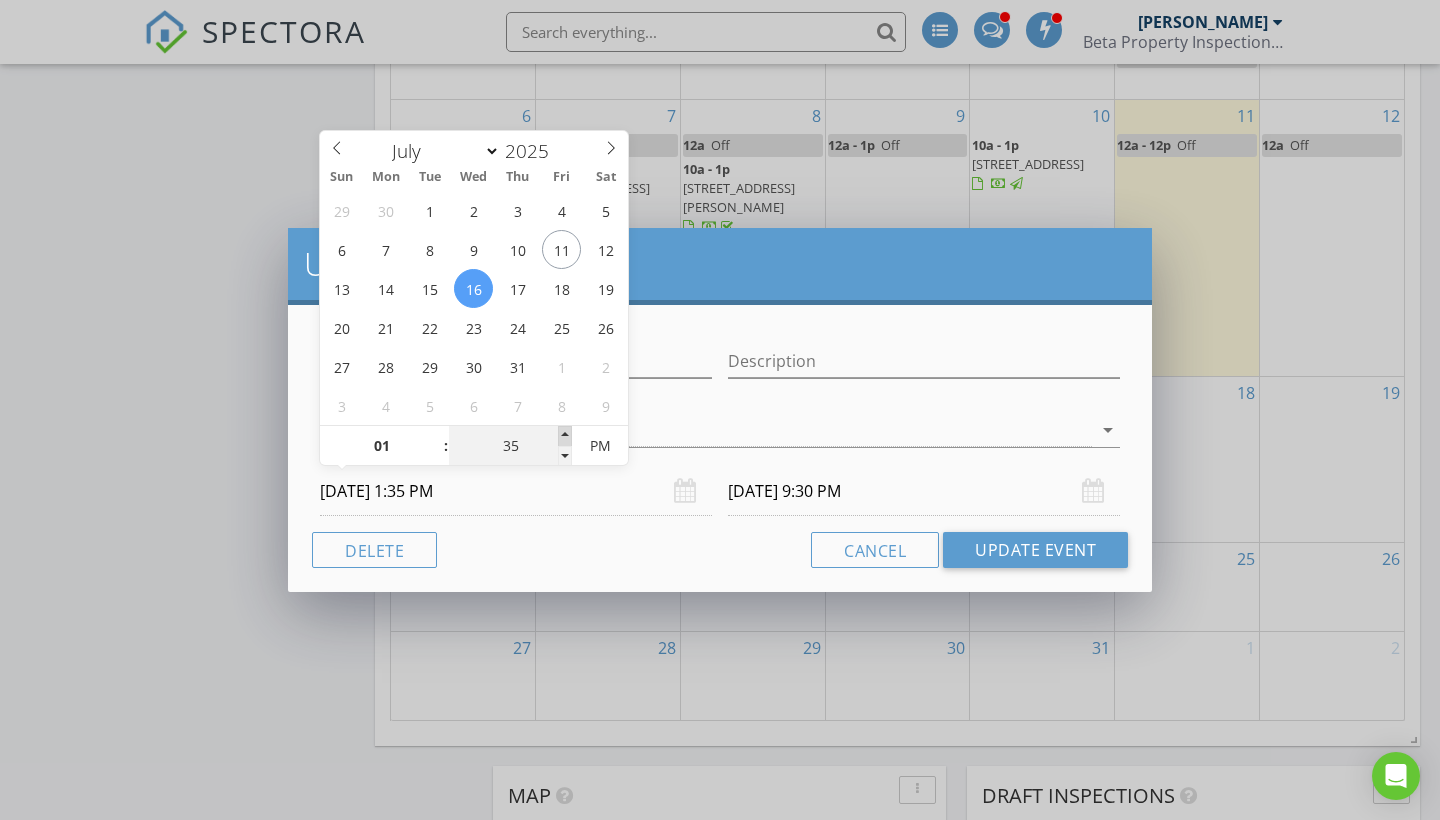 click at bounding box center [565, 436] 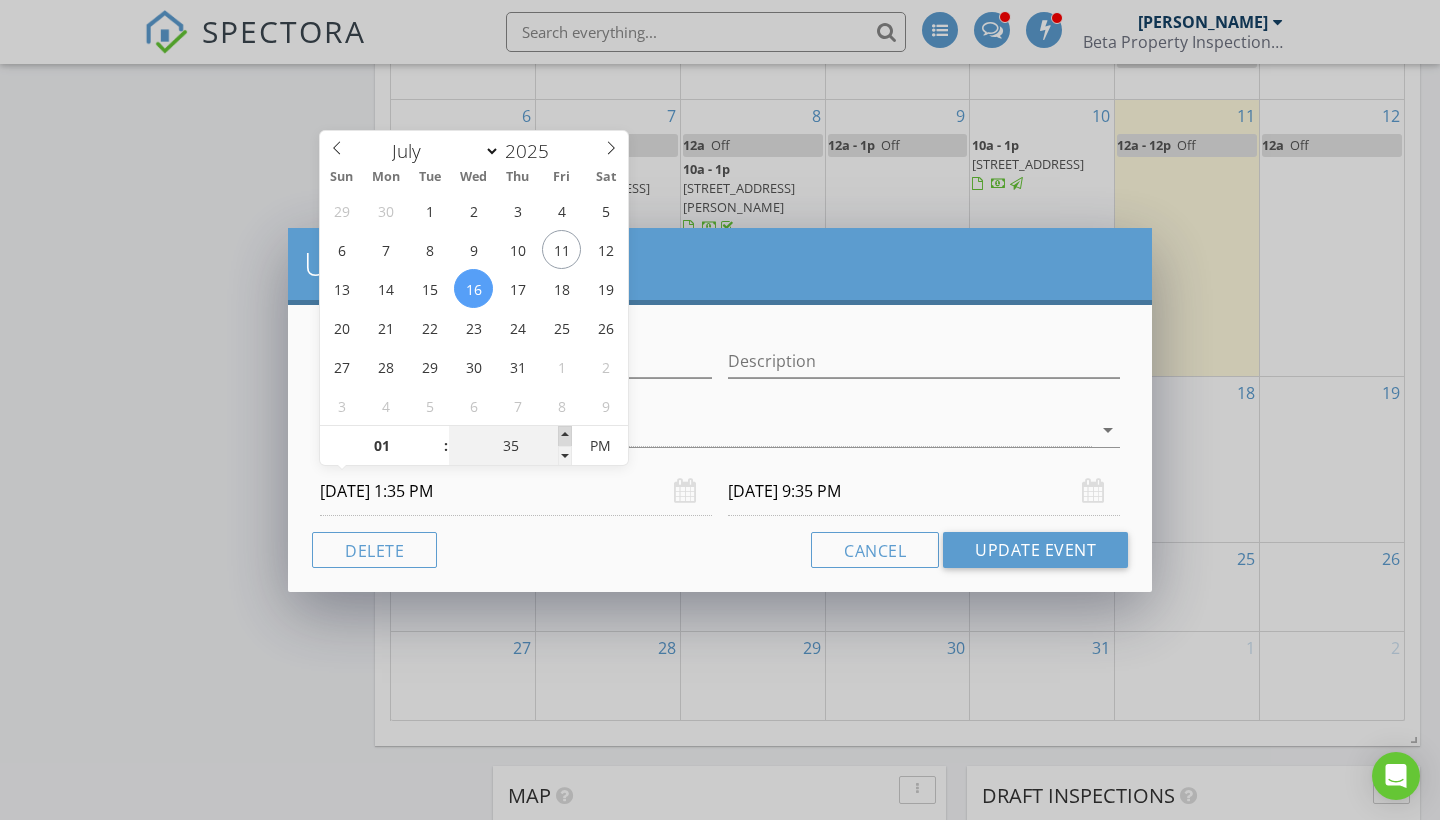 type on "40" 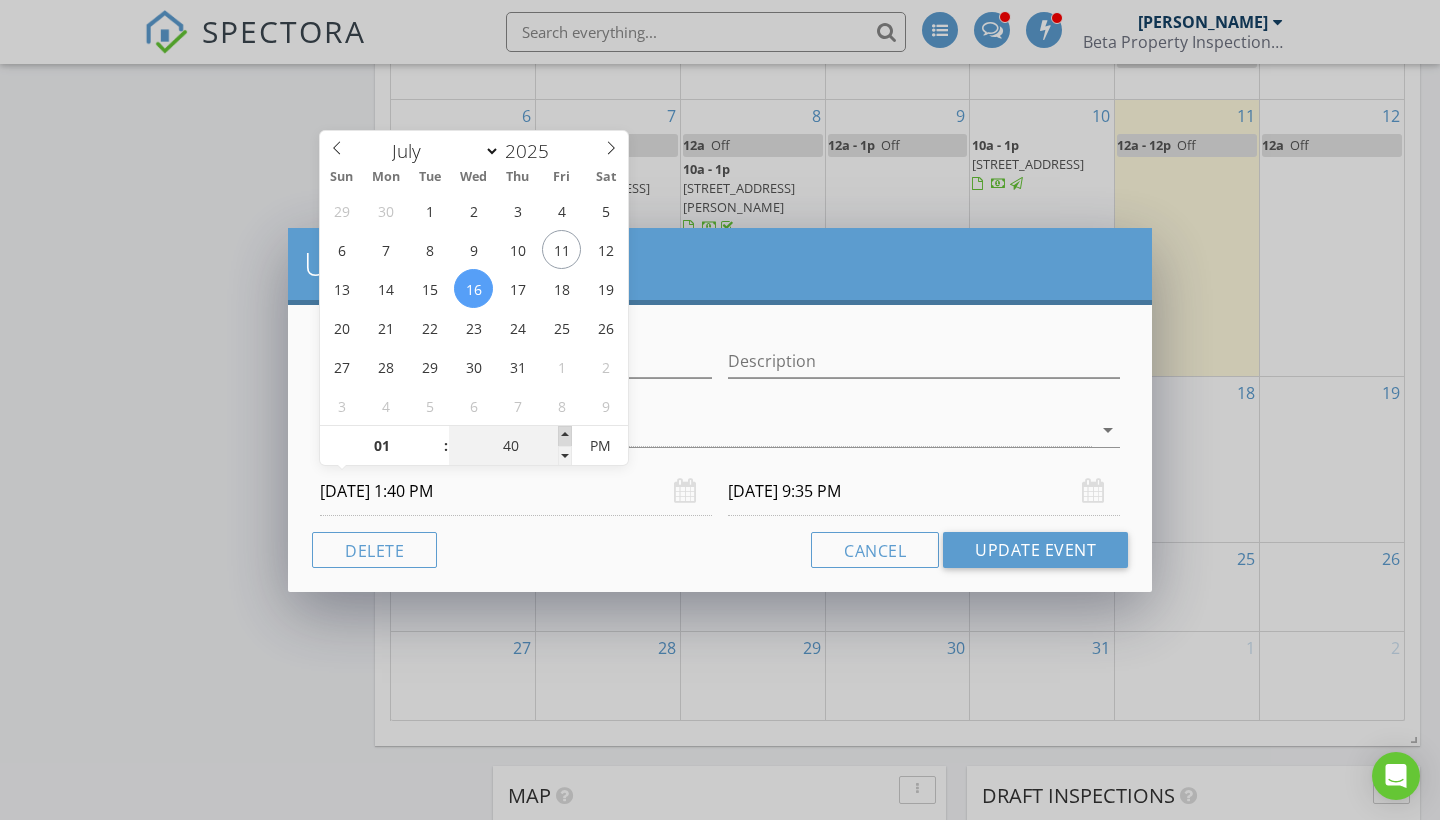 click at bounding box center (565, 436) 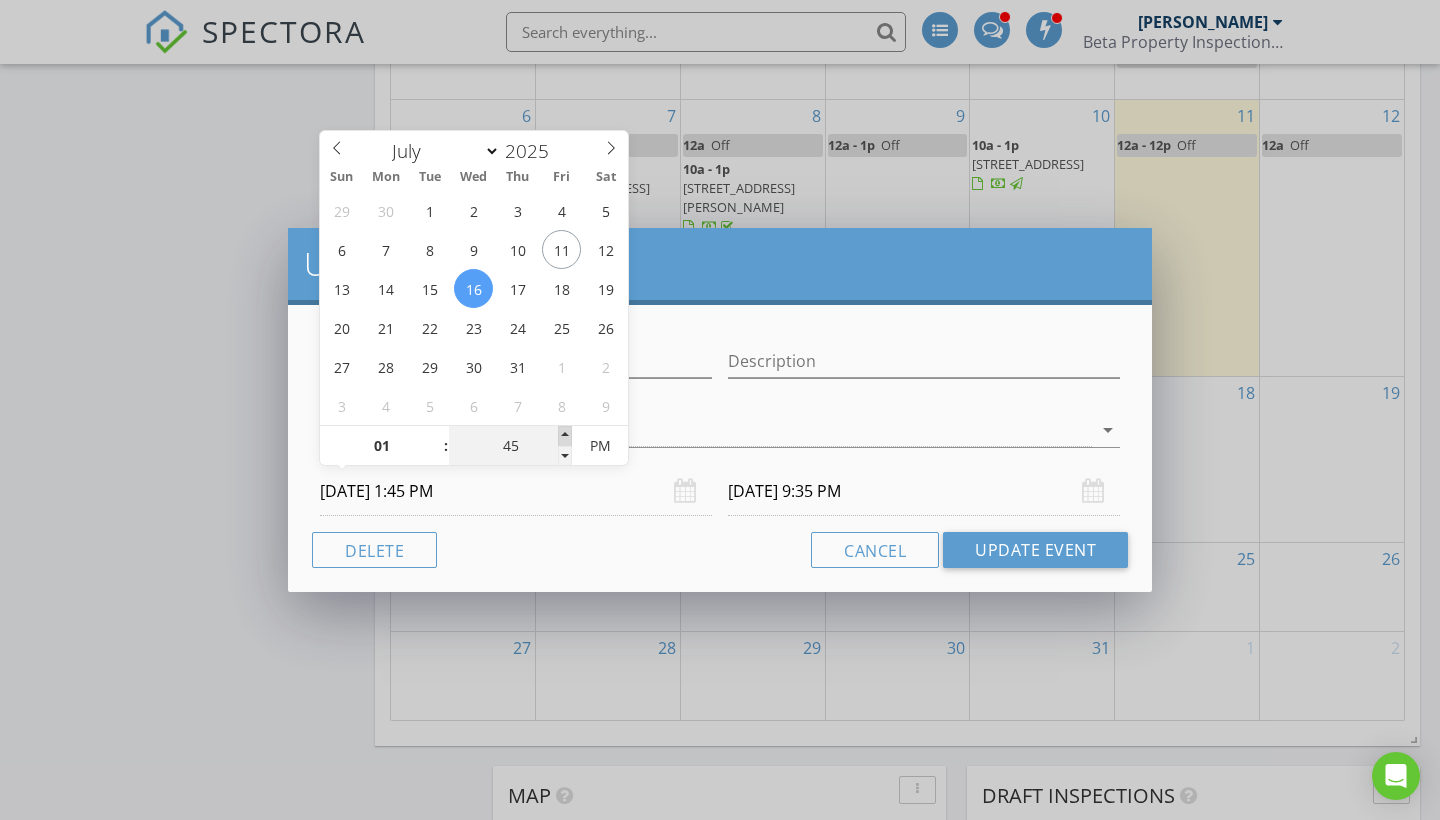 click at bounding box center [565, 436] 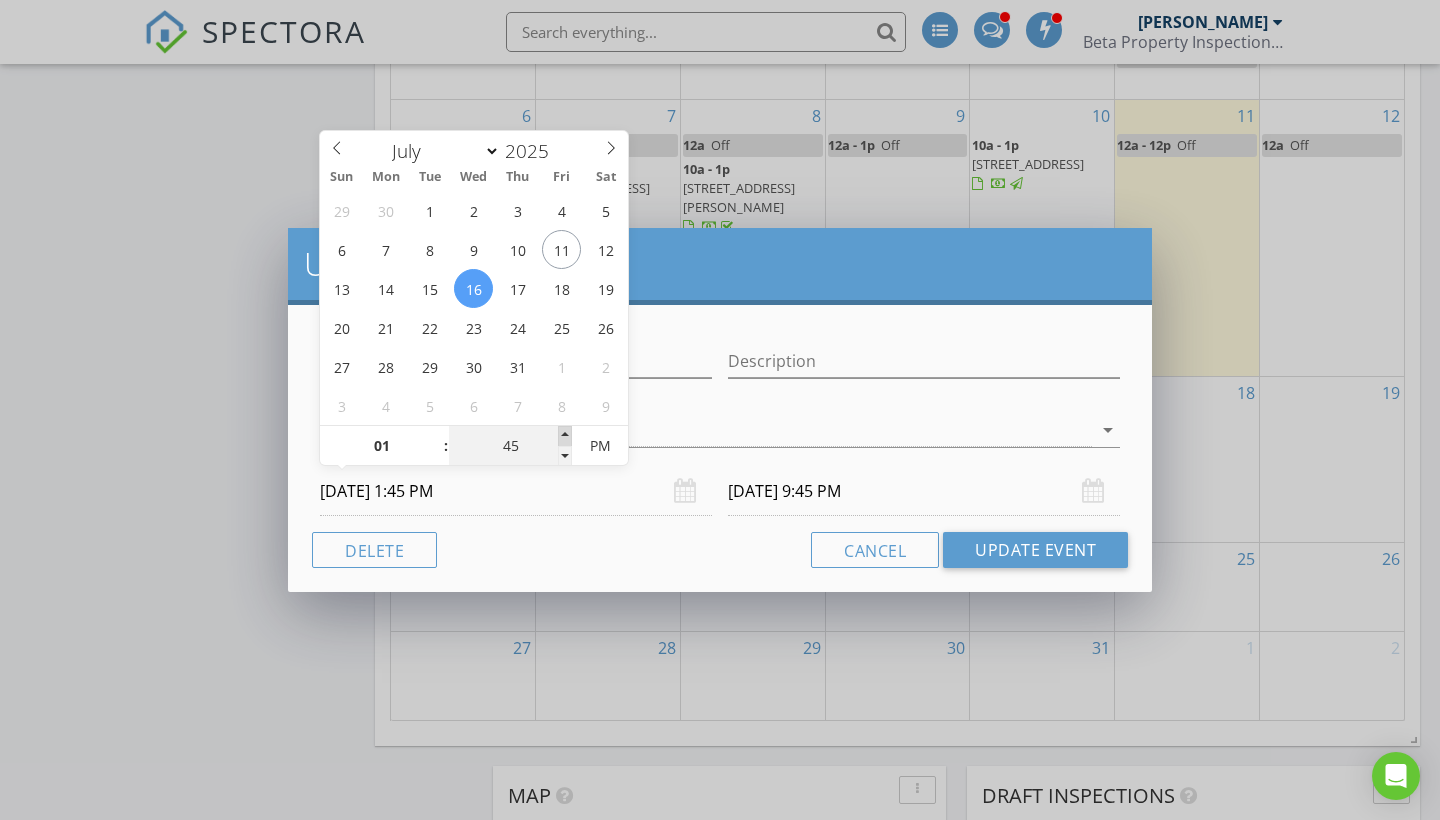 type 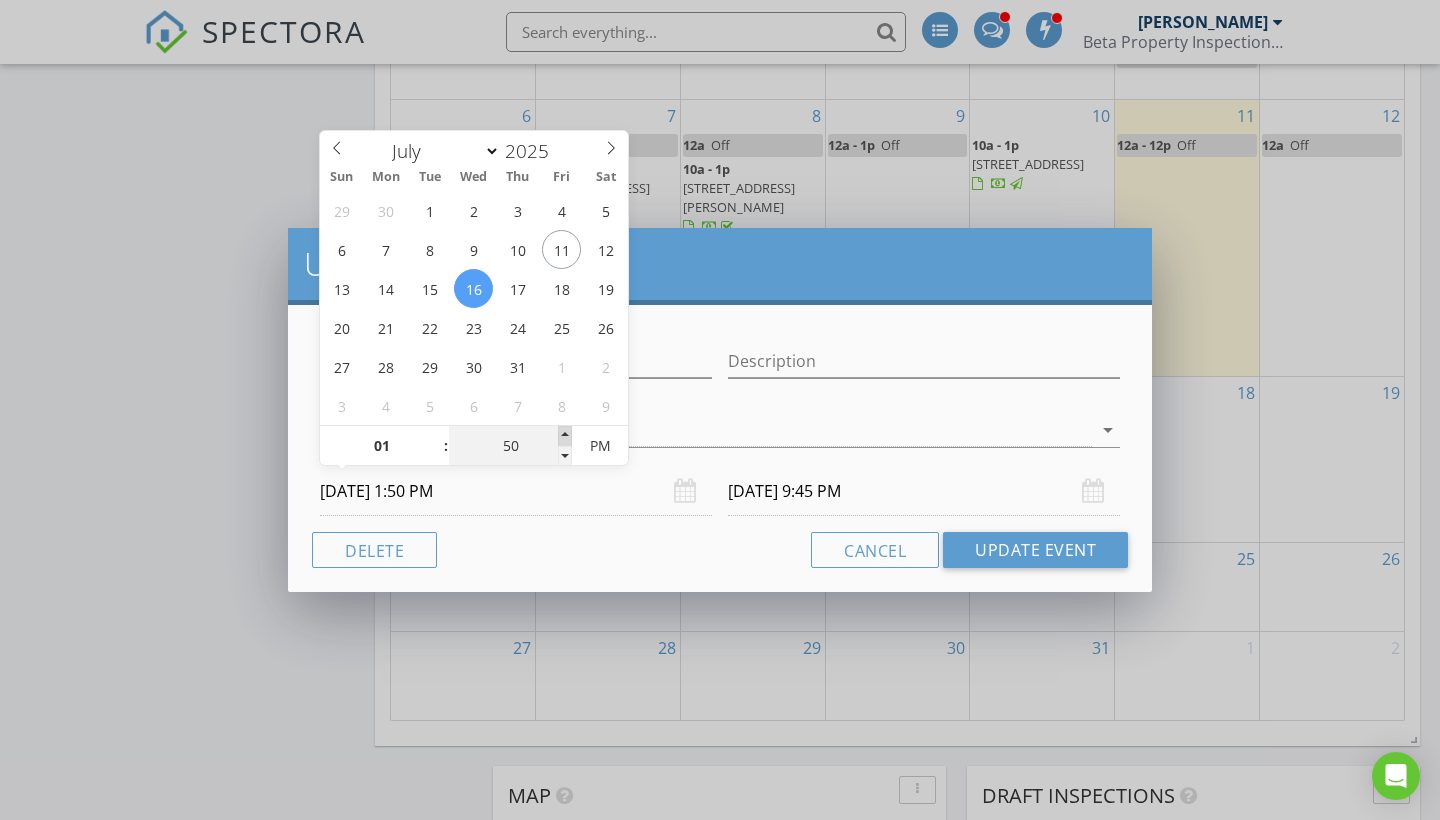 click at bounding box center [565, 436] 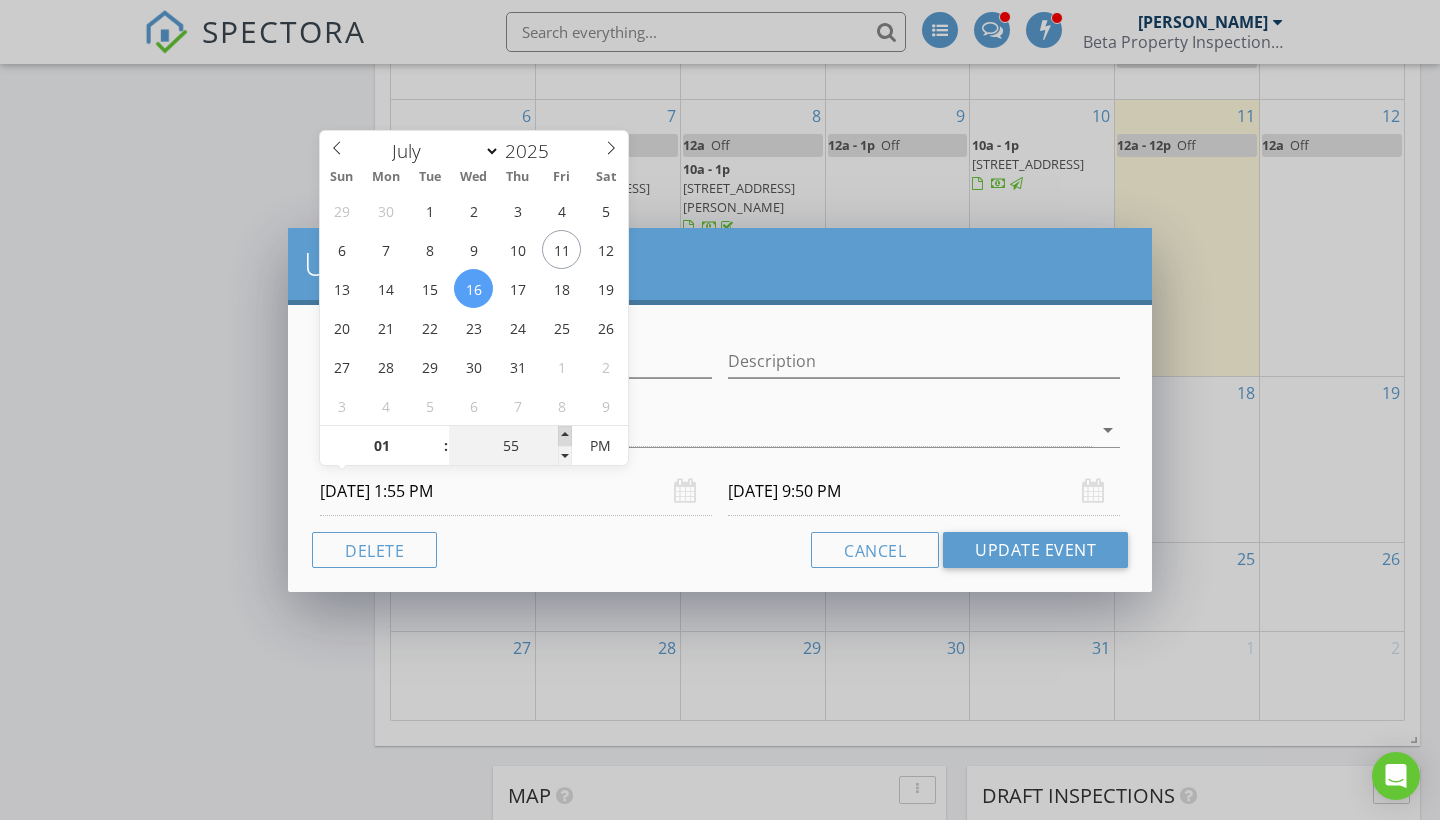 click at bounding box center (565, 436) 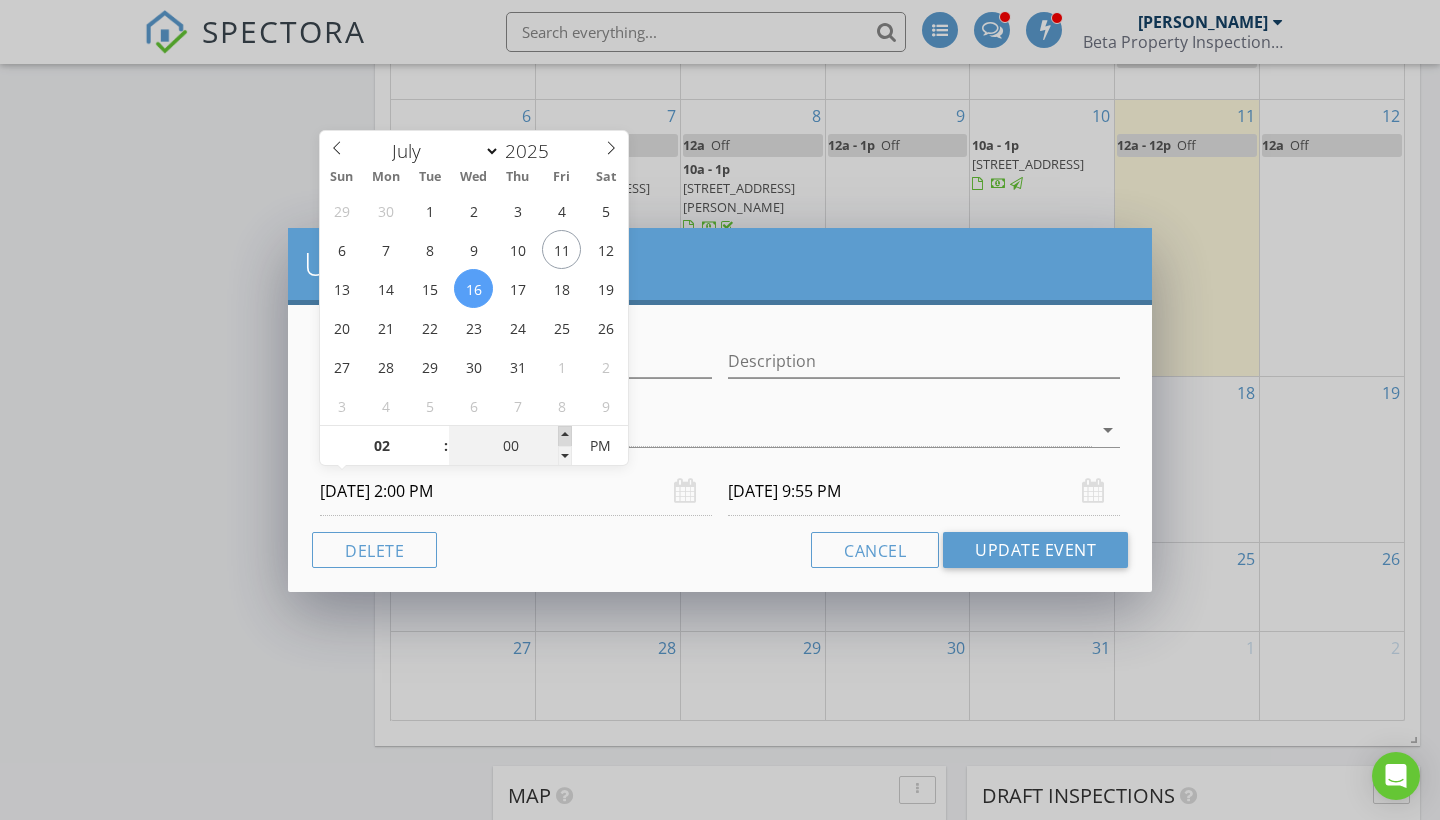 click at bounding box center (565, 436) 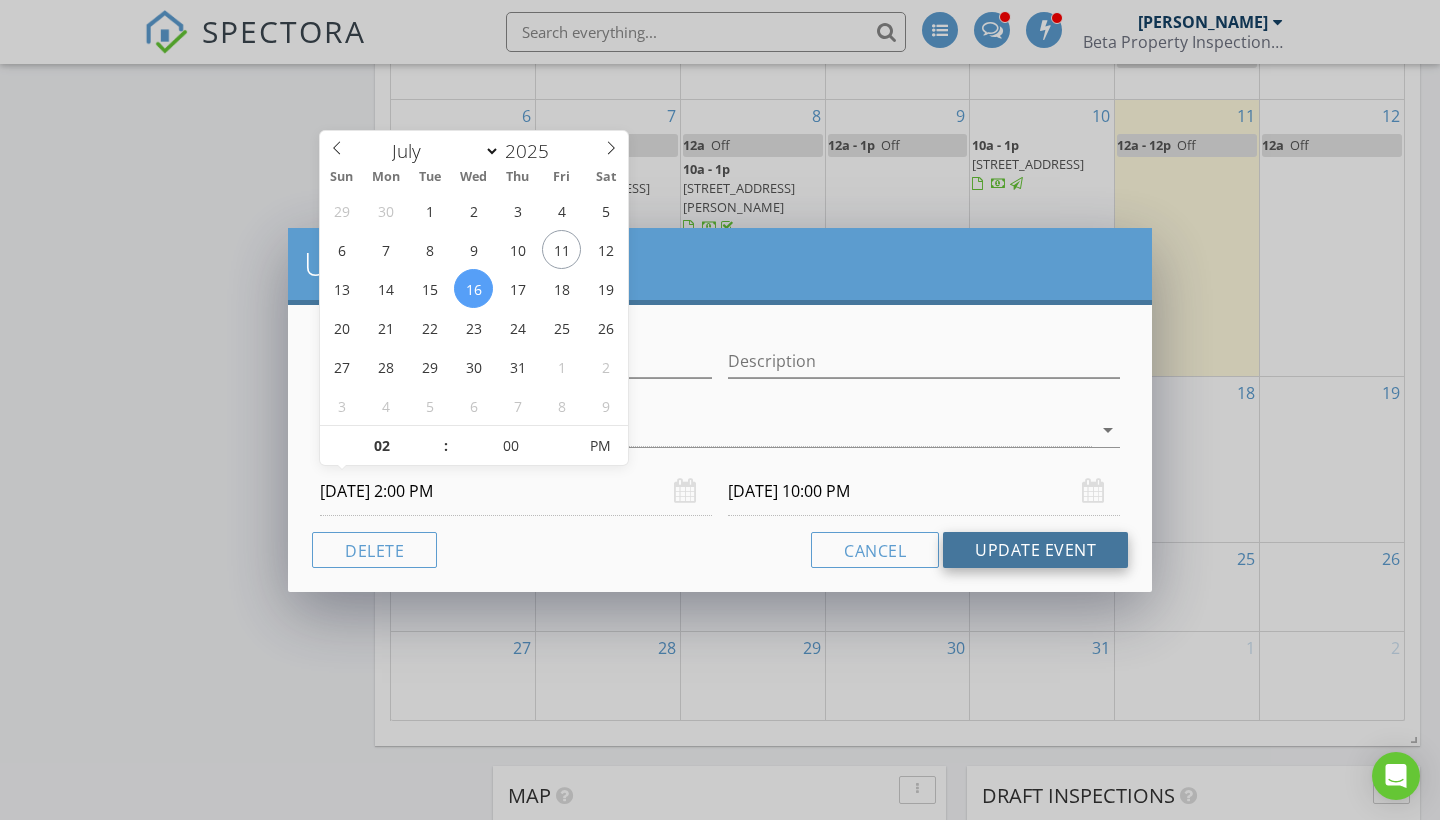click on "Update Event" at bounding box center (1035, 550) 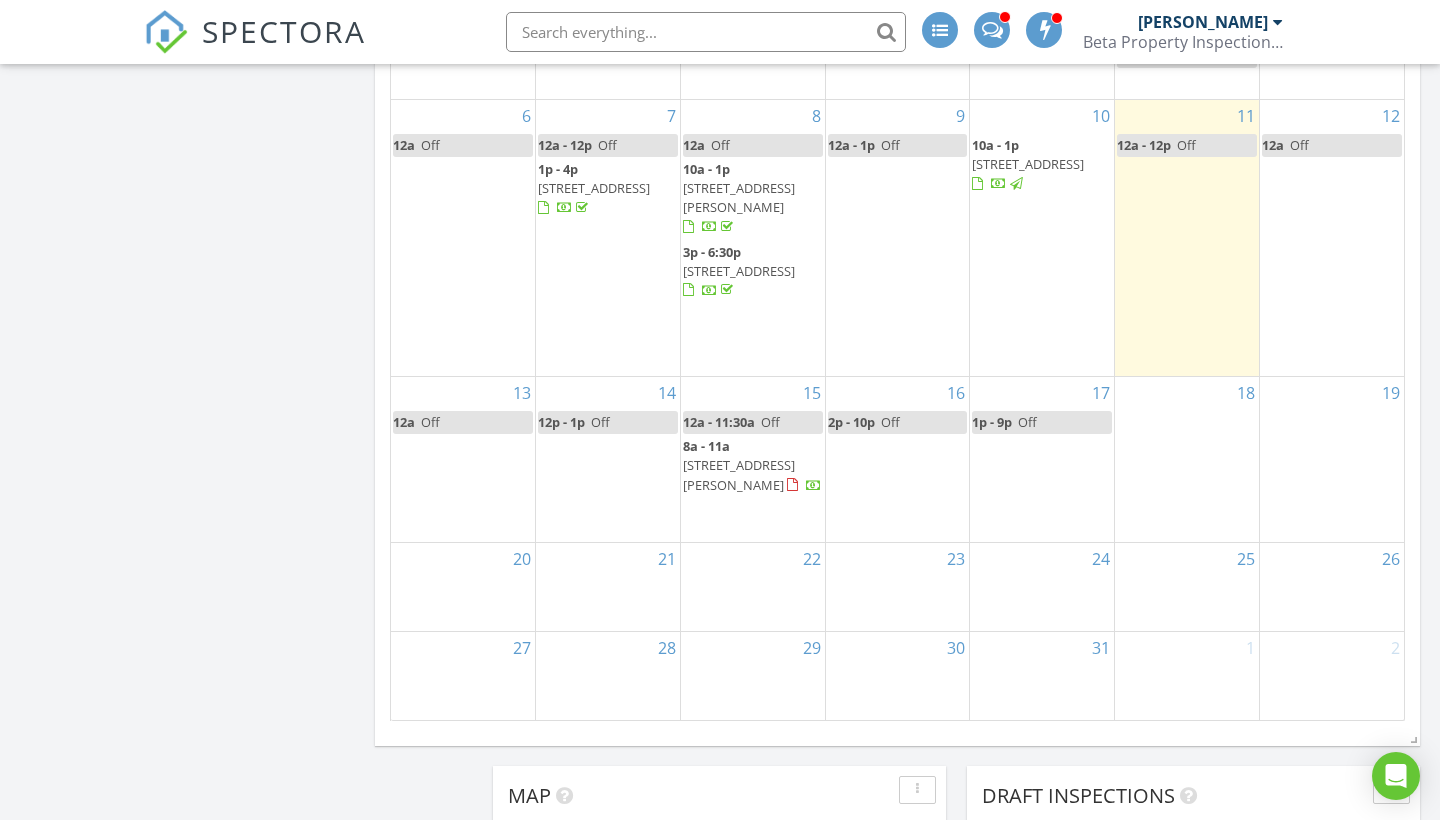 click on "17
1p - 9p
Off" at bounding box center [1042, 459] 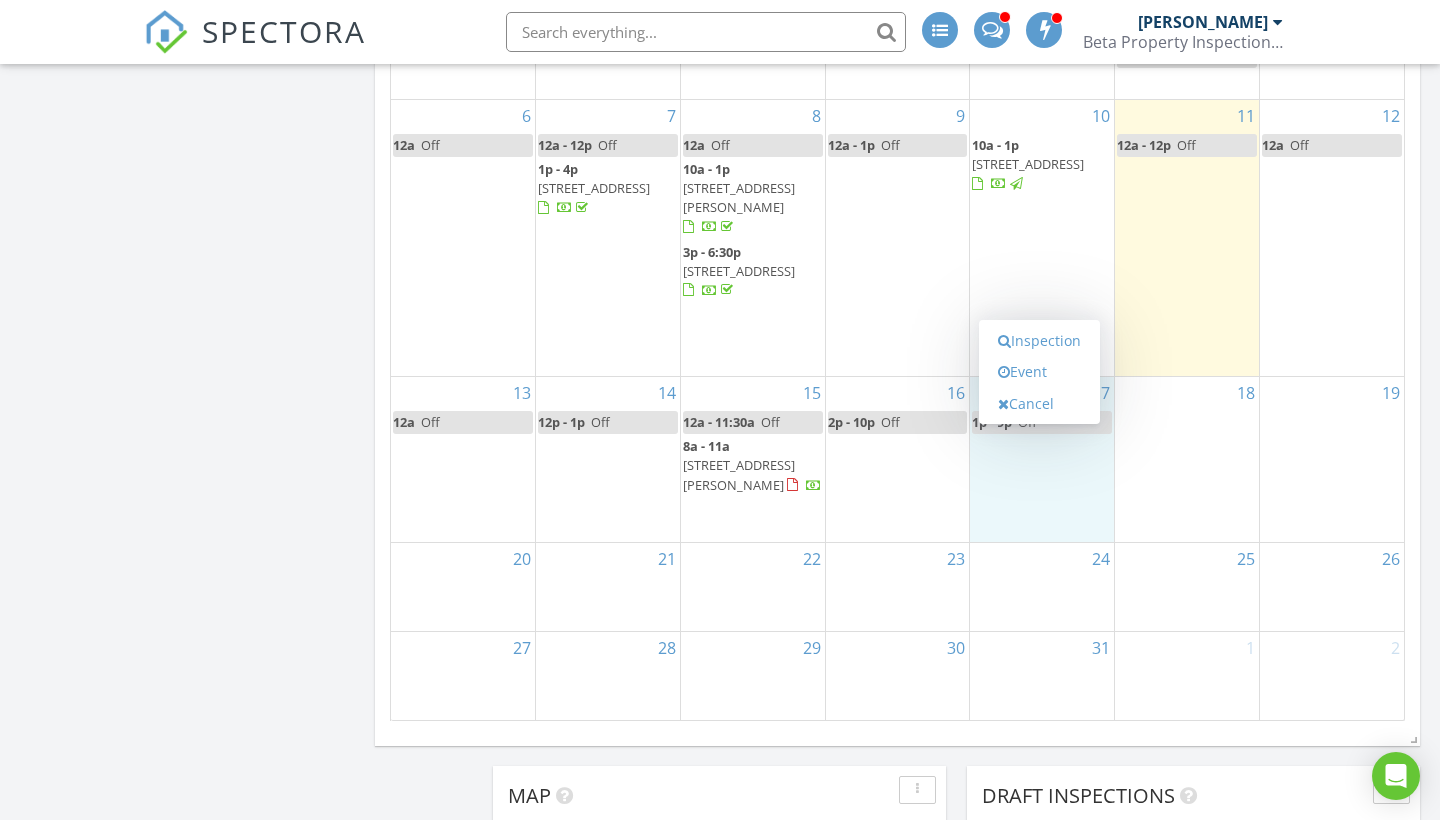click on "16
2p - 10p
Off" at bounding box center [898, 459] 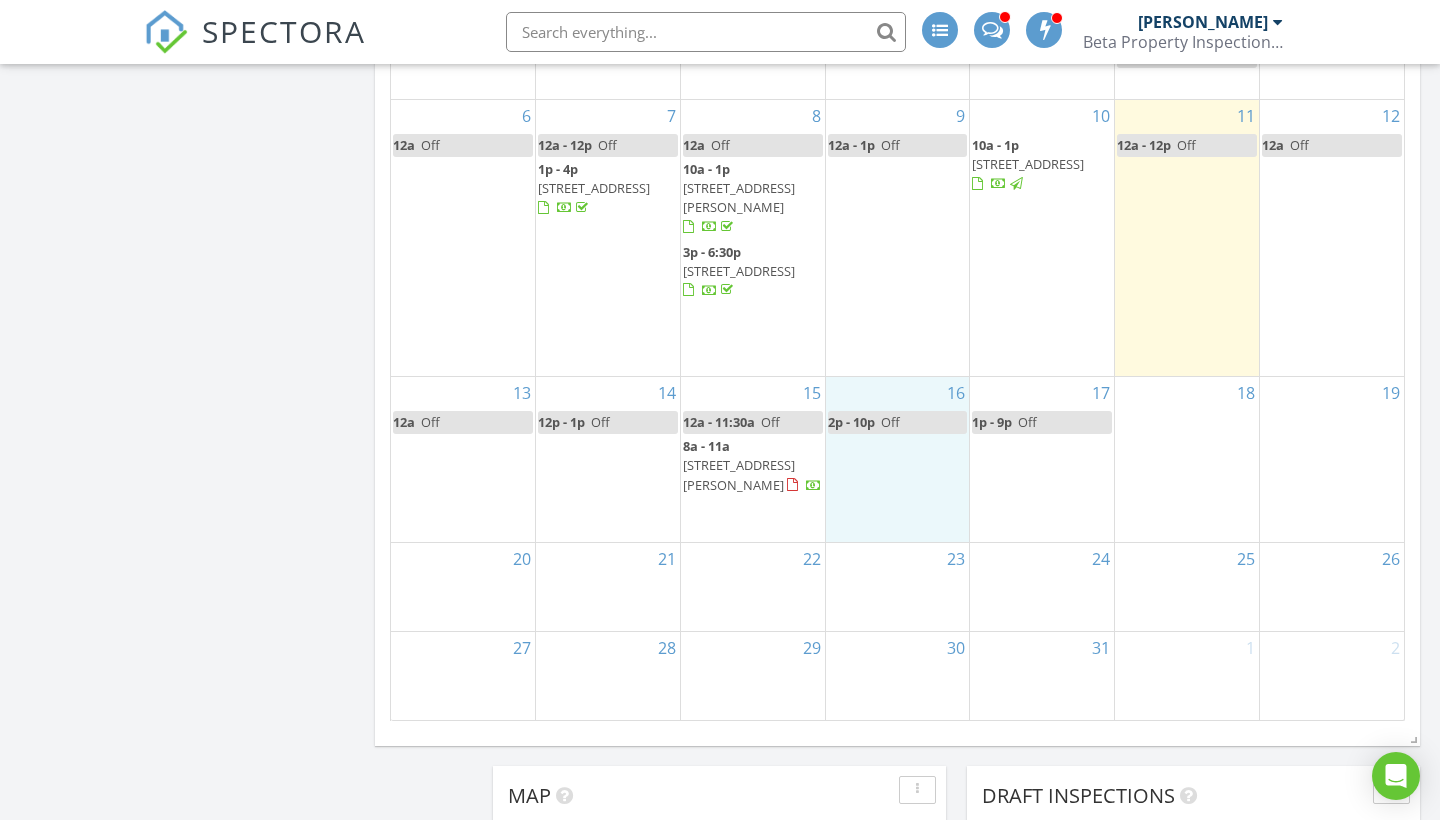 click on "1p - 9p" at bounding box center (992, 422) 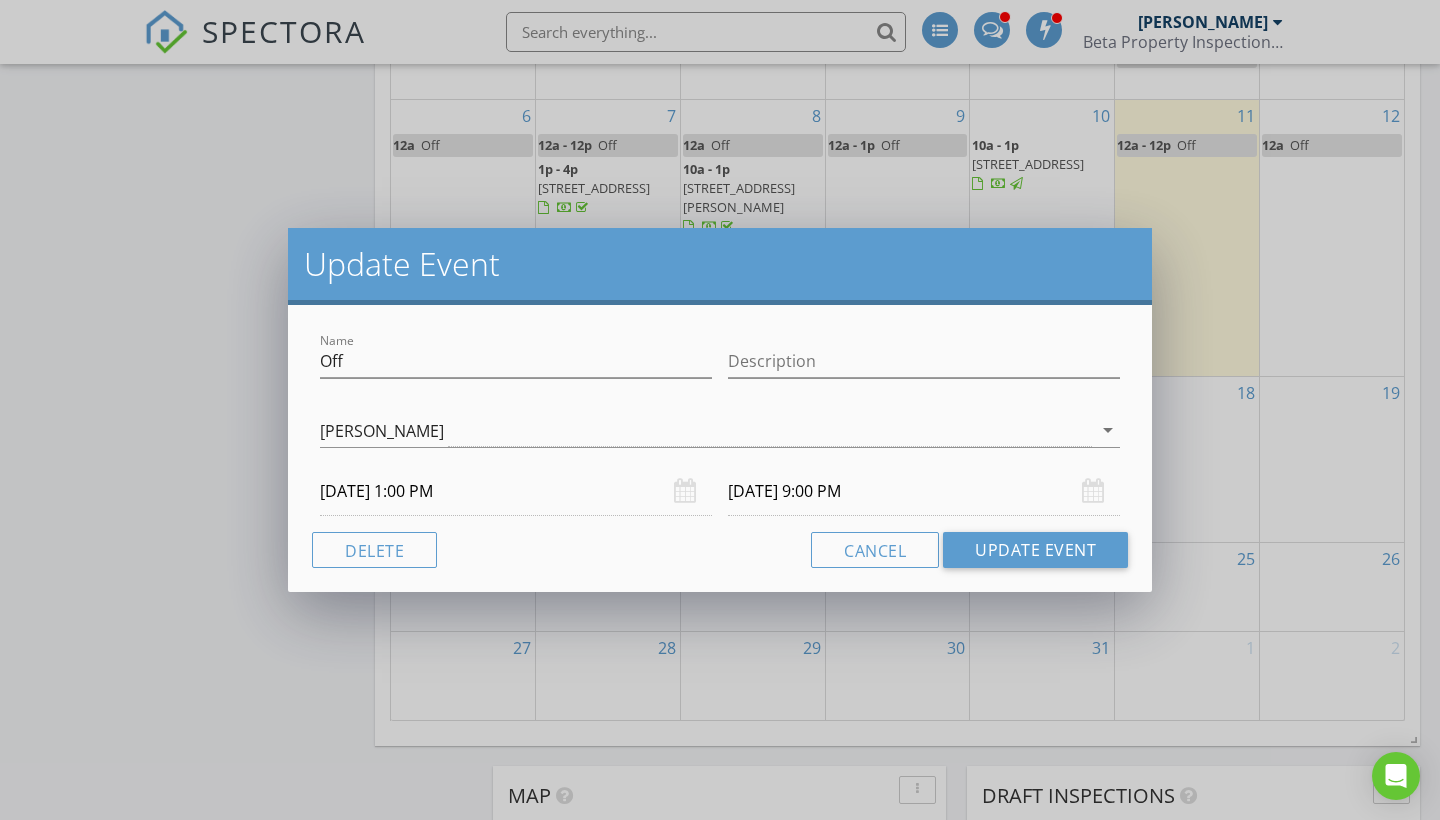 click on "07/17/2025 1:00 PM" at bounding box center [516, 491] 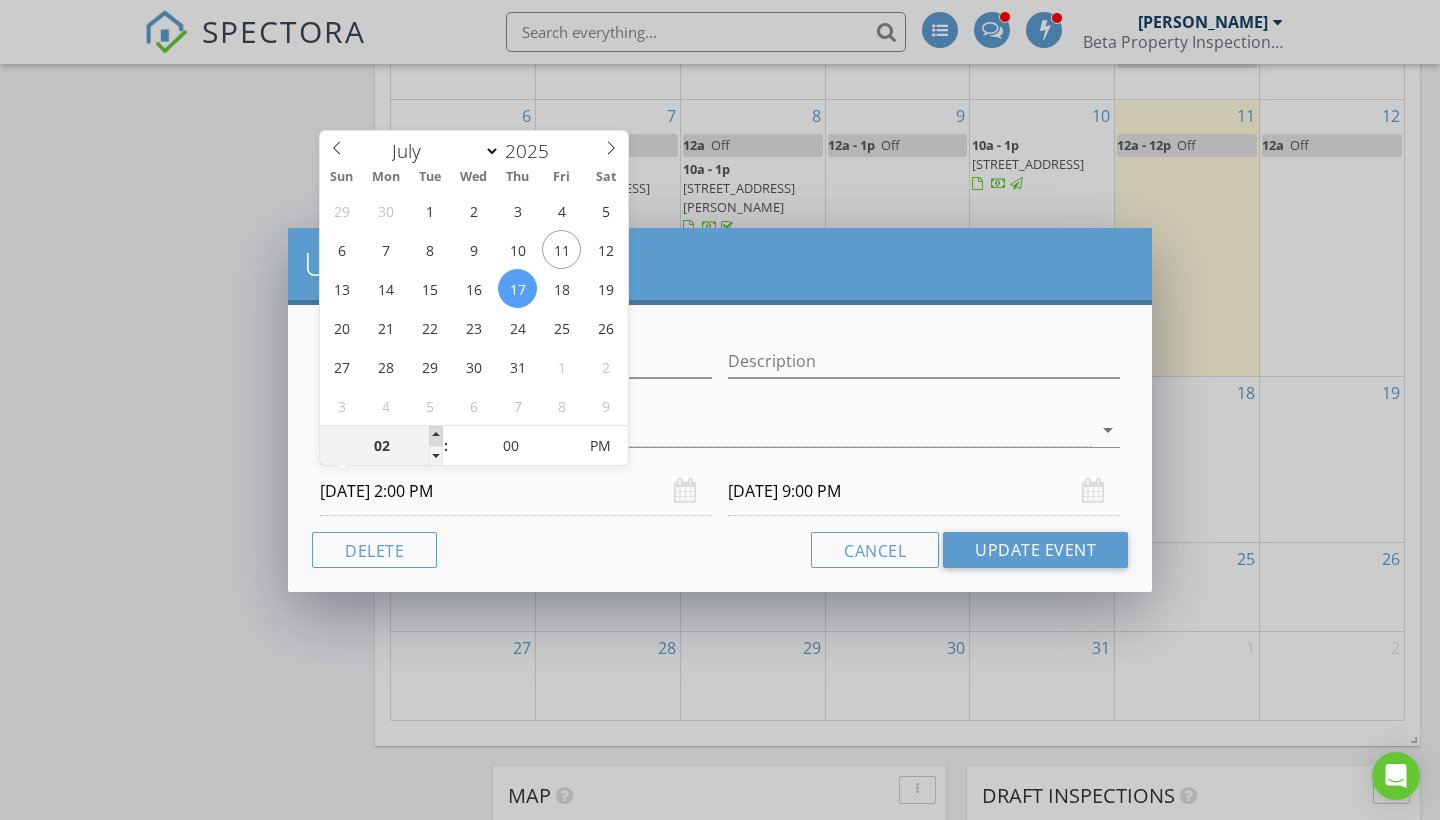 click at bounding box center (436, 436) 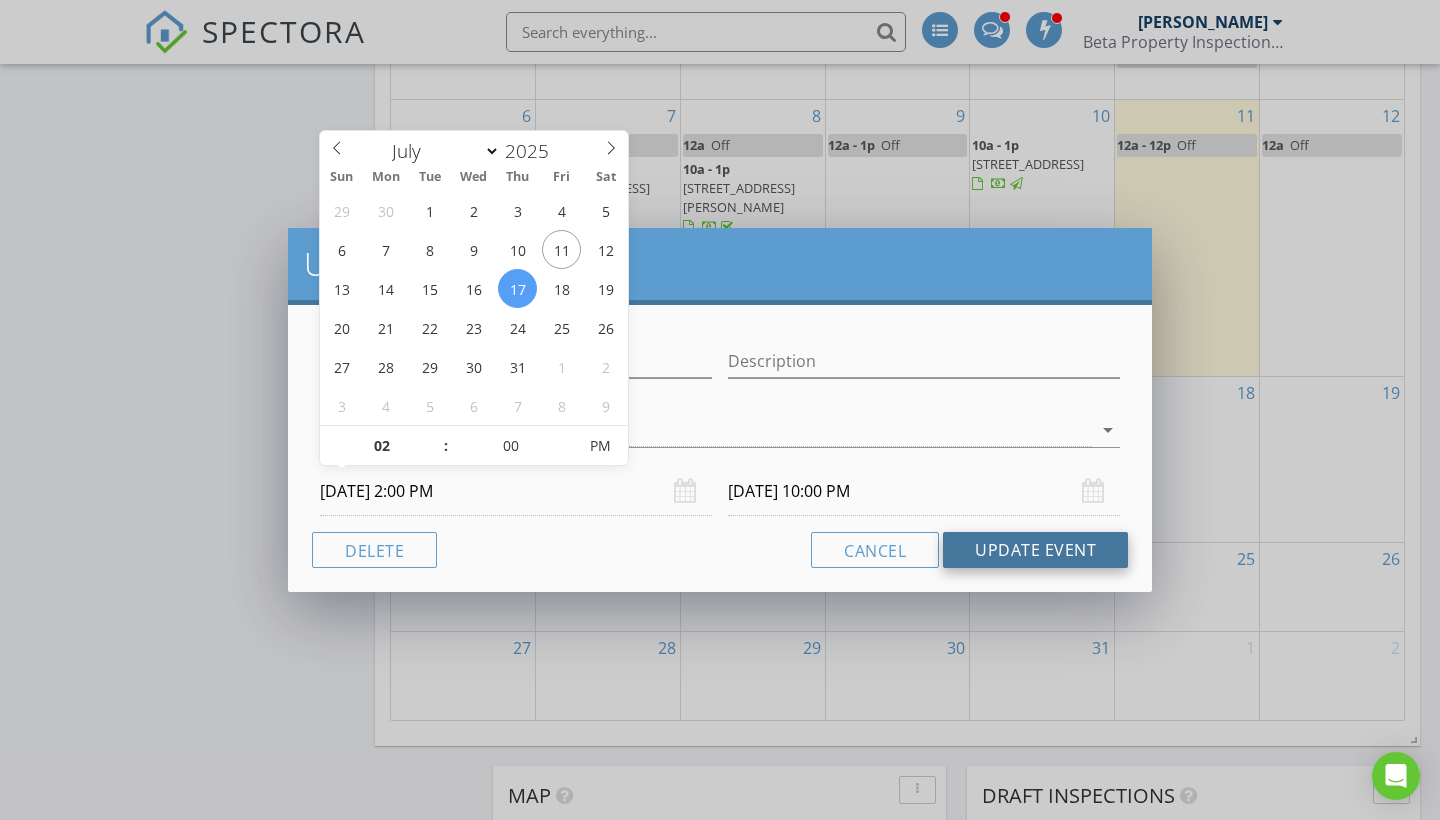 click on "Update Event" at bounding box center [1035, 550] 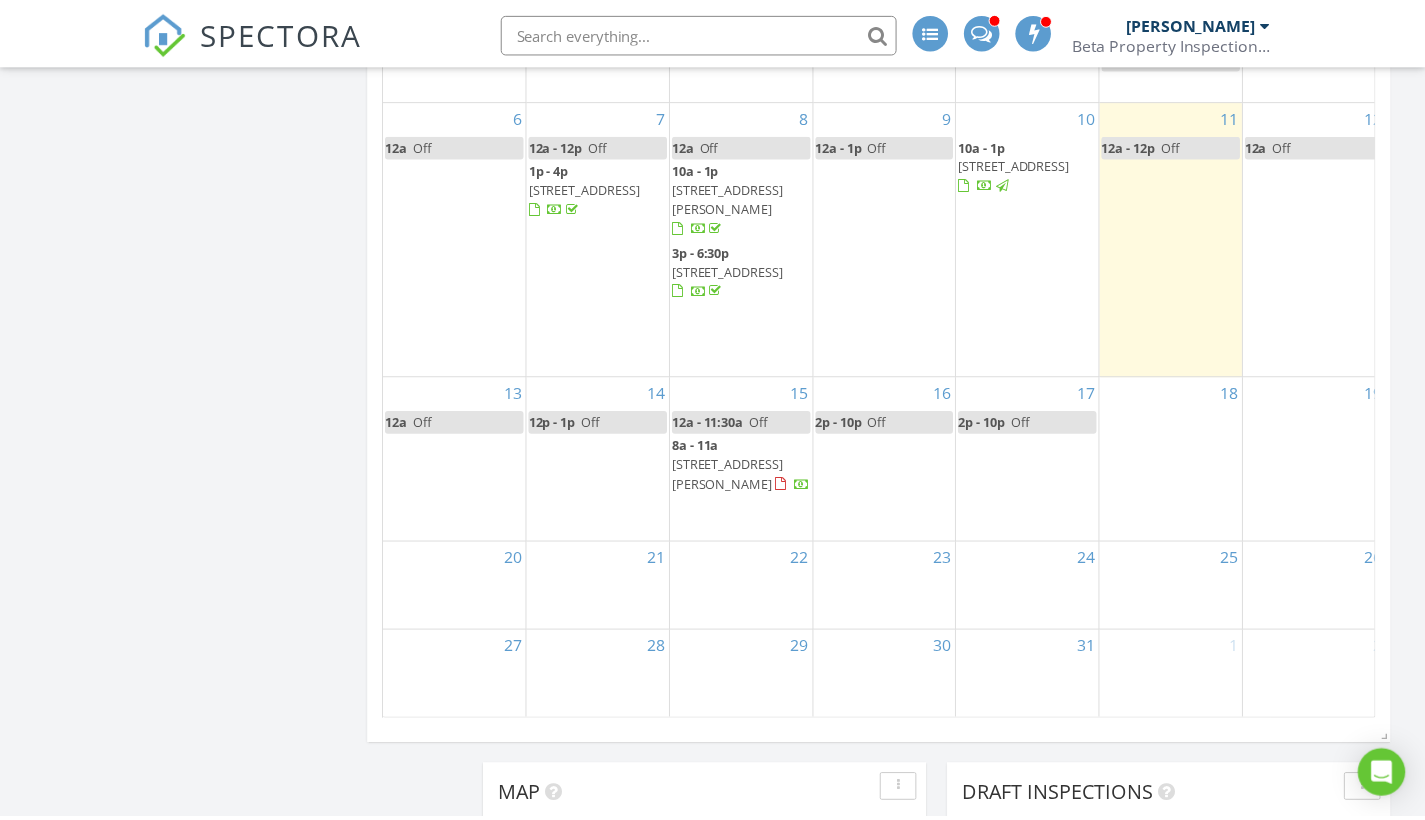 scroll, scrollTop: 1571, scrollLeft: 1426, axis: both 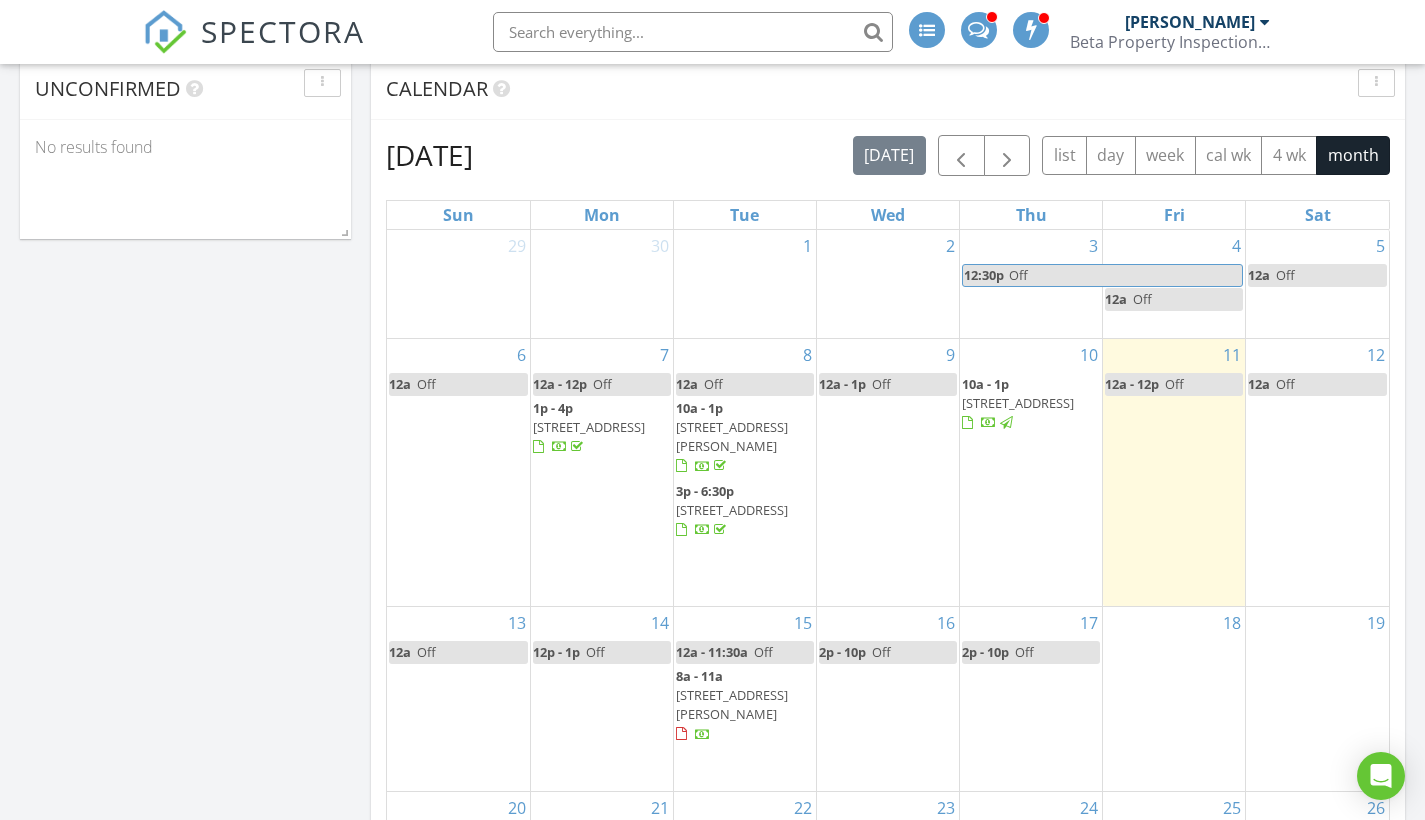 drag, startPoint x: 0, startPoint y: 0, endPoint x: 1318, endPoint y: 402, distance: 1377.9434 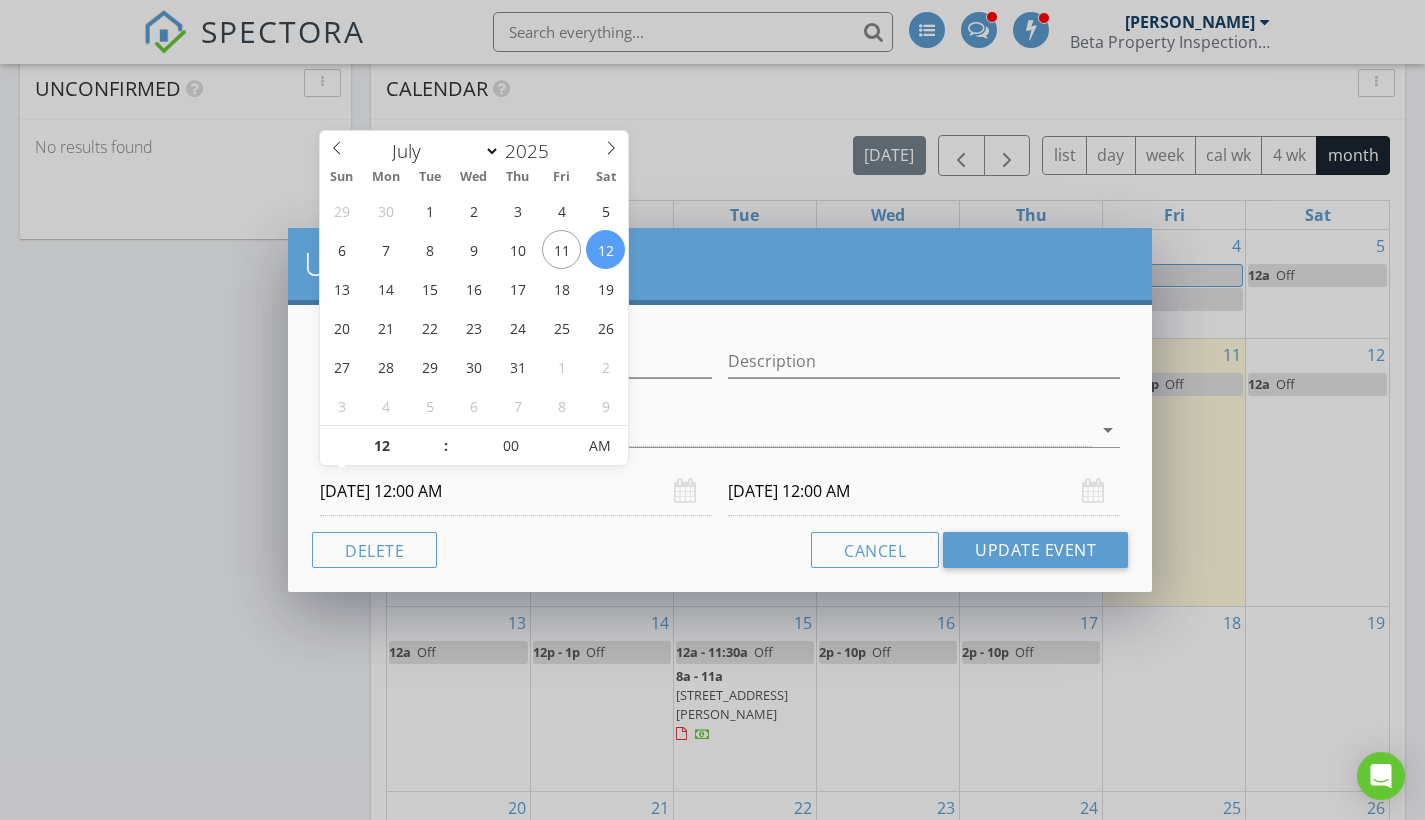 click on "[DATE] 12:00 AM" at bounding box center [516, 491] 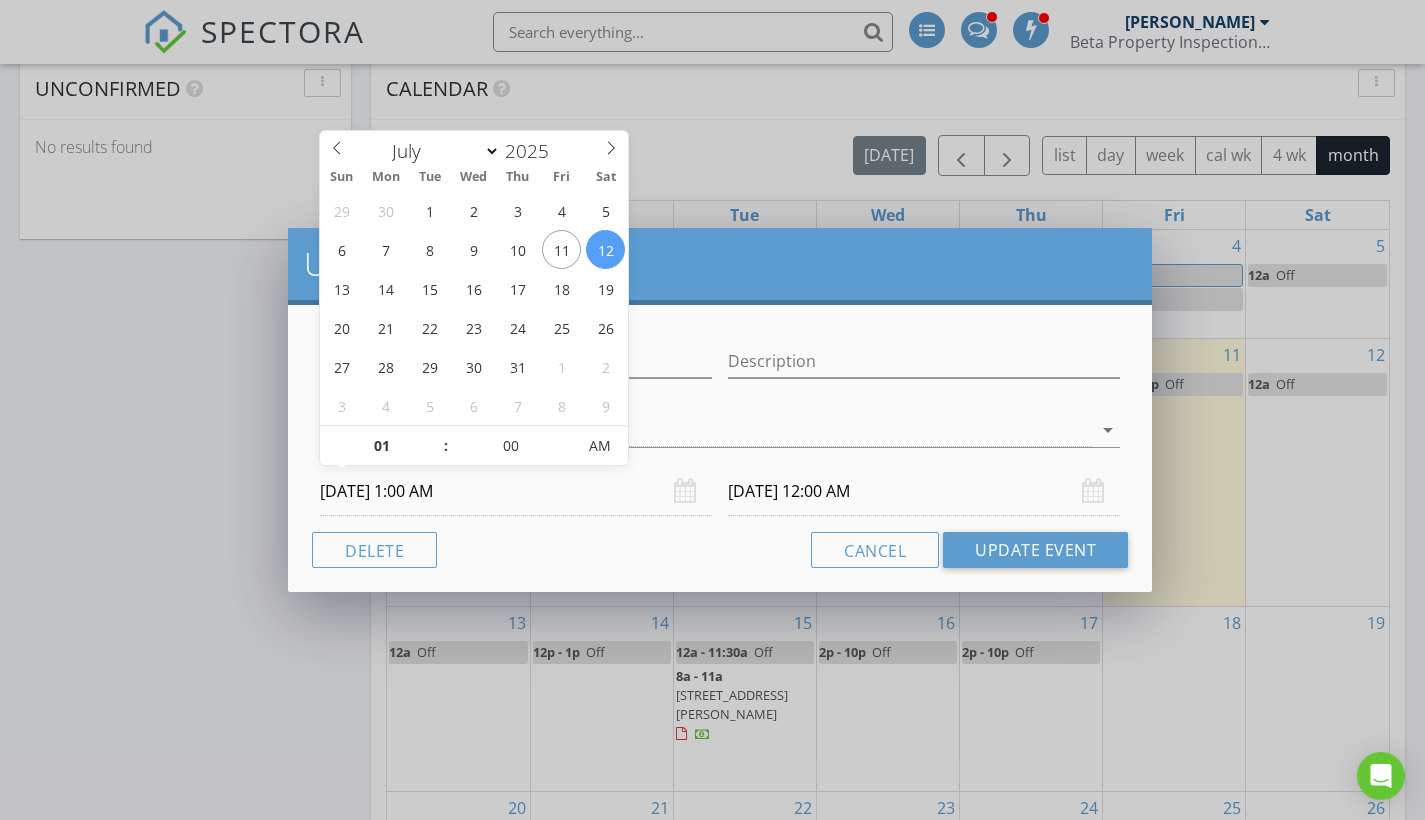click at bounding box center [436, 436] 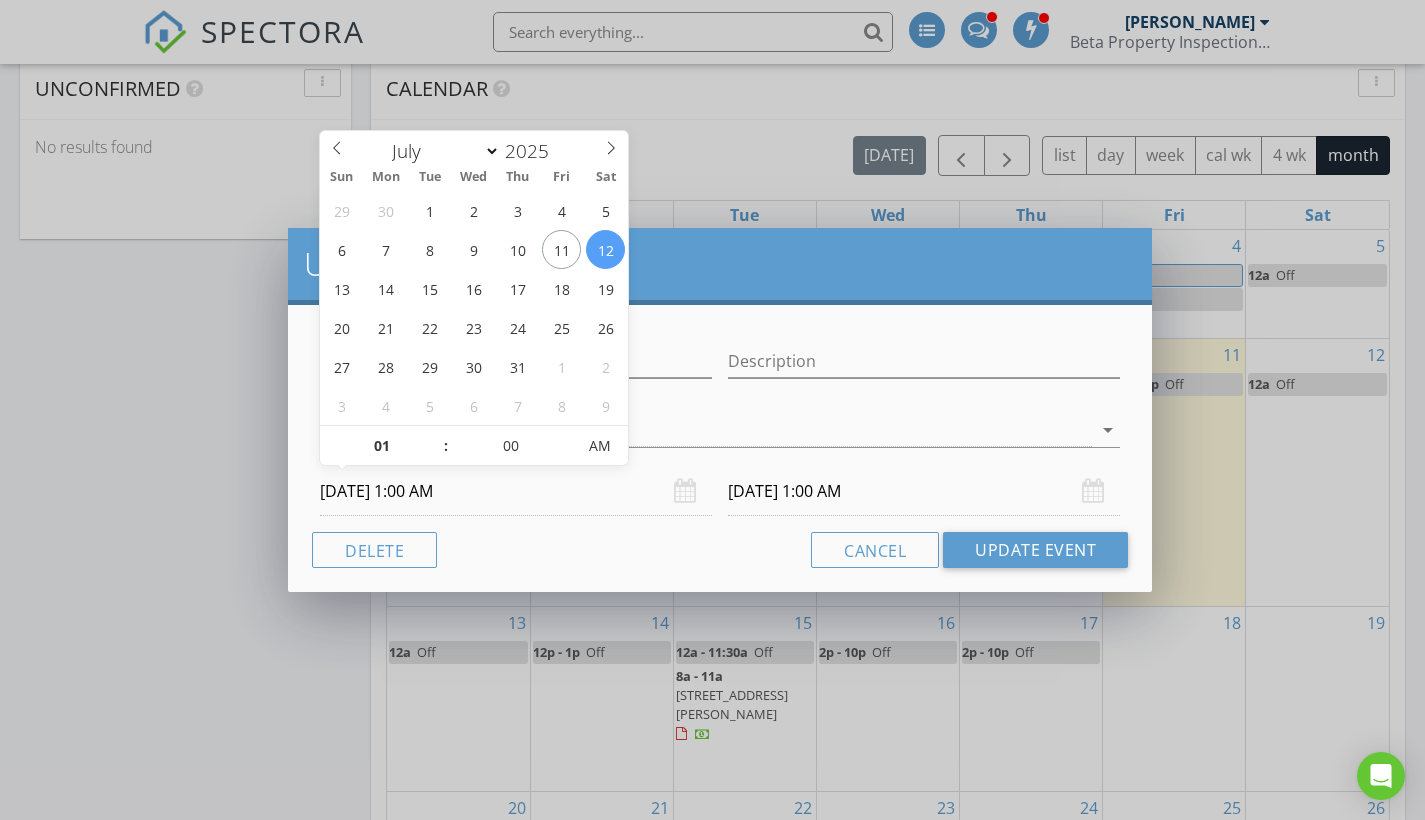 type on "02" 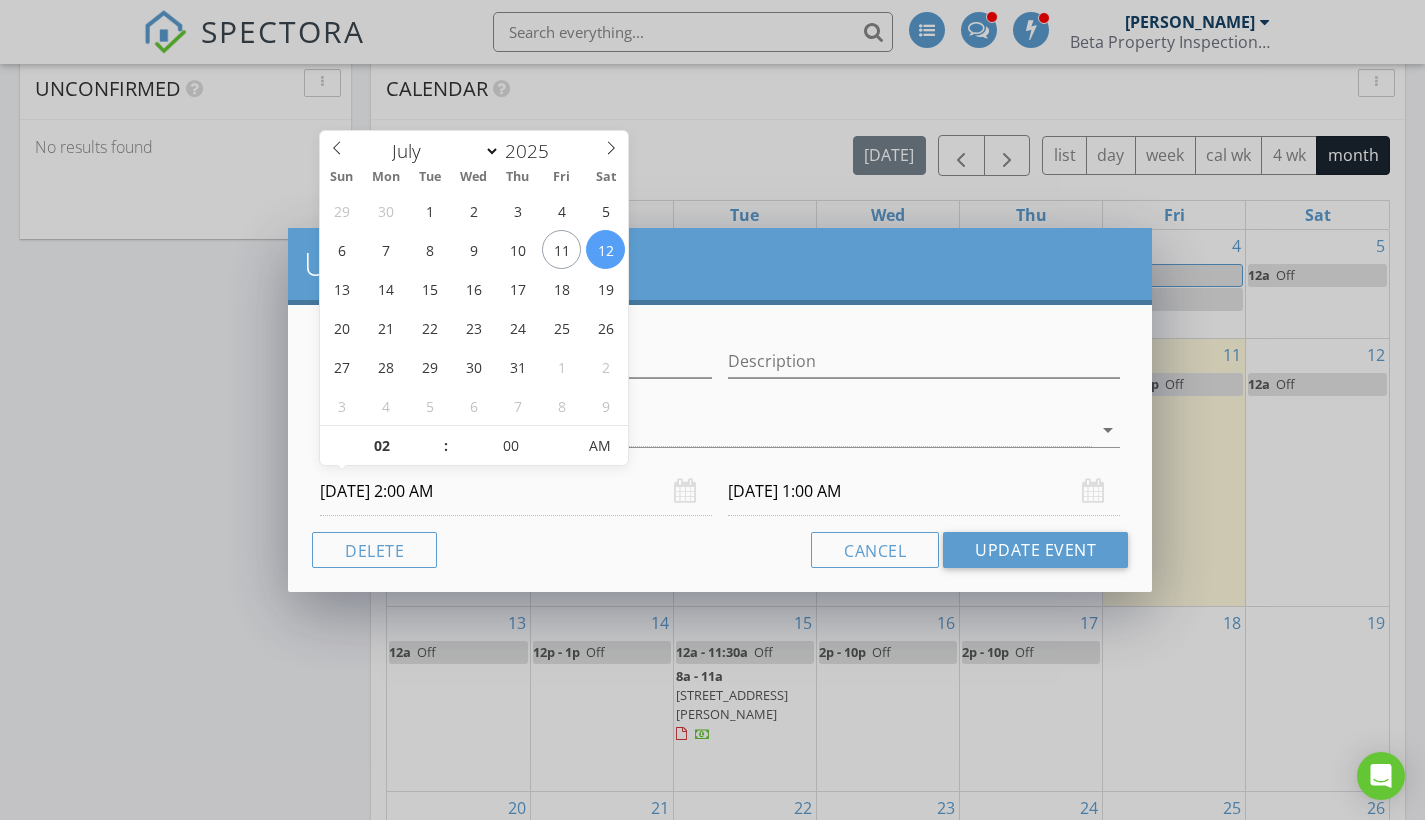 click at bounding box center [436, 436] 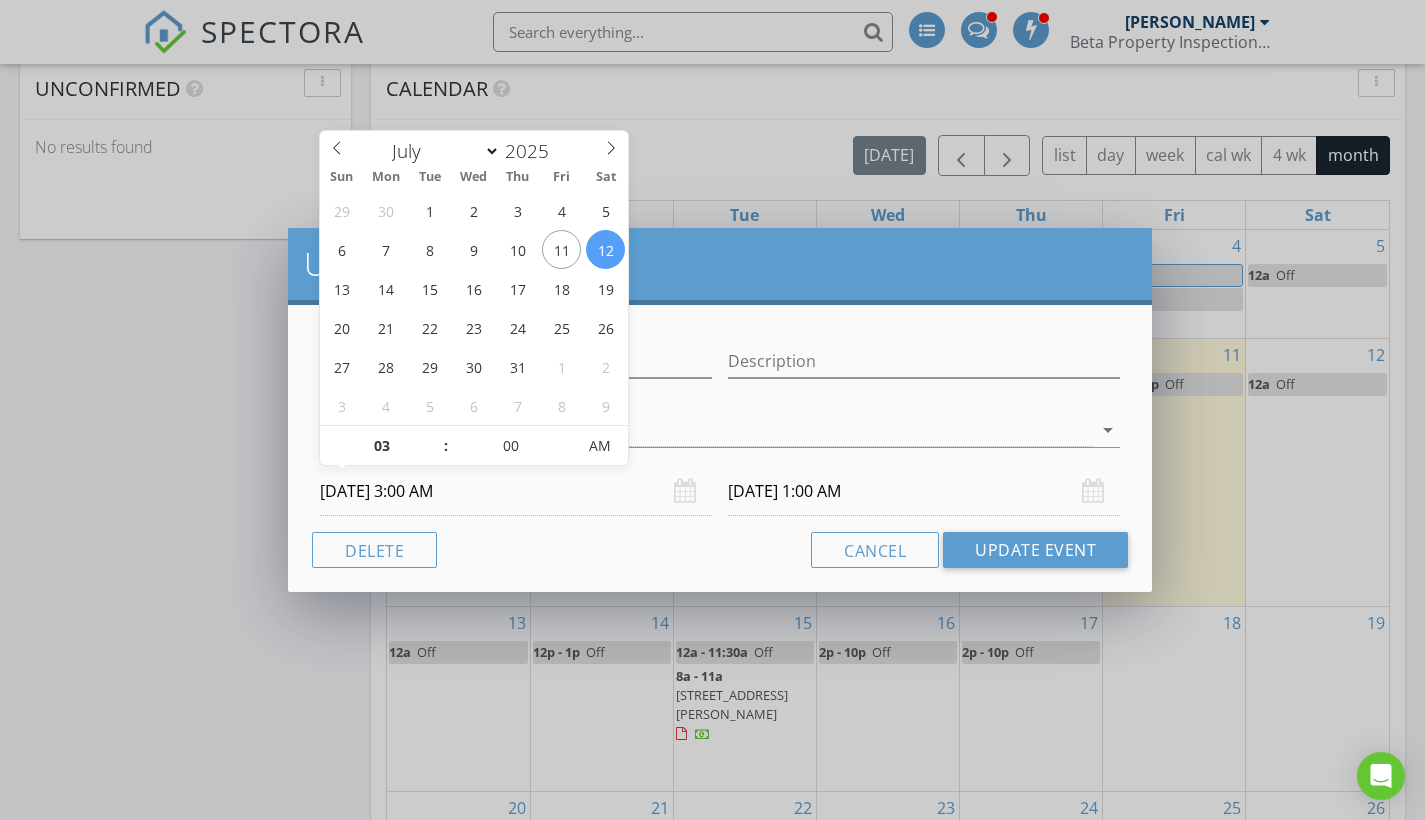 click at bounding box center [436, 436] 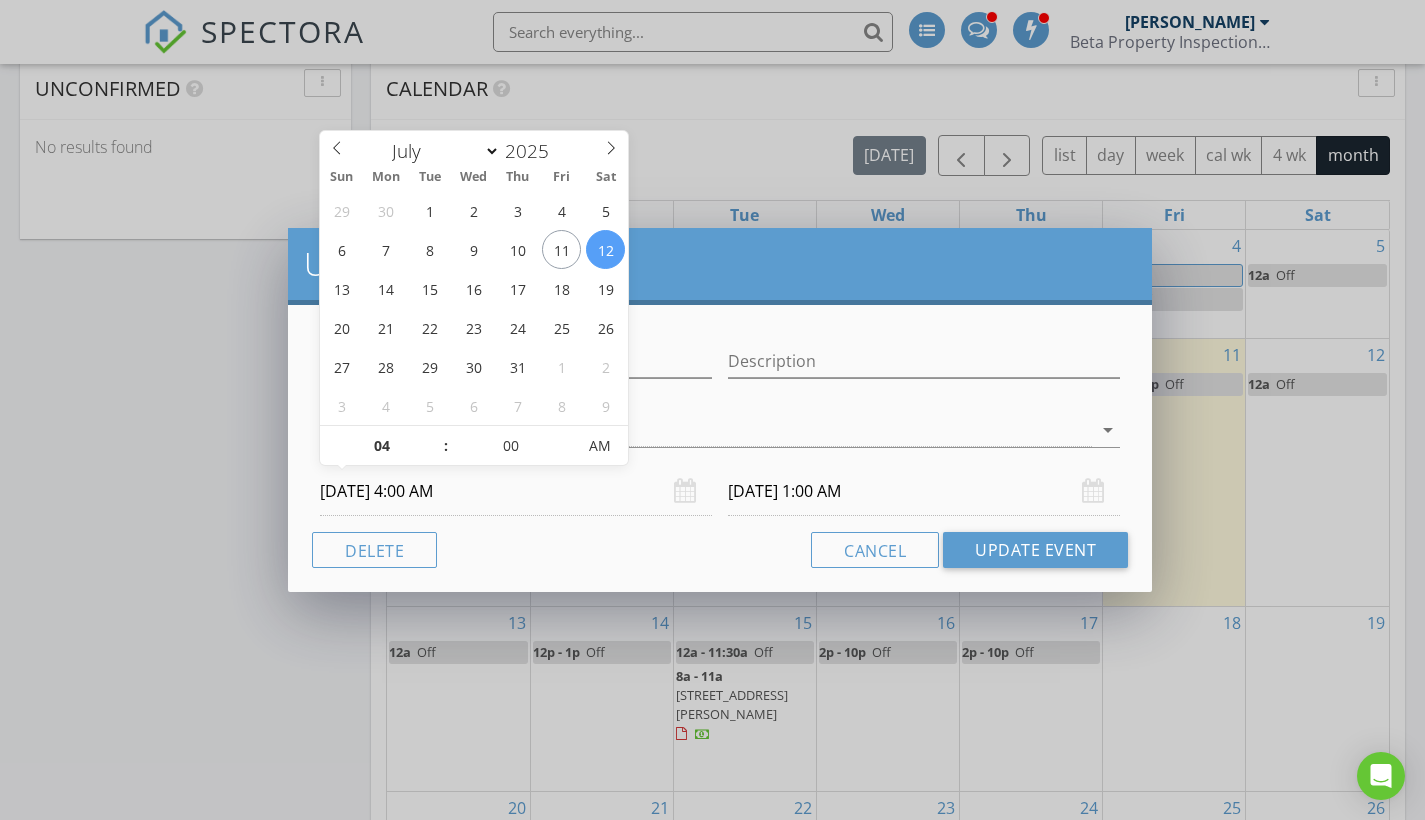 click at bounding box center (436, 436) 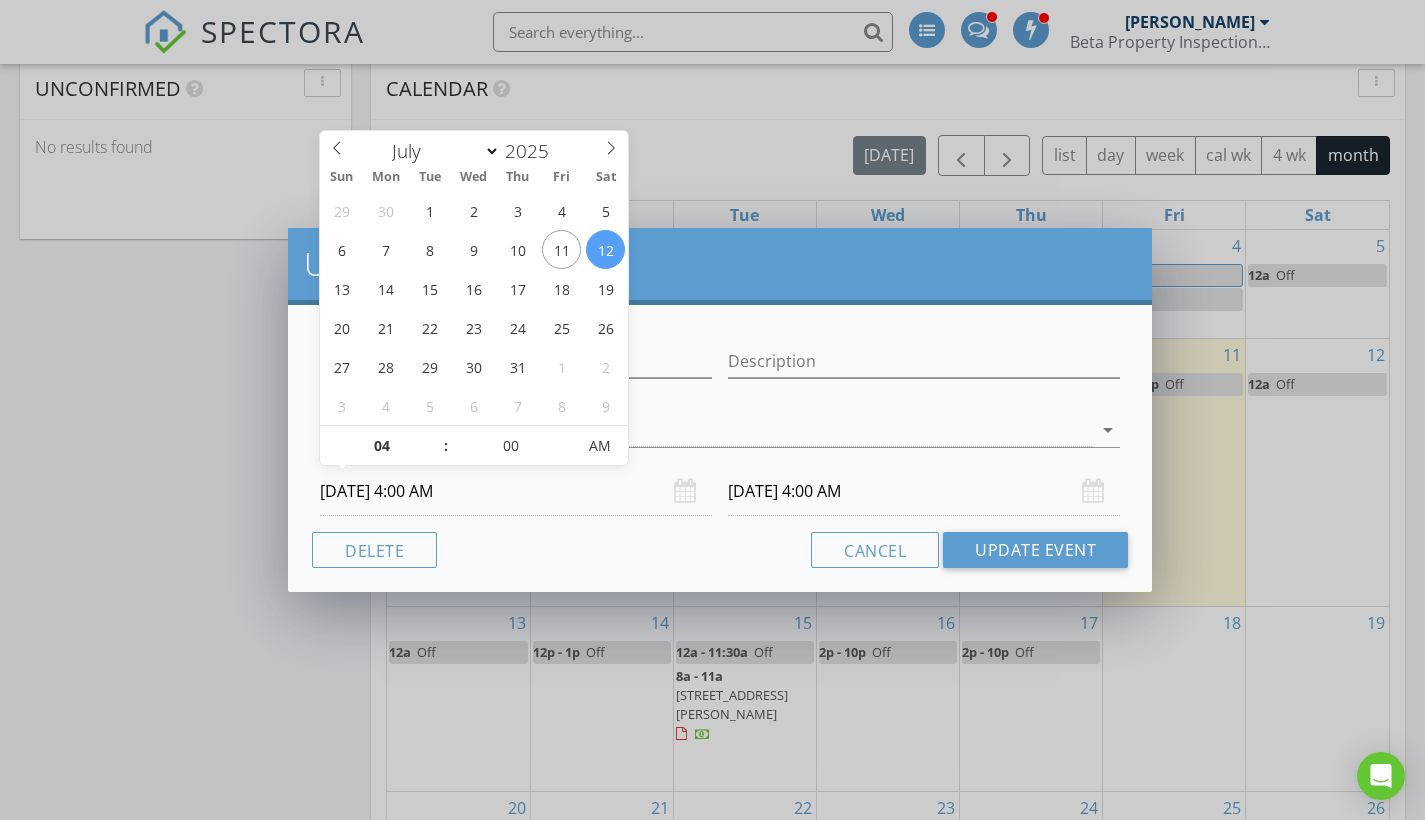 type on "05" 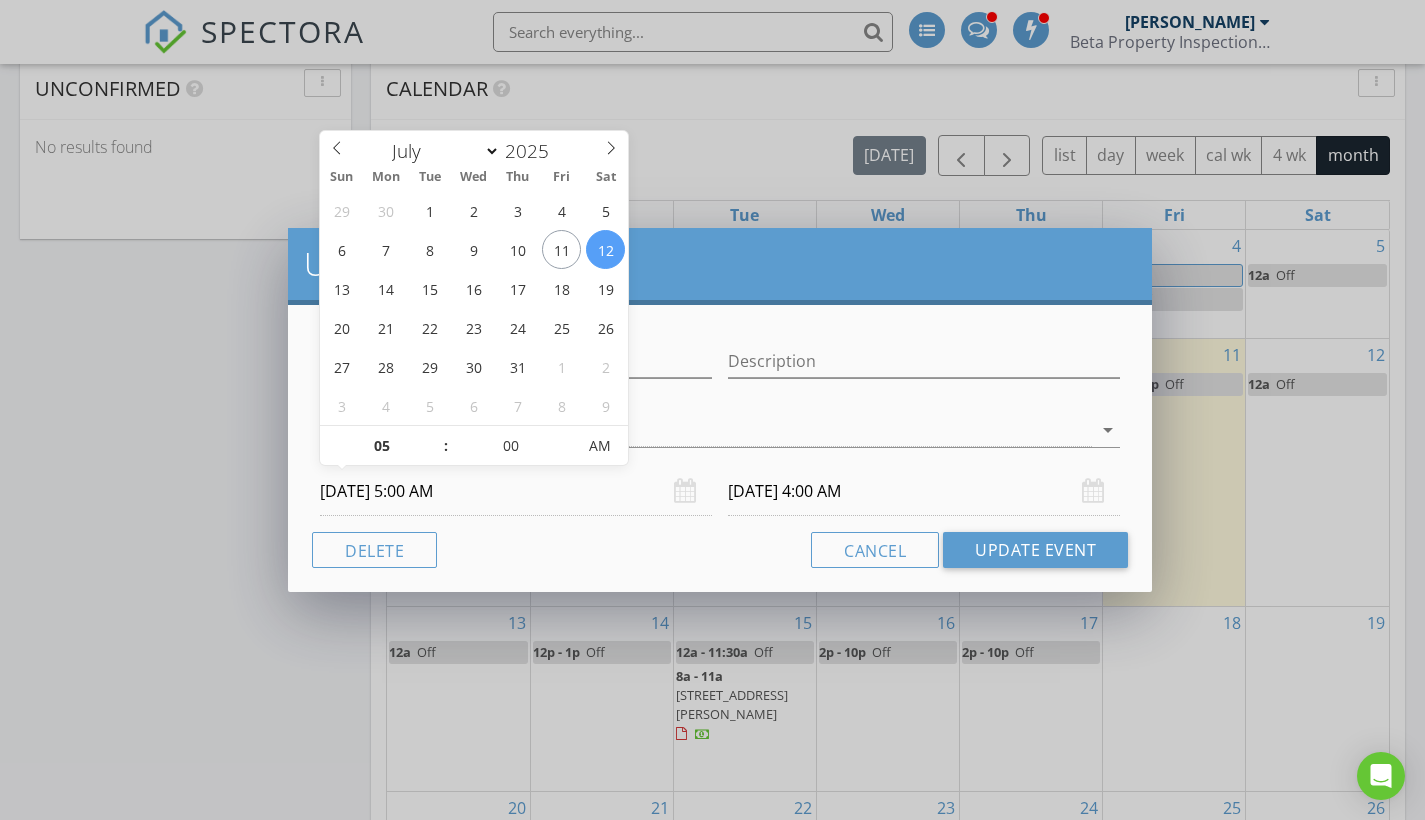 click at bounding box center (436, 436) 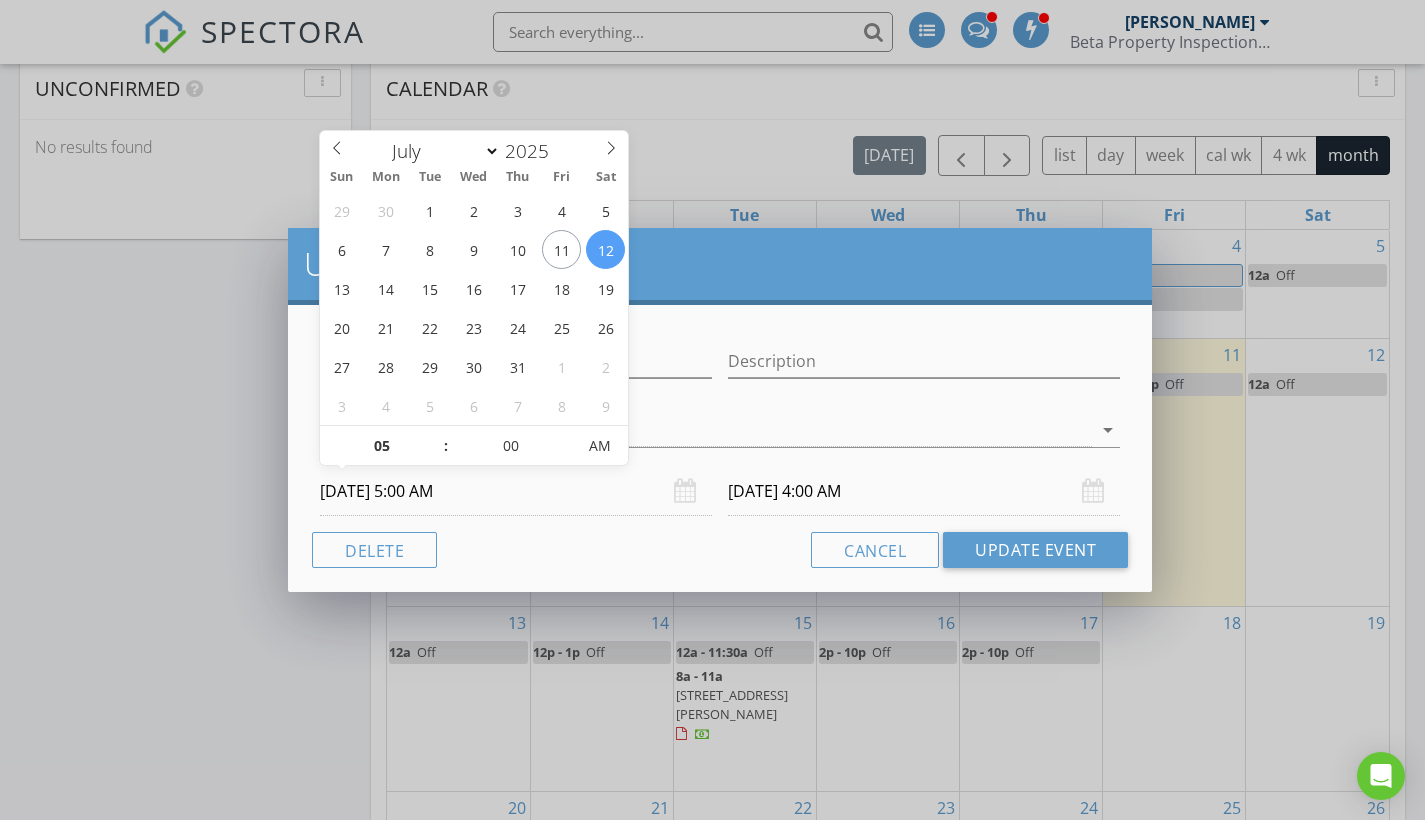 type on "[DATE] 5:00 AM" 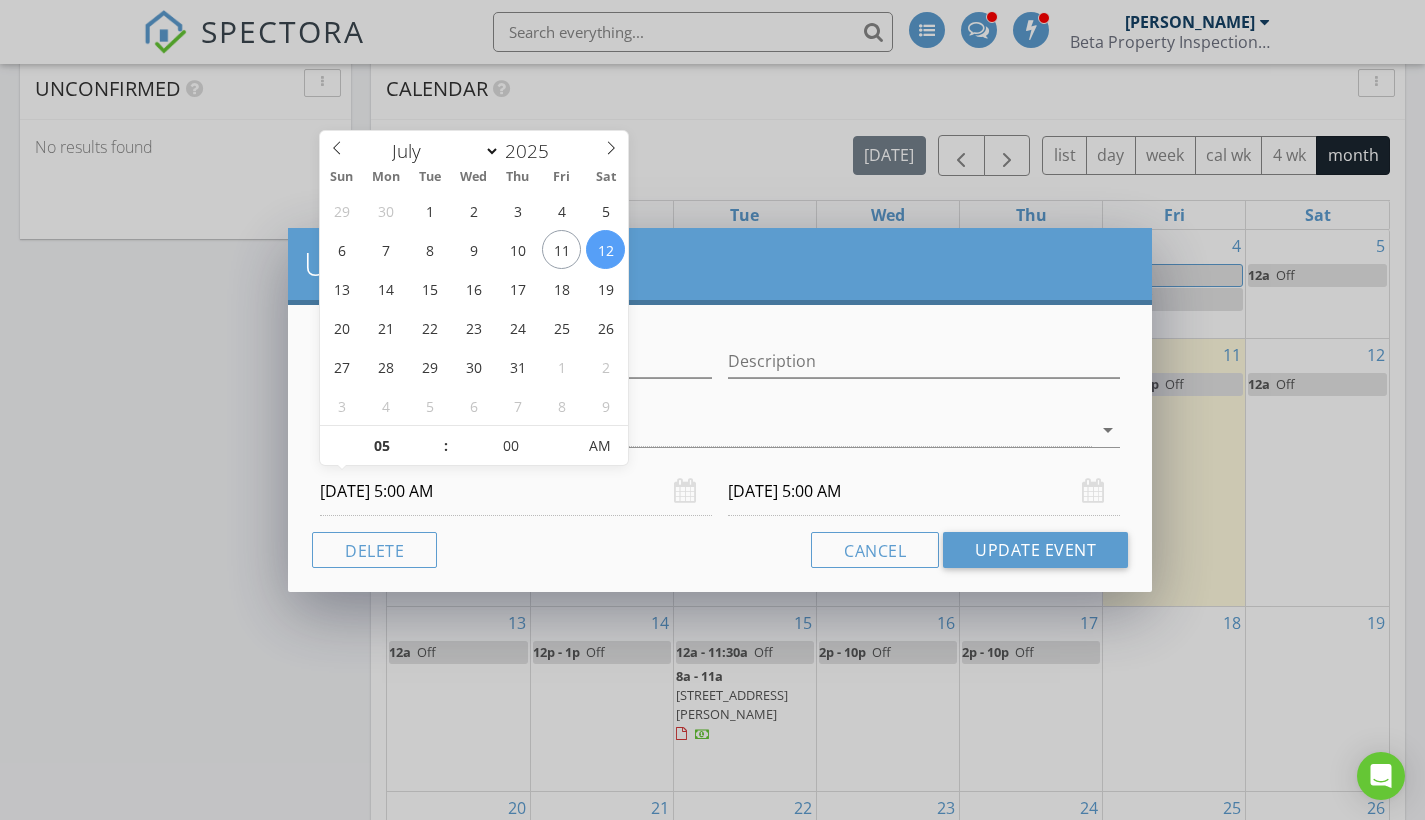 type on "06" 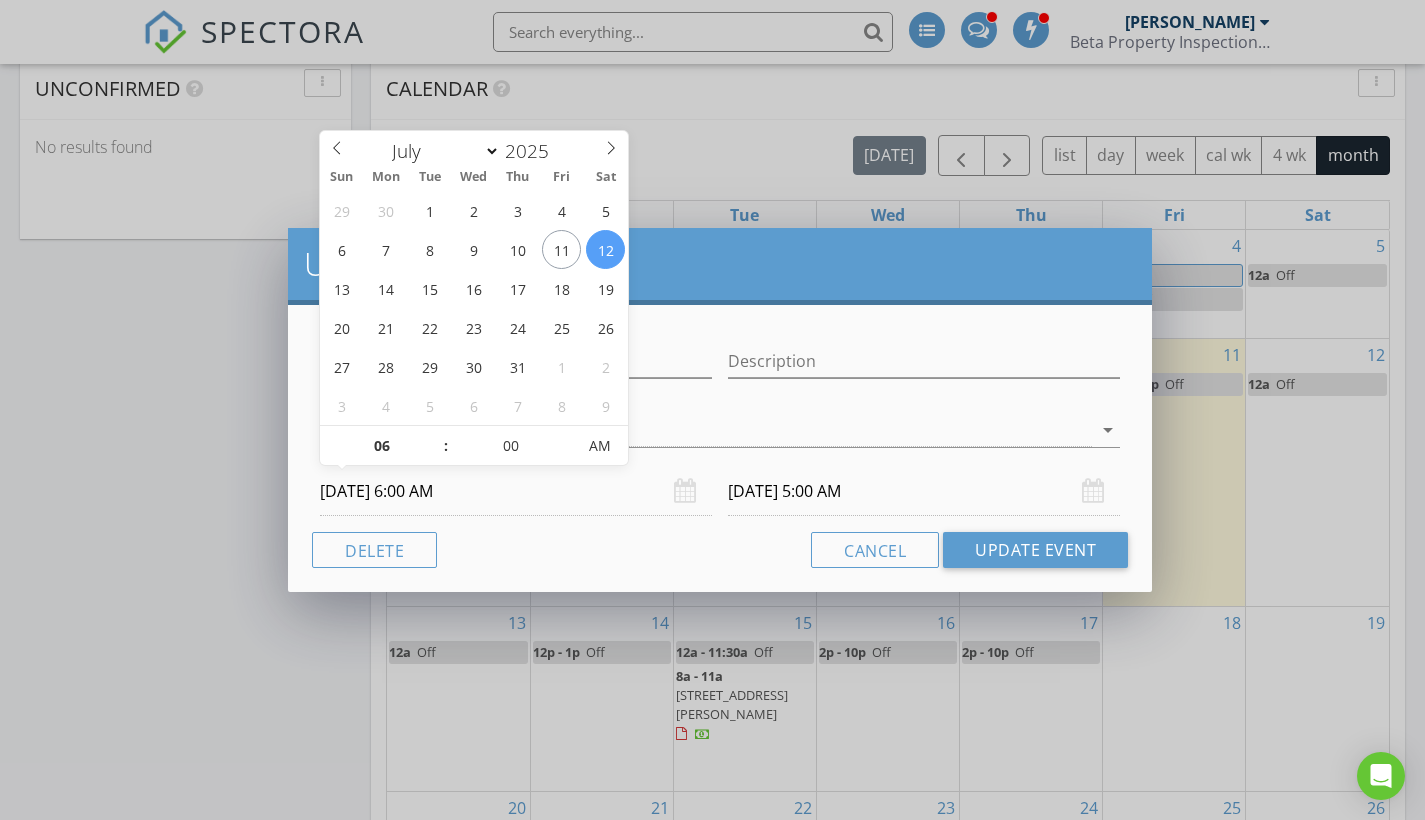 click at bounding box center [436, 436] 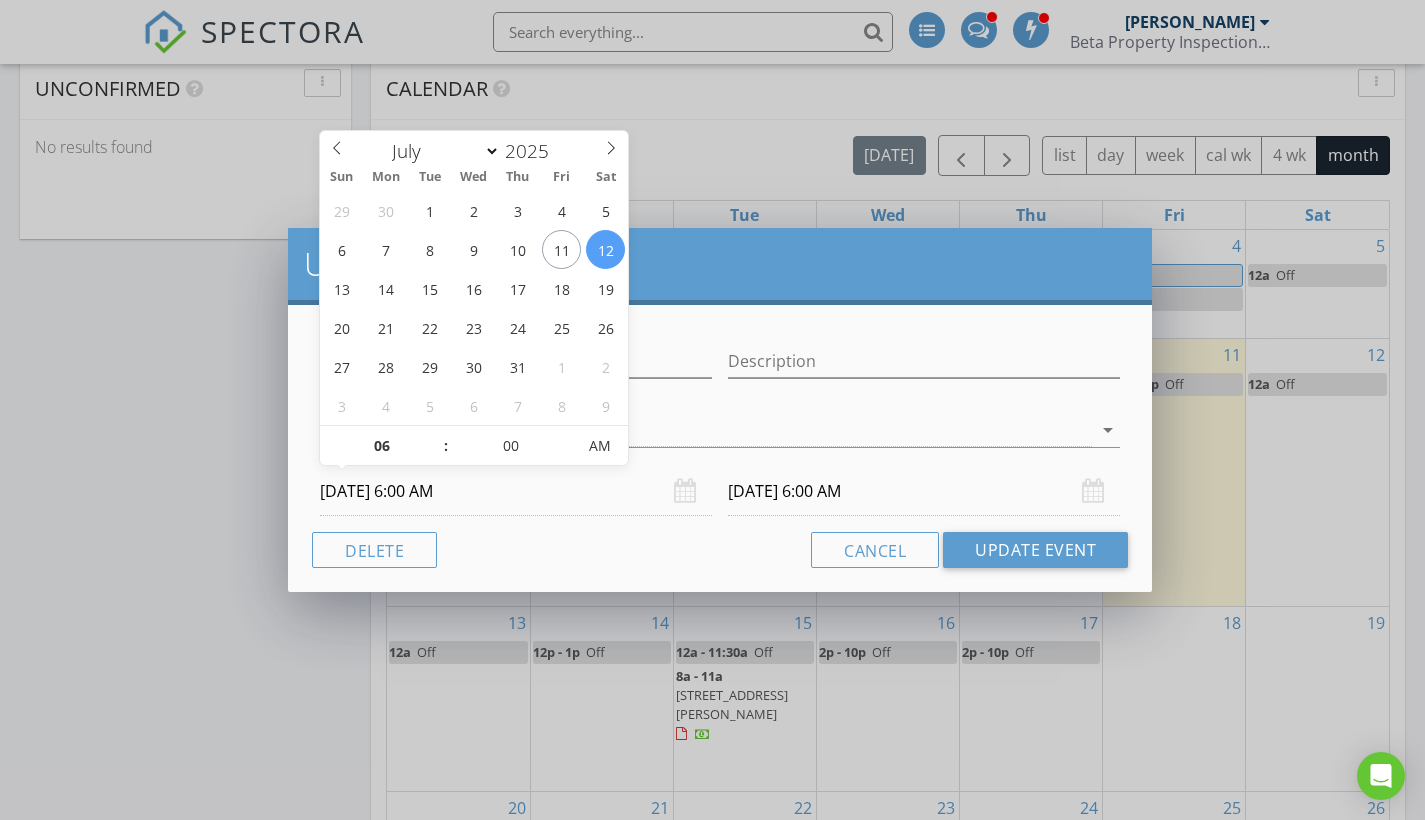 type on "07" 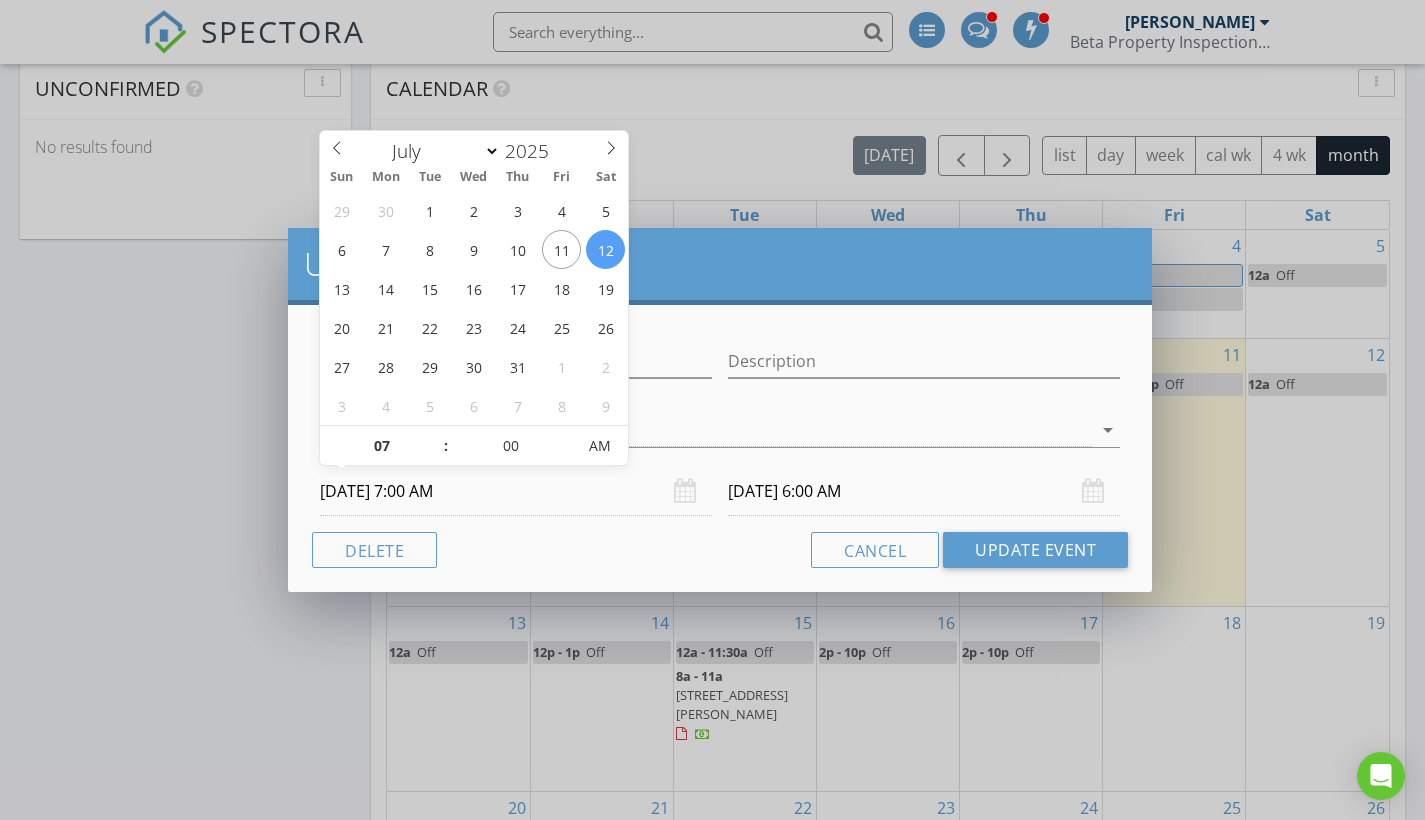 click at bounding box center (436, 436) 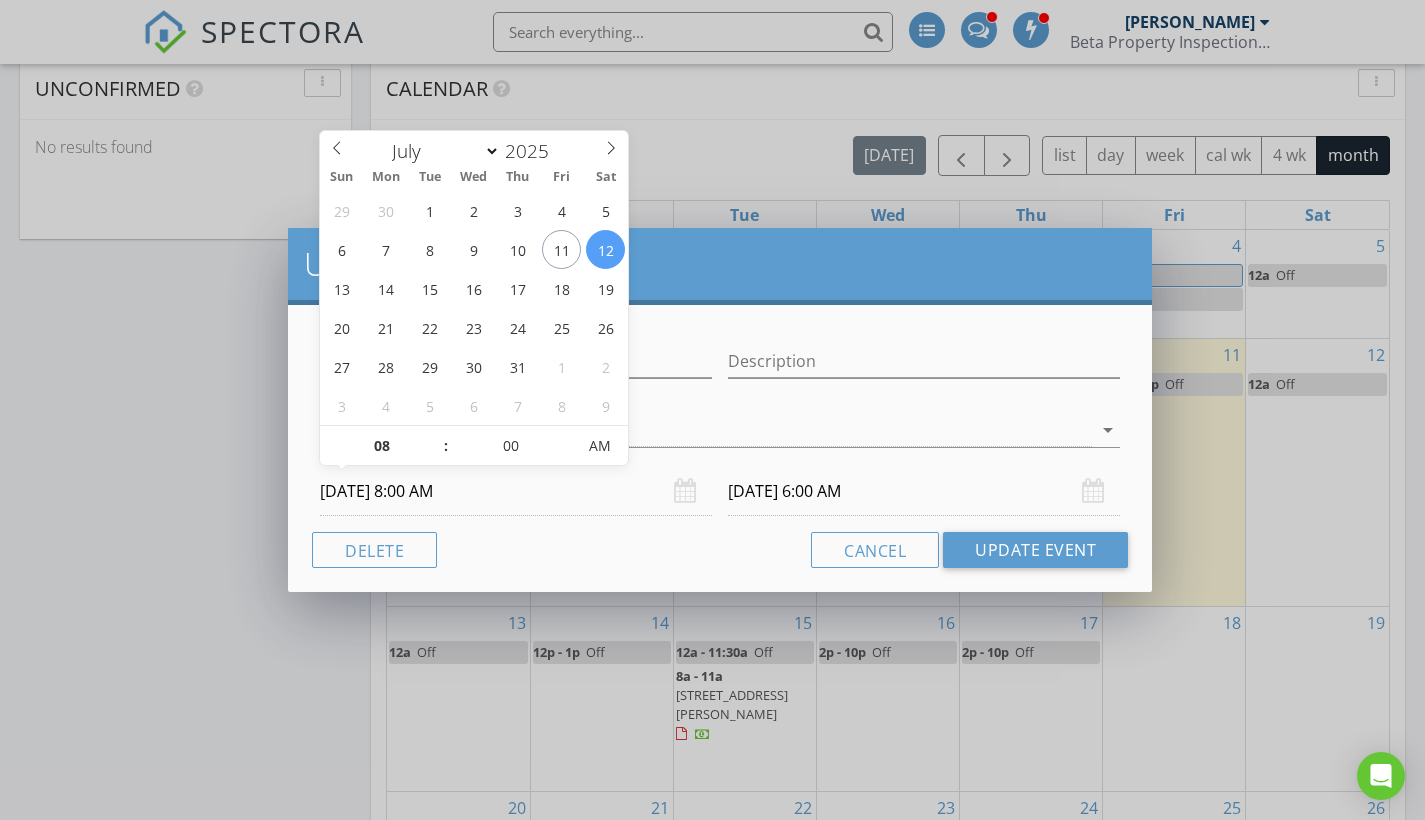 click at bounding box center (436, 436) 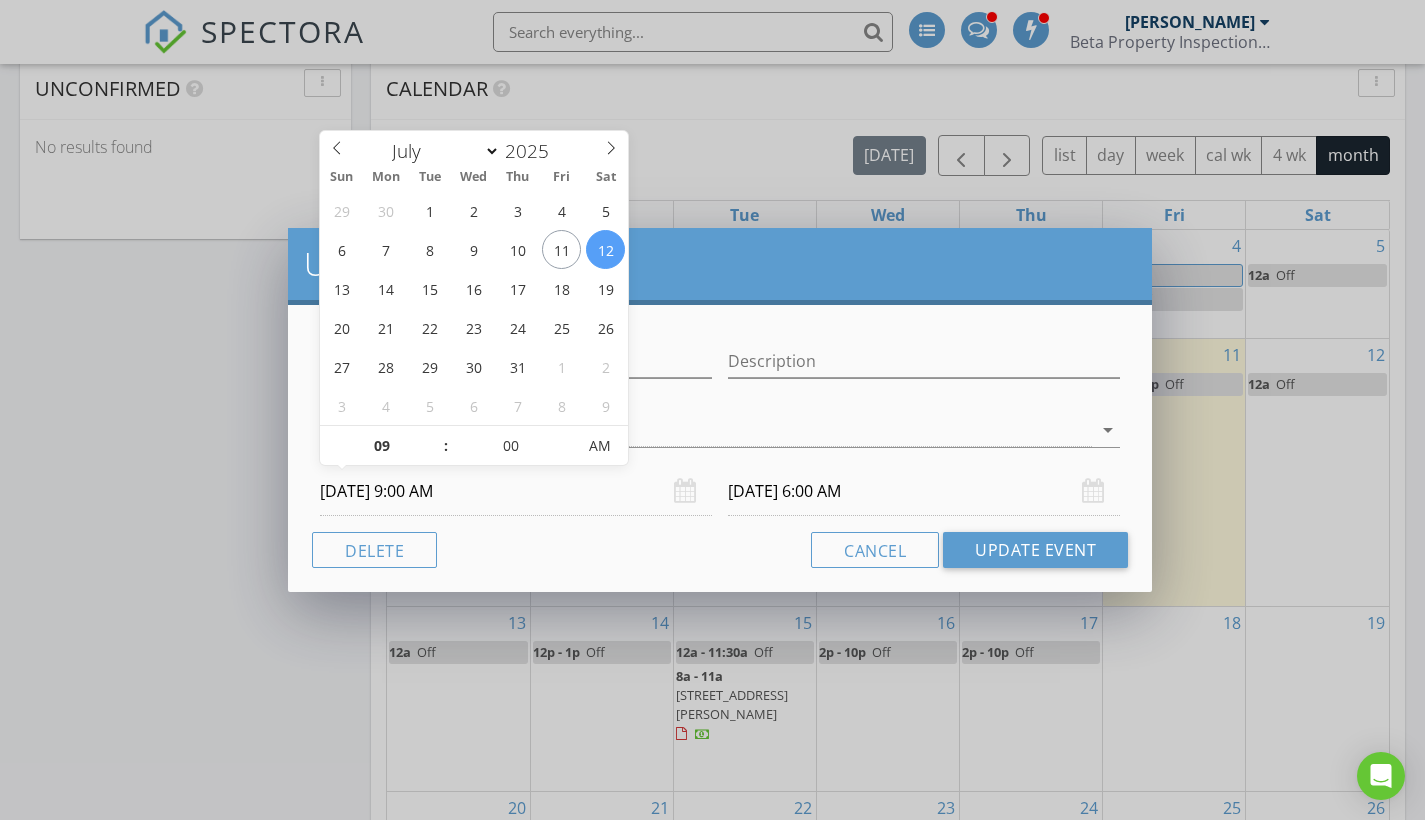 click at bounding box center (436, 436) 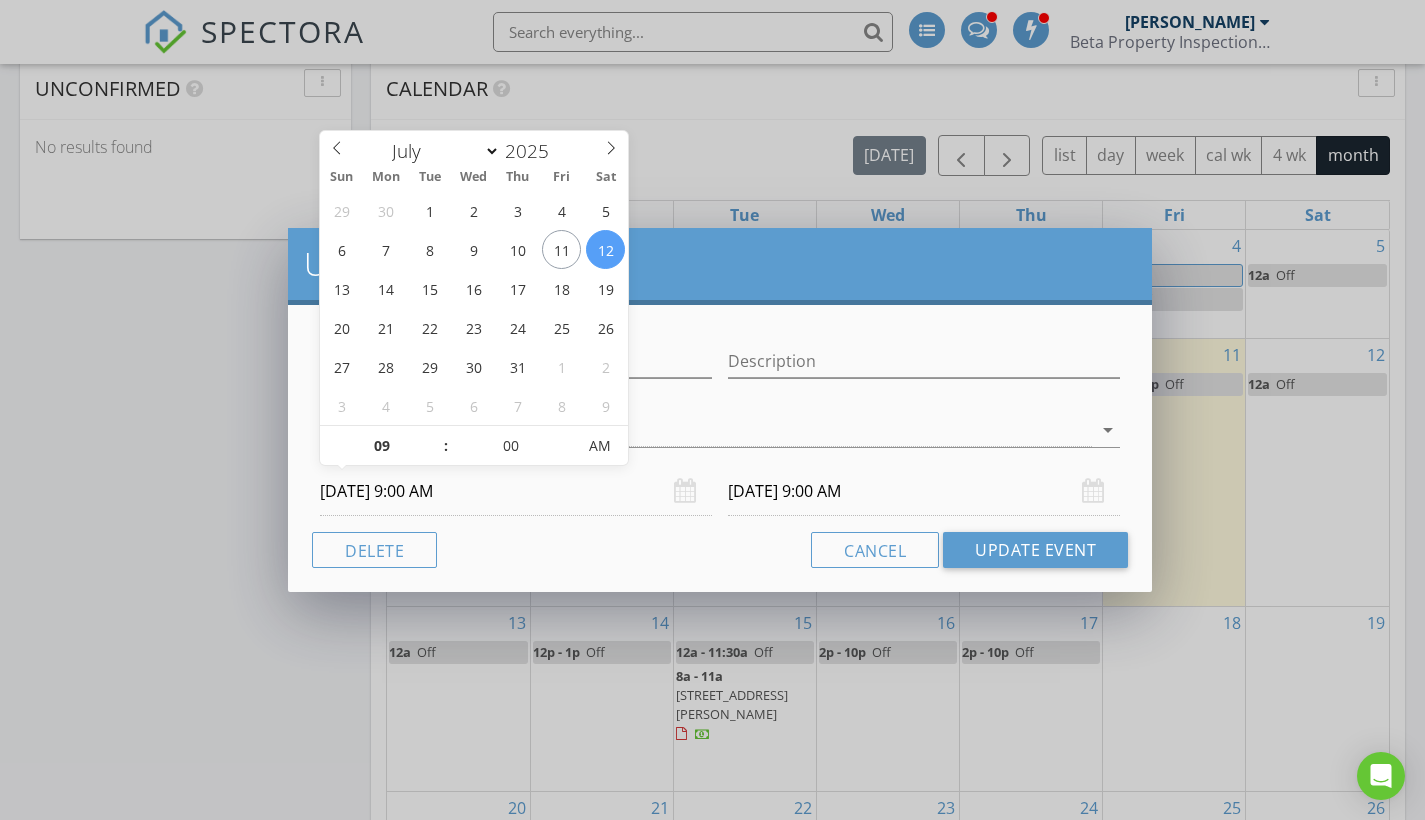 type on "10" 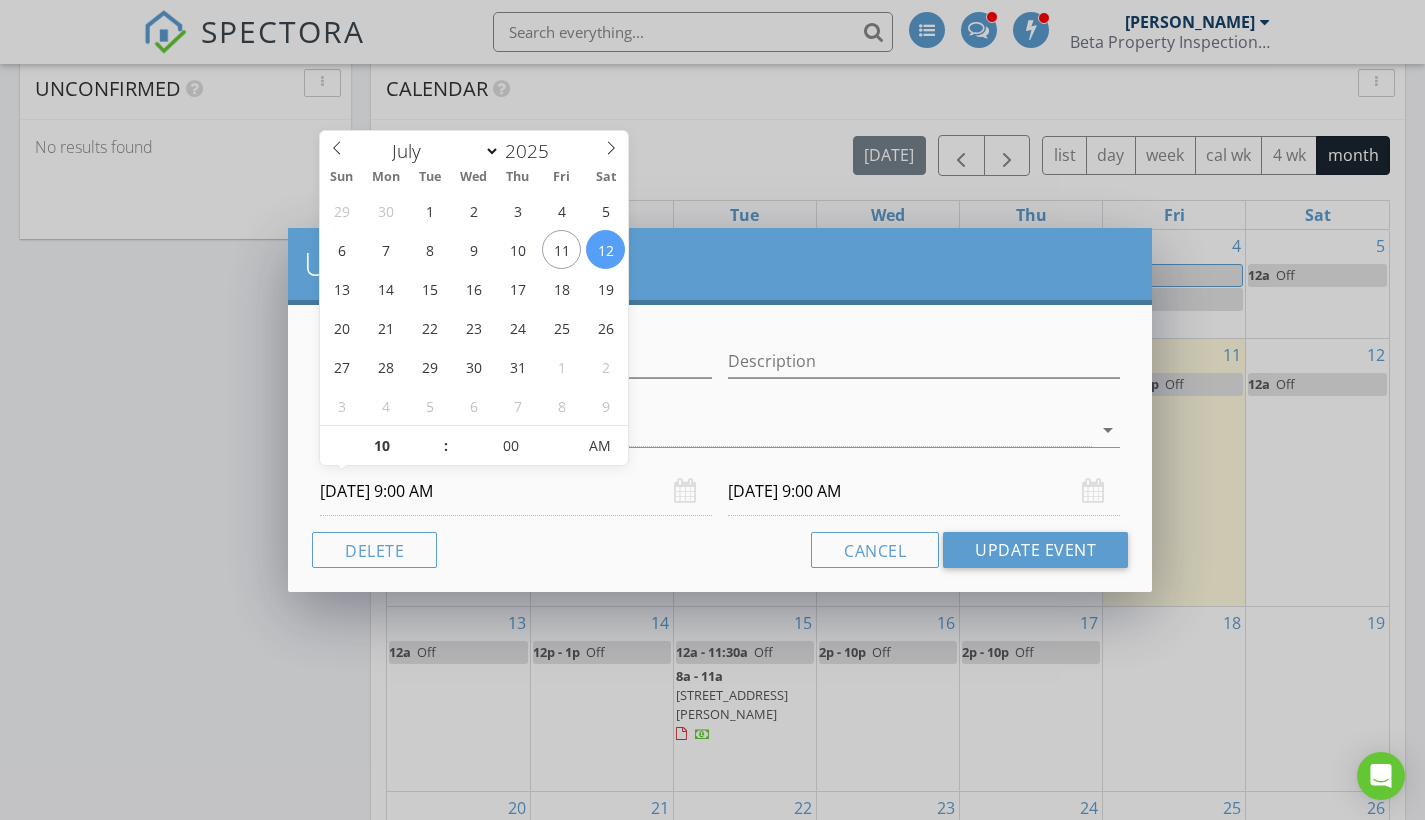 type on "[DATE] 10:00 AM" 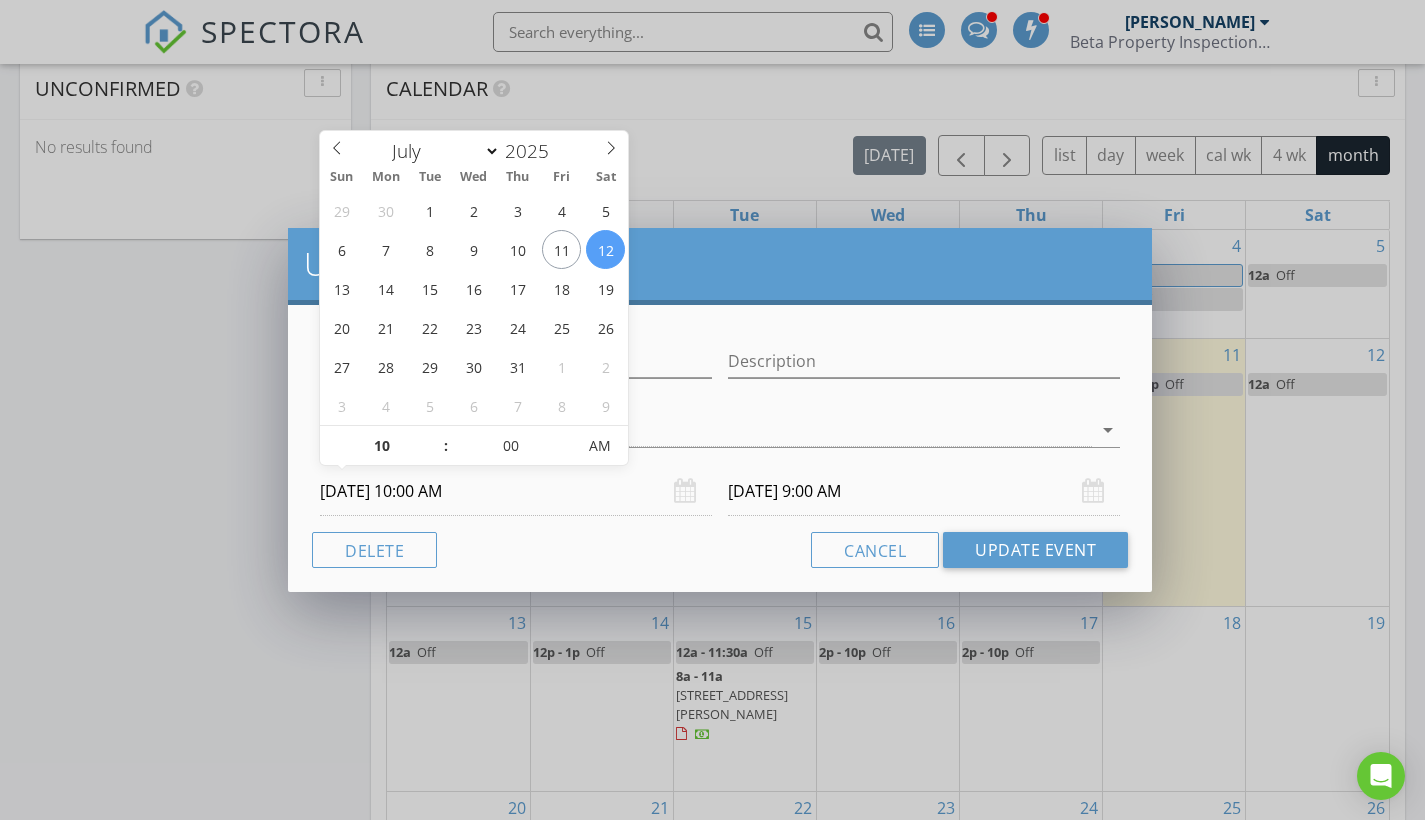click at bounding box center [436, 436] 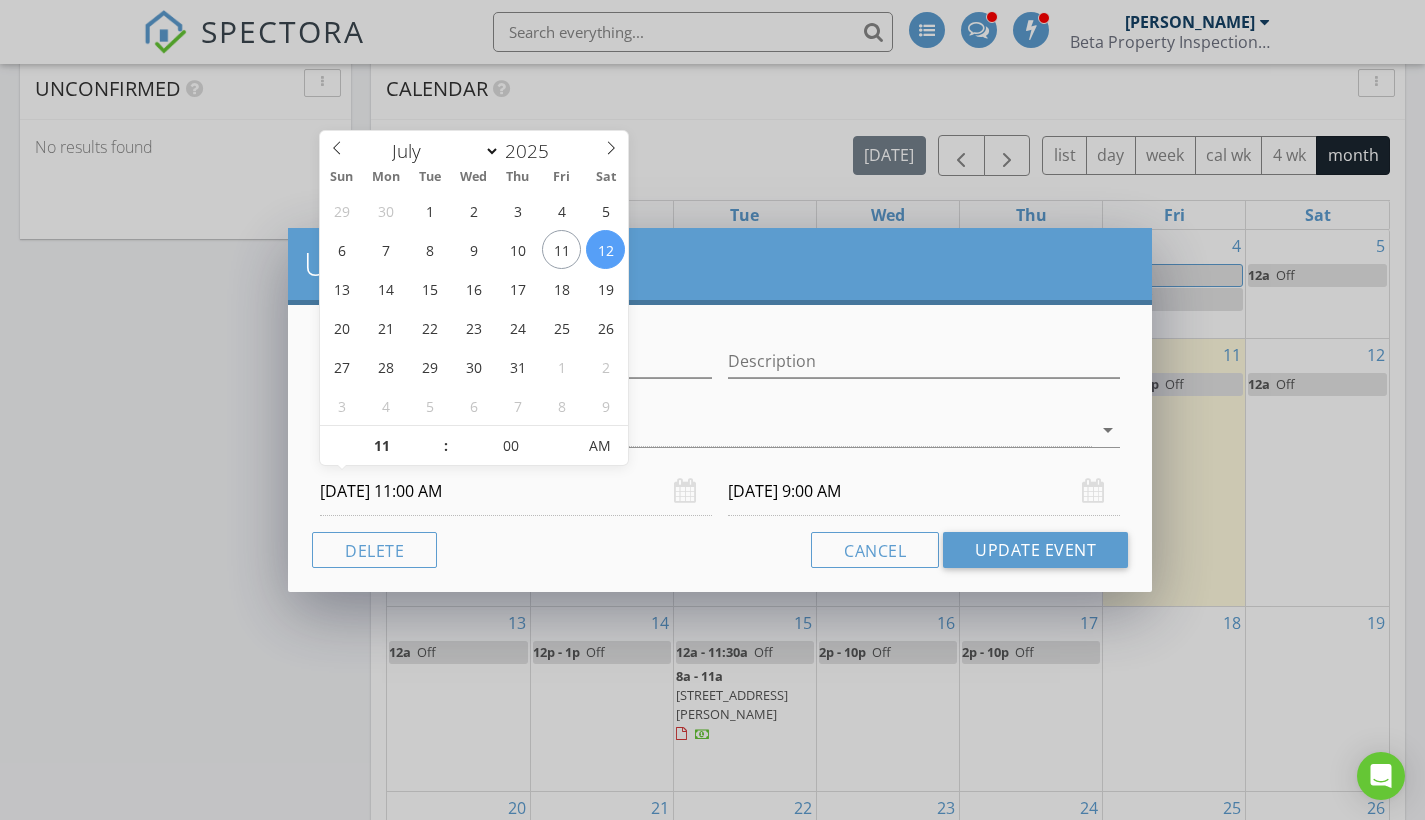 click at bounding box center (436, 436) 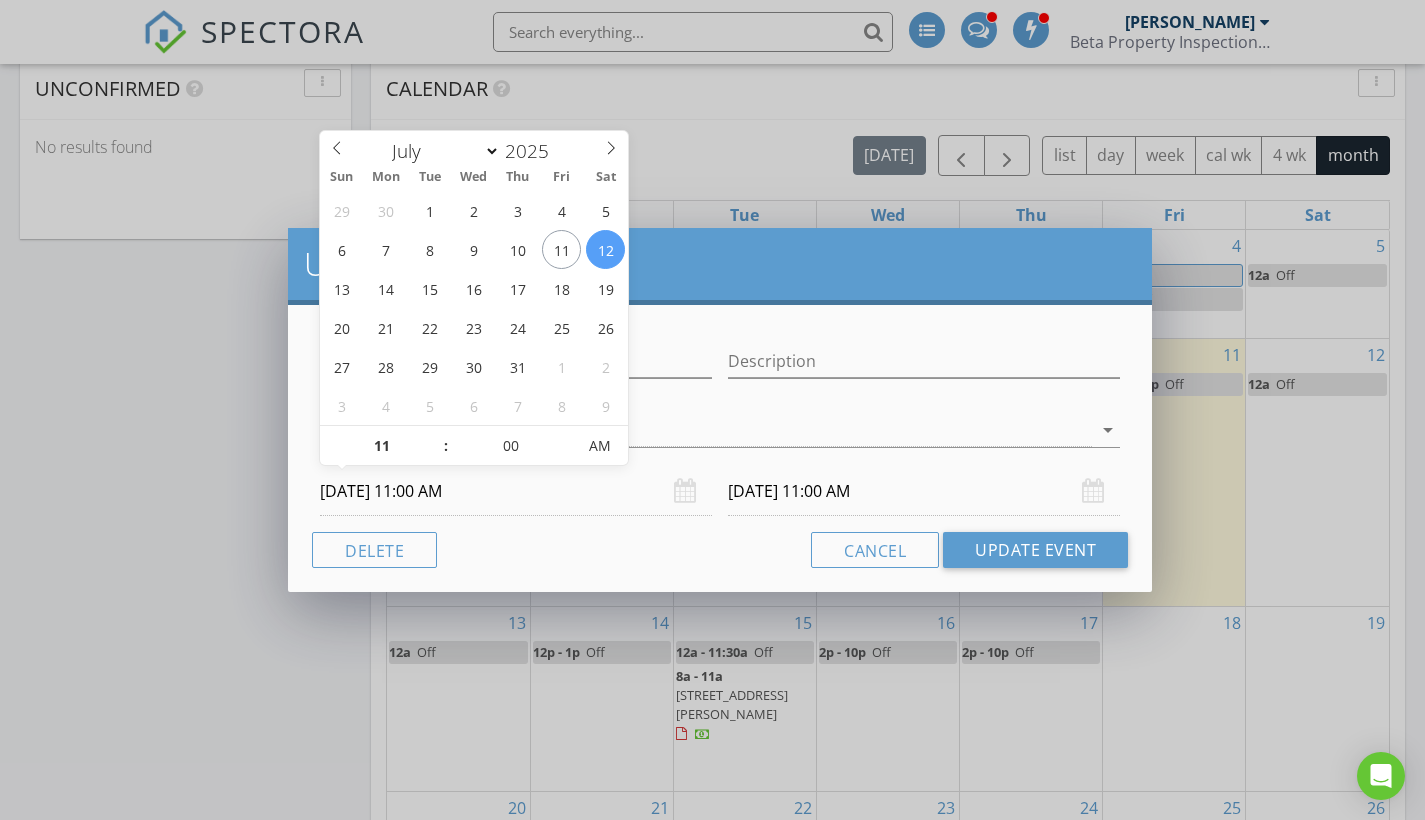 type on "12" 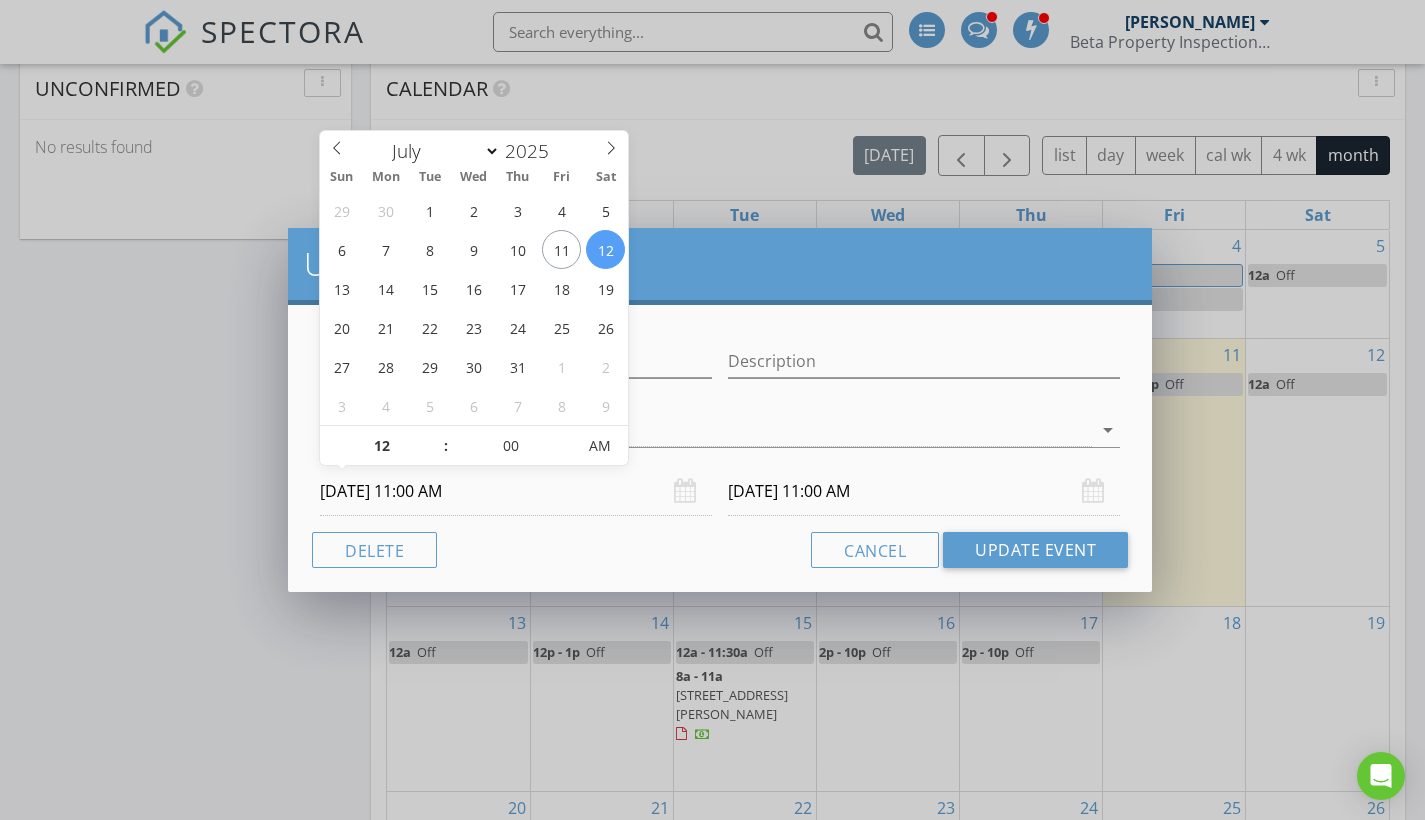 type on "[DATE] 12:00 PM" 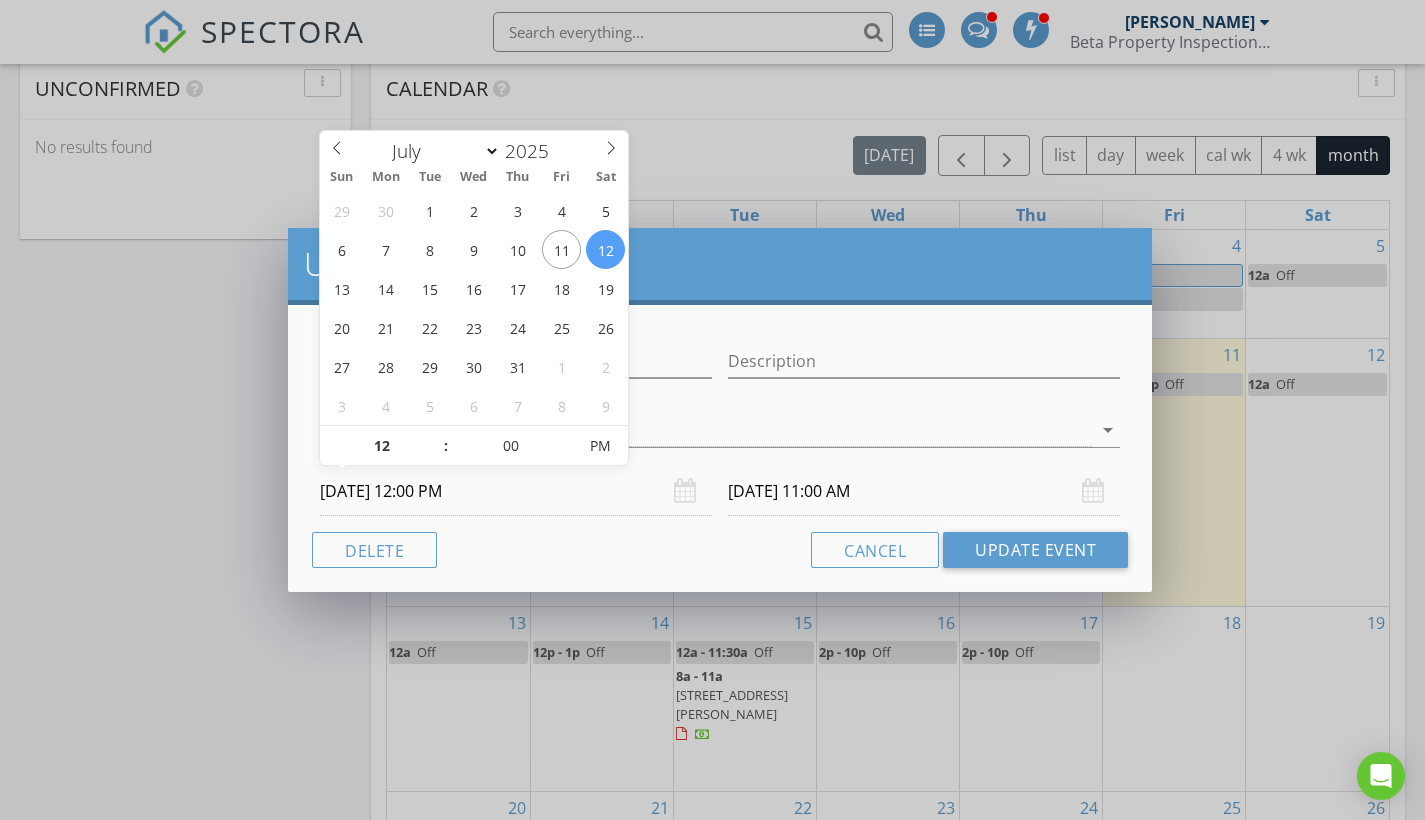 click at bounding box center (436, 436) 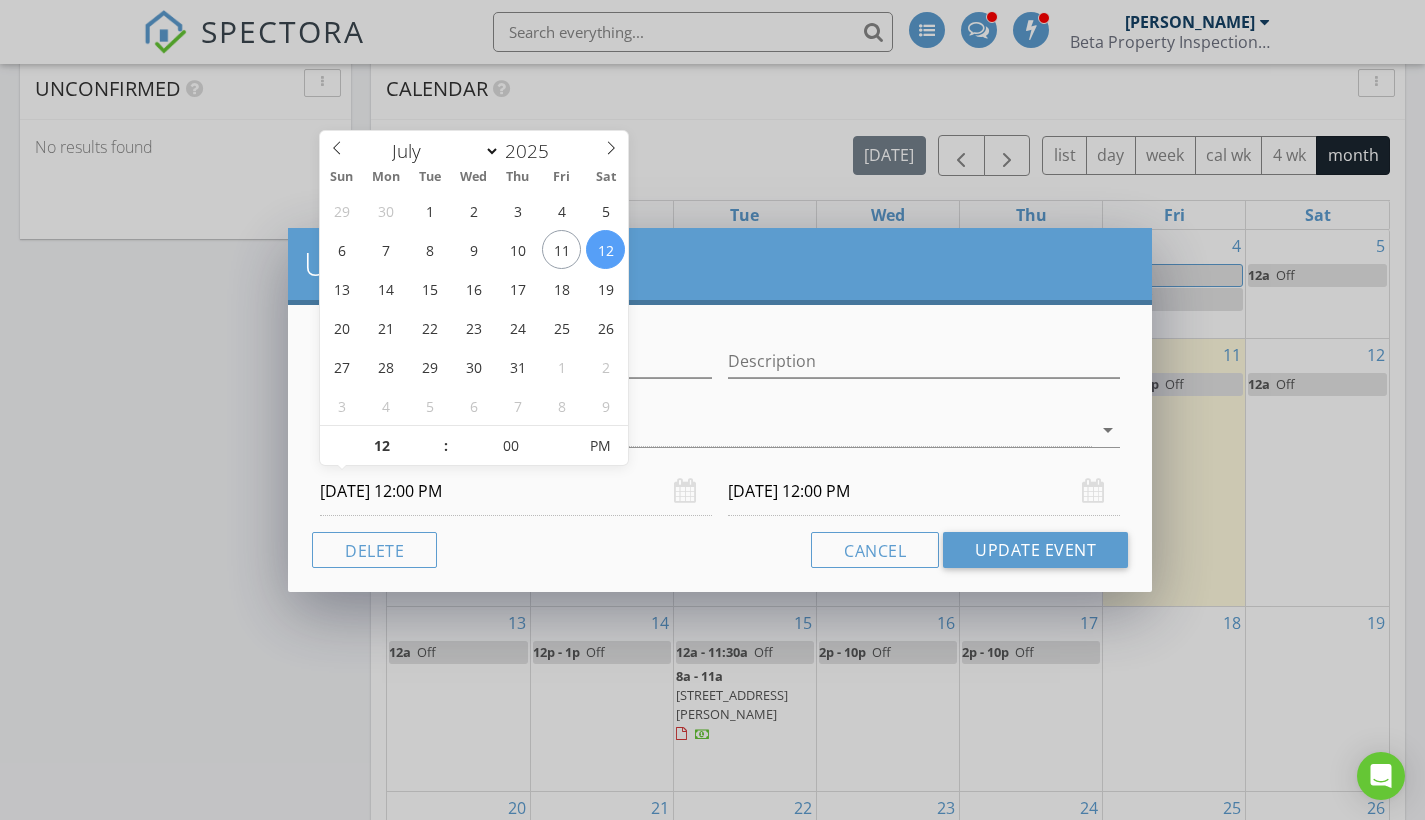 type on "11" 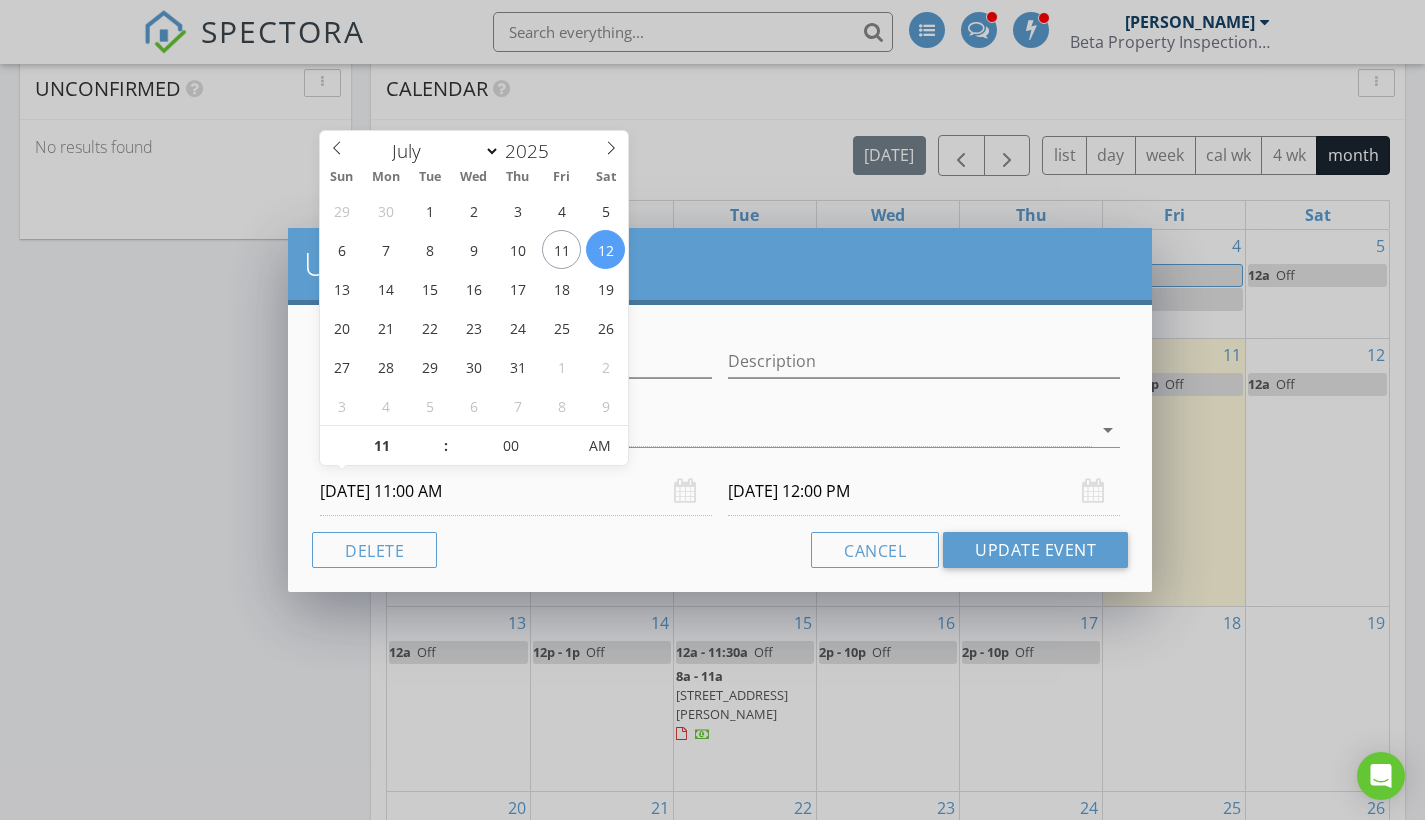 click at bounding box center [436, 456] 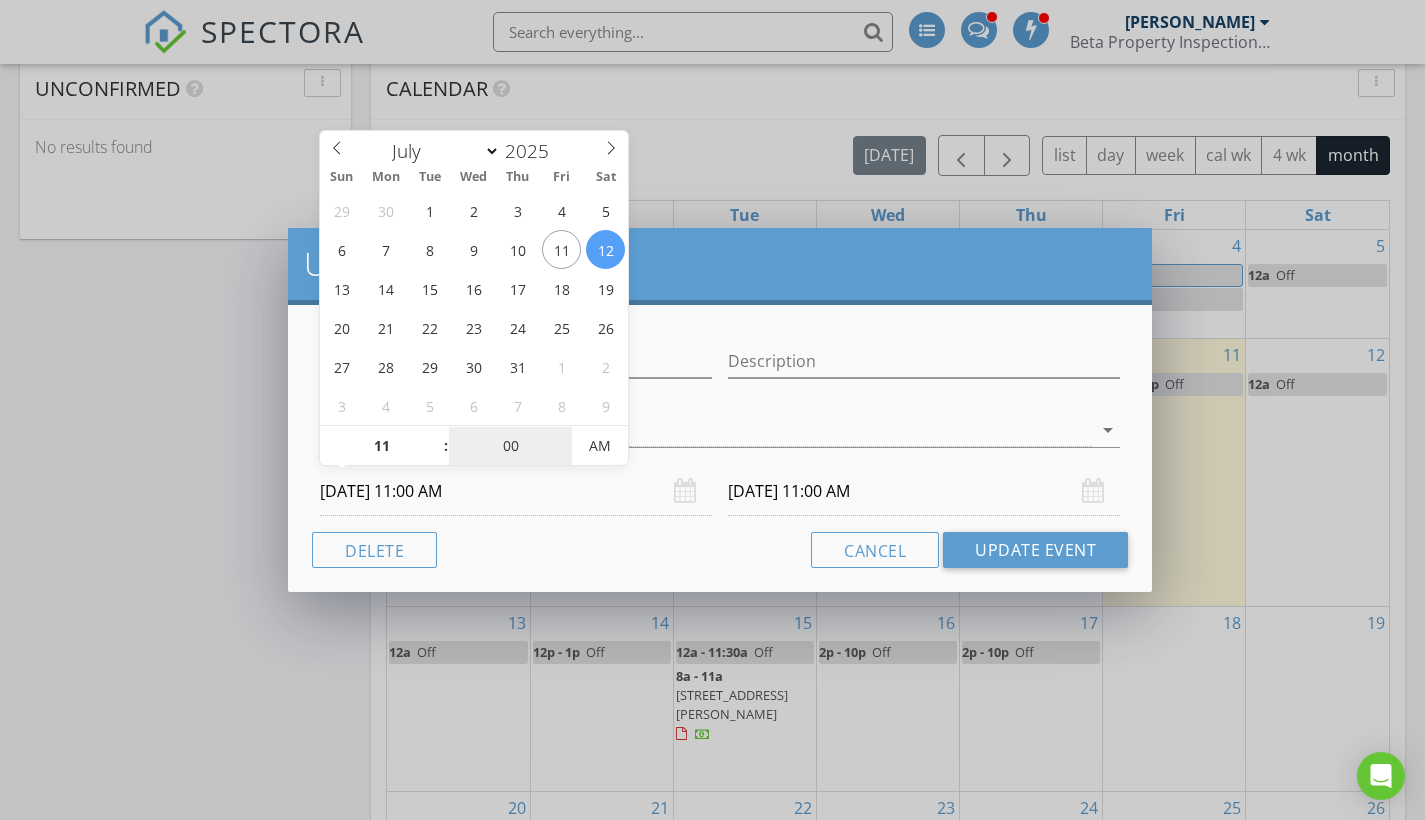 click on "00" at bounding box center [510, 447] 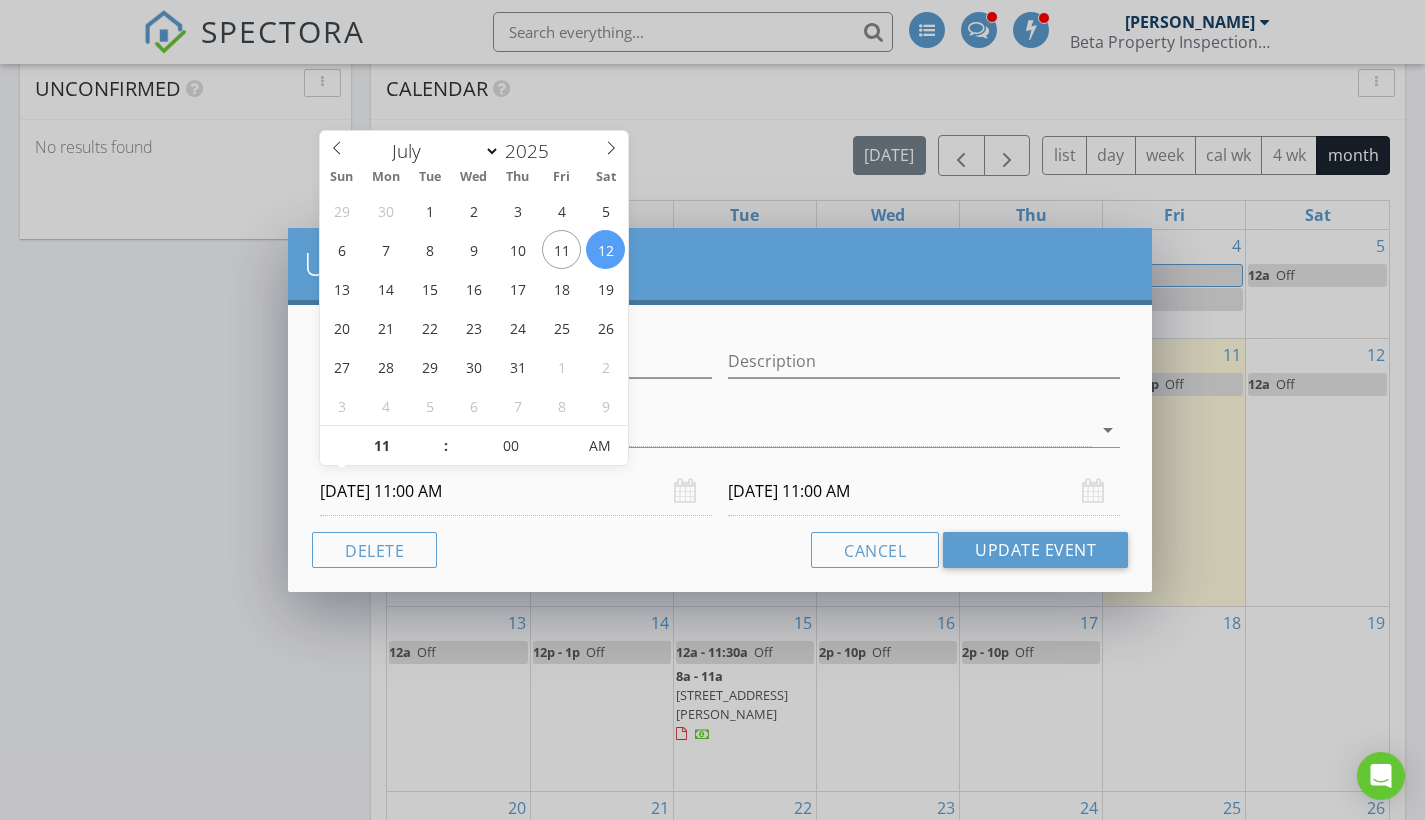 type on "05" 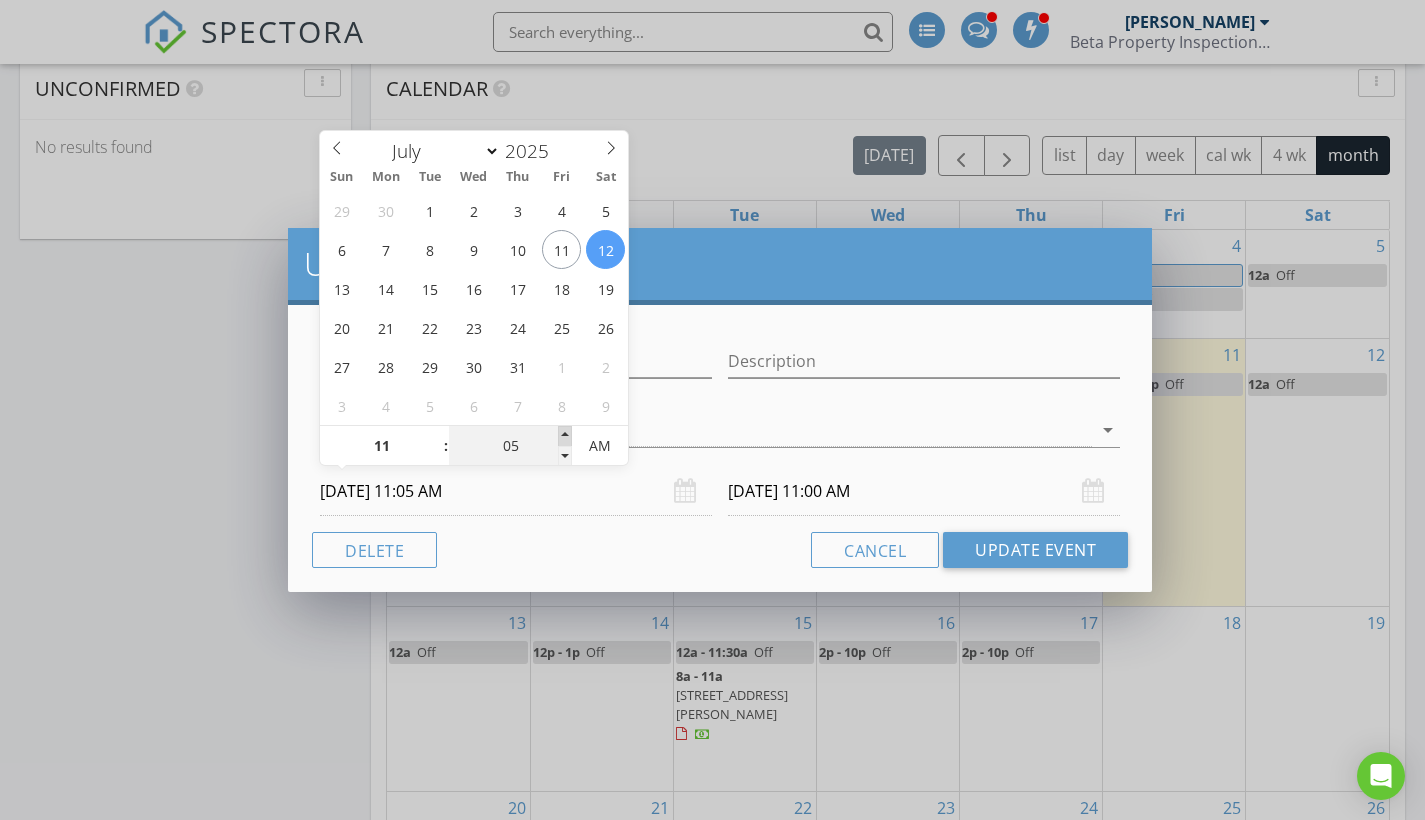 drag, startPoint x: 1318, startPoint y: 402, endPoint x: 565, endPoint y: 432, distance: 753.59735 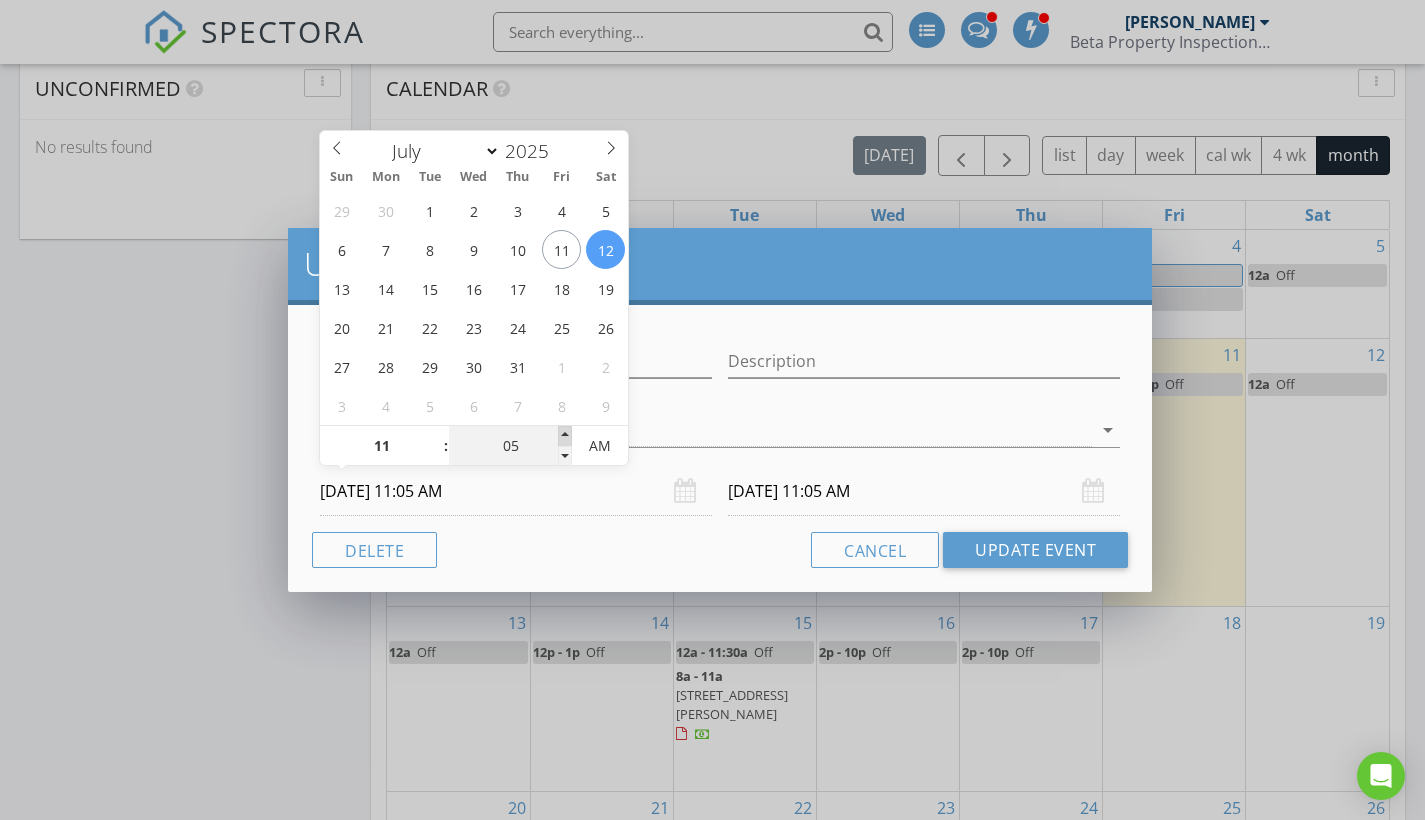 type on "10" 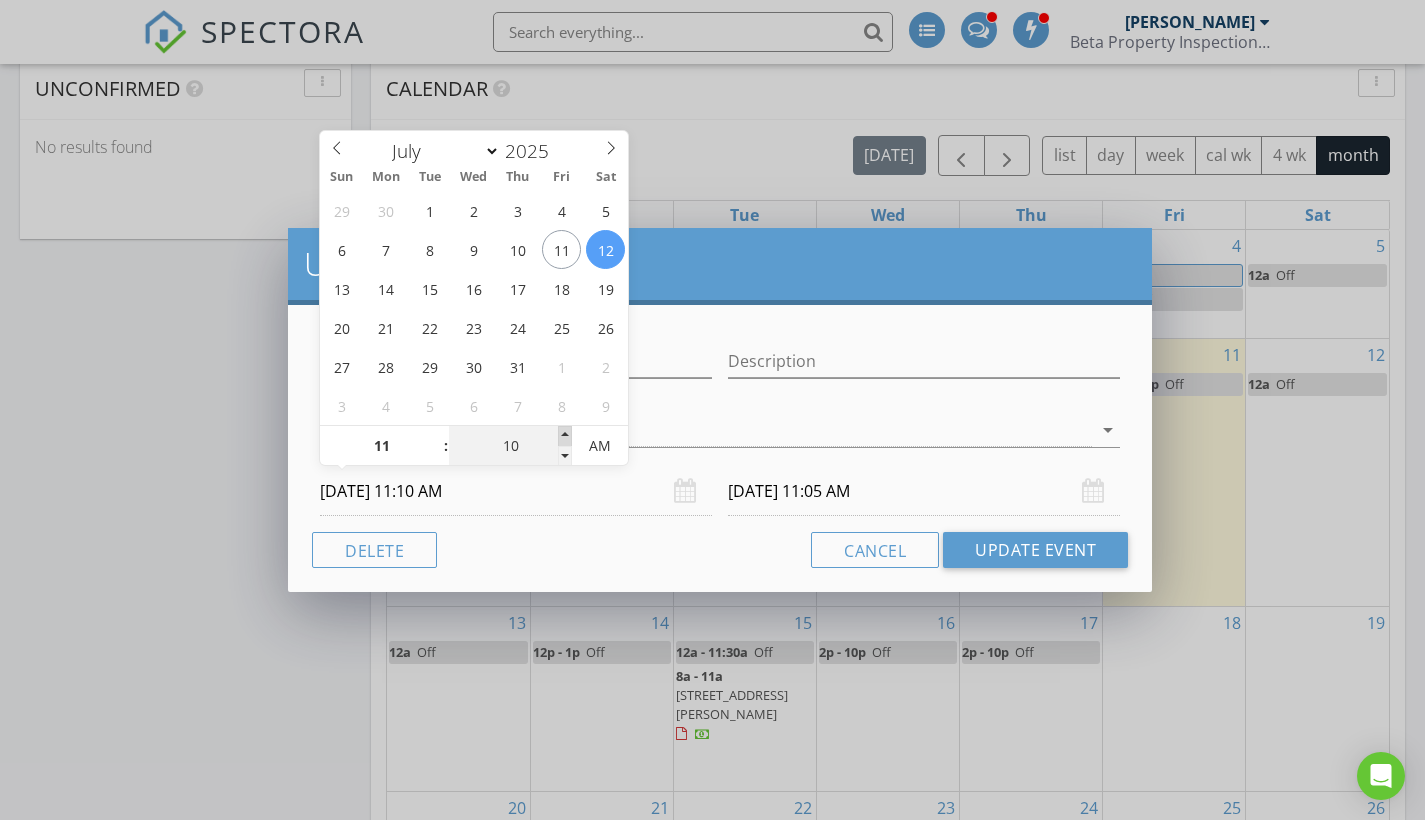 click at bounding box center (565, 436) 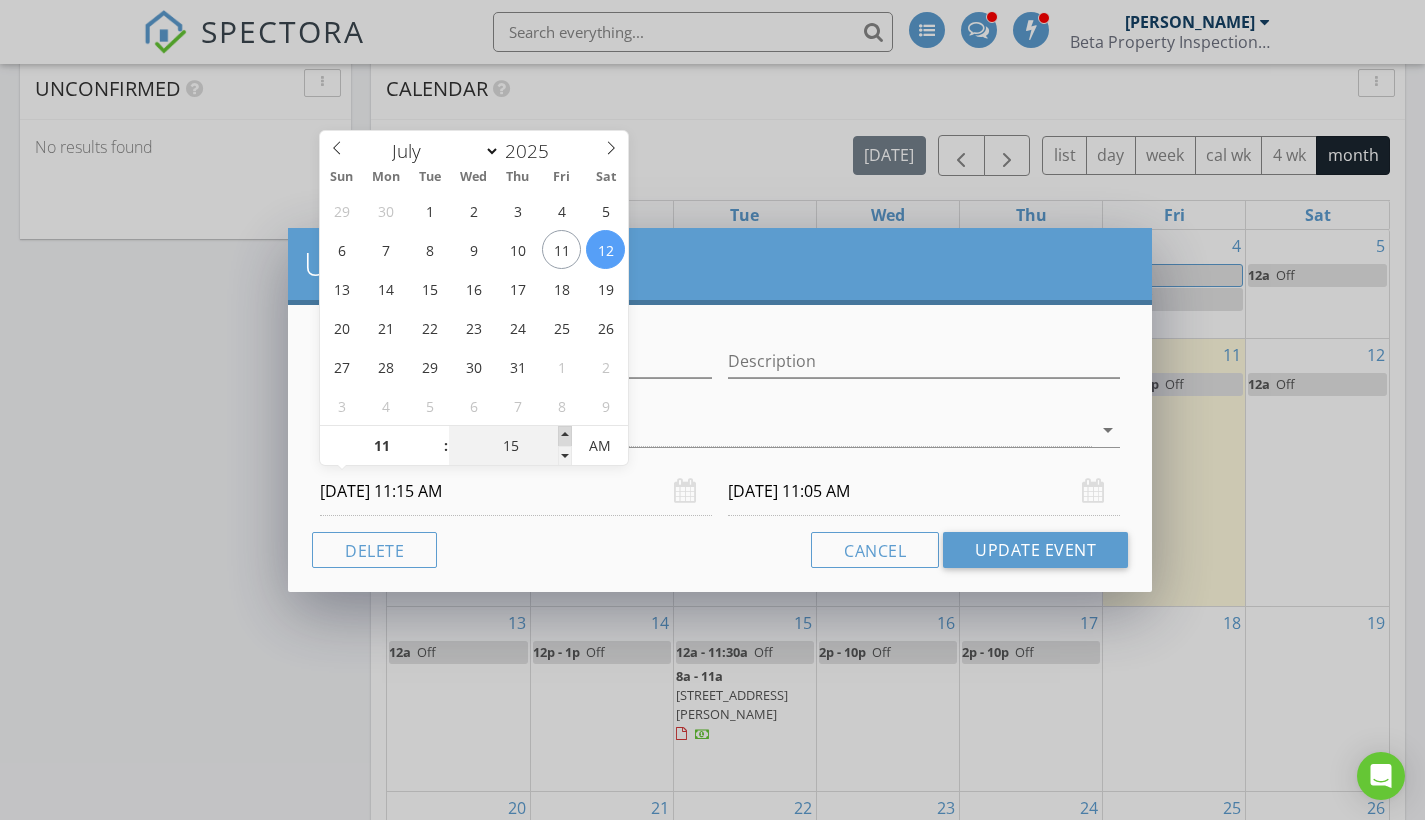 click at bounding box center (565, 436) 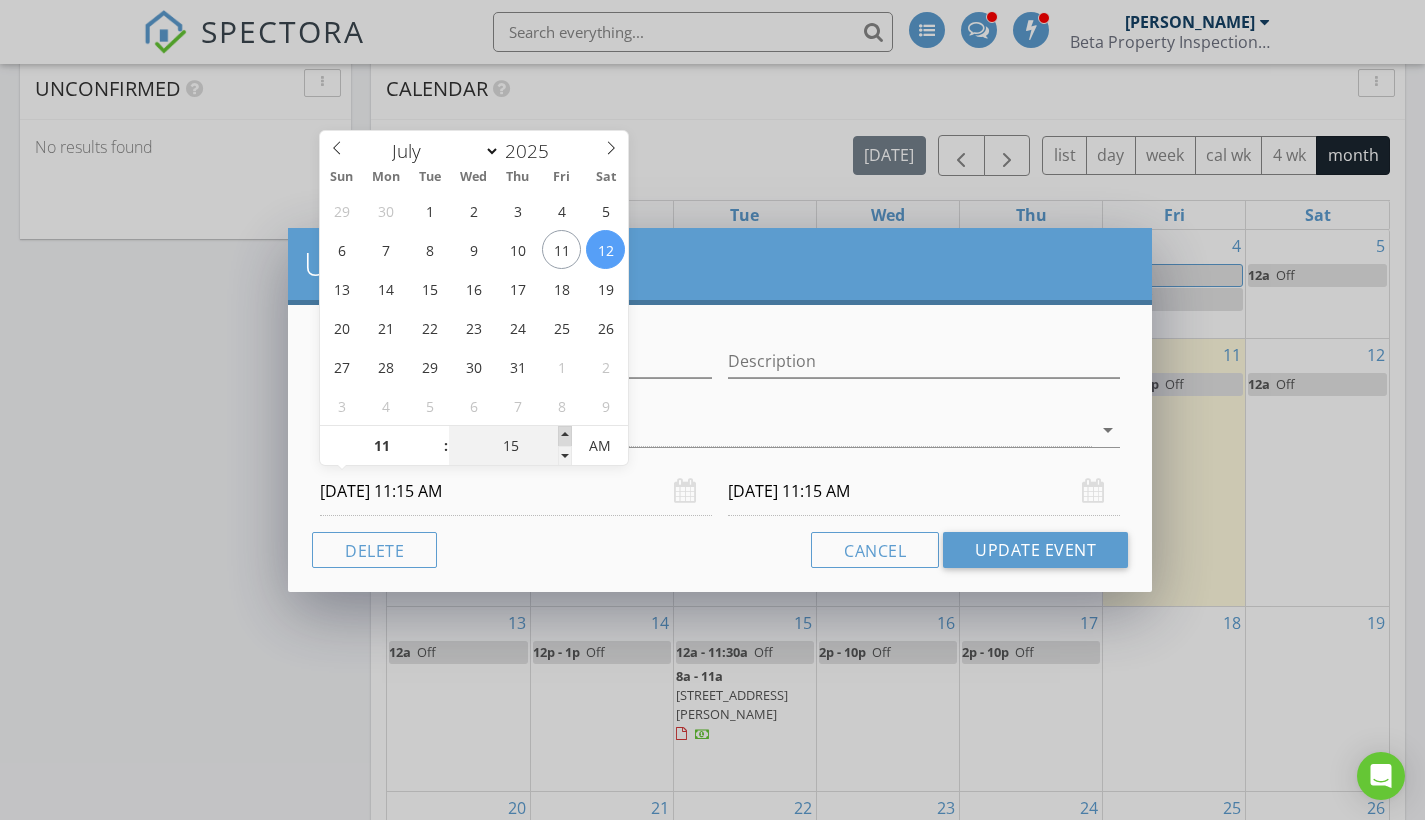 type on "20" 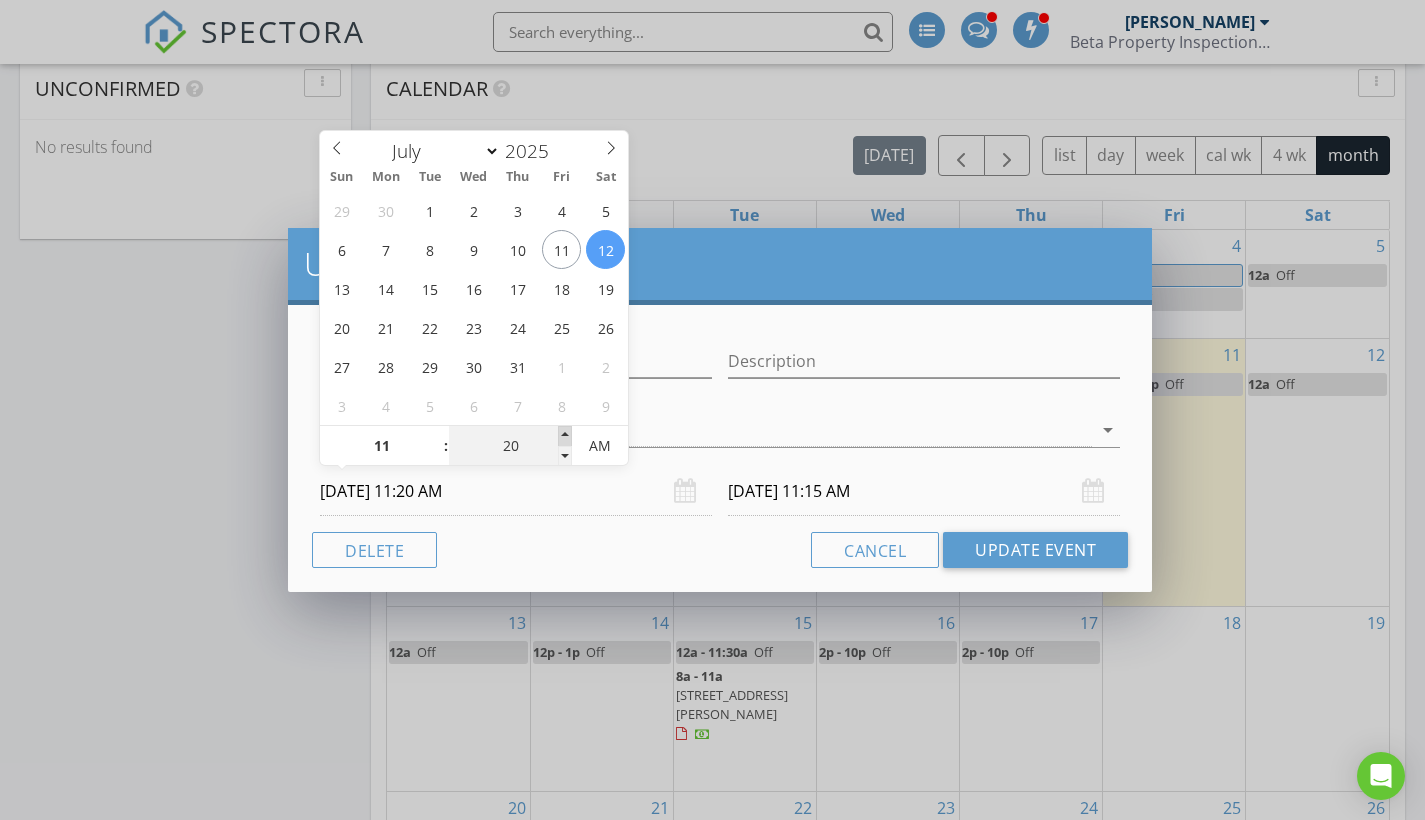 click at bounding box center [565, 436] 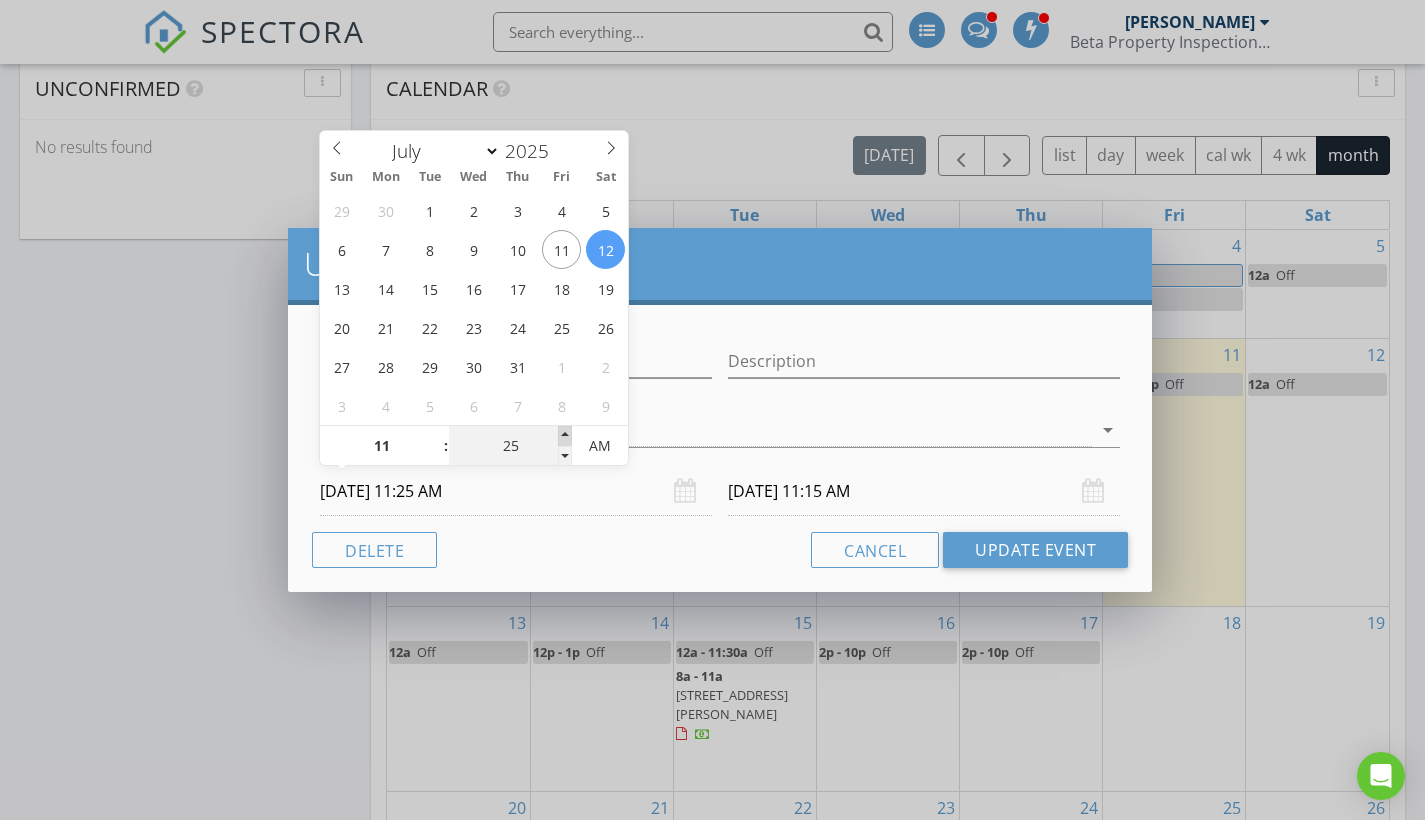 click at bounding box center [565, 436] 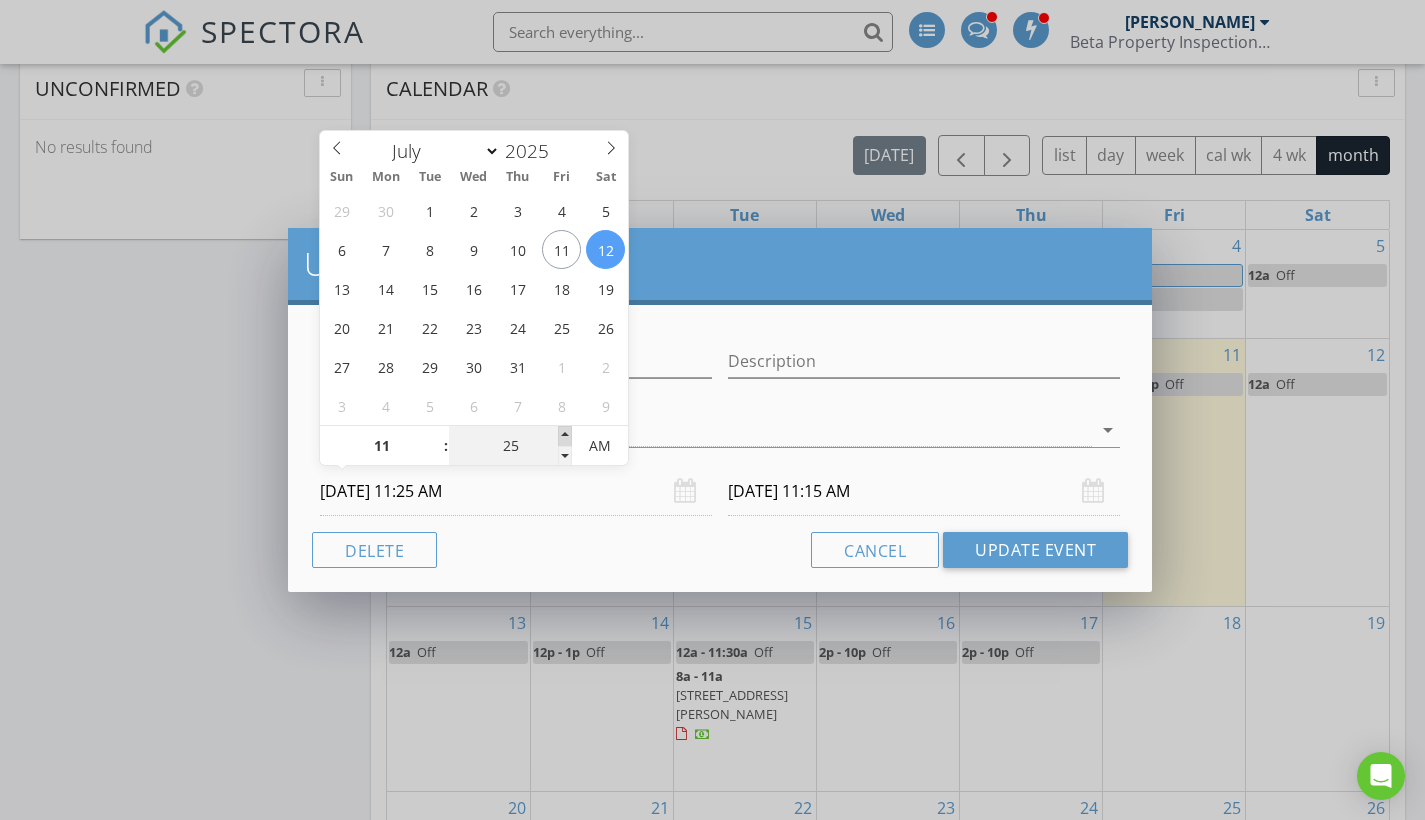 type on "30" 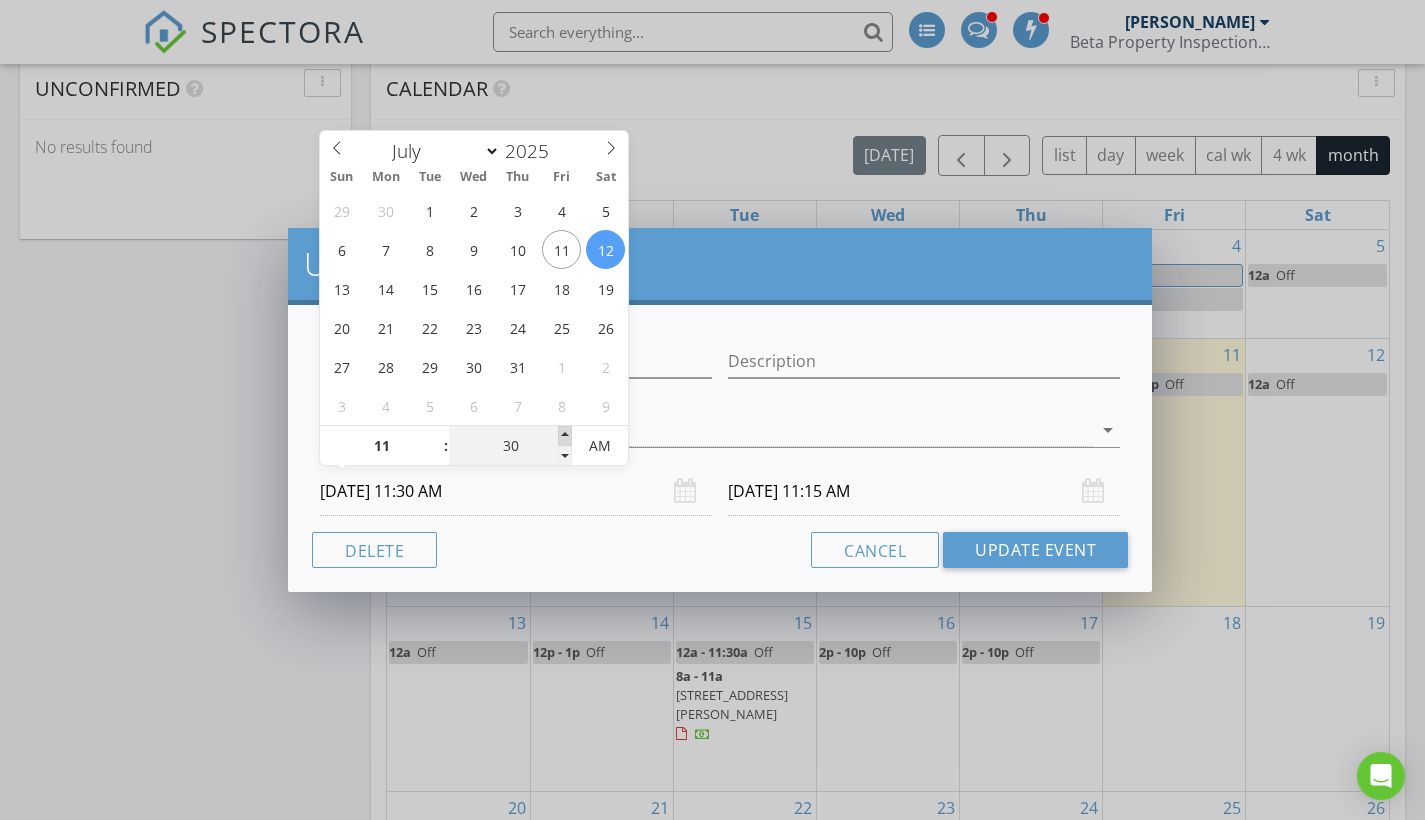 click at bounding box center (565, 436) 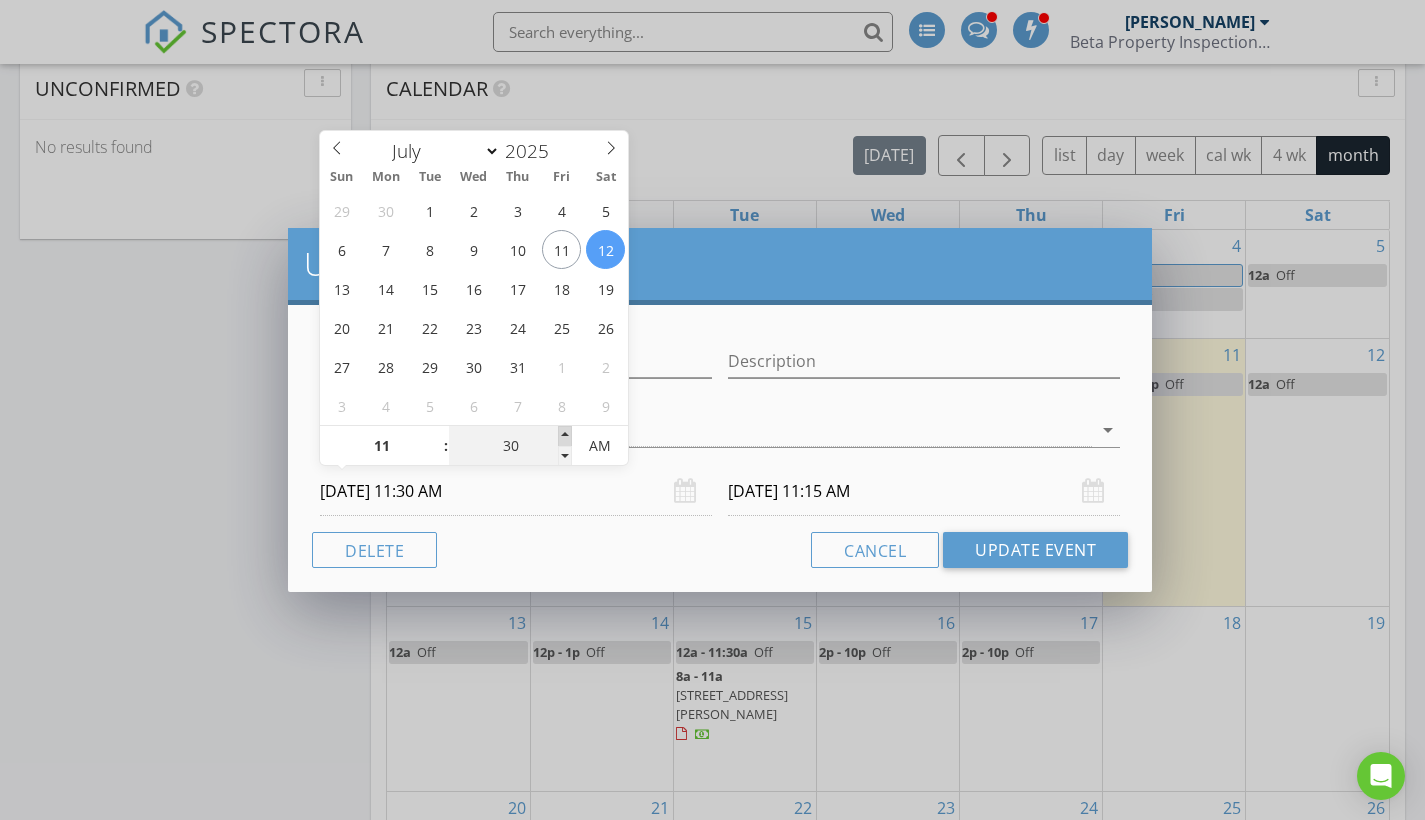 type on "35" 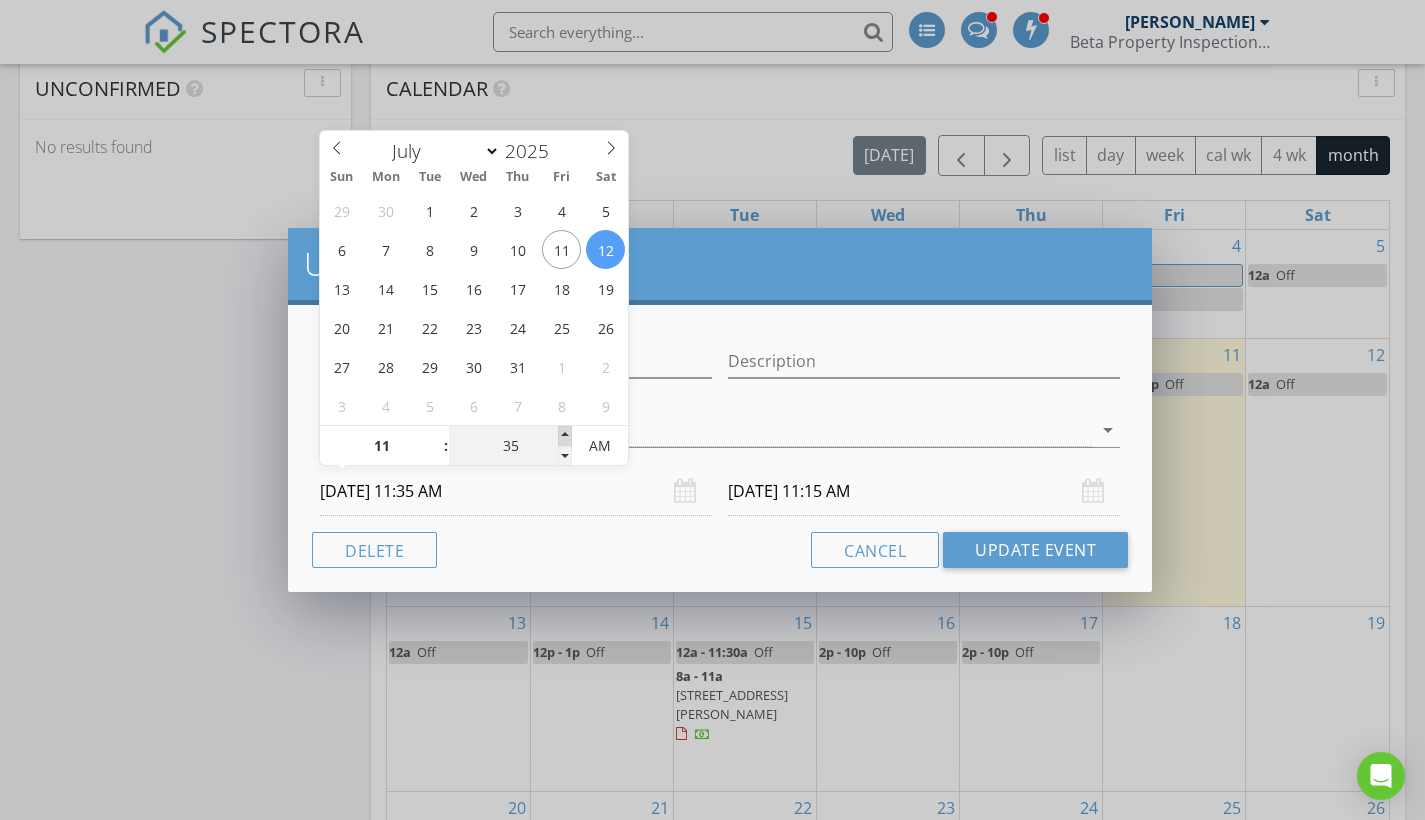 click at bounding box center [565, 436] 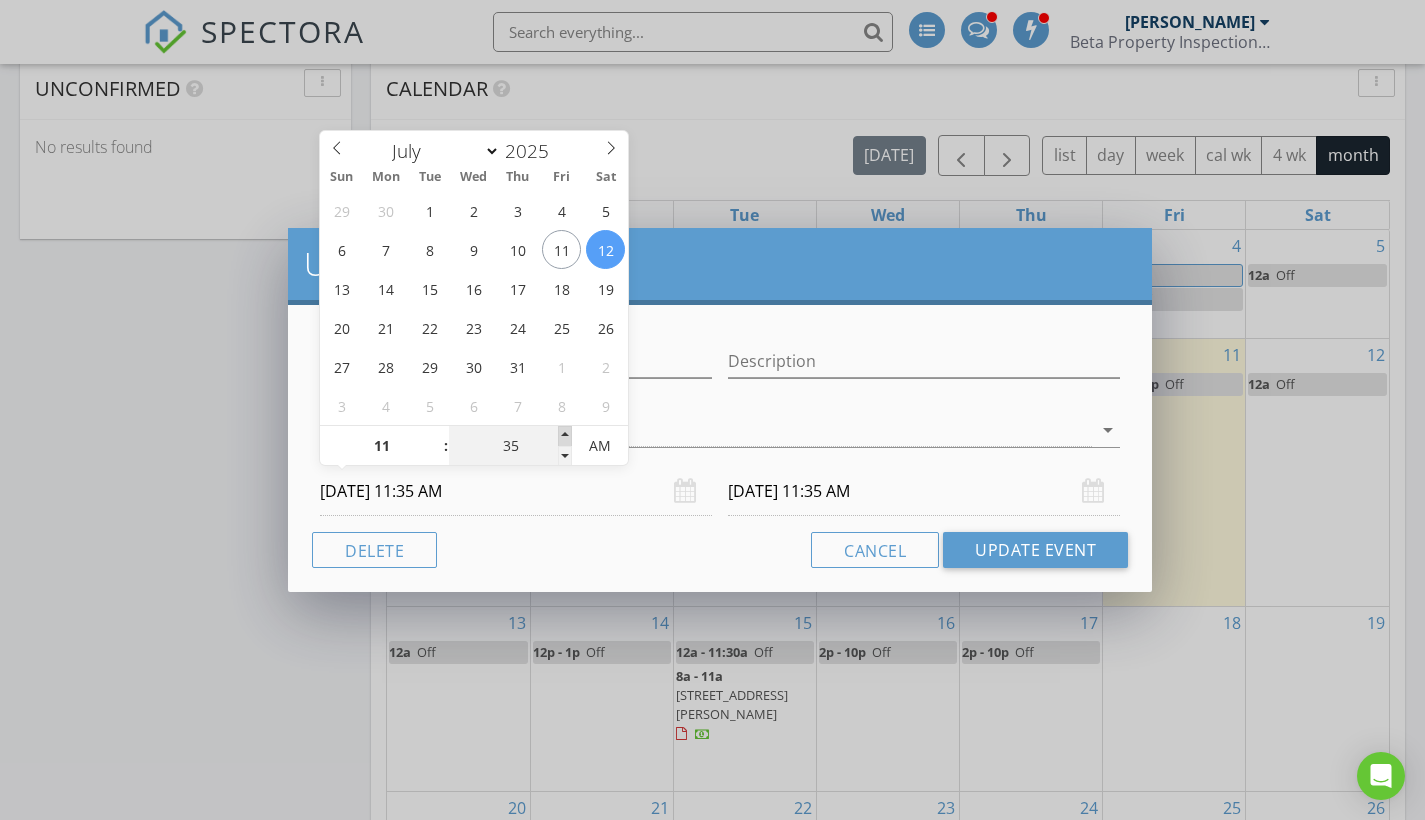 type on "40" 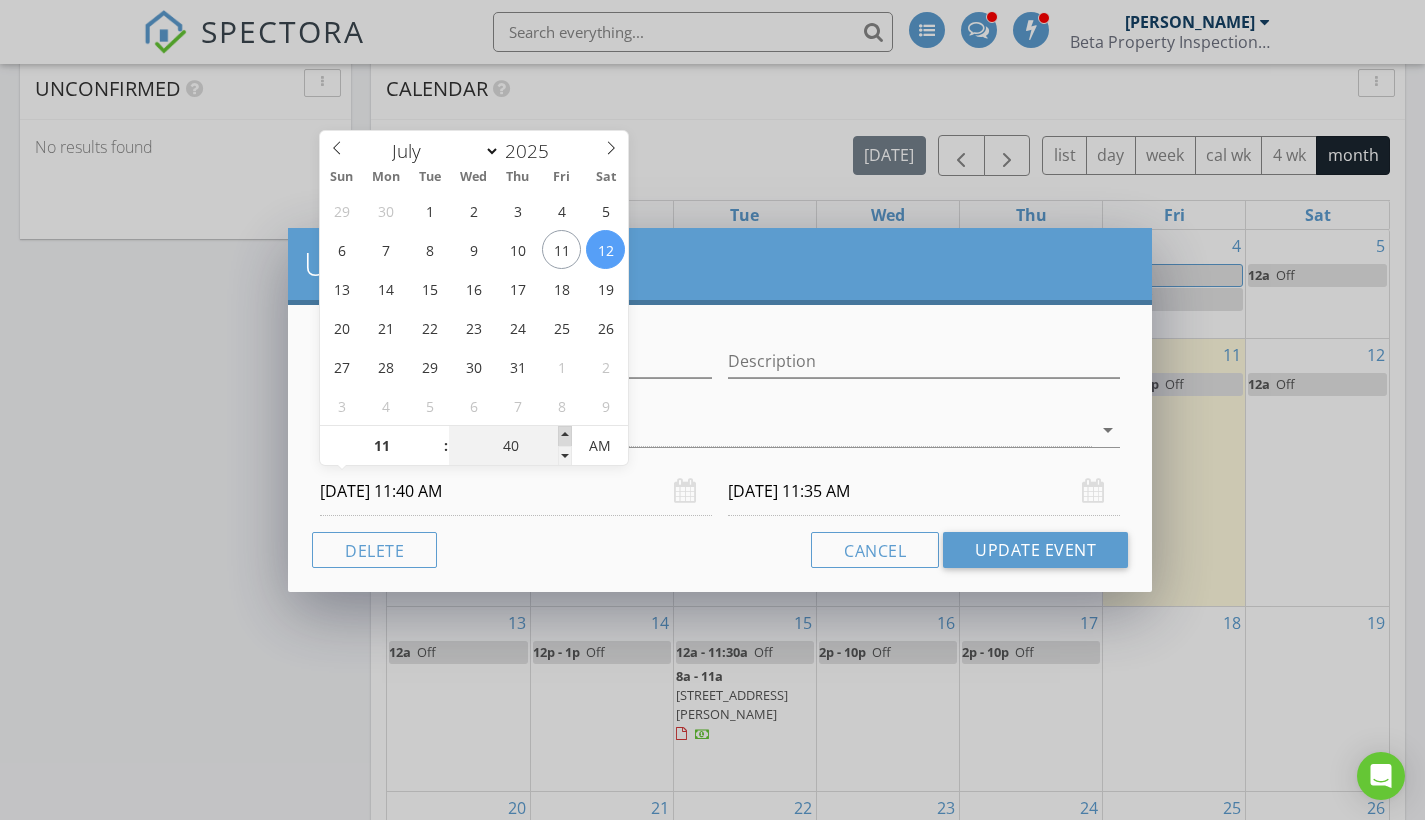 click at bounding box center [565, 436] 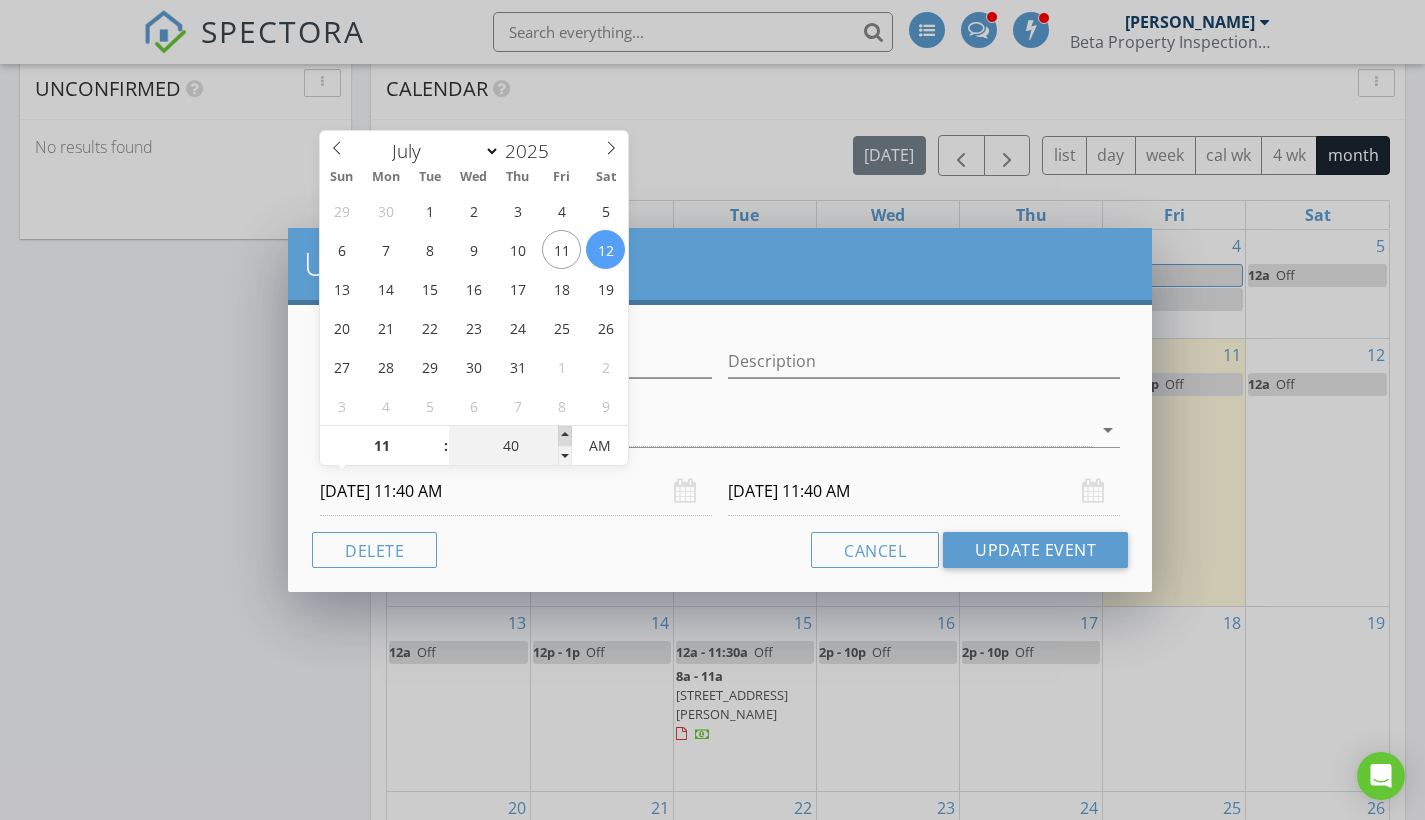 type on "45" 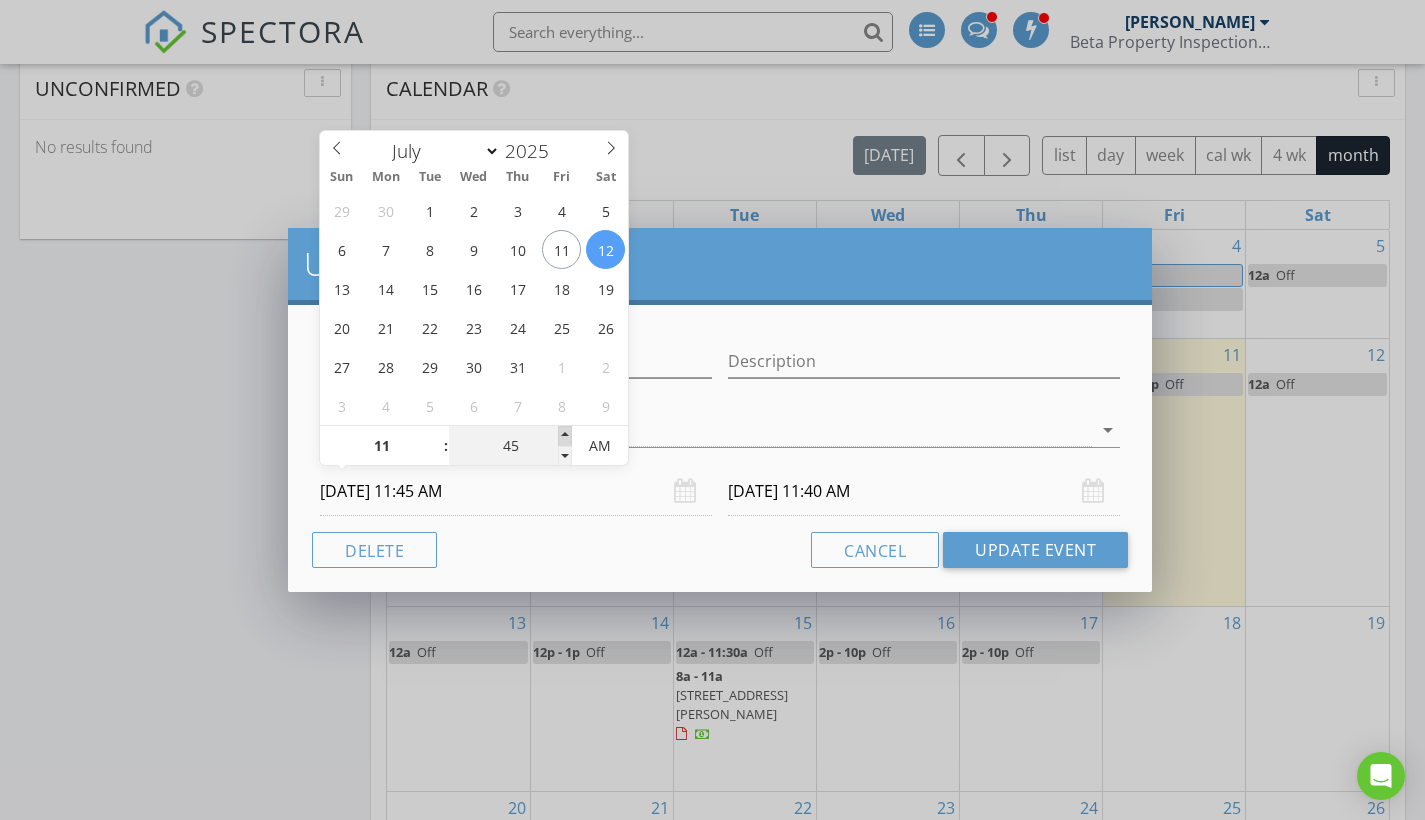 click at bounding box center [565, 436] 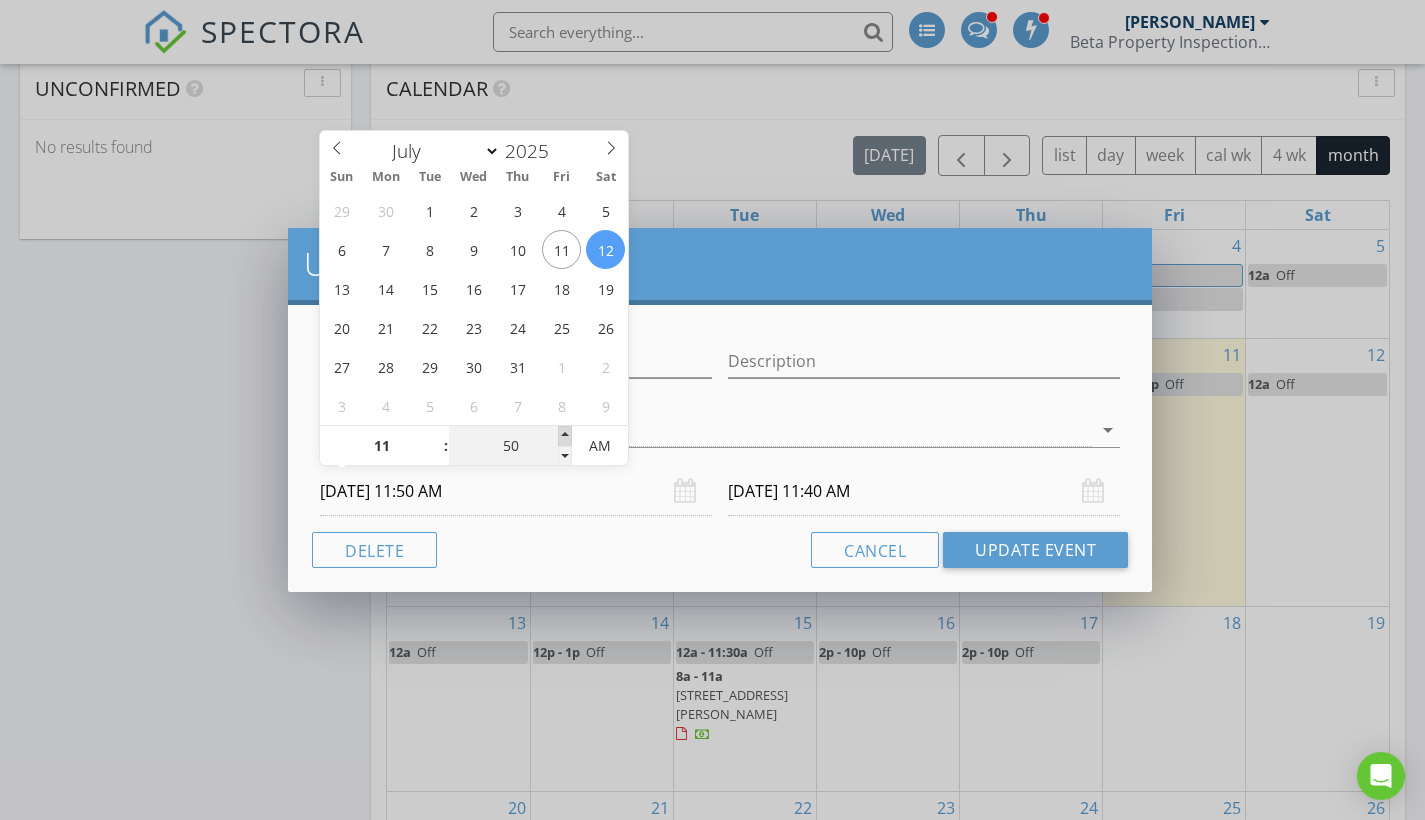 click at bounding box center [565, 436] 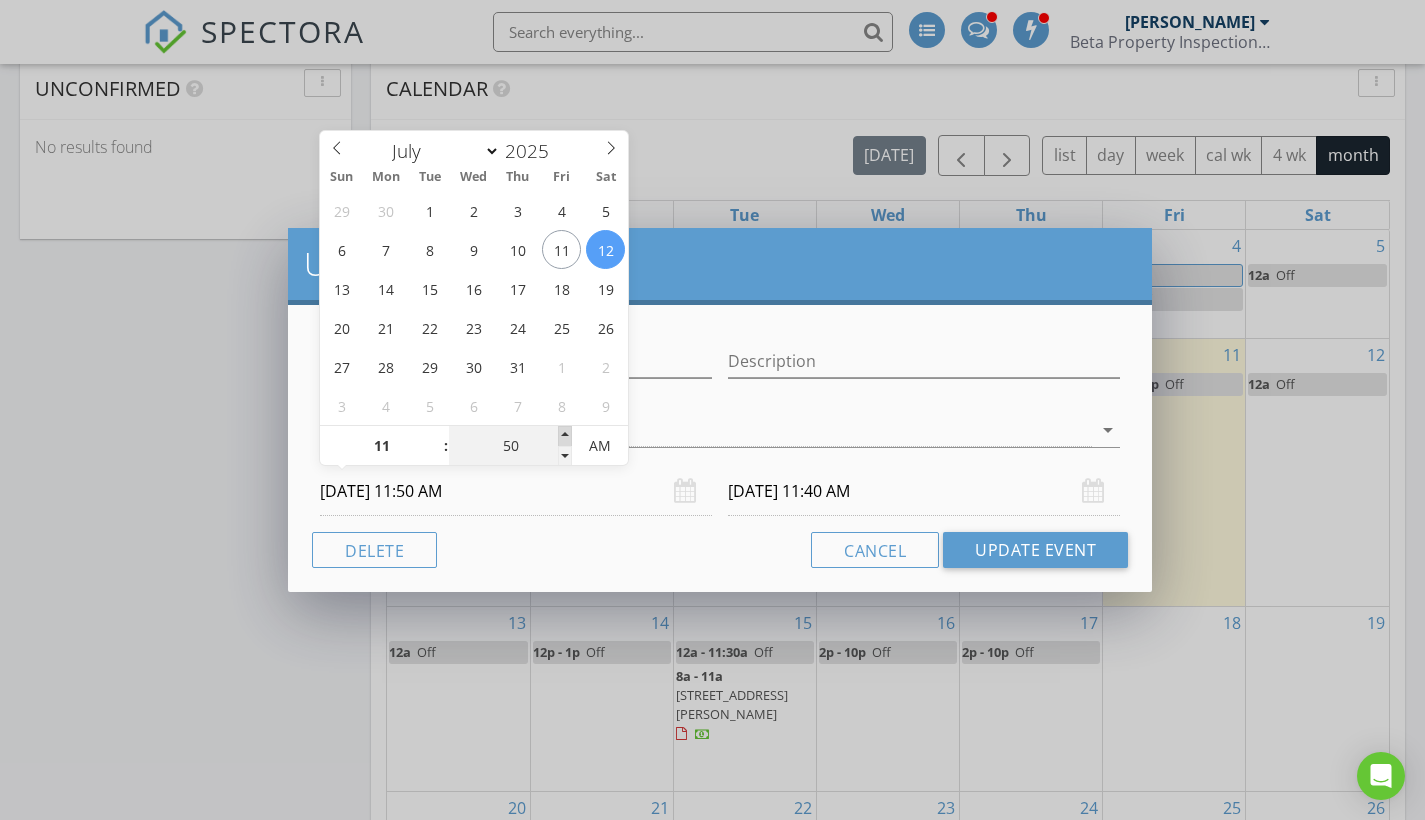type on "[DATE] 11:50 AM" 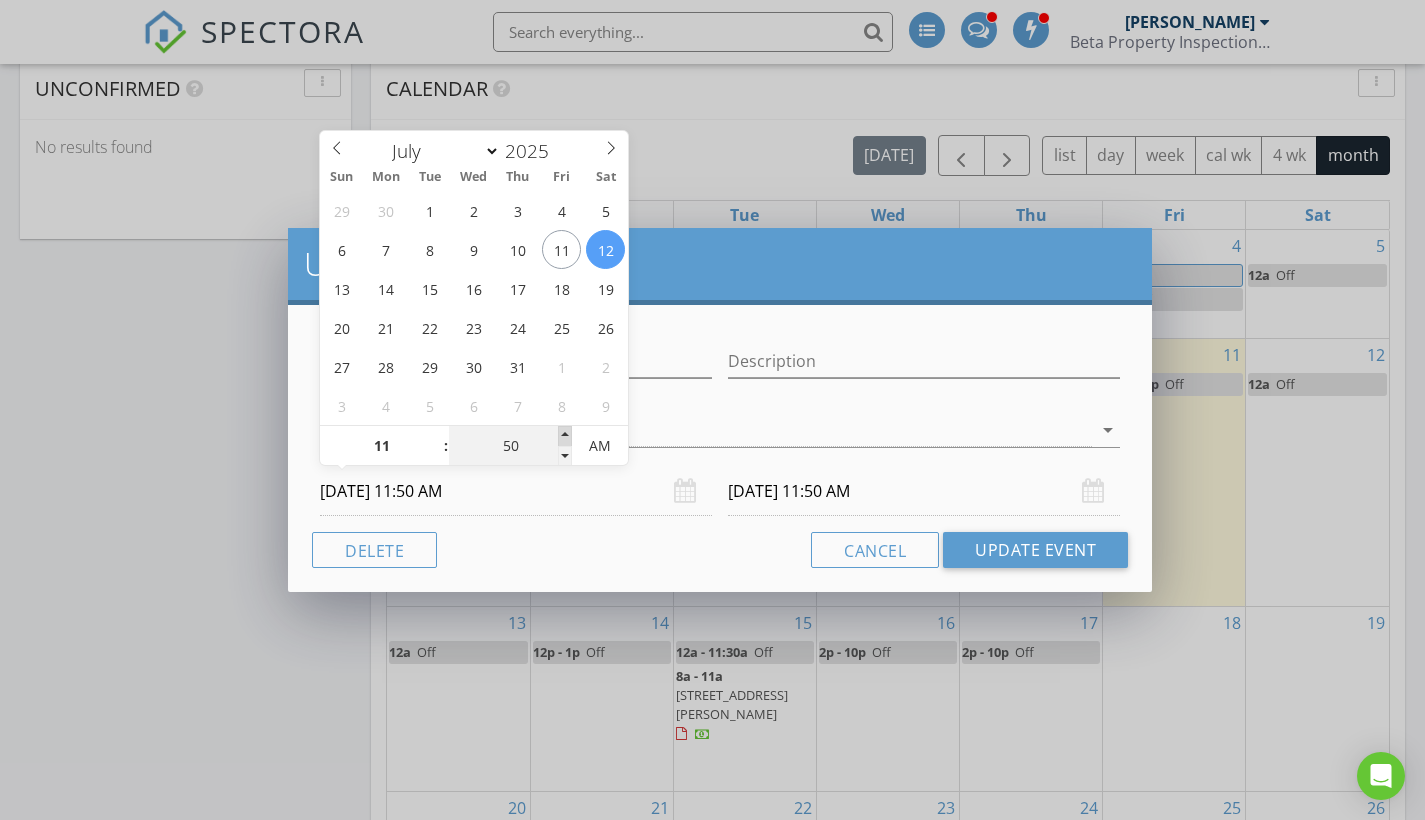 type on "12" 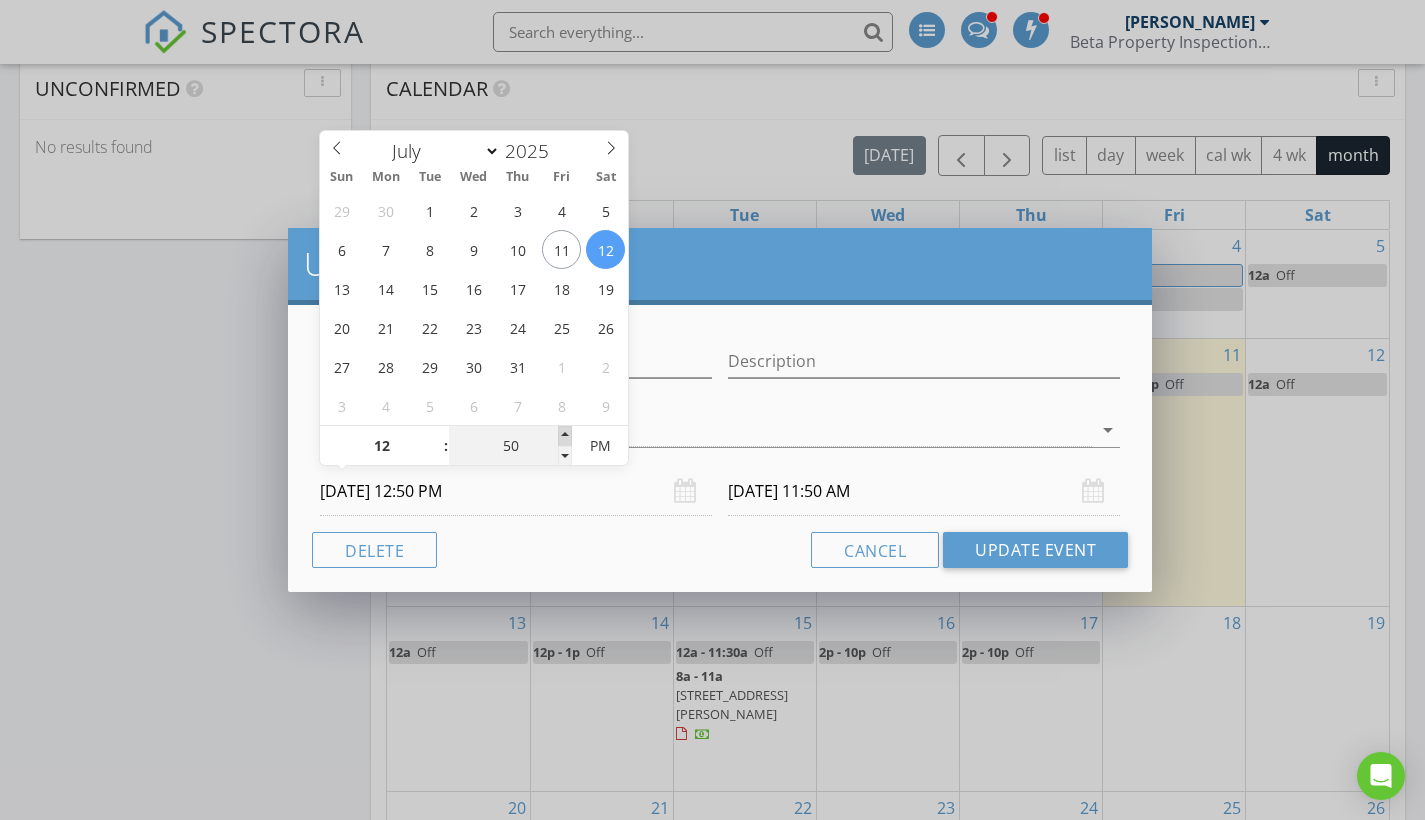 click at bounding box center [436, 436] 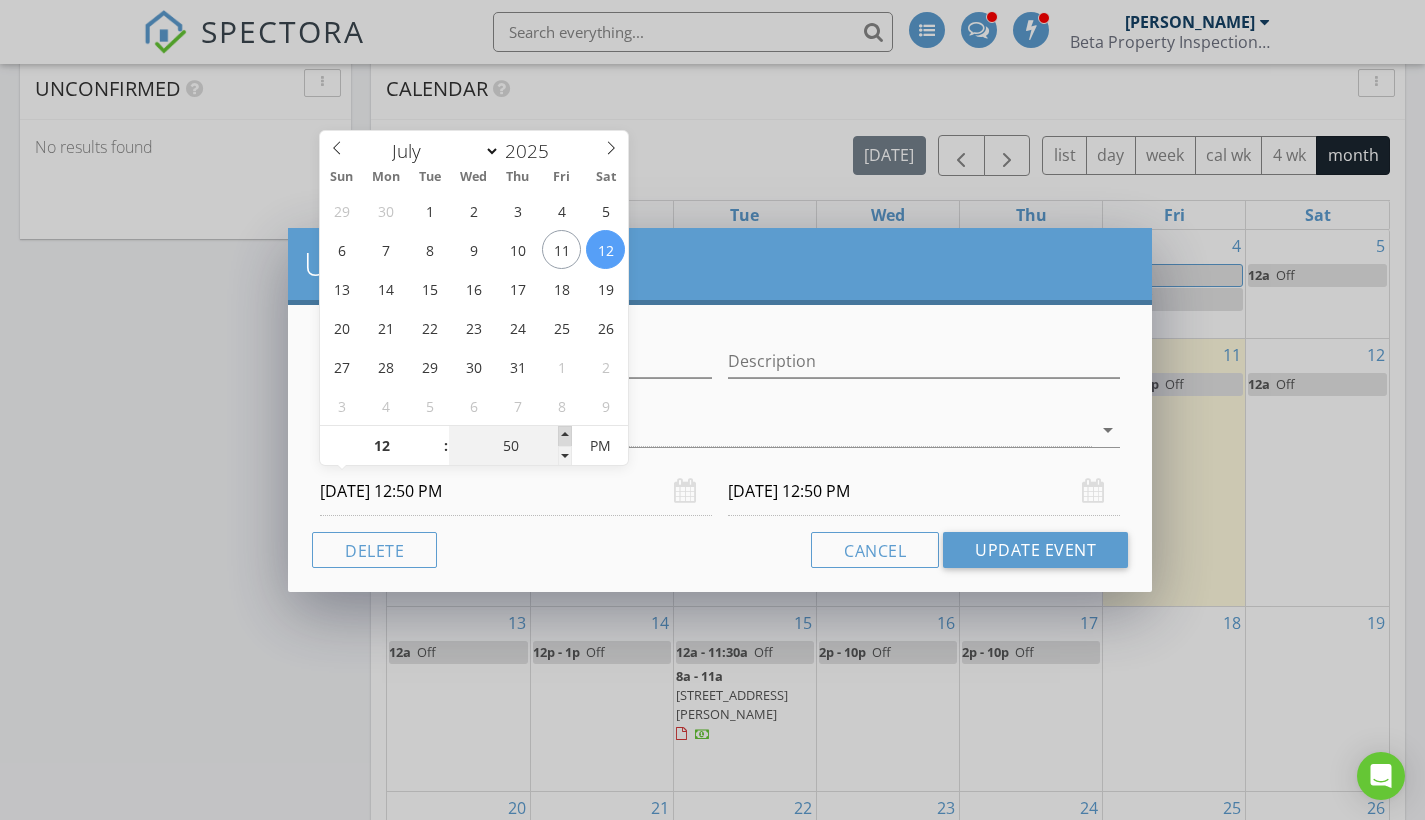 type on "55" 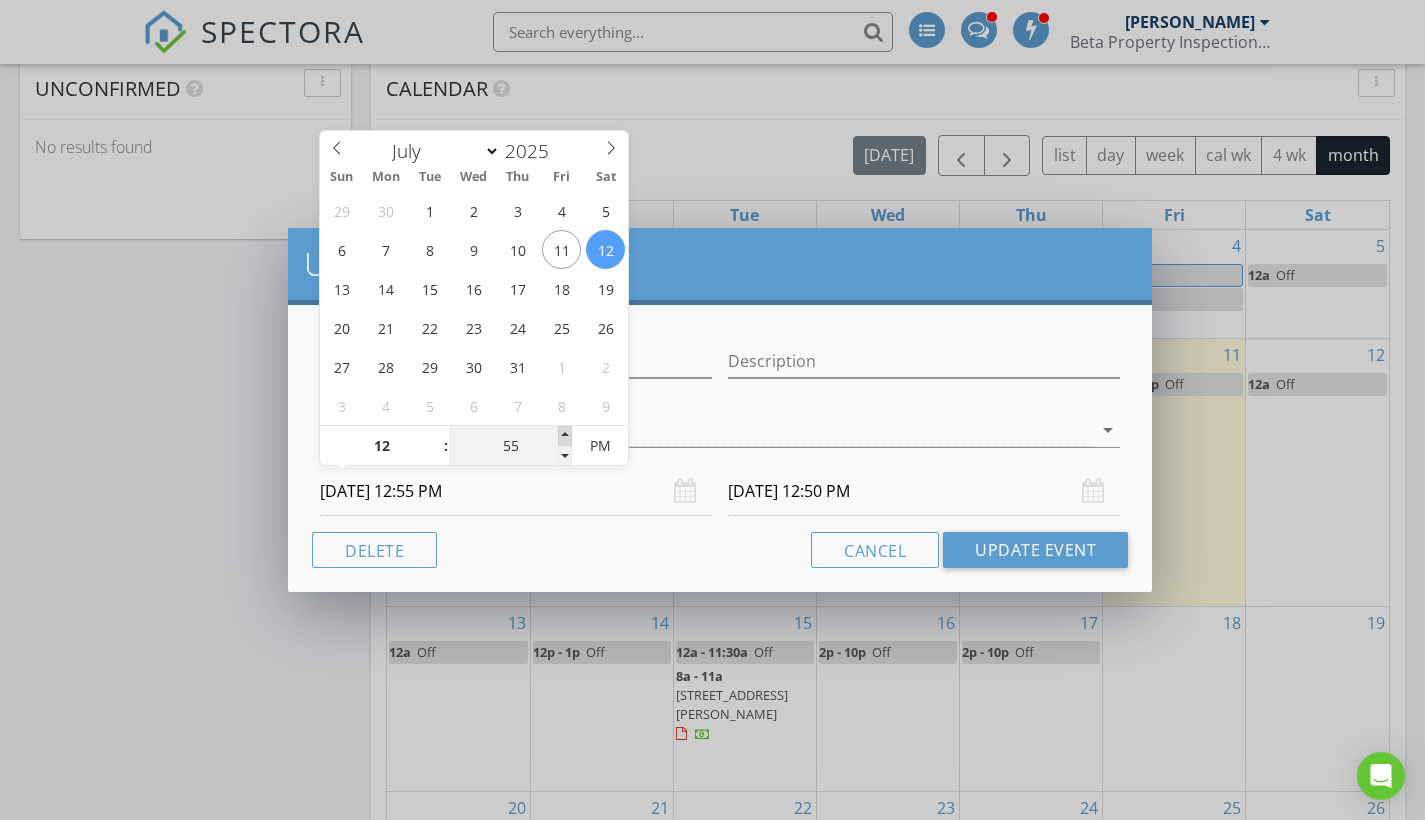 click at bounding box center (565, 436) 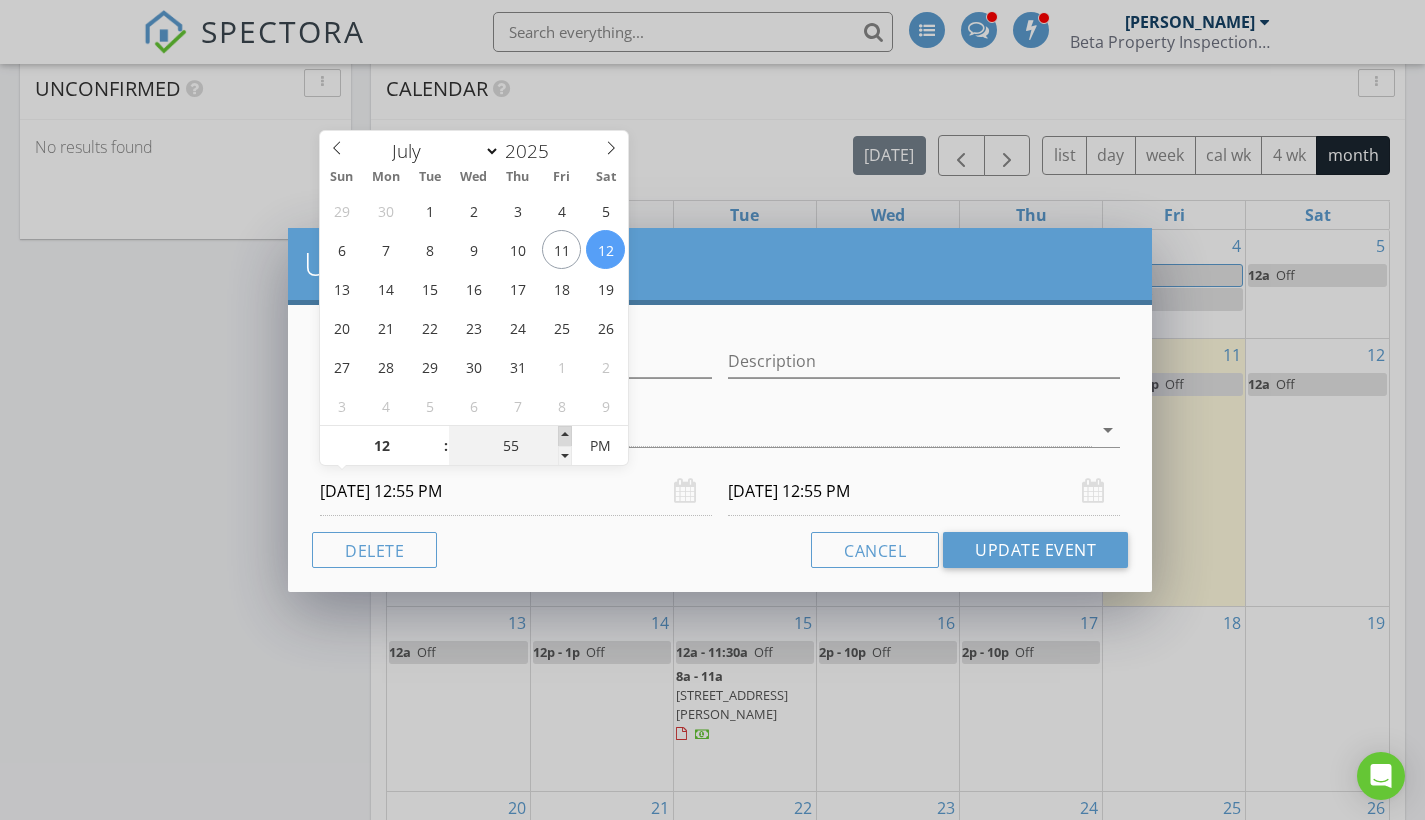 type on "01" 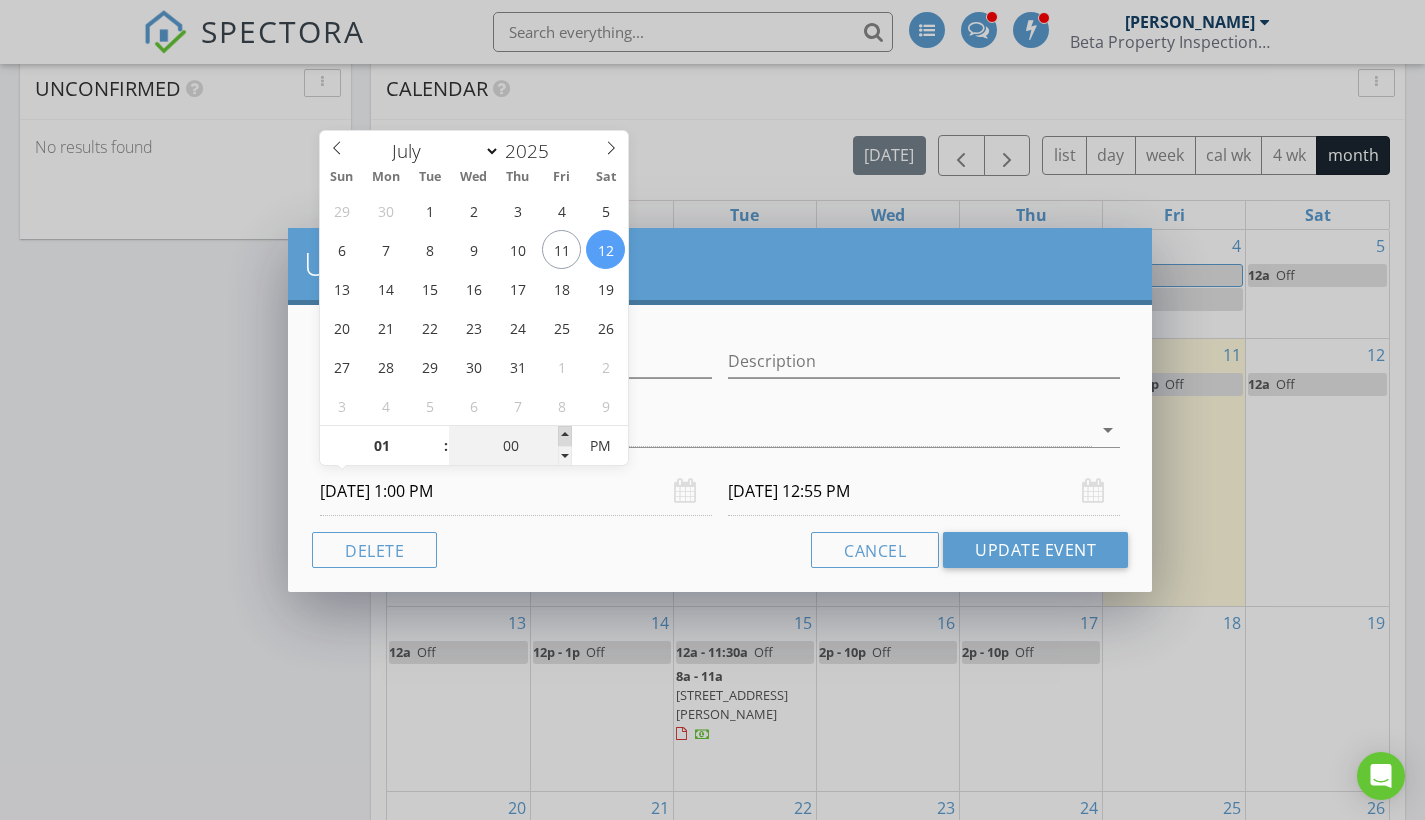click at bounding box center (565, 436) 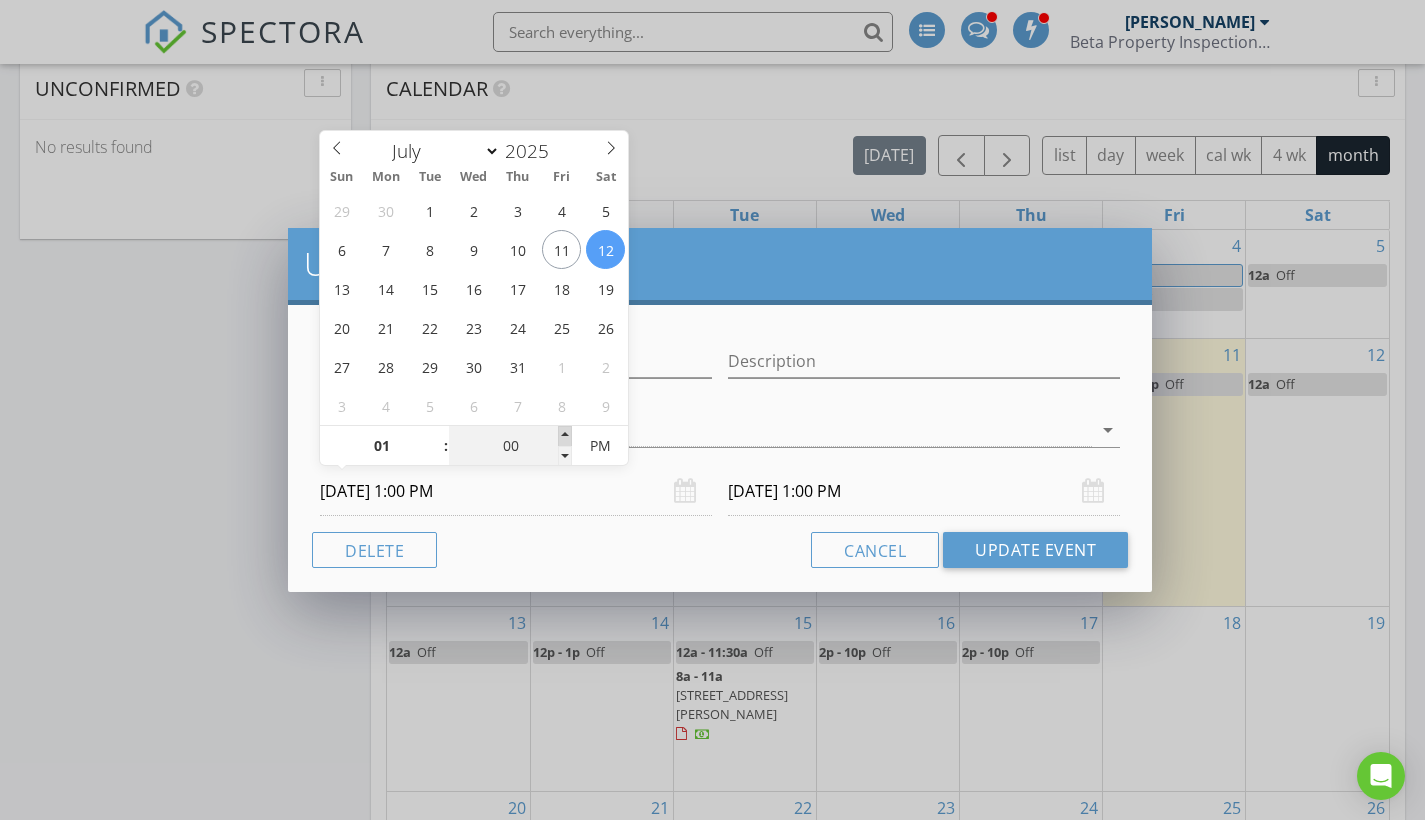 type on "12" 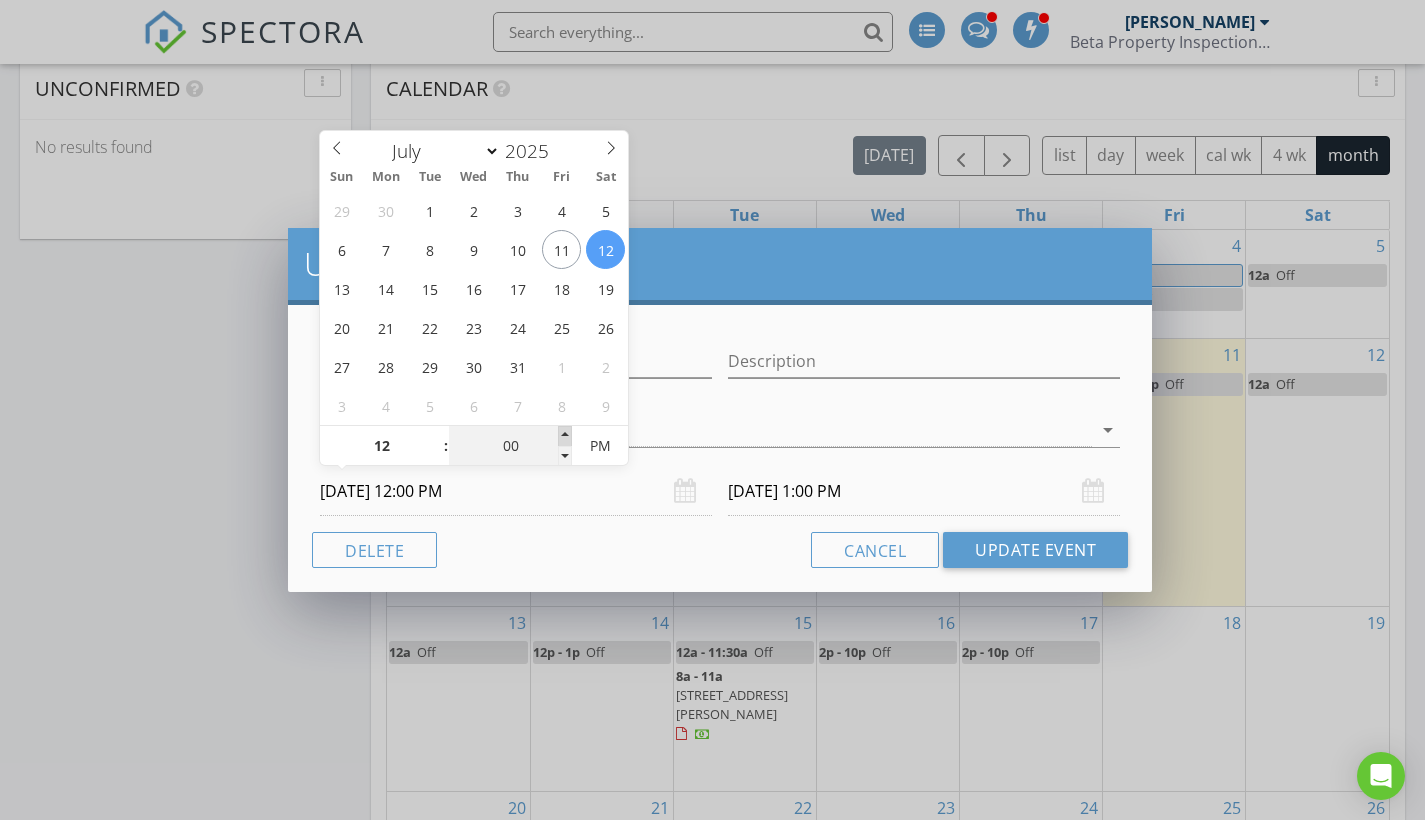 click at bounding box center (436, 456) 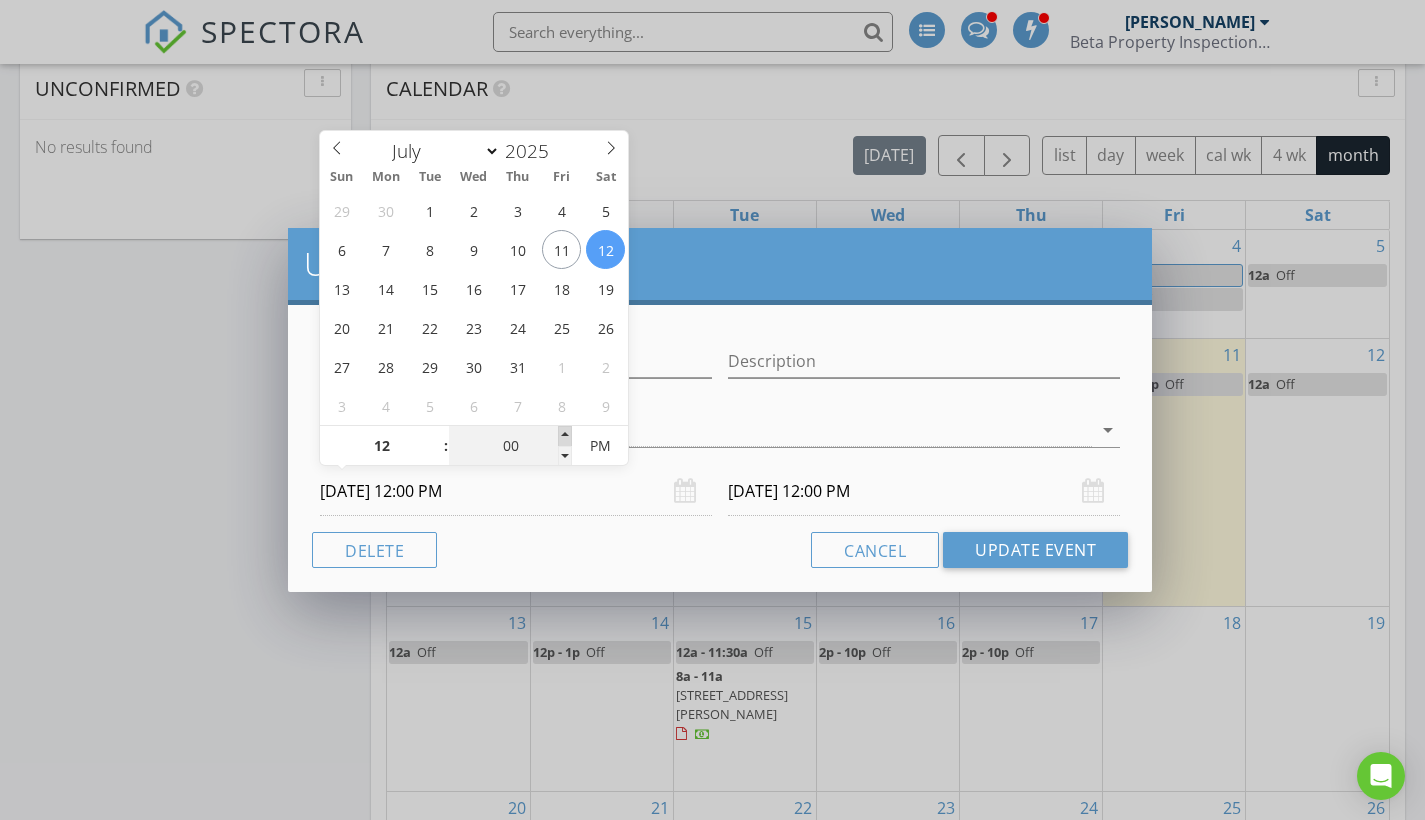 click on "Update Event" at bounding box center [1035, 550] 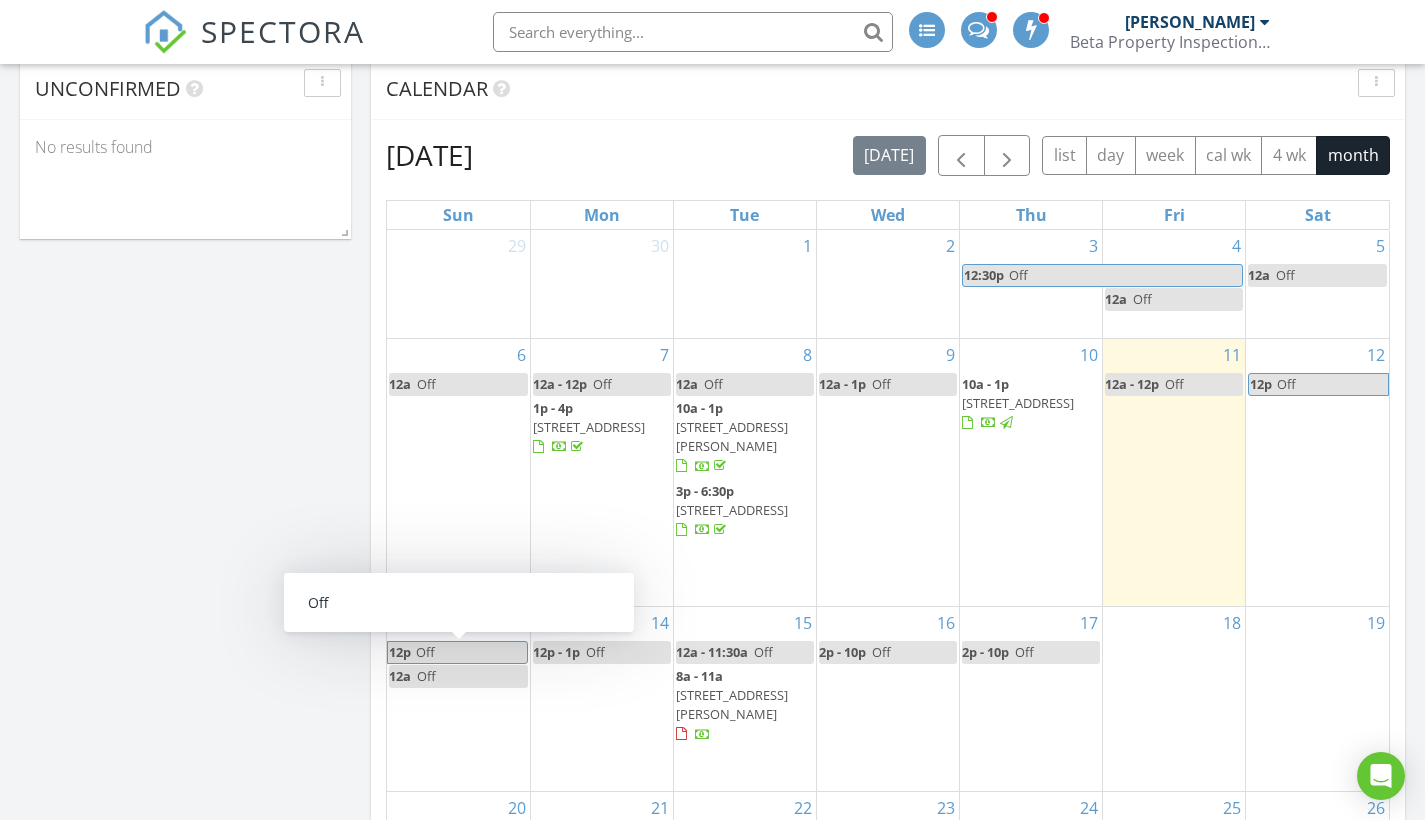 click on "13
12p
Off
12a
Off" at bounding box center (458, 699) 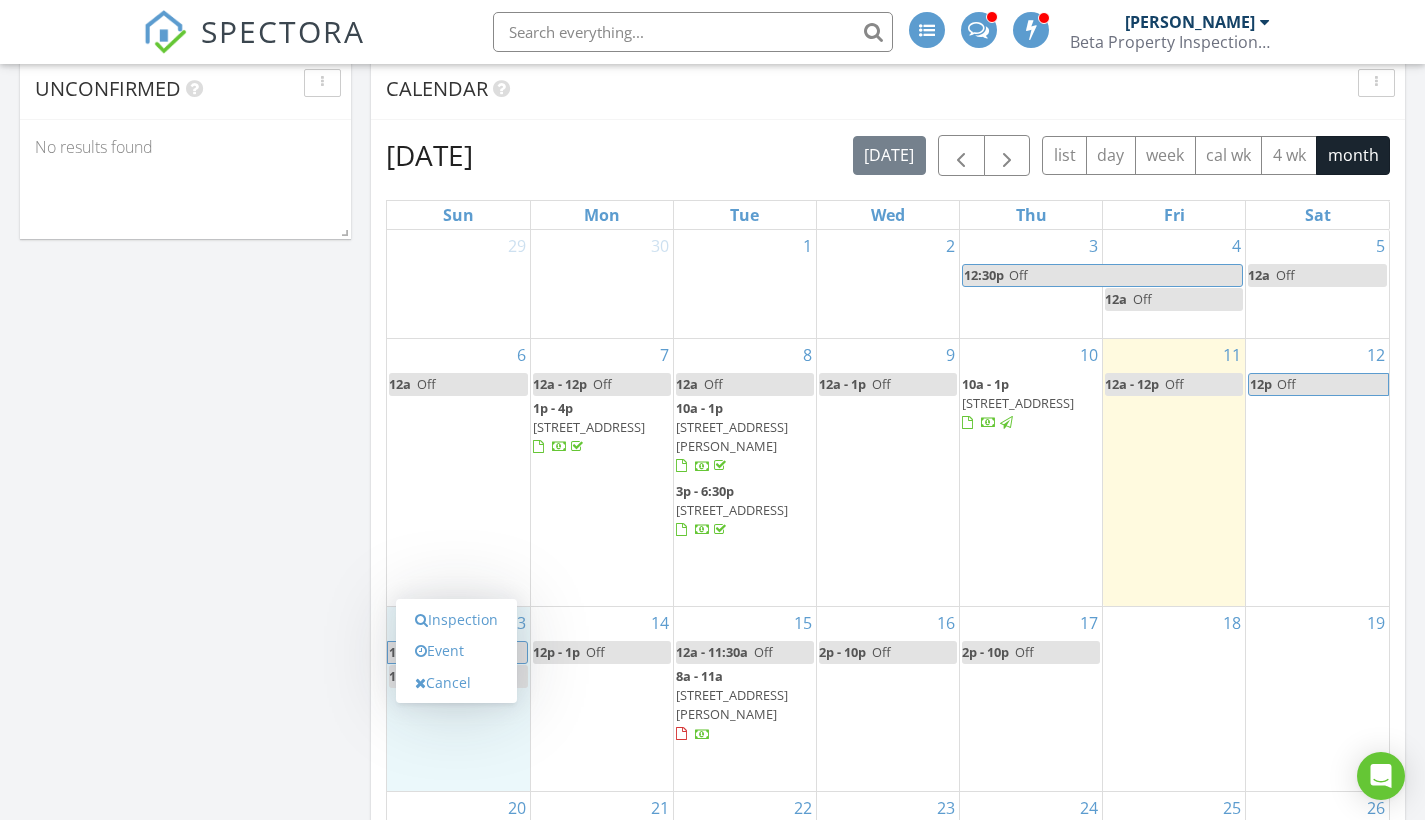 click on "Map               + − Leaflet  |  © MapTiler   © OpenStreetMap contributors     Calendar                 [DATE] [DATE] list day week cal wk 4 wk month Sun Mon Tue Wed Thu Fri Sat 29 30 1 2 3
12:30p
Off
4
12a
Off
5
12a
Off
6
12a
Off
7
12a - 12p
Off
1p - 4p
[STREET_ADDRESS]" at bounding box center (712, 824) 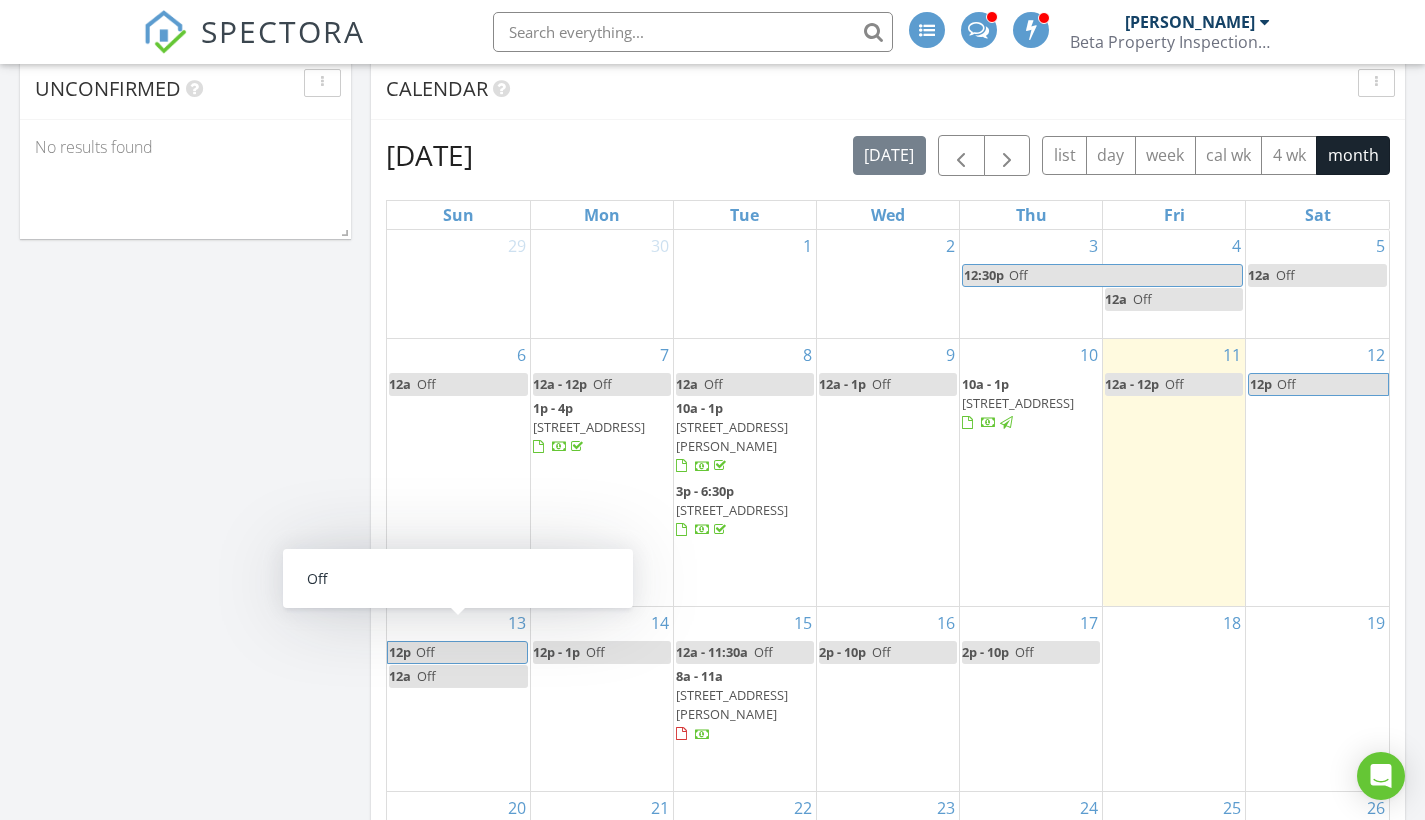 click on "Off" at bounding box center [426, 676] 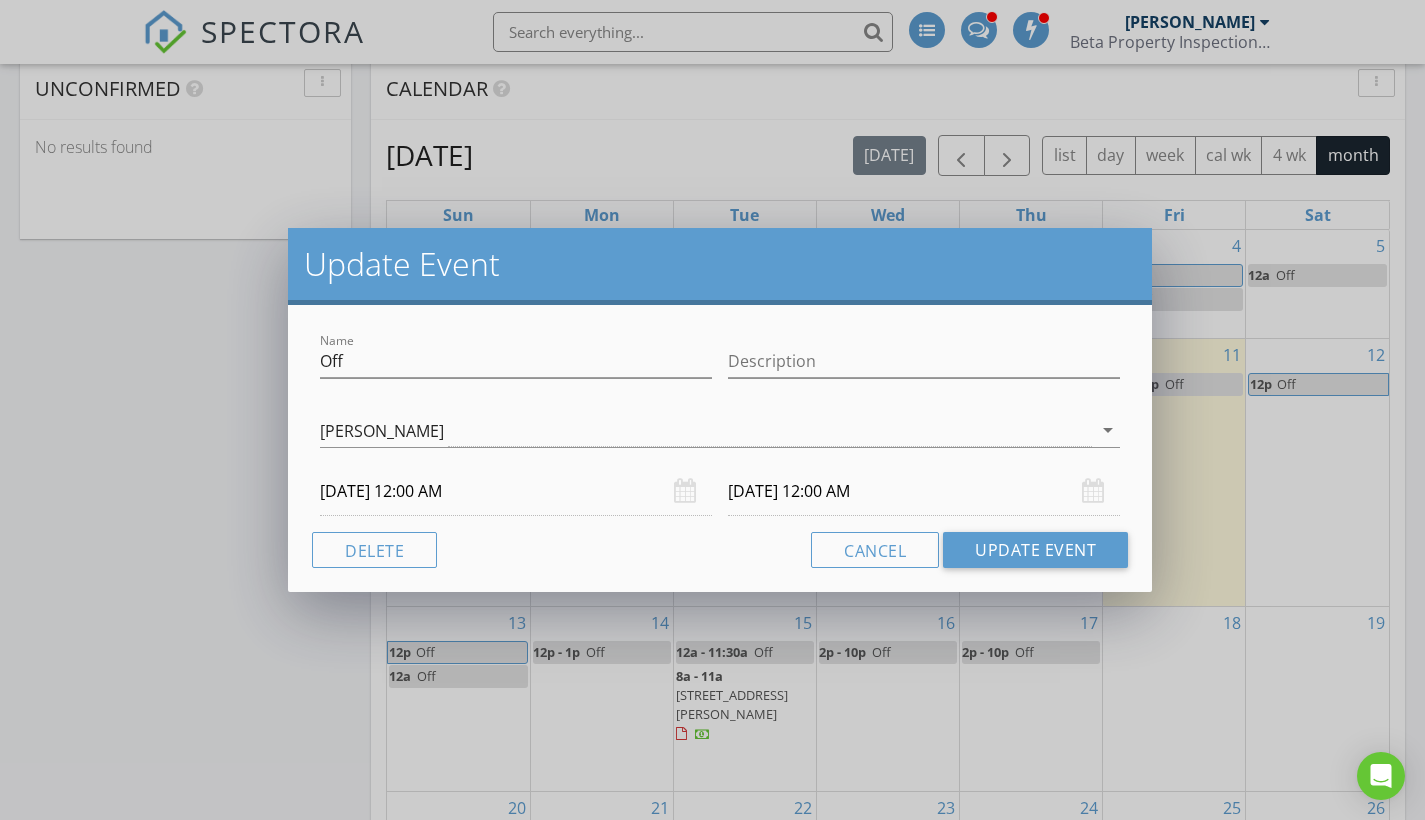 click on "Update Event" at bounding box center [1035, 550] 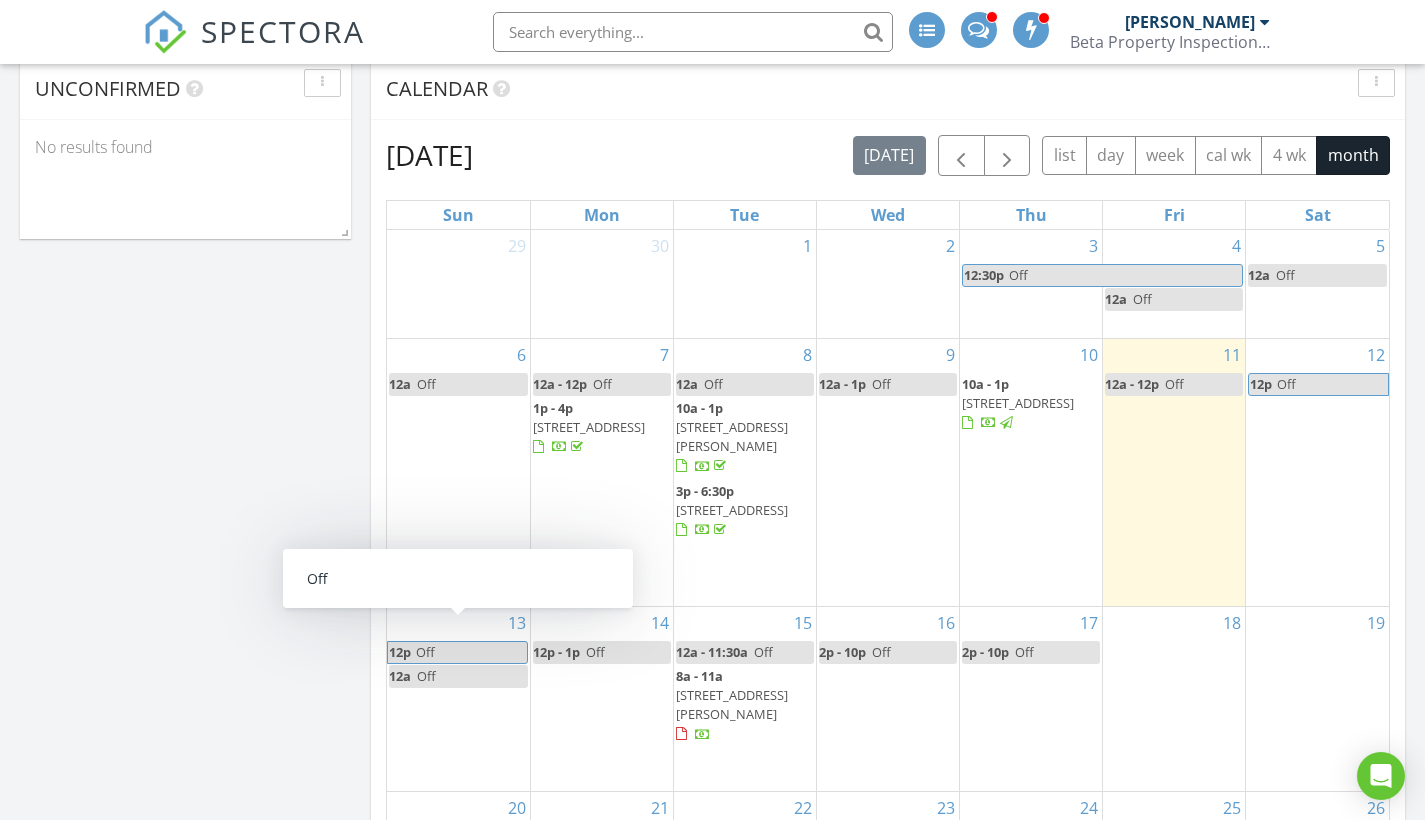 click on "12a
Off" at bounding box center [458, 676] 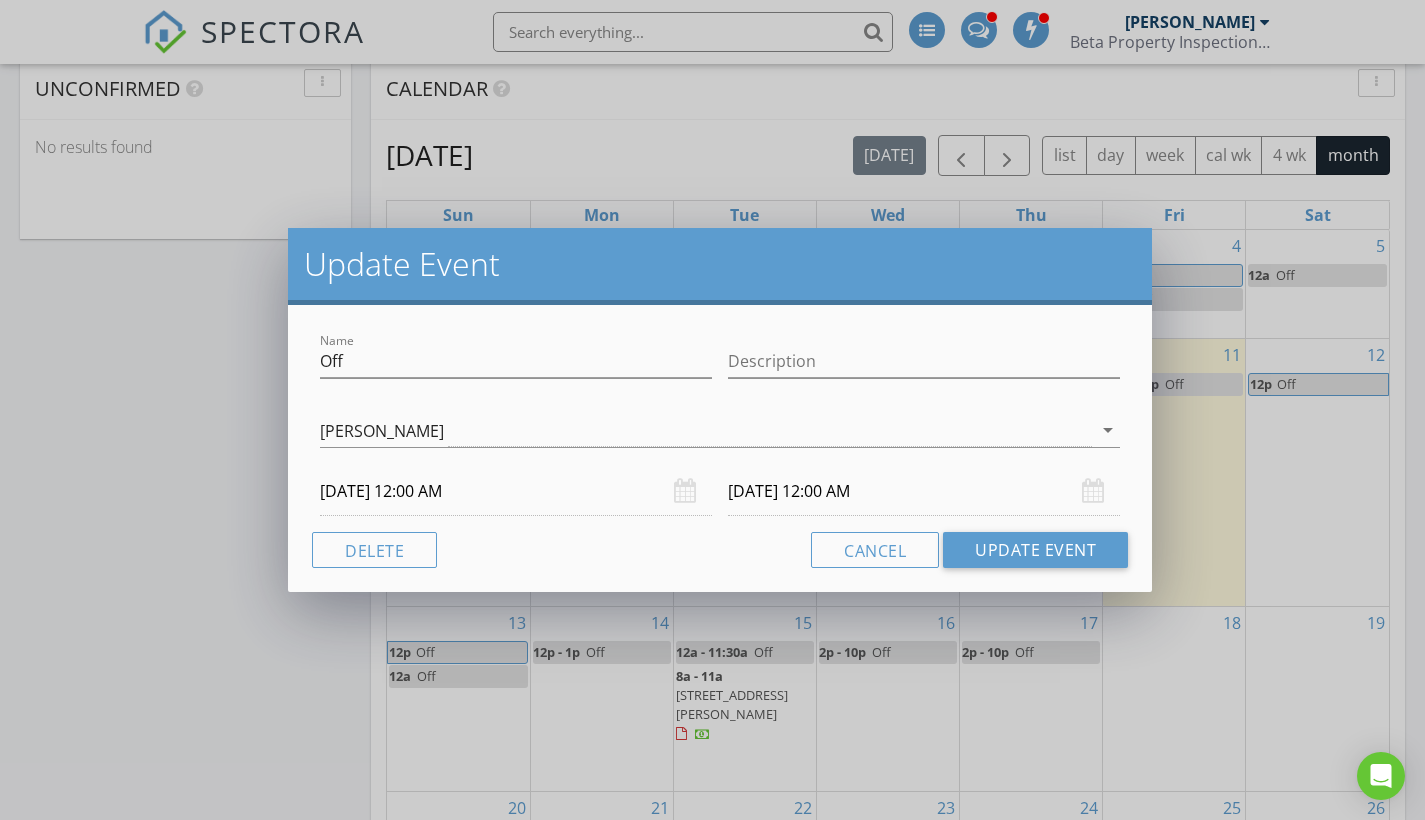 click on "Update Event   Name Off   Description   [PERSON_NAME] arrow_drop_down     [DATE] 12:00 AM   [DATE] 12:00 AM       Delete   Cancel   Update Event" at bounding box center [712, 410] 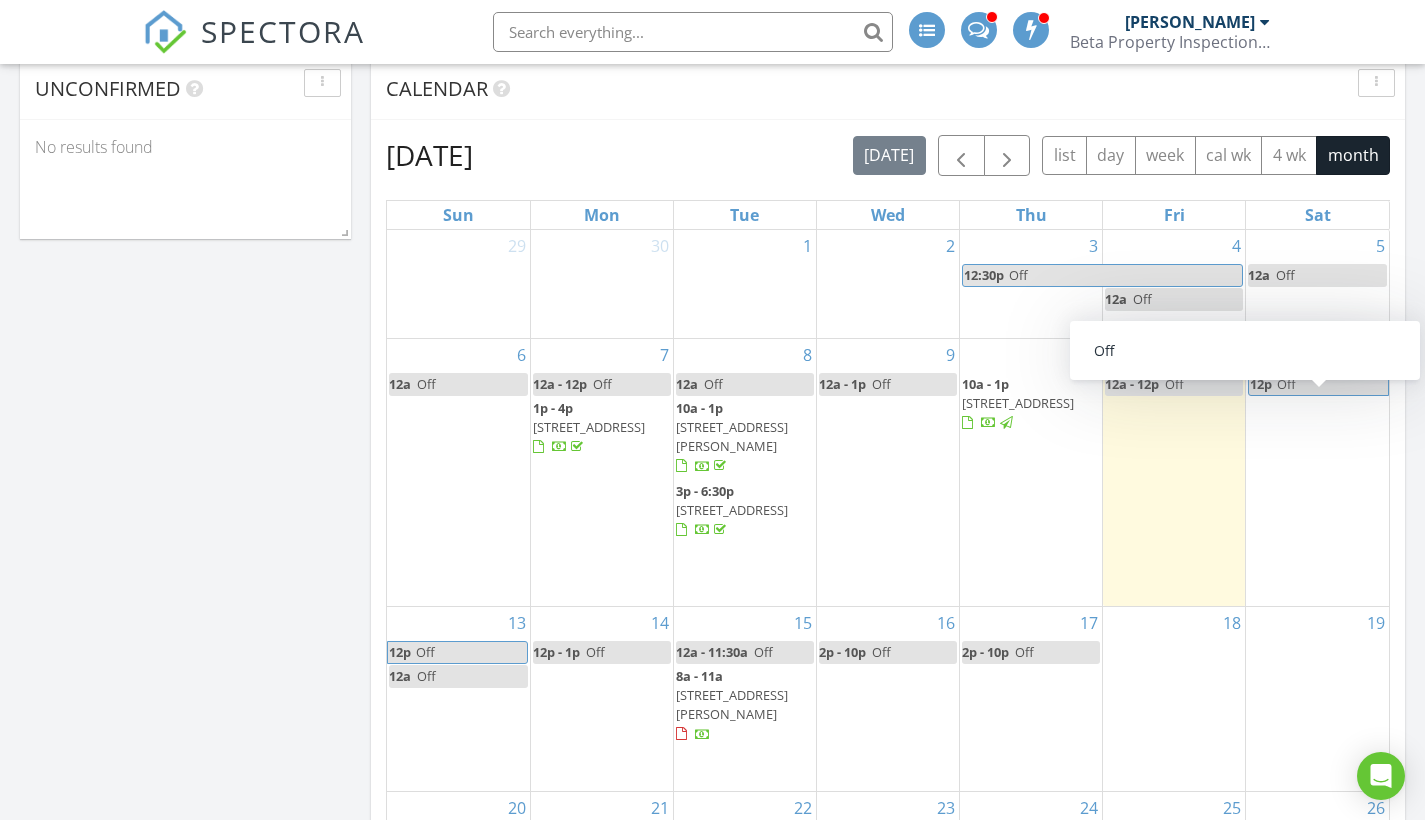 click on "12
12p
Off" at bounding box center (1317, 472) 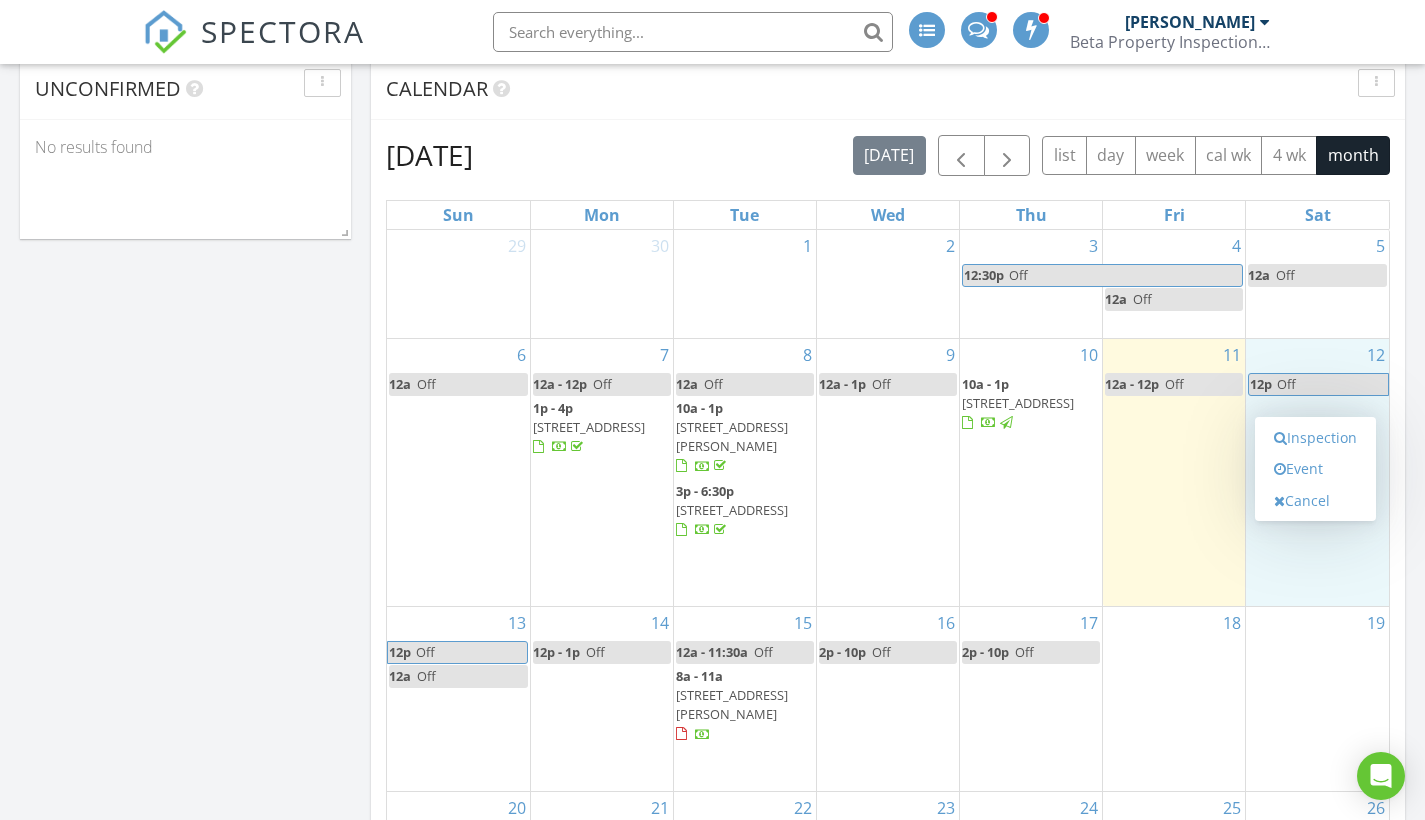 click on "Off" at bounding box center [1286, 384] 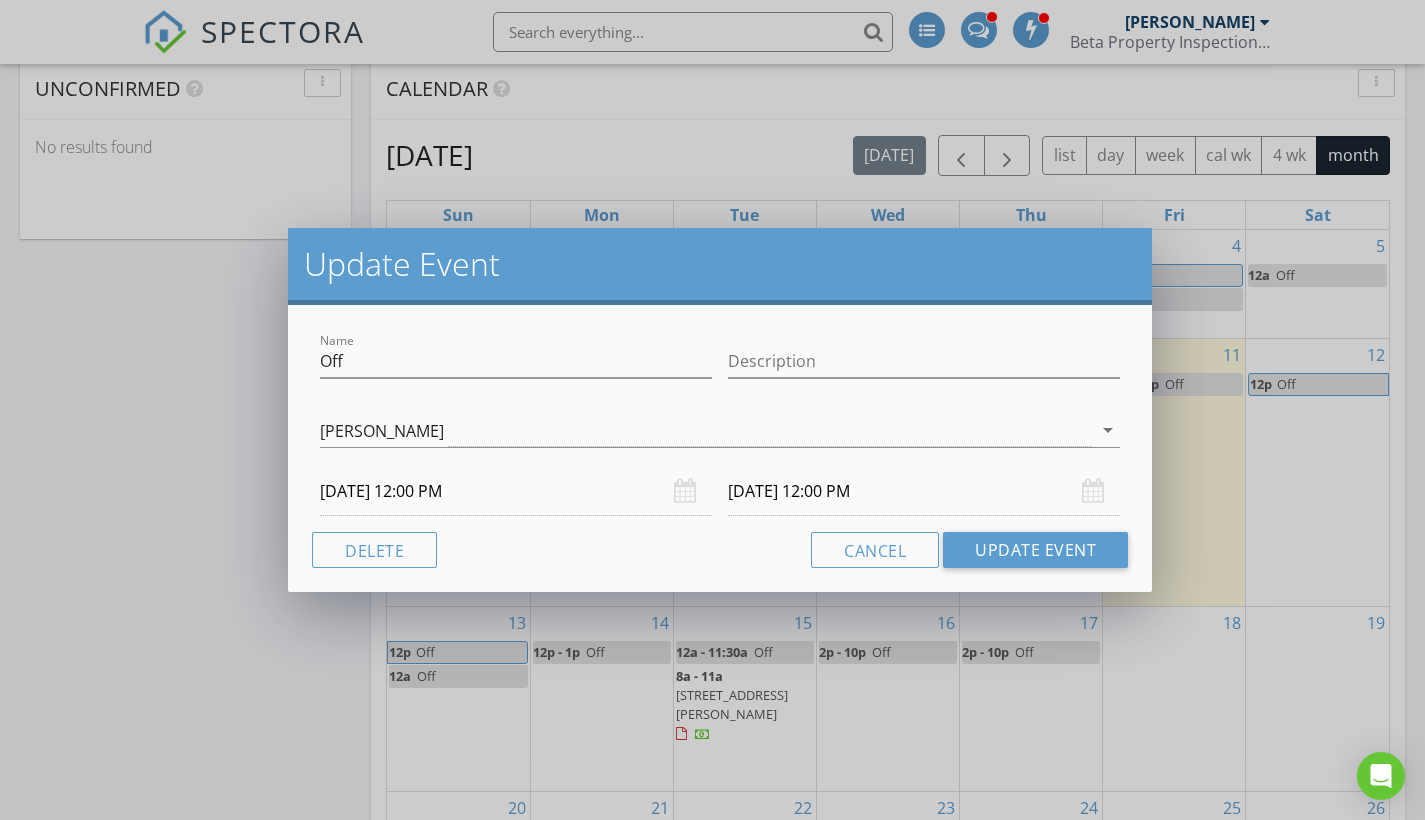 click on "Update Event" at bounding box center (1035, 550) 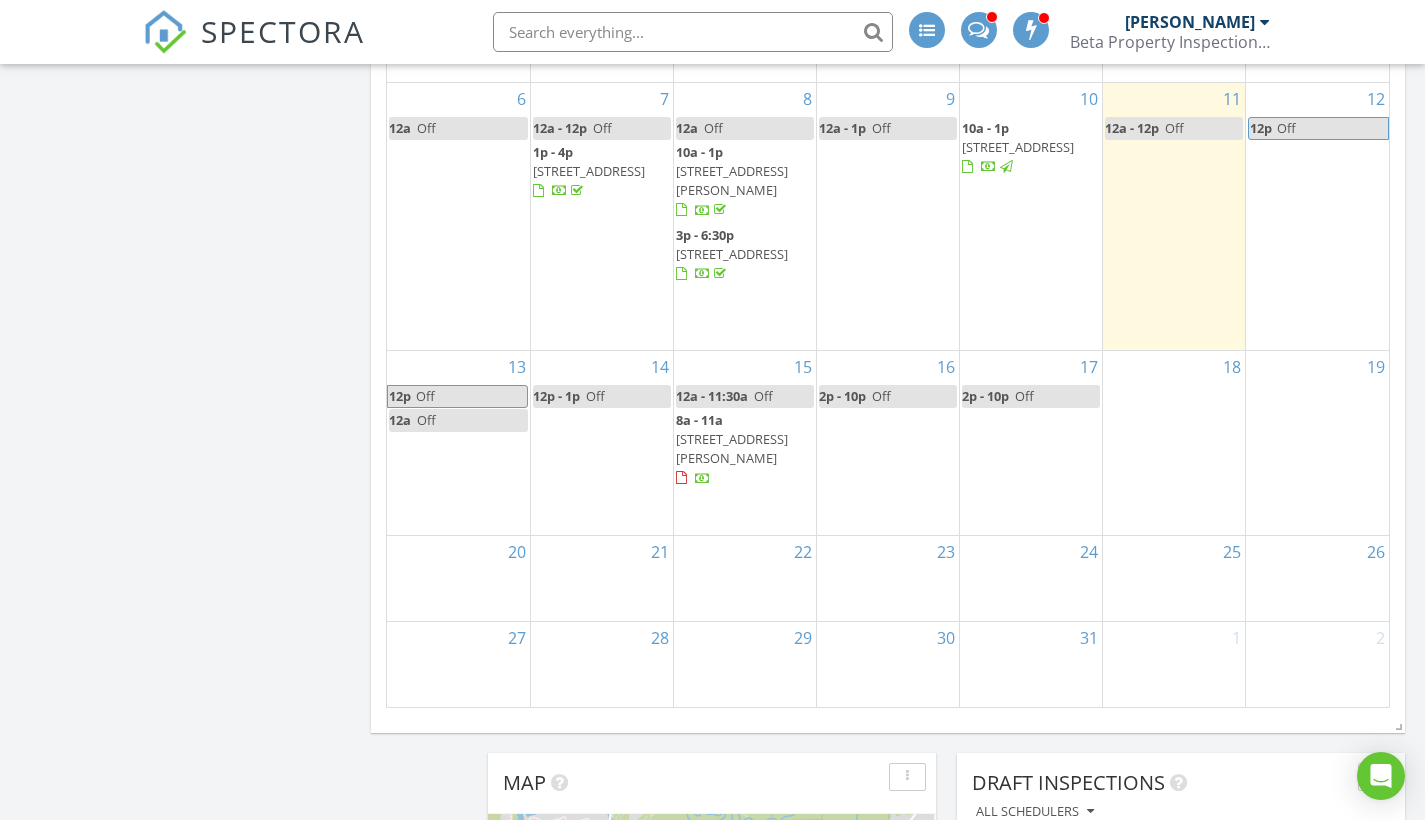 scroll, scrollTop: 480, scrollLeft: 0, axis: vertical 